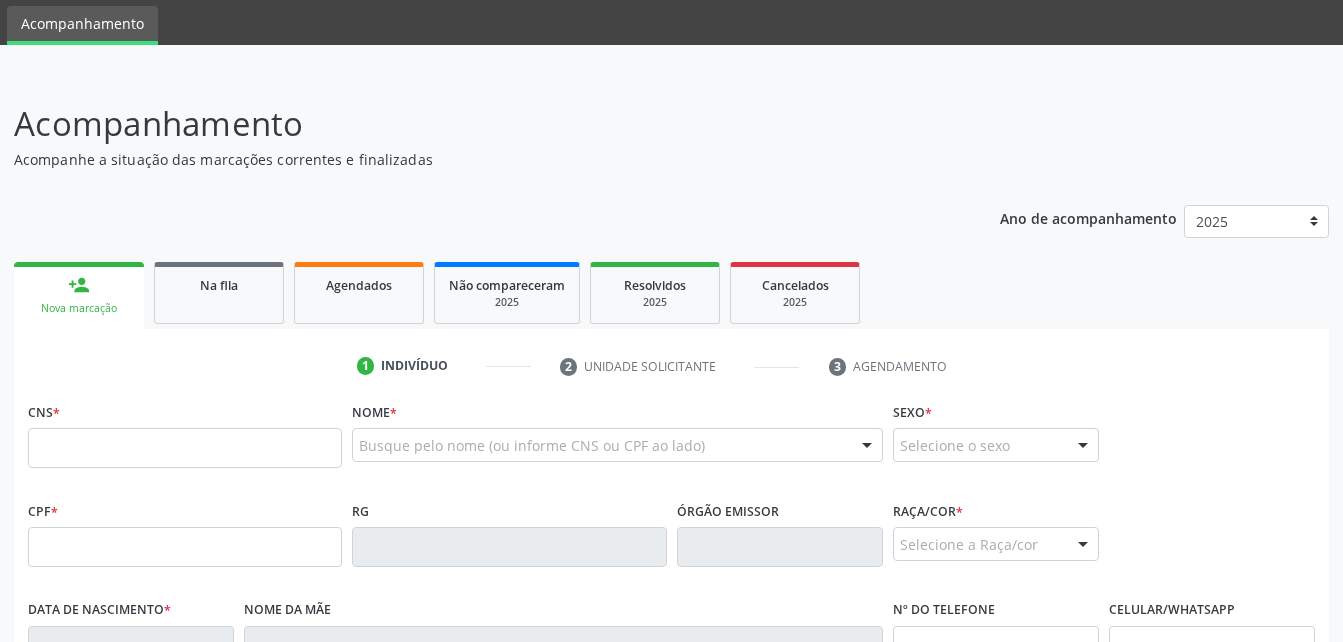 scroll, scrollTop: 100, scrollLeft: 0, axis: vertical 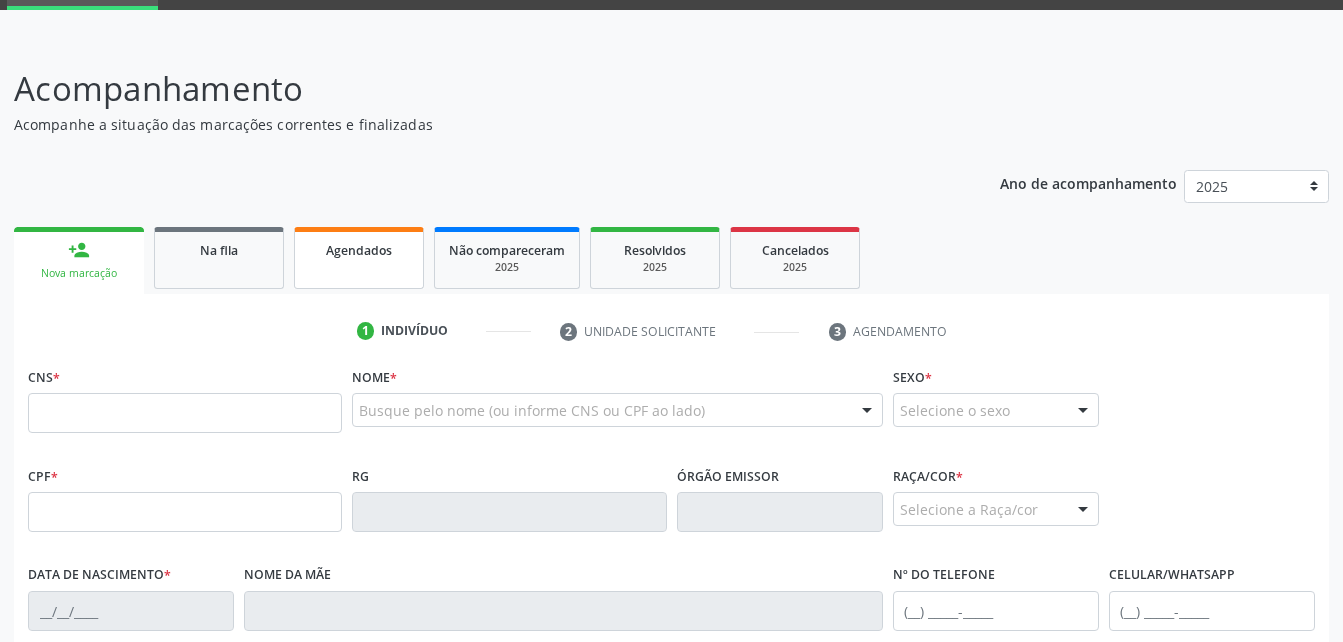 click on "Agendados" at bounding box center [359, 258] 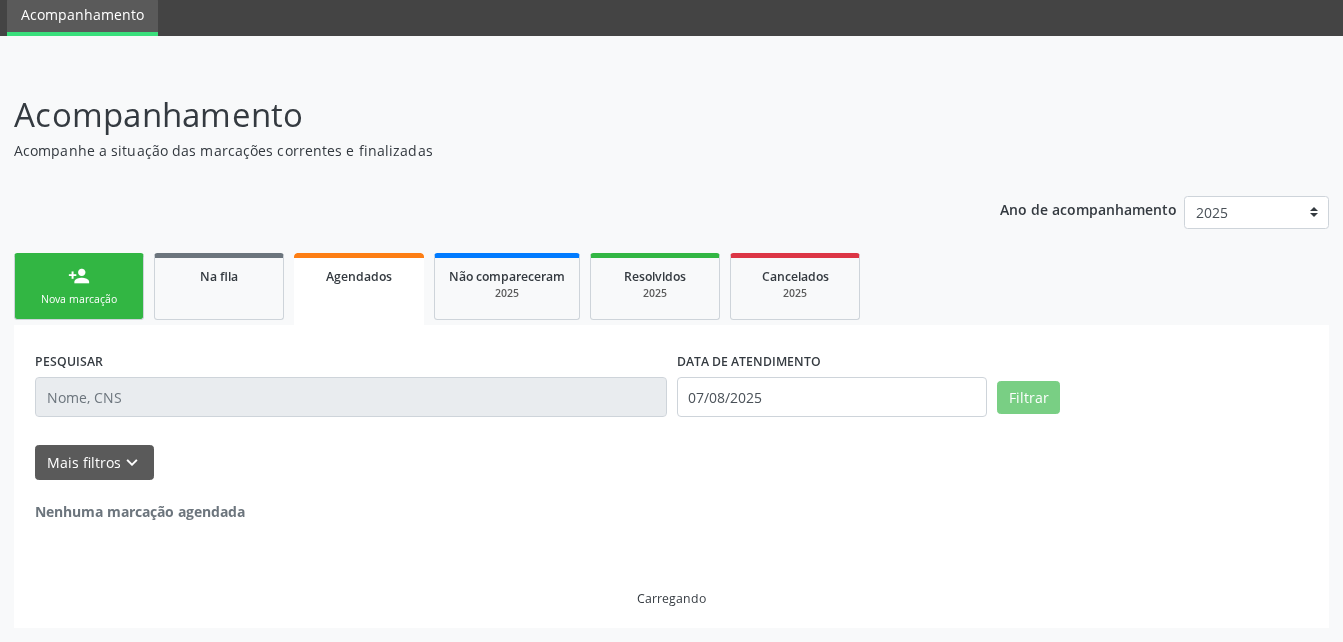 scroll, scrollTop: 0, scrollLeft: 0, axis: both 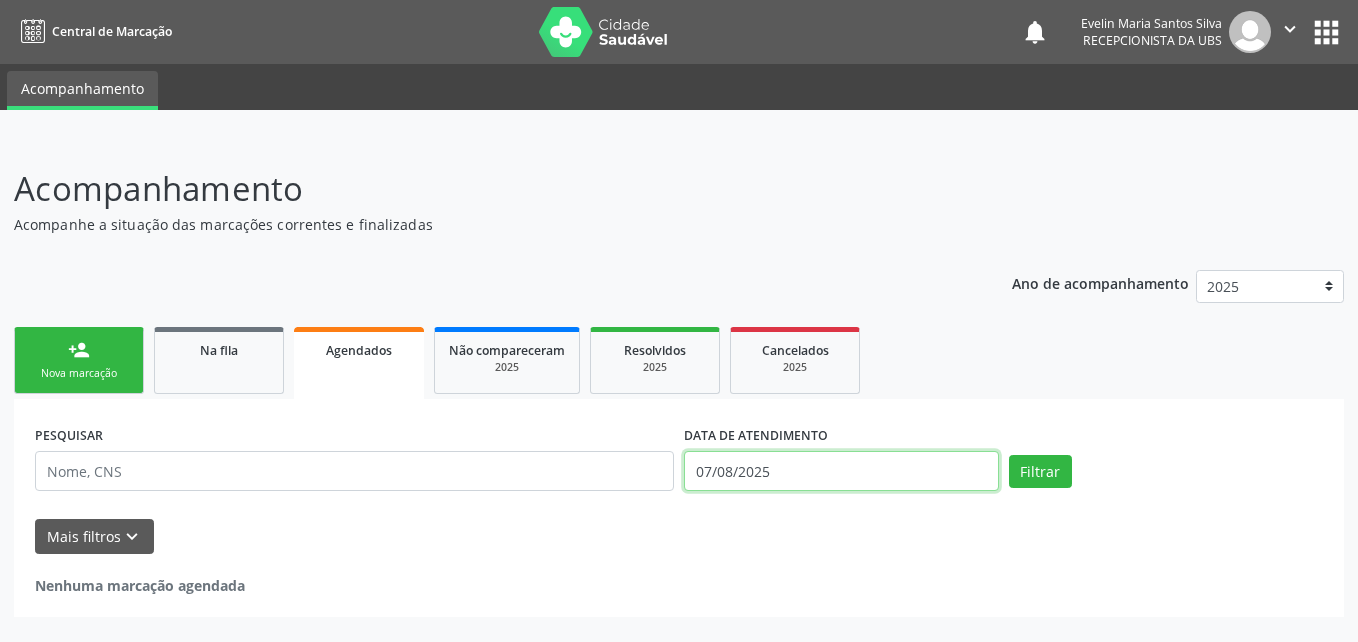 click on "07/08/2025" at bounding box center (841, 471) 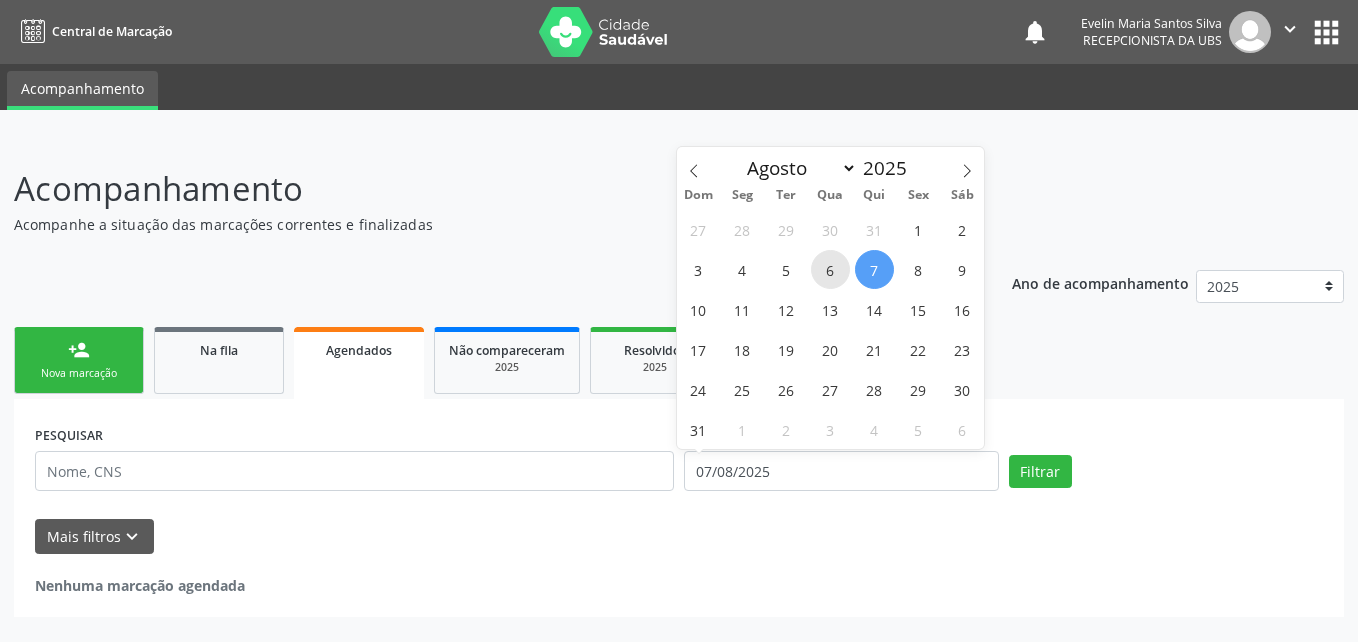 click on "6" at bounding box center [830, 269] 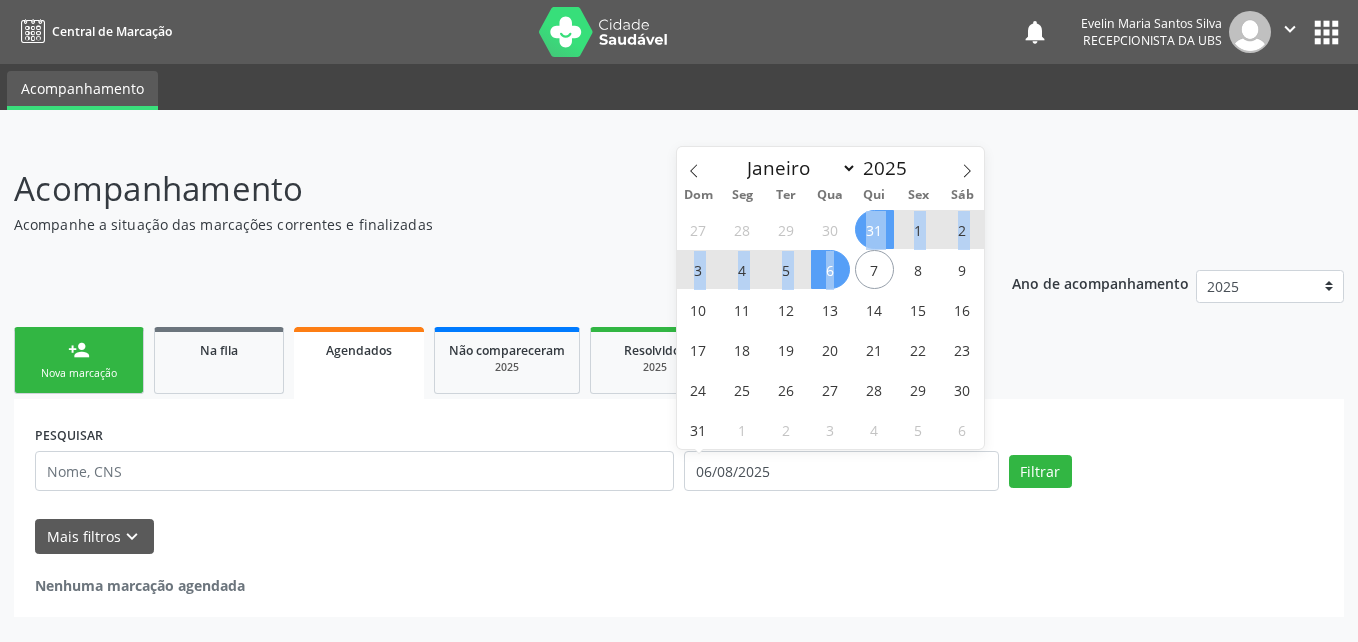 drag, startPoint x: 830, startPoint y: 268, endPoint x: 854, endPoint y: 210, distance: 62.76942 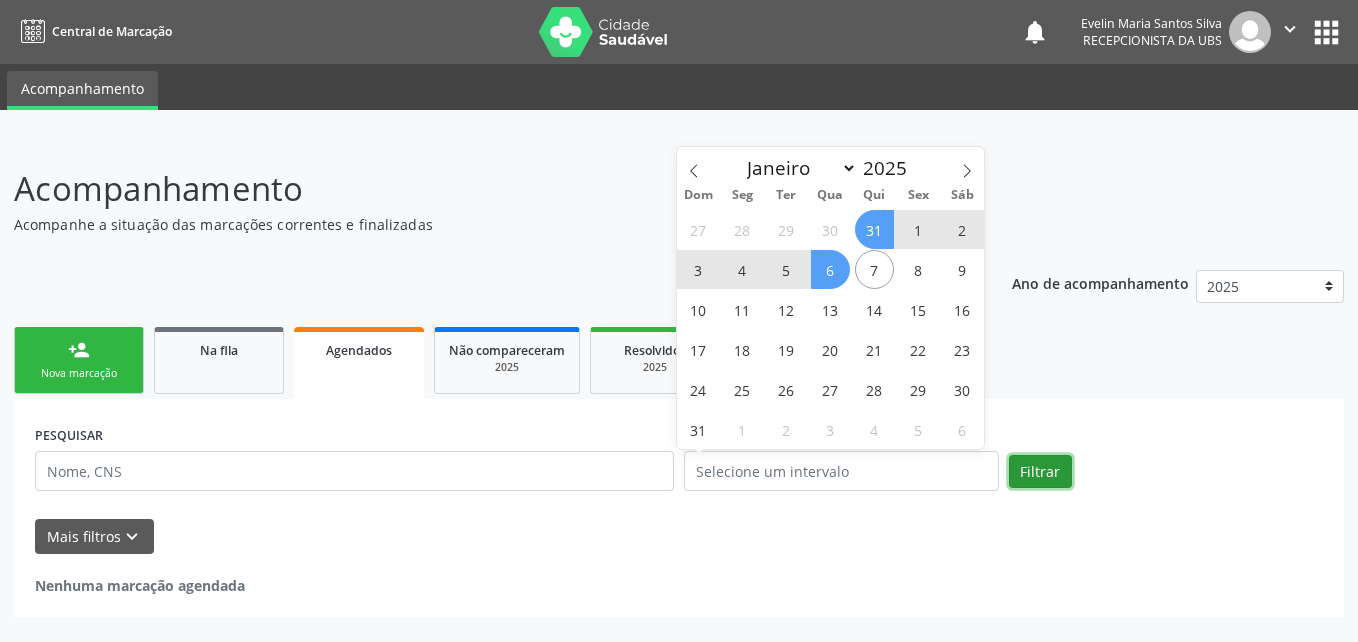 select on "7" 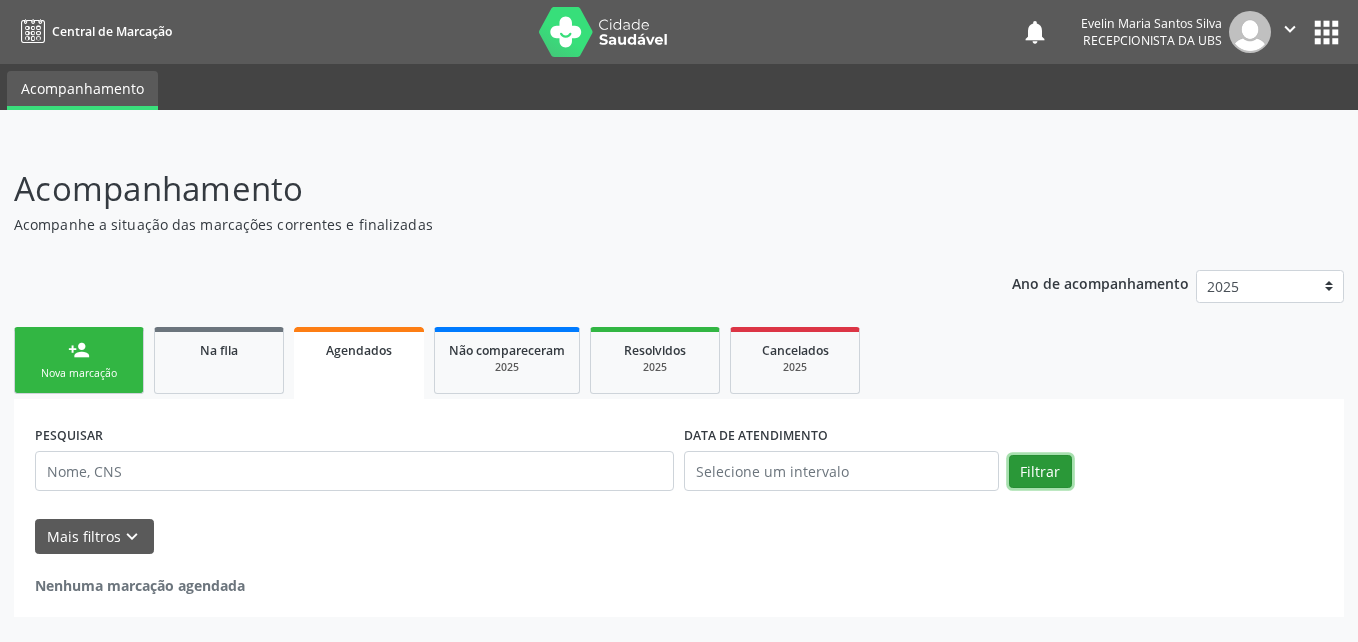 click on "Filtrar" at bounding box center (1040, 472) 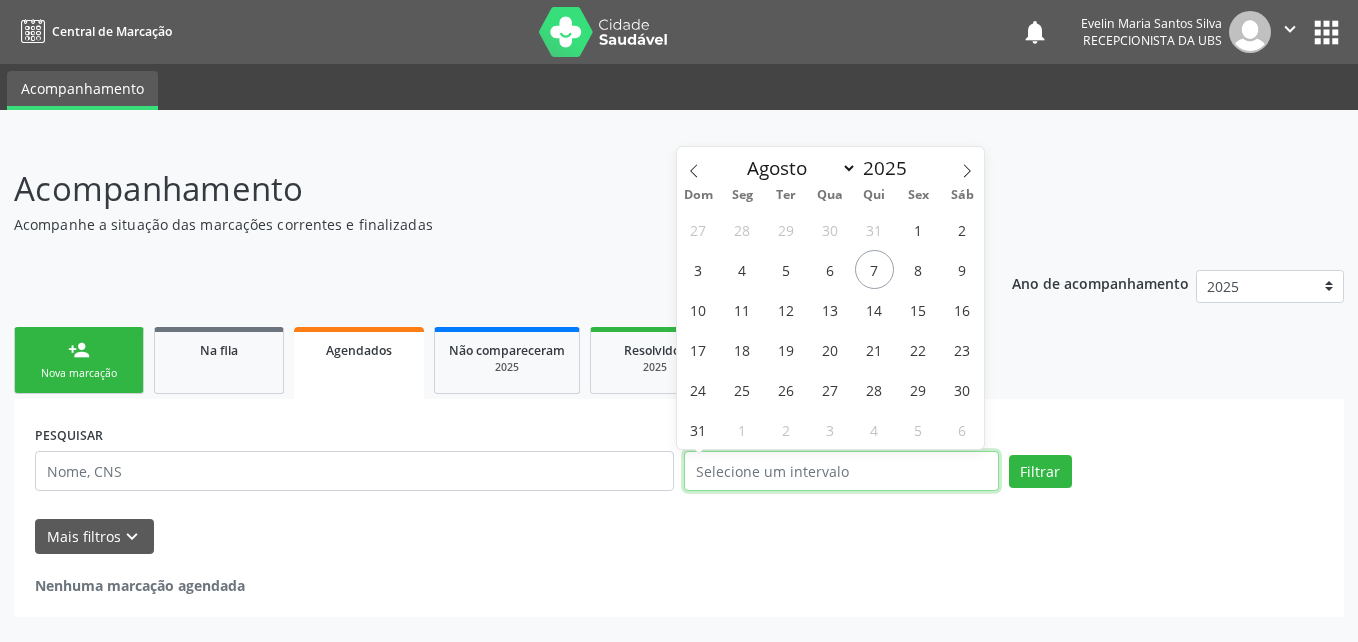 click at bounding box center (841, 471) 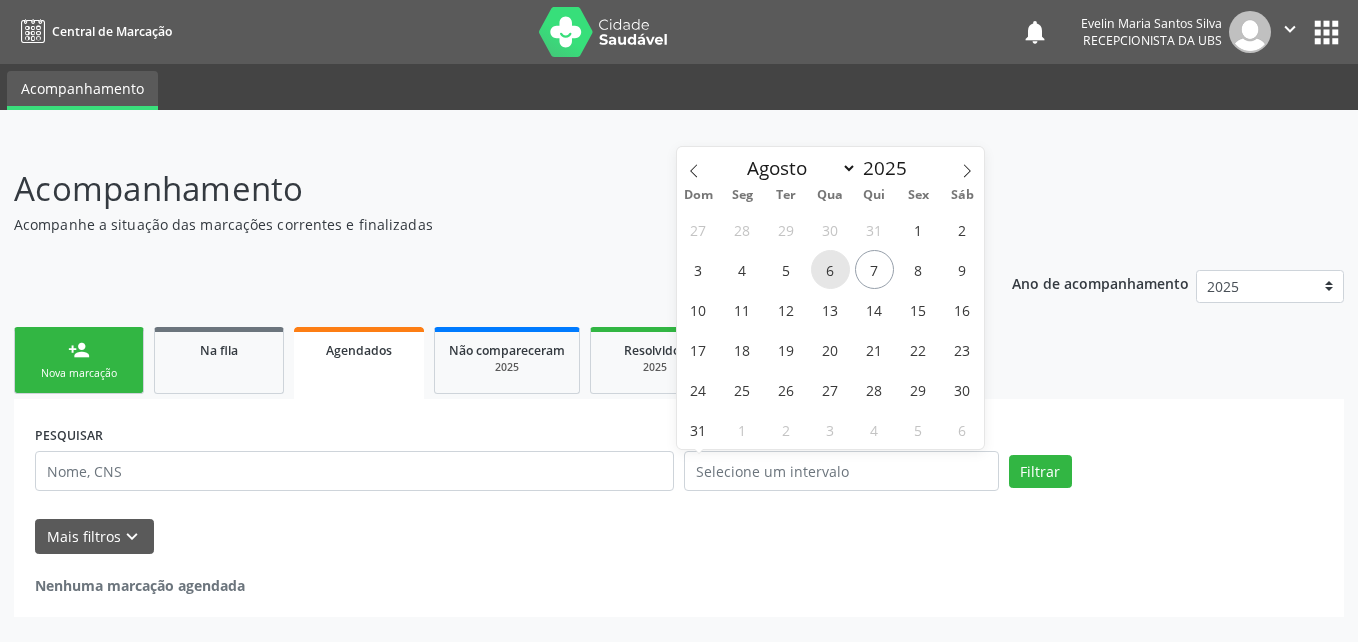 click on "6" at bounding box center [830, 269] 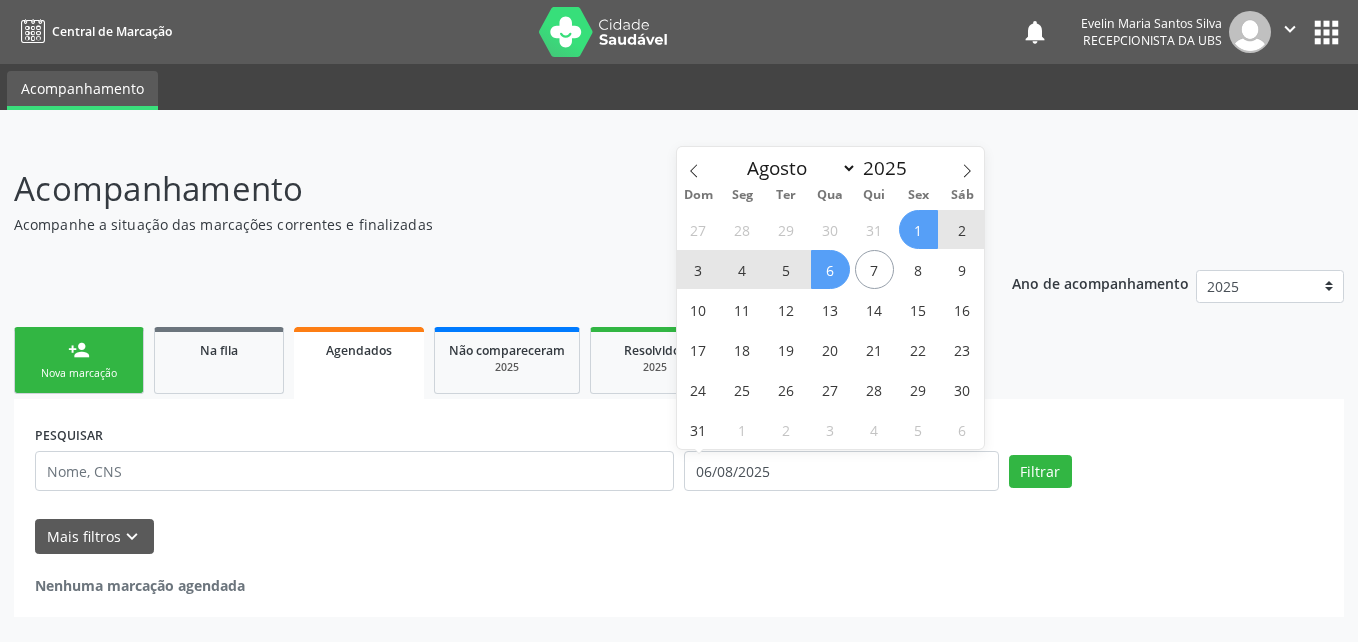 click on "1" at bounding box center [918, 229] 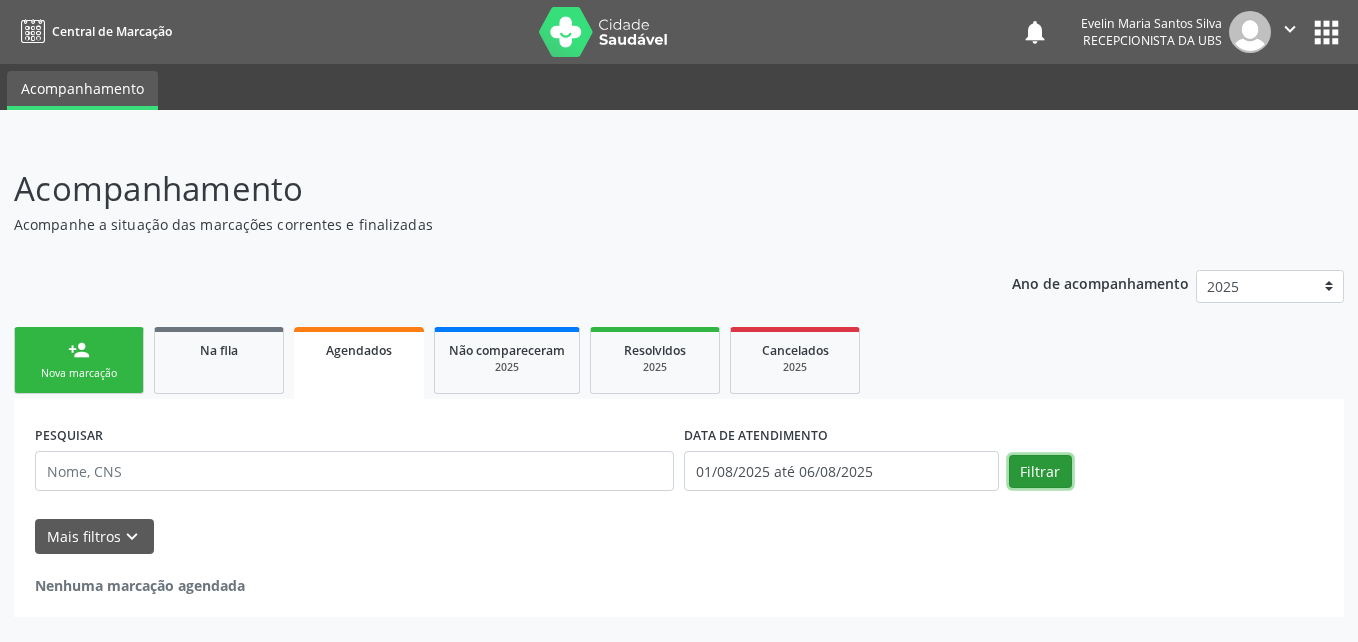 click on "Filtrar" at bounding box center [1040, 472] 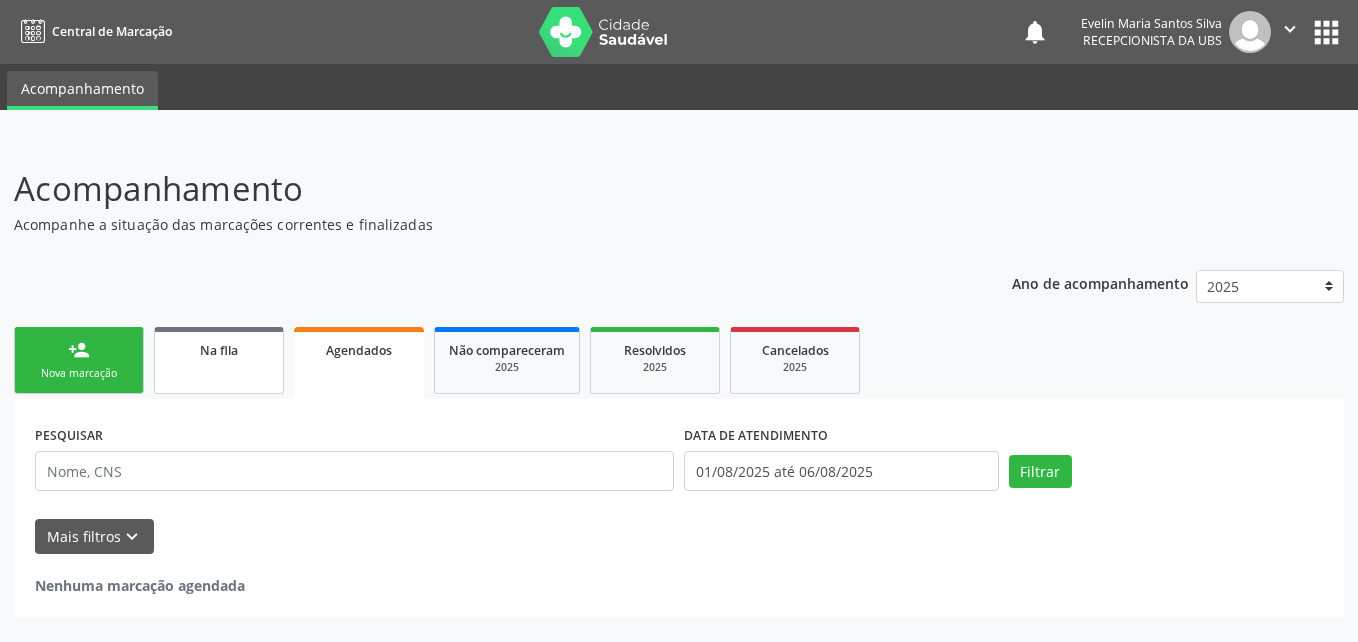 click on "Na fila" at bounding box center (219, 349) 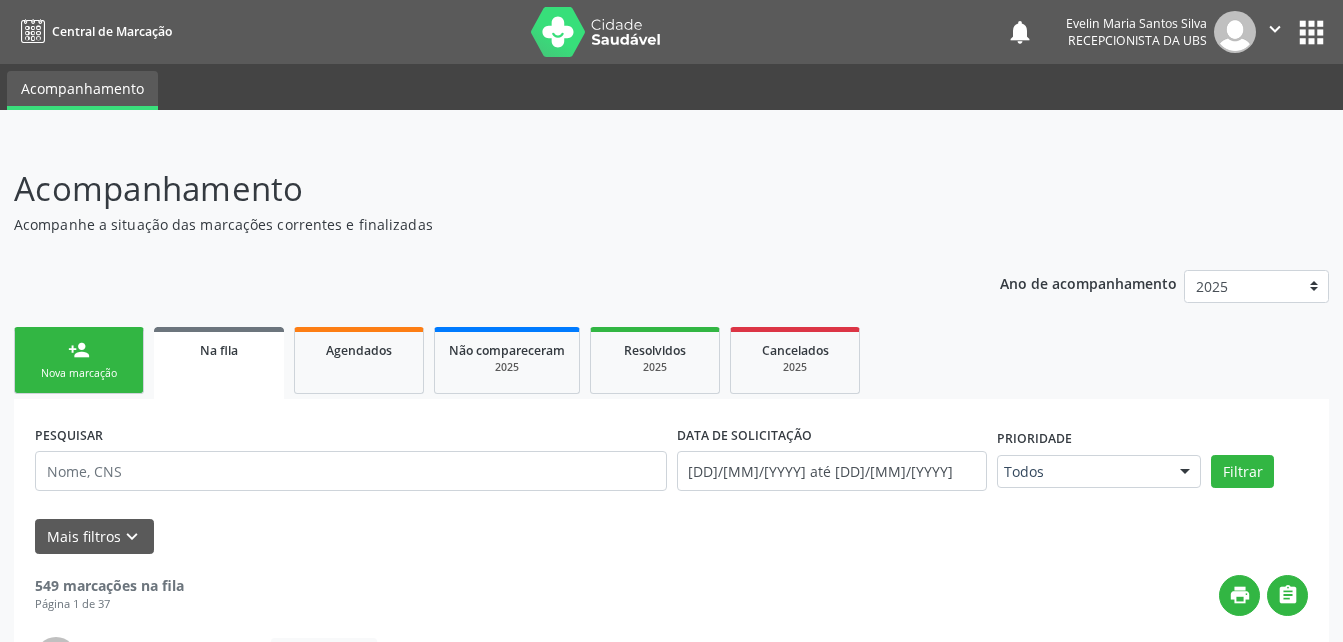 click on "Na fila" at bounding box center [219, 363] 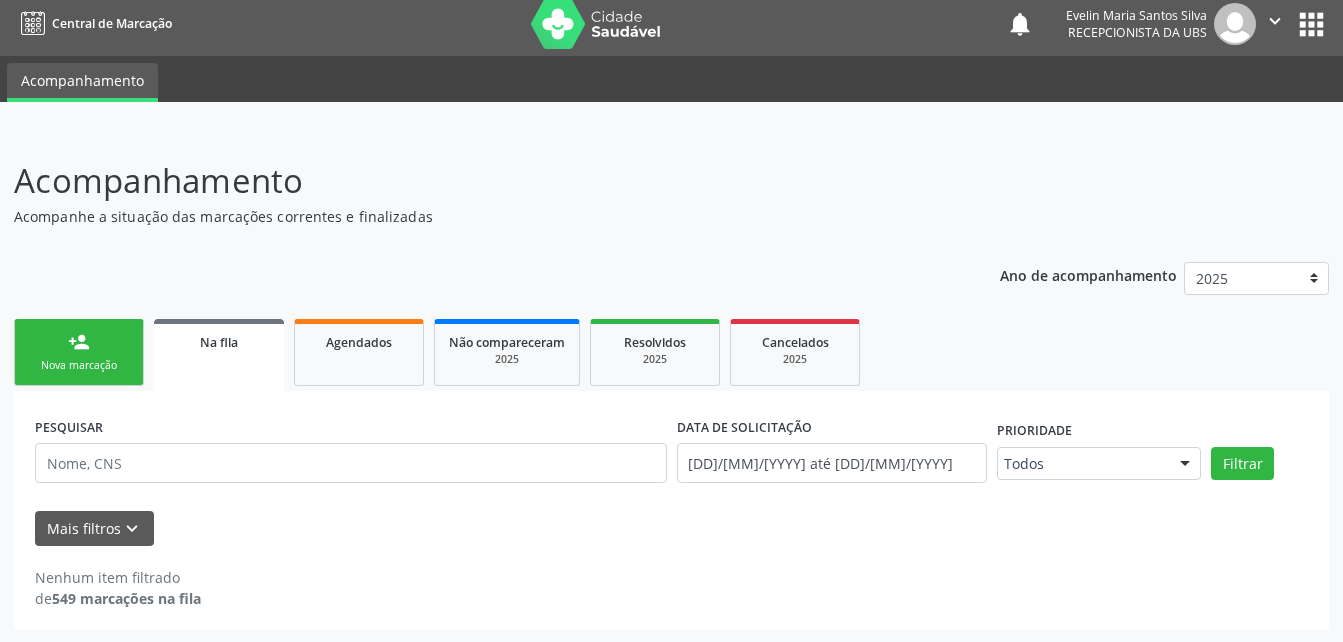 scroll, scrollTop: 10, scrollLeft: 0, axis: vertical 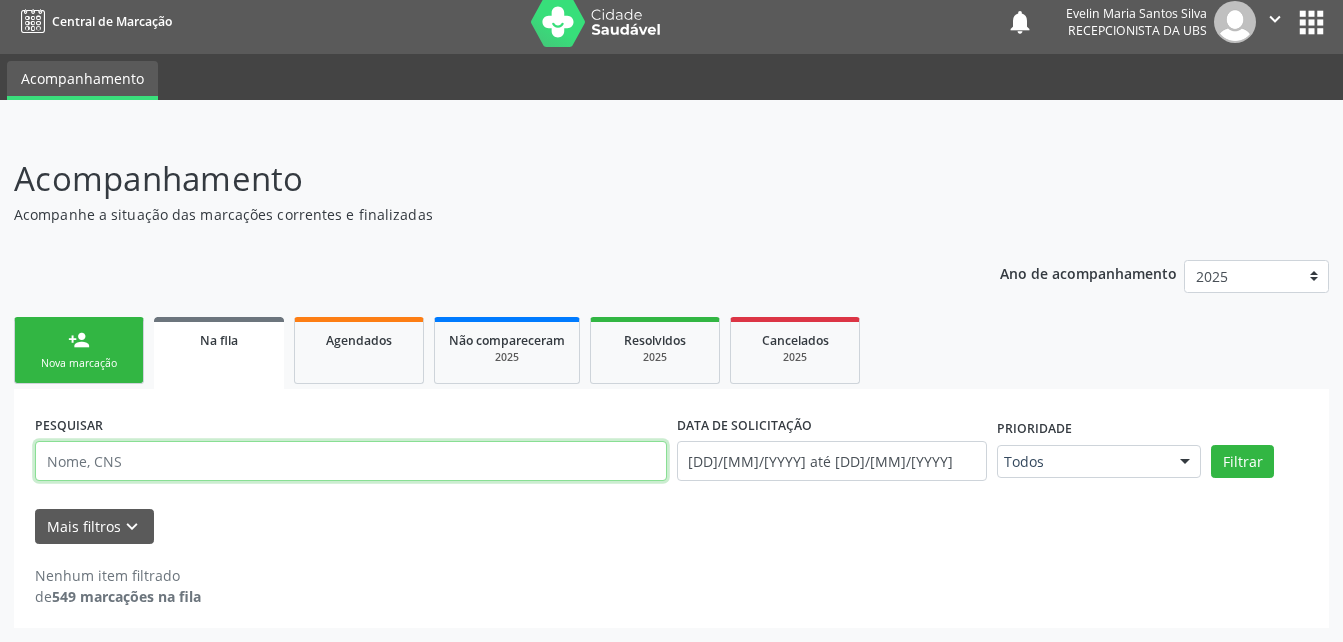 click at bounding box center (351, 461) 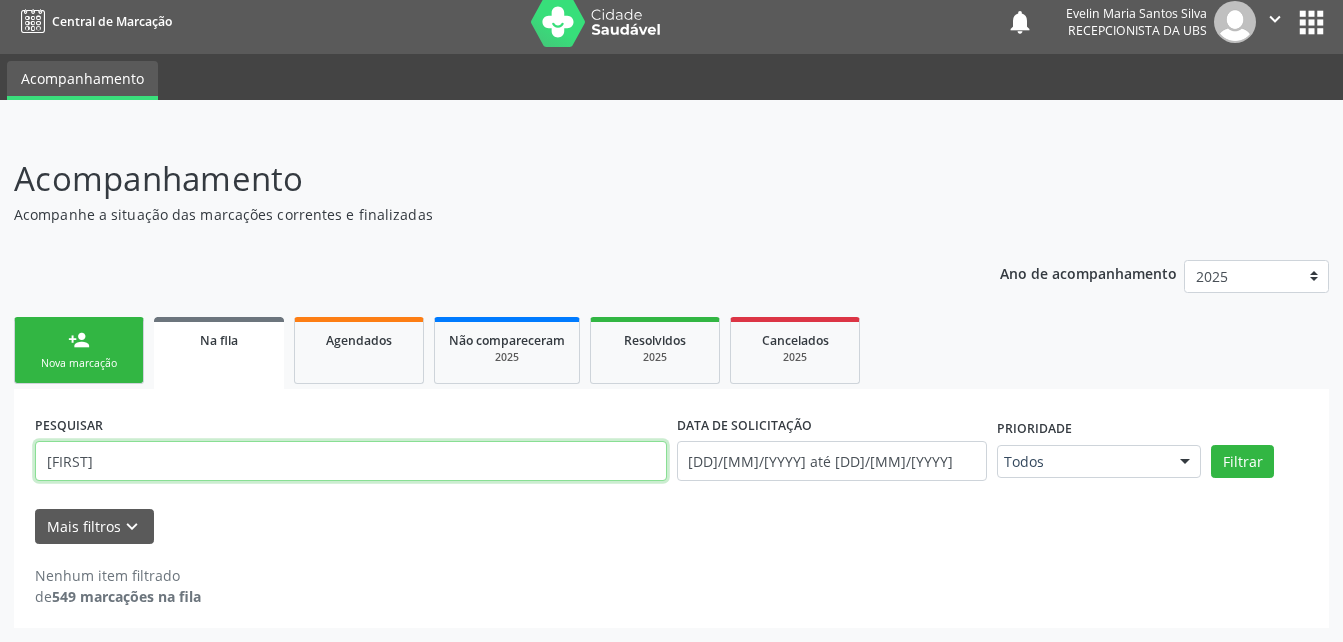 type on "[FIRST]" 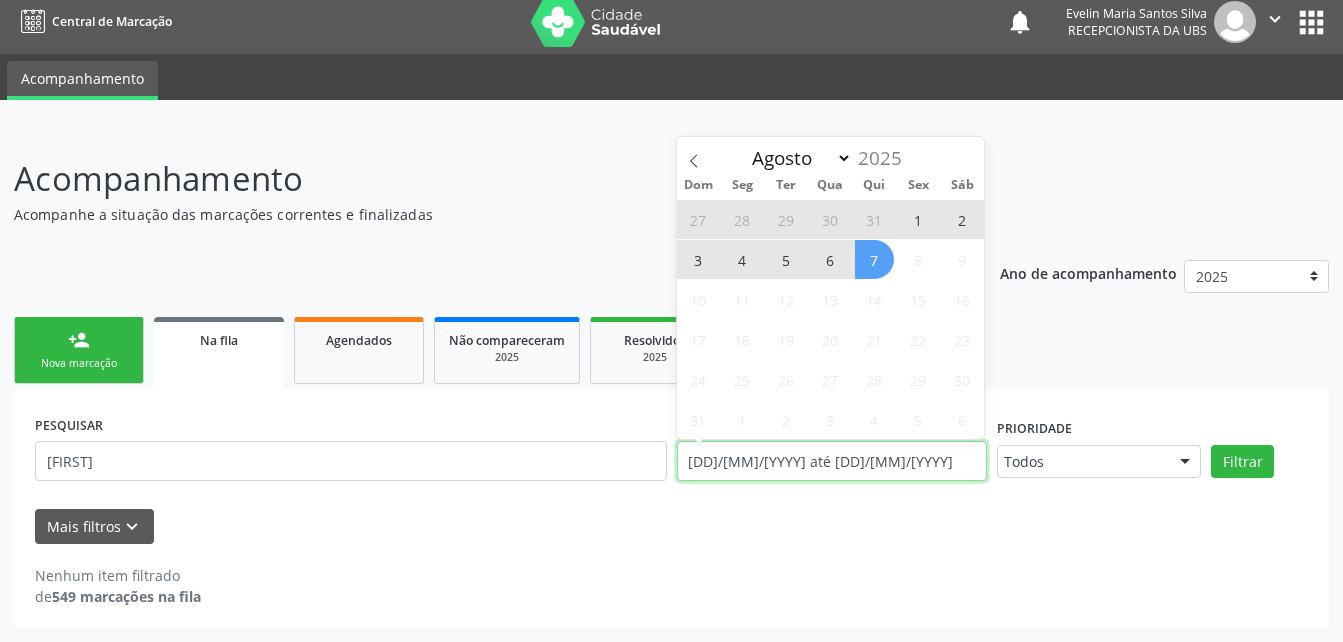 click on "[DD]/[MM]/[YYYY] até [DD]/[MM]/[YYYY]" at bounding box center (832, 461) 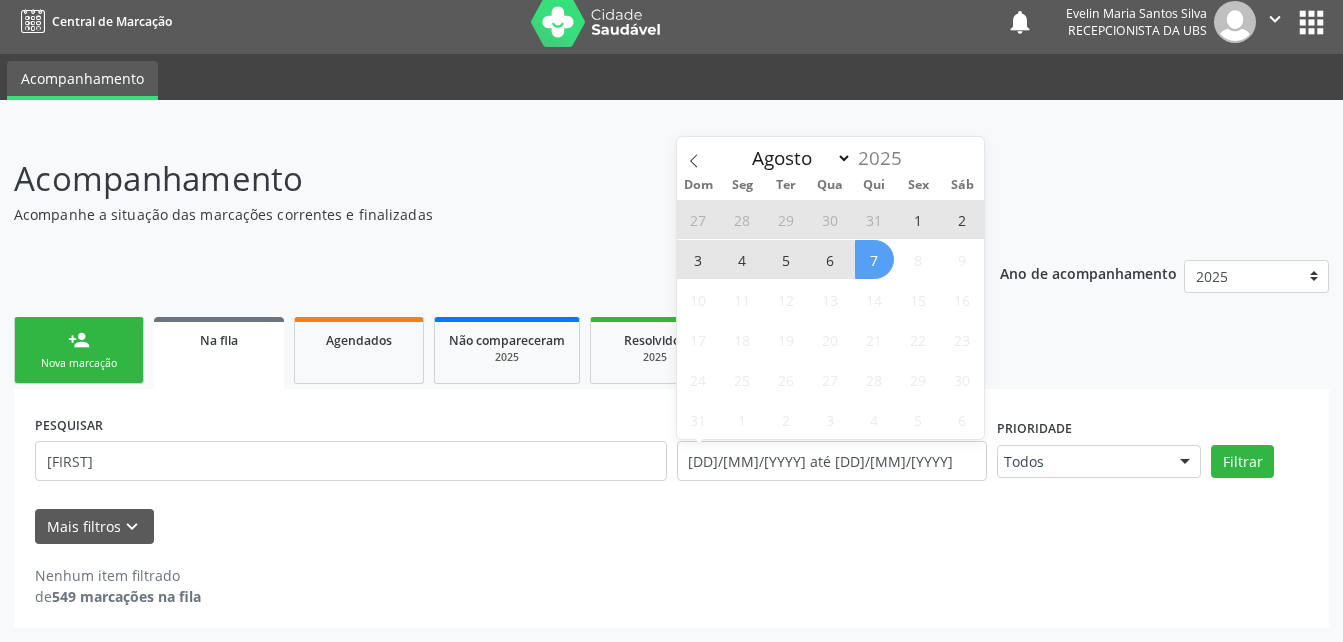 click on "7" at bounding box center [874, 259] 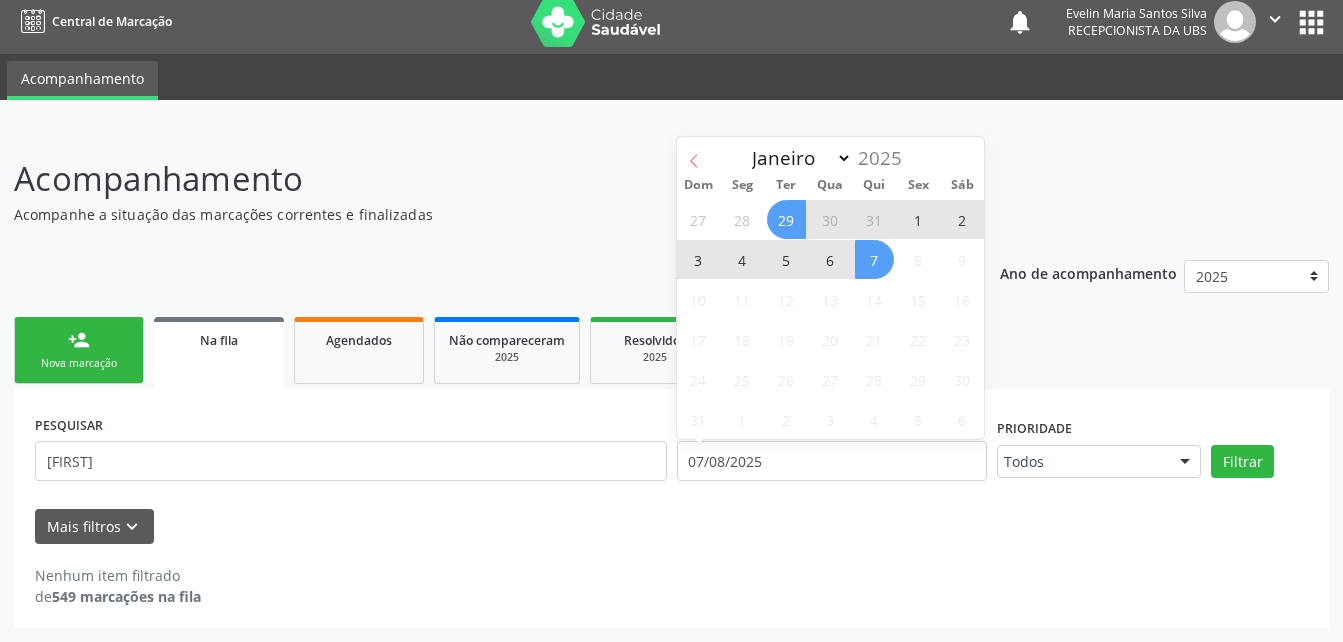 click 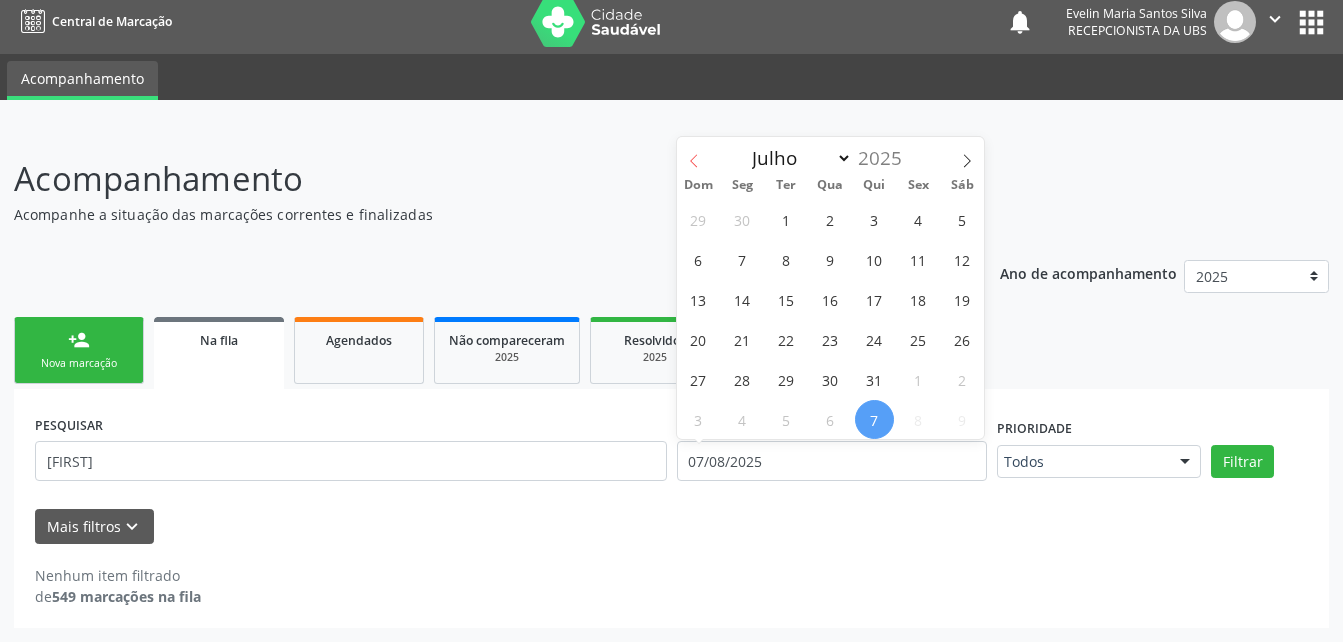 click 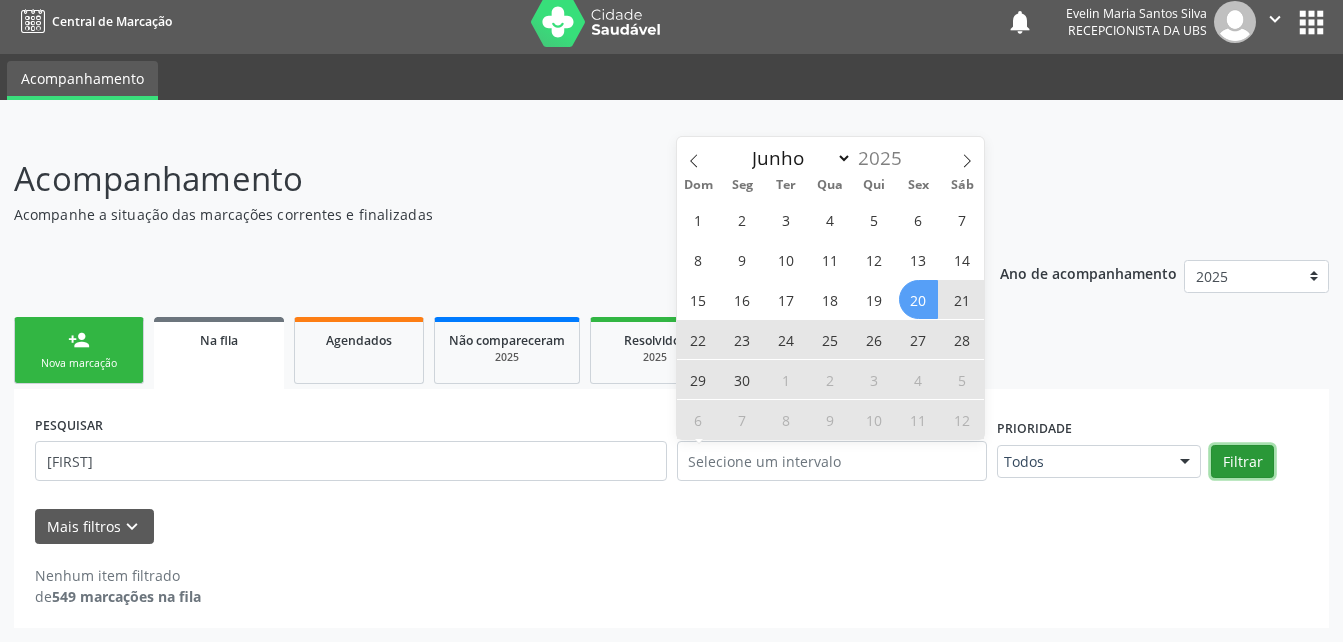 click on "Filtrar" at bounding box center [1242, 462] 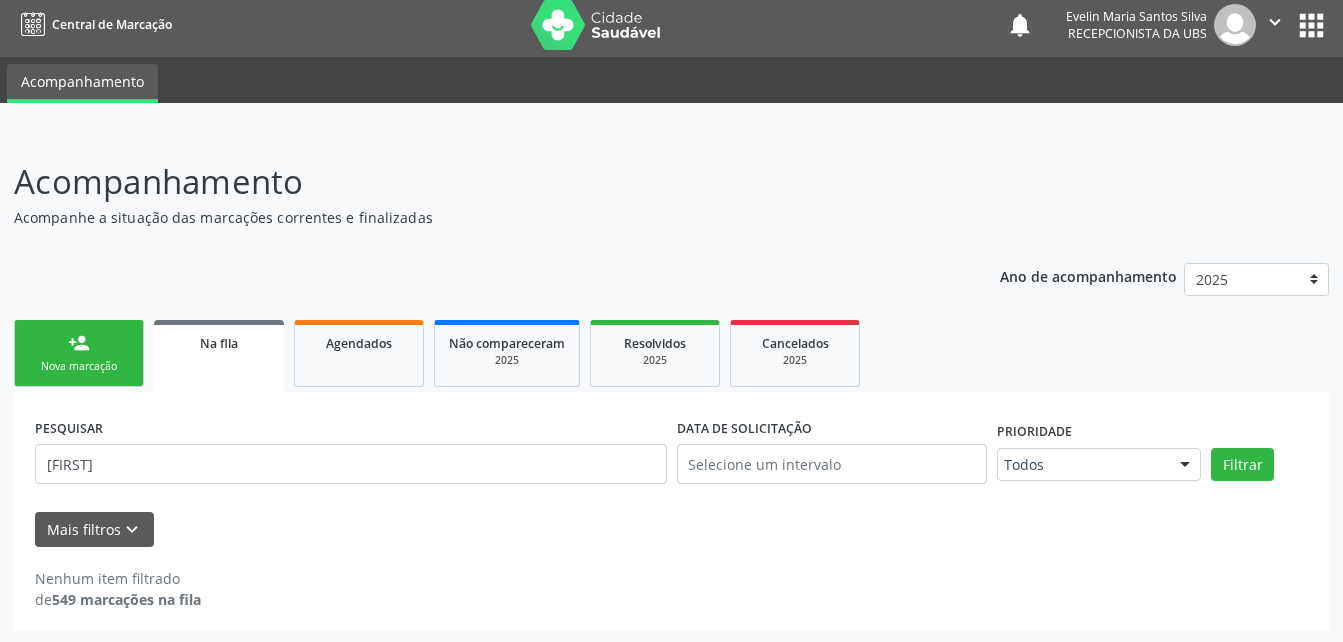 scroll, scrollTop: 0, scrollLeft: 0, axis: both 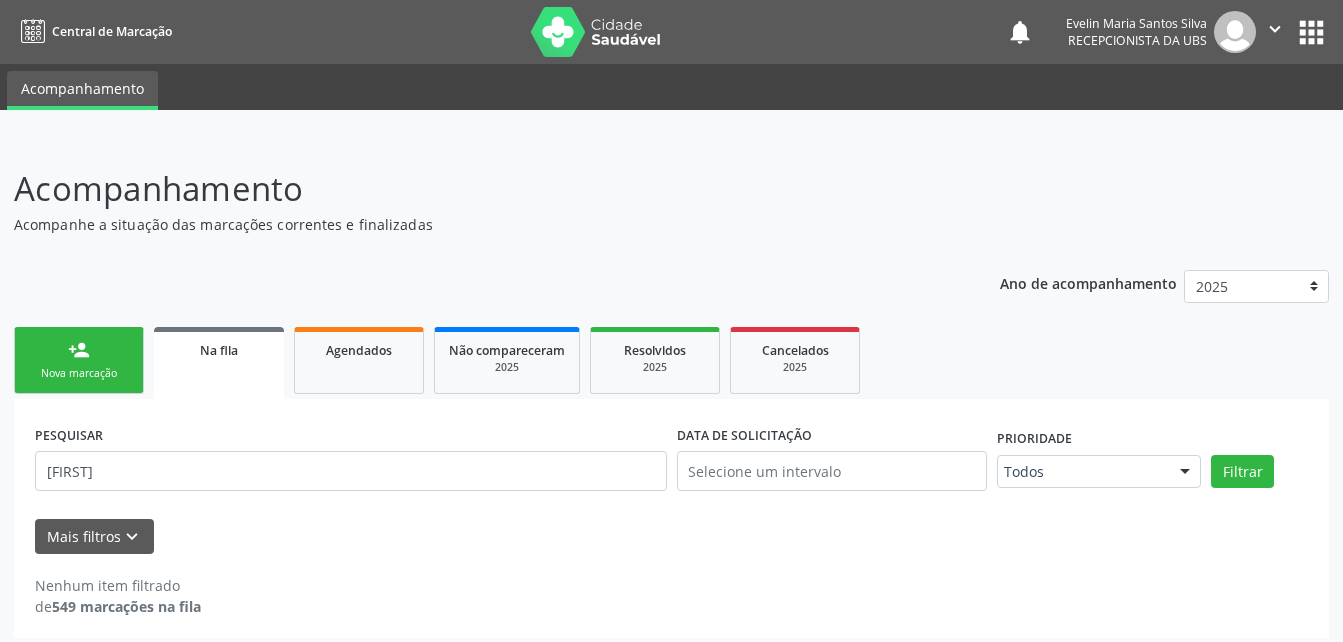 click on "Na fila" at bounding box center (219, 349) 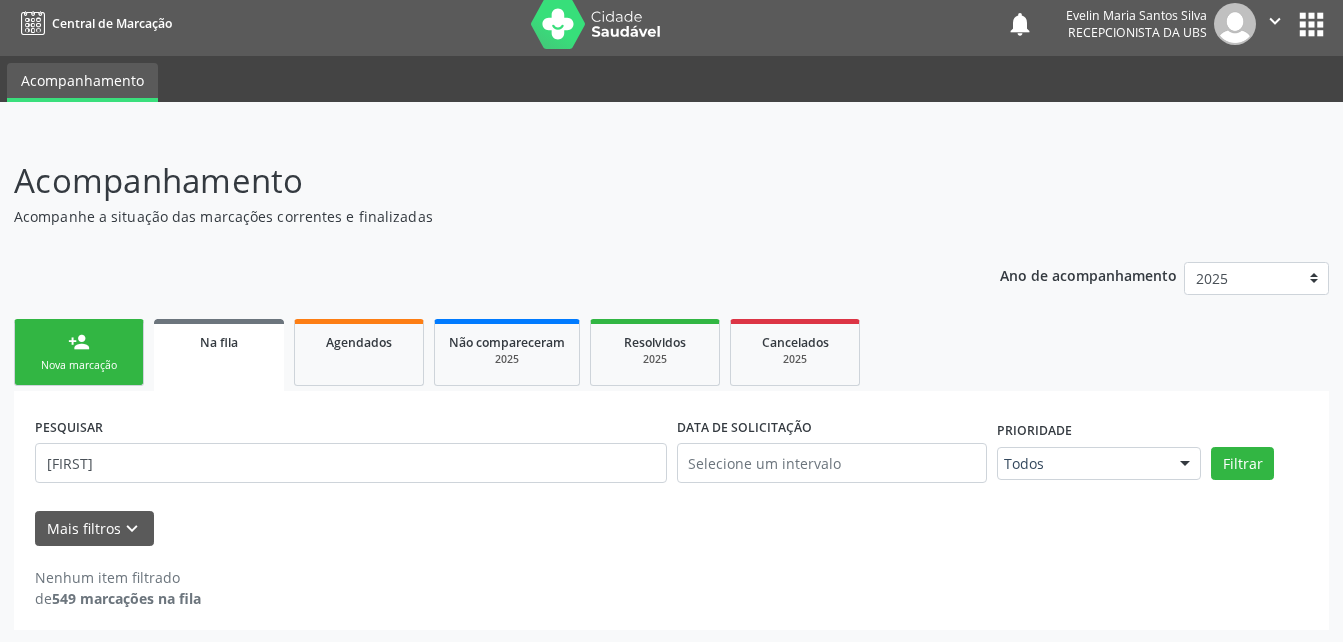 scroll, scrollTop: 10, scrollLeft: 0, axis: vertical 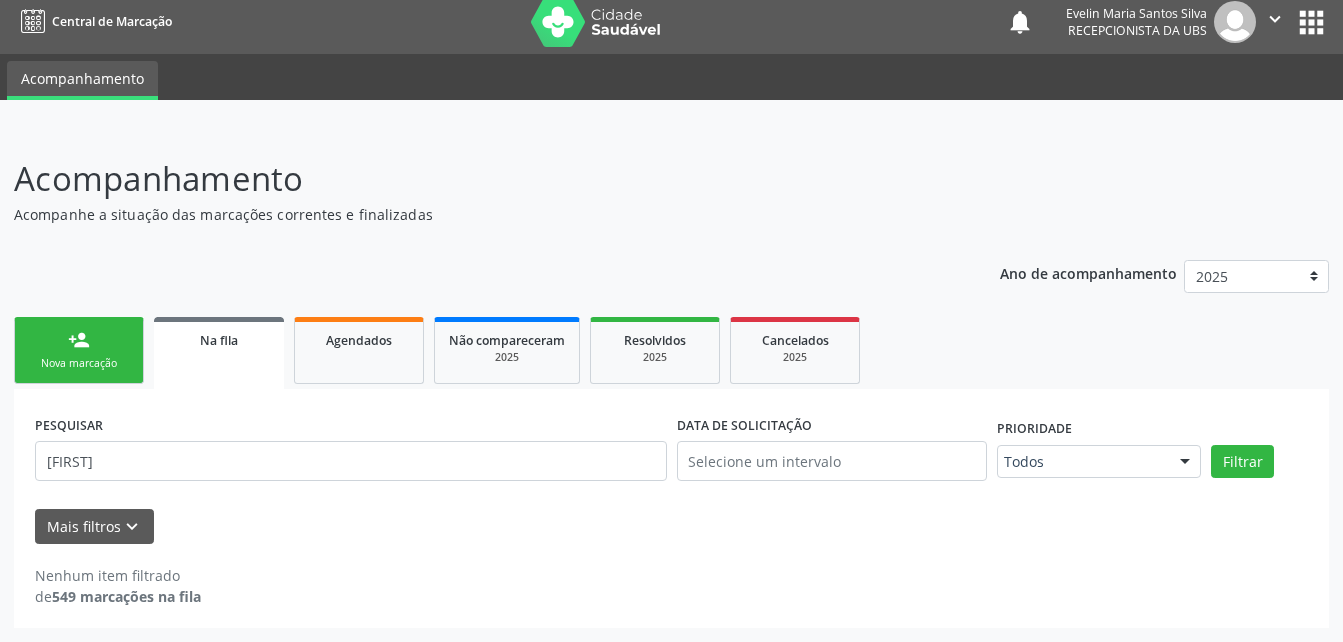 click on "person_add
Nova marcação" at bounding box center [79, 350] 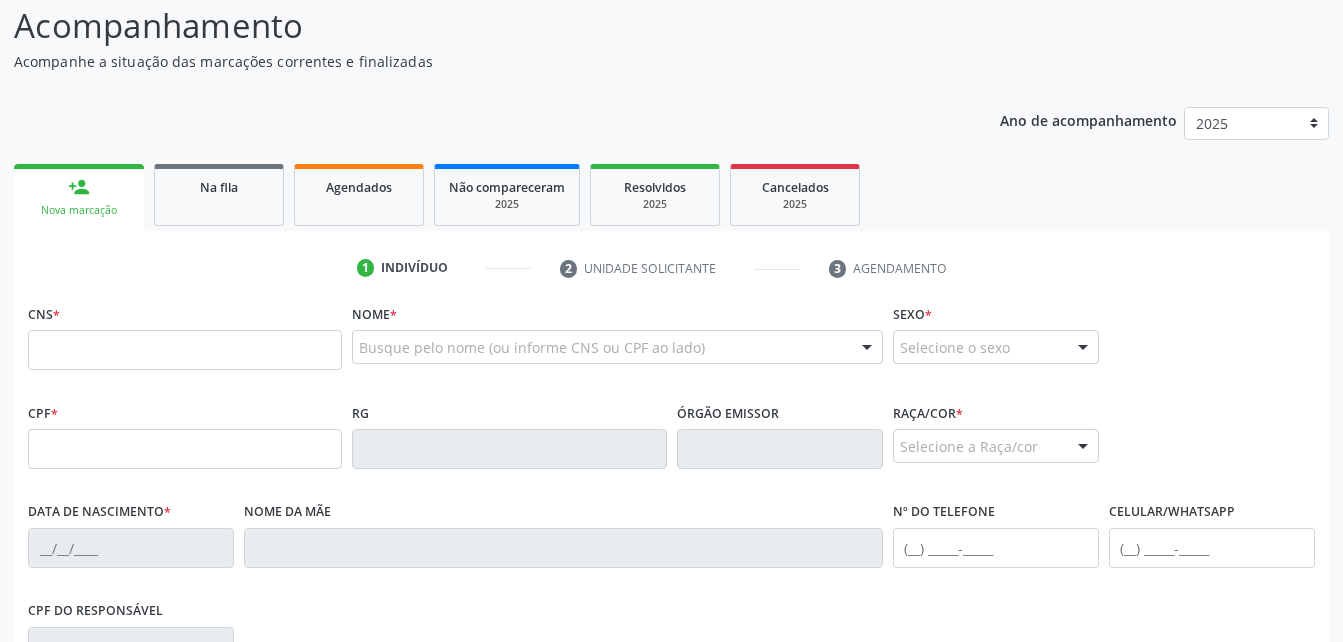 scroll, scrollTop: 210, scrollLeft: 0, axis: vertical 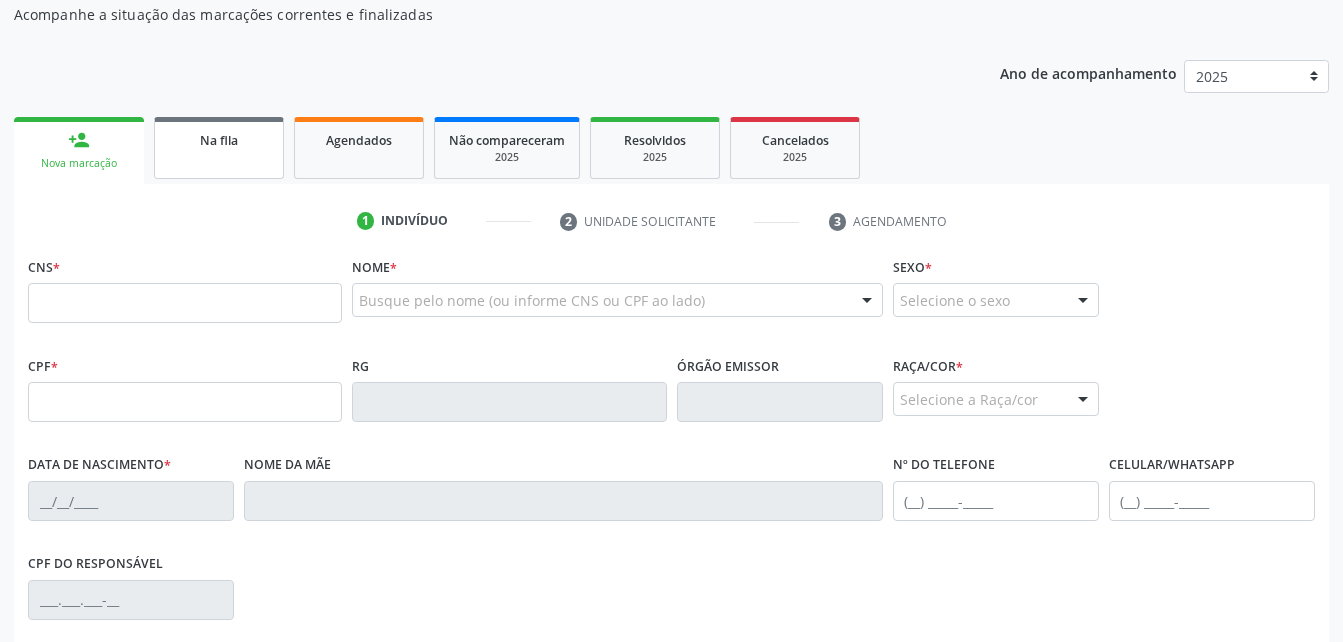 click on "Na fila" at bounding box center [219, 148] 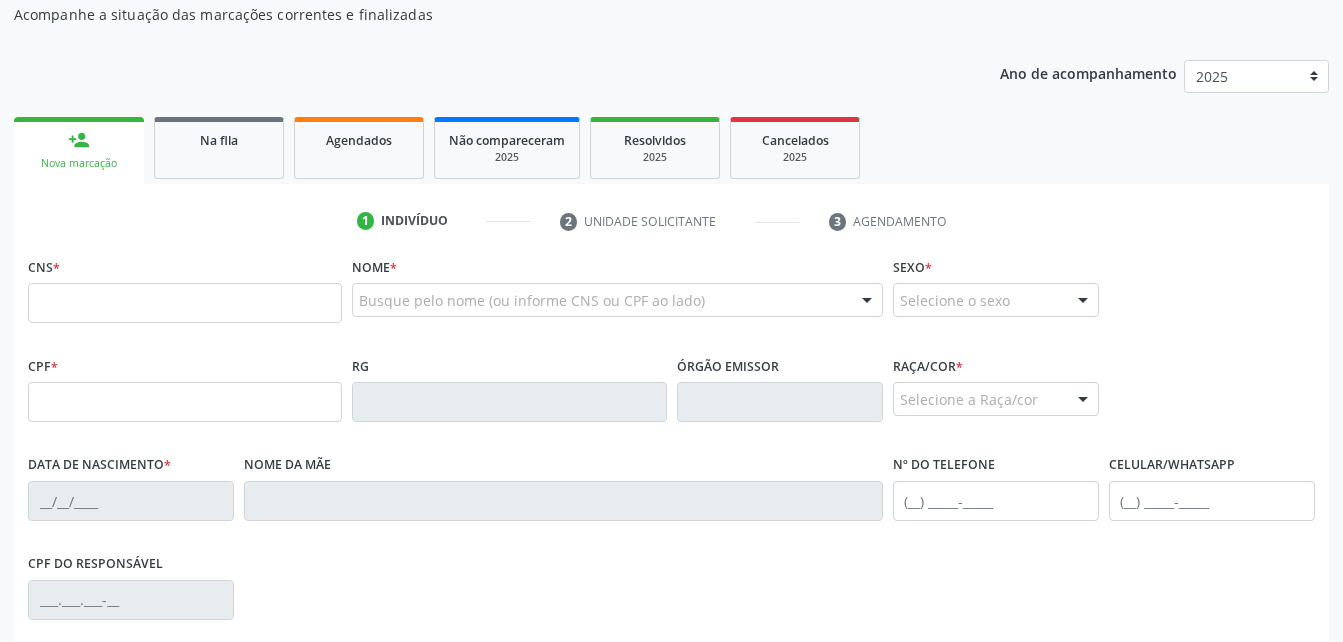 click on "Acompanhe a situação das marcações correntes e finalizadas" at bounding box center [474, 14] 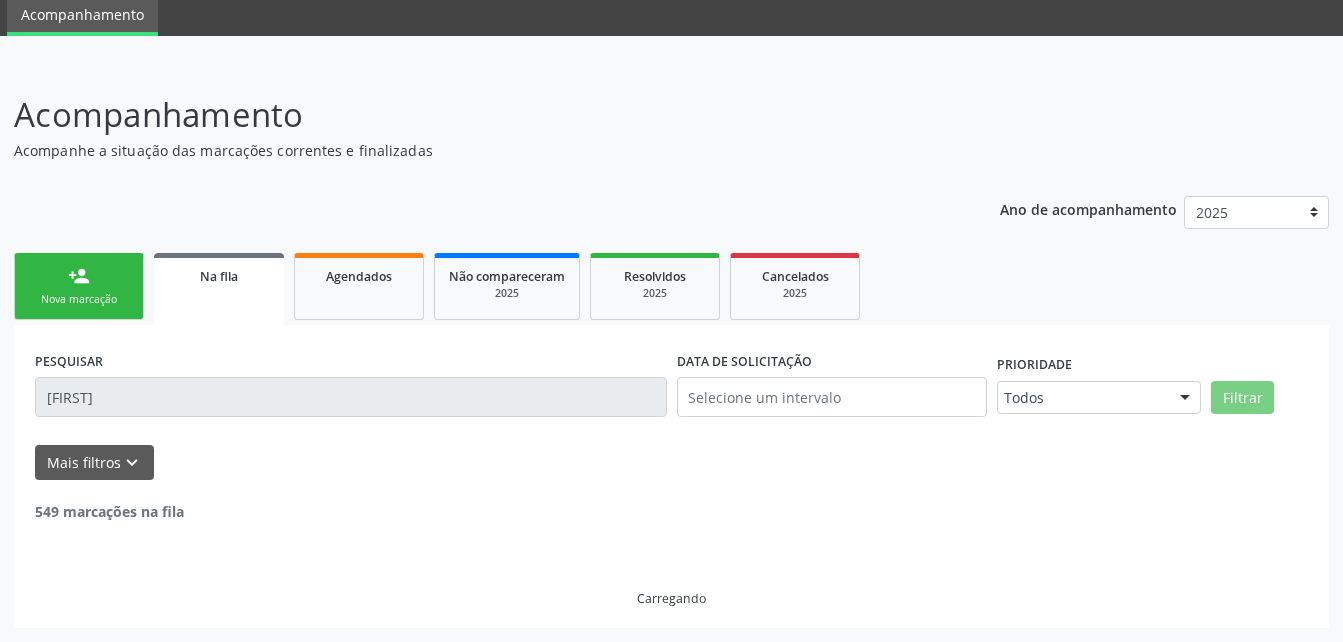 click on "Acompanhe a situação das marcações correntes e finalizadas" at bounding box center (474, 150) 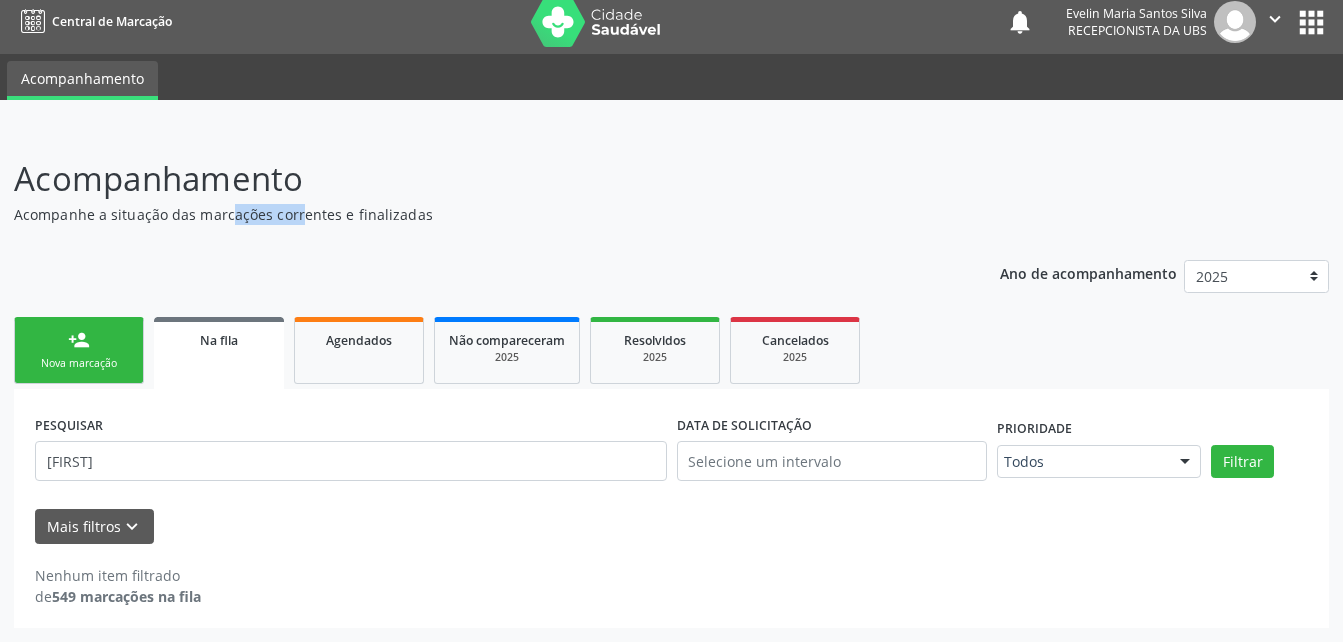 click on "Na fila" at bounding box center (219, 340) 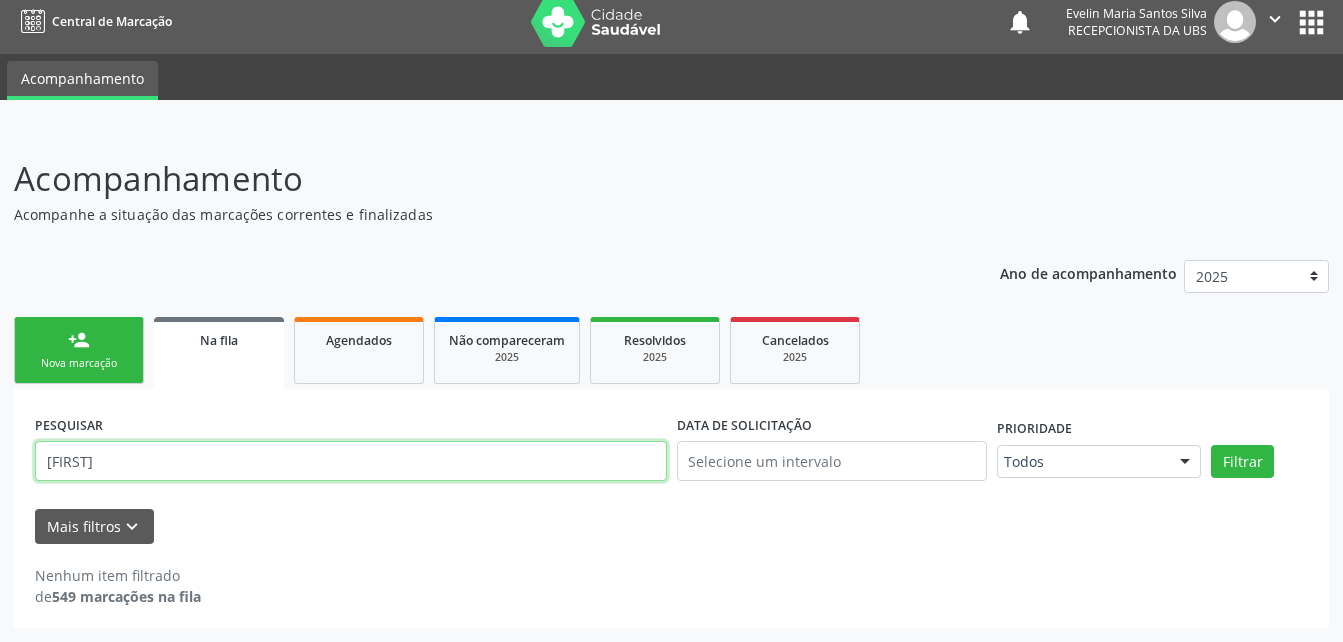 click on "[FIRST]" at bounding box center [351, 461] 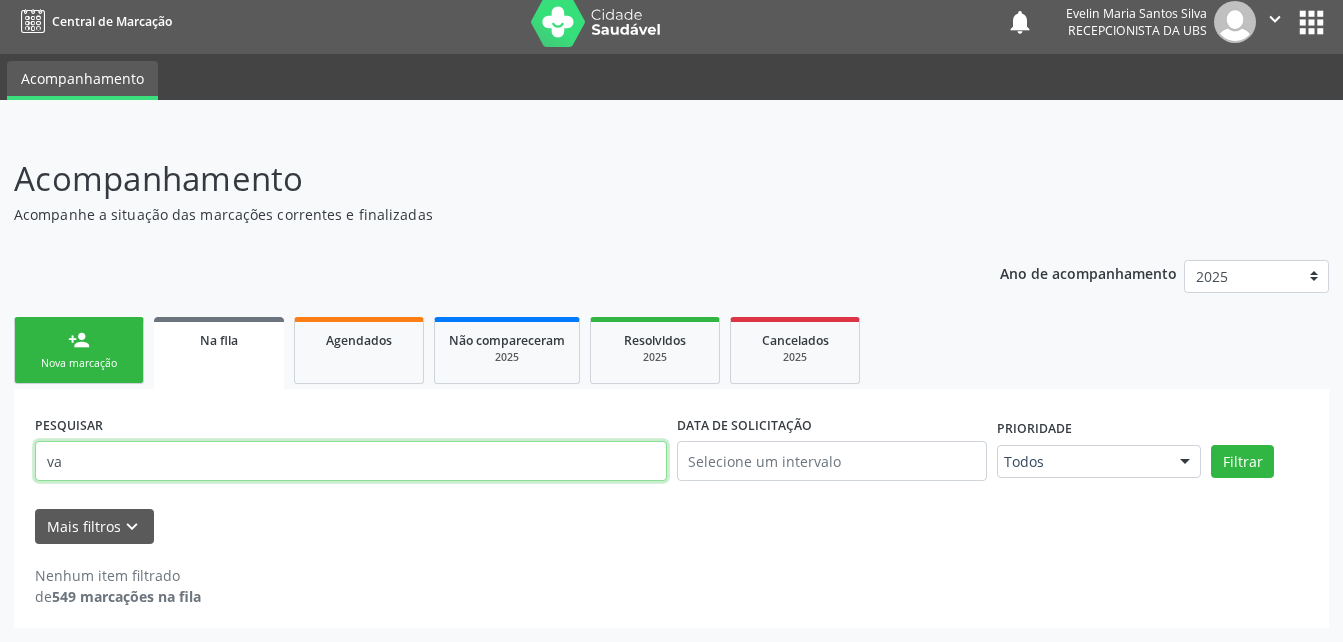 type on "v" 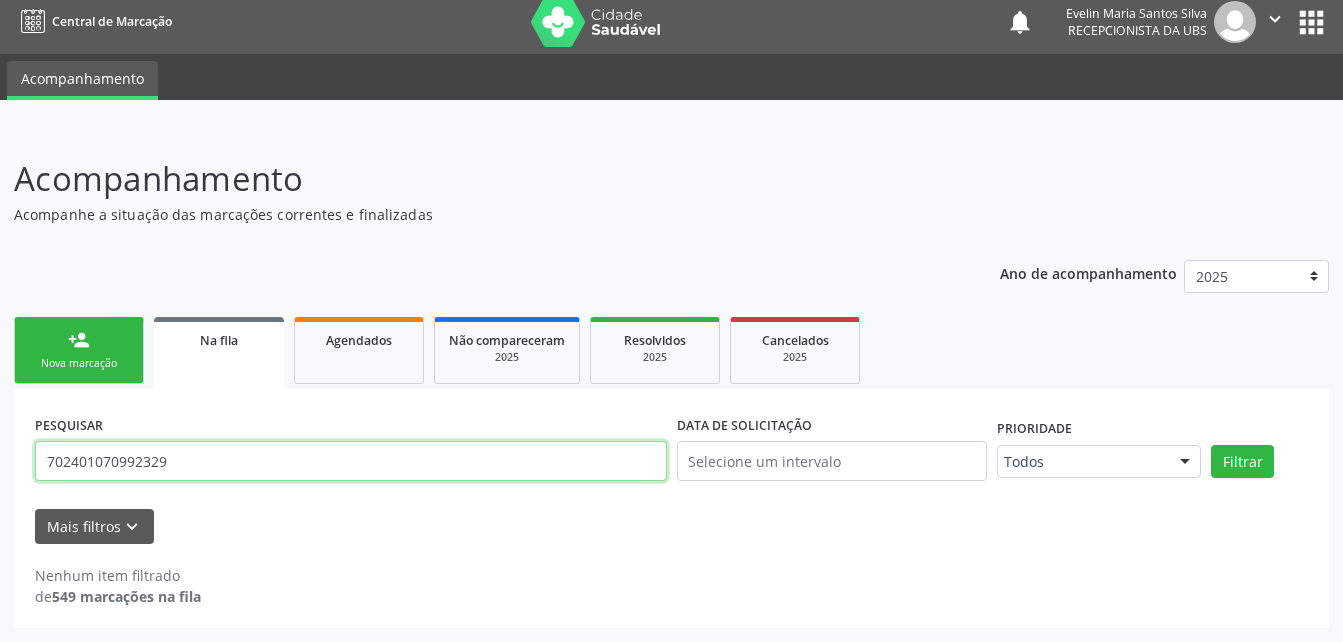 type on "702401070992329" 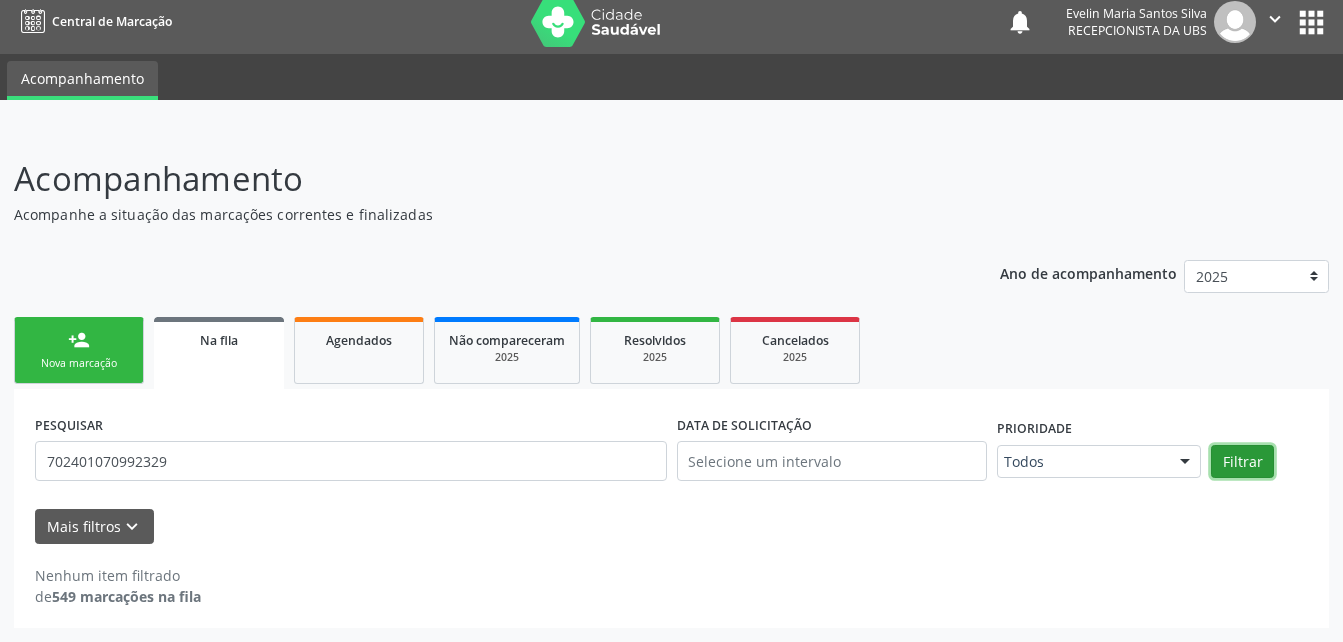 click on "Filtrar" at bounding box center [1242, 462] 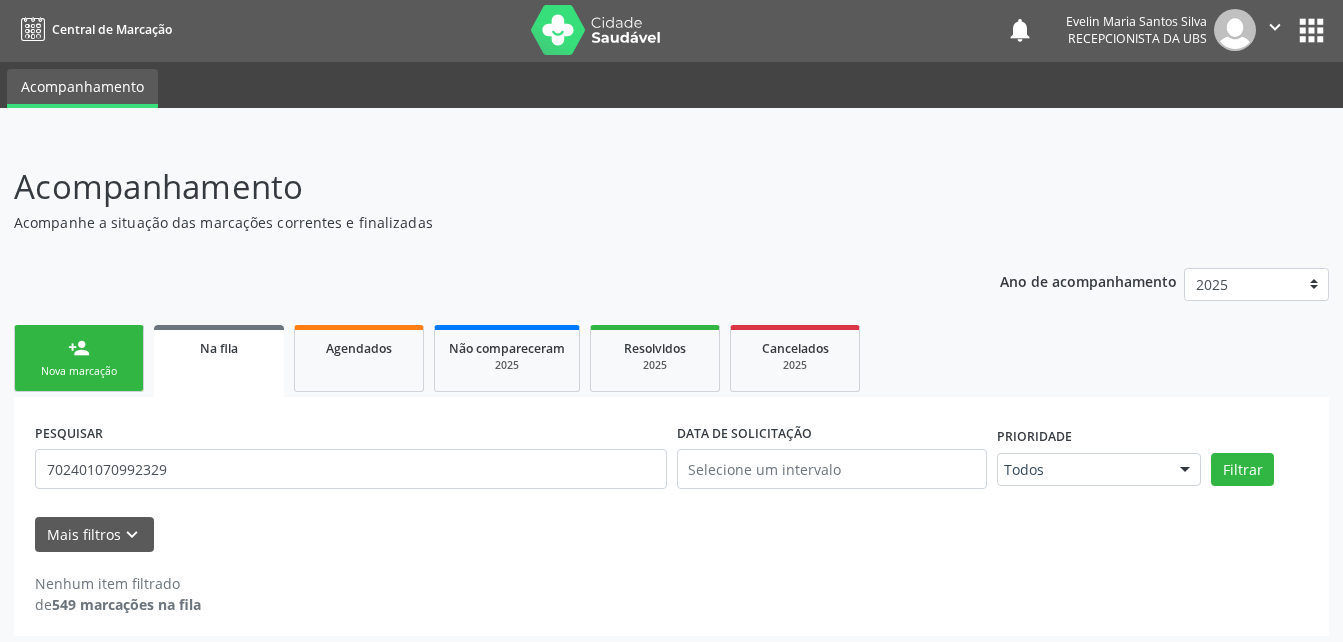 scroll, scrollTop: 0, scrollLeft: 0, axis: both 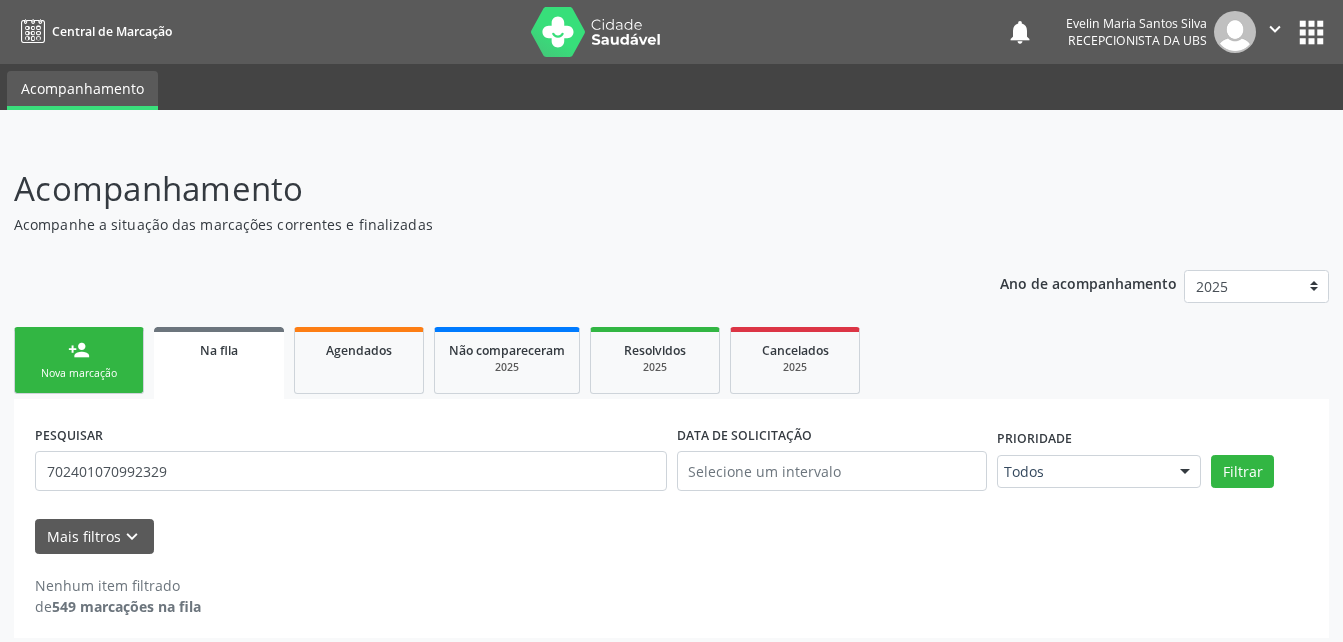 click on "Na fila" at bounding box center [219, 363] 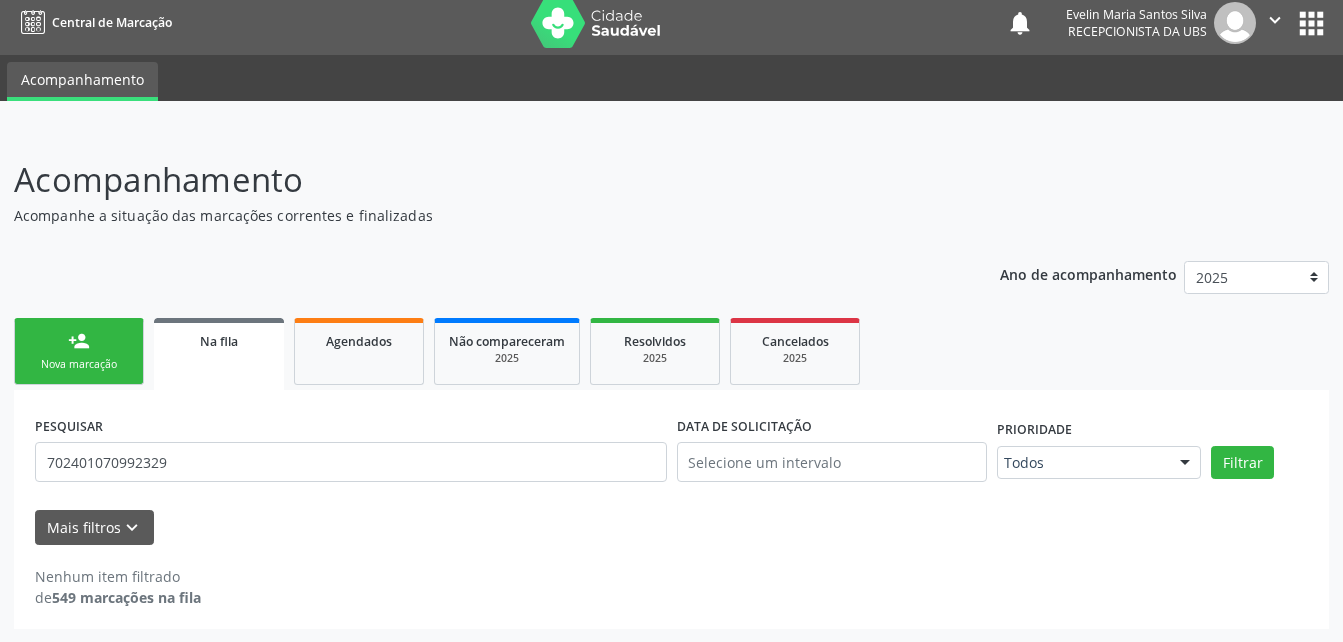 scroll, scrollTop: 10, scrollLeft: 0, axis: vertical 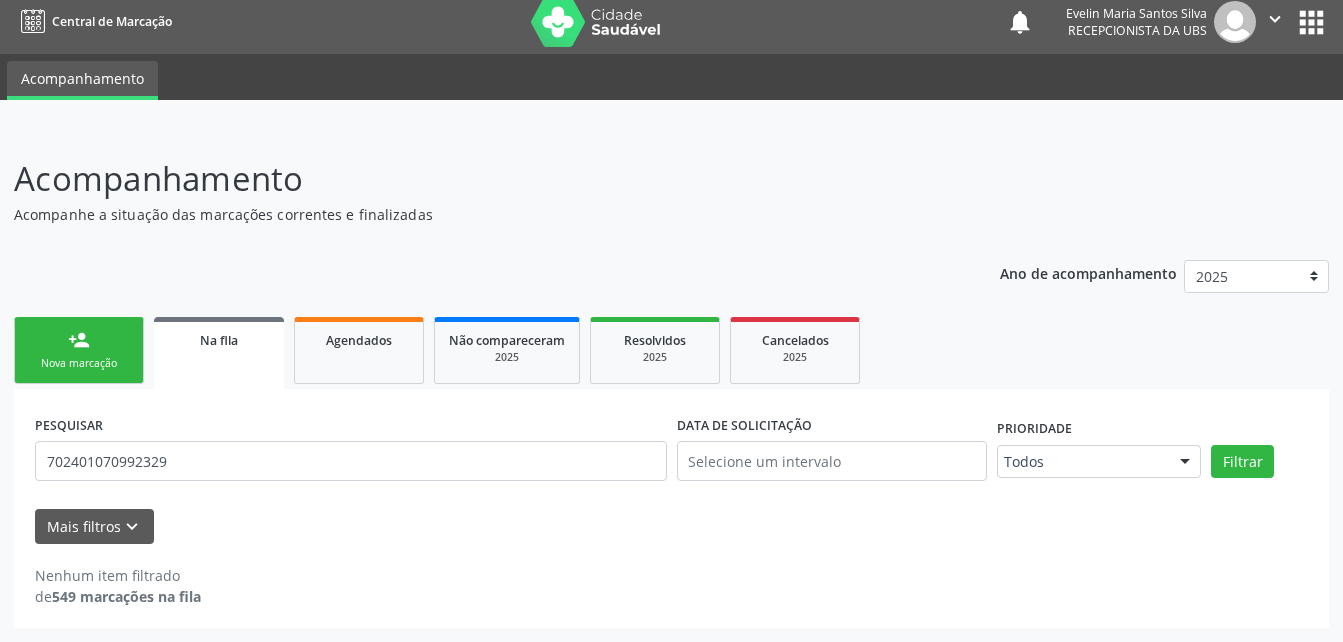 click on "person_add
Nova marcação" at bounding box center [79, 350] 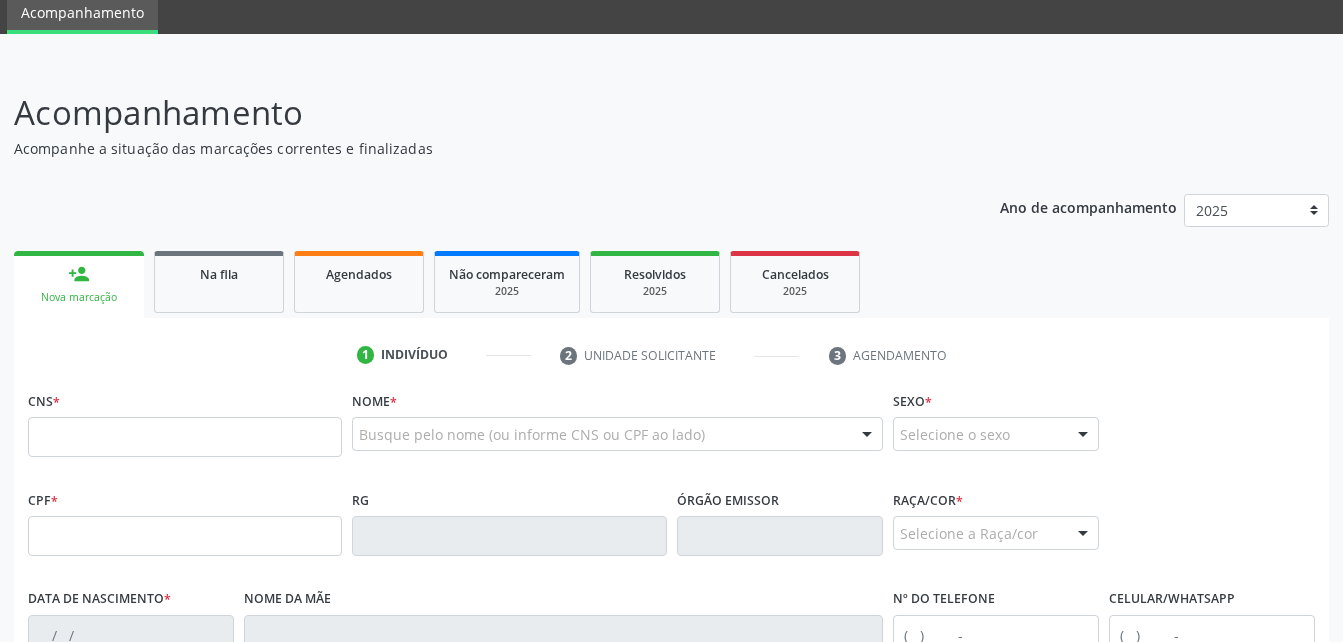 scroll, scrollTop: 110, scrollLeft: 0, axis: vertical 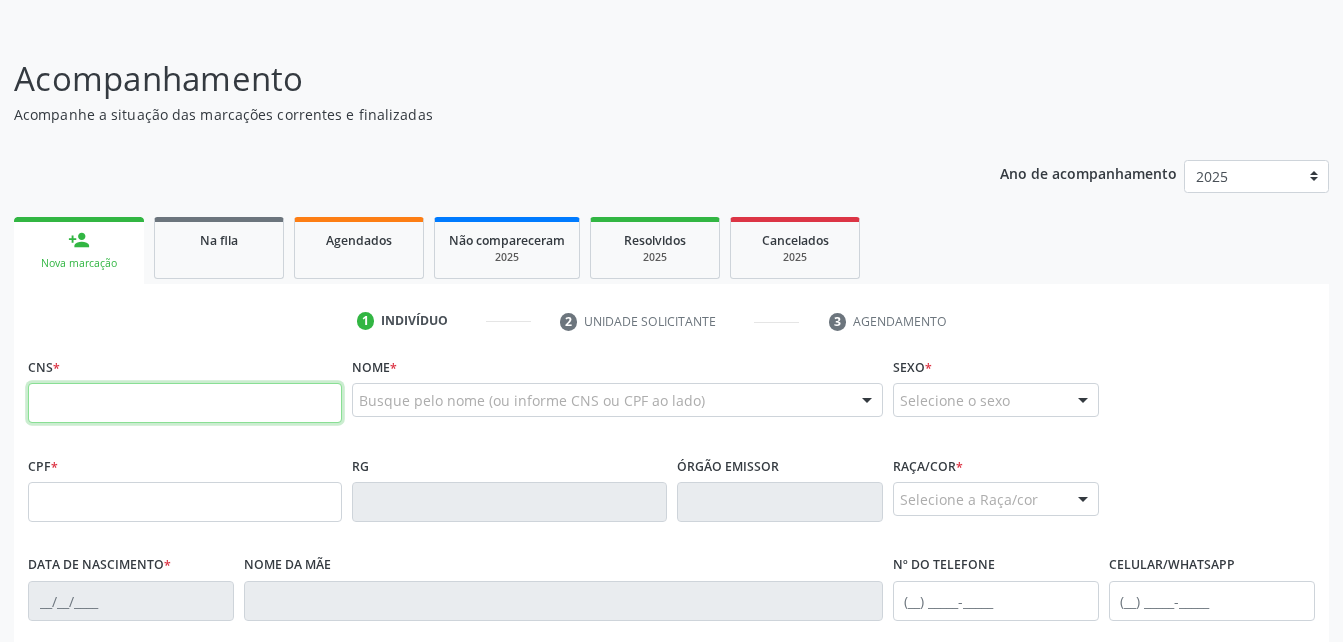 click at bounding box center (185, 403) 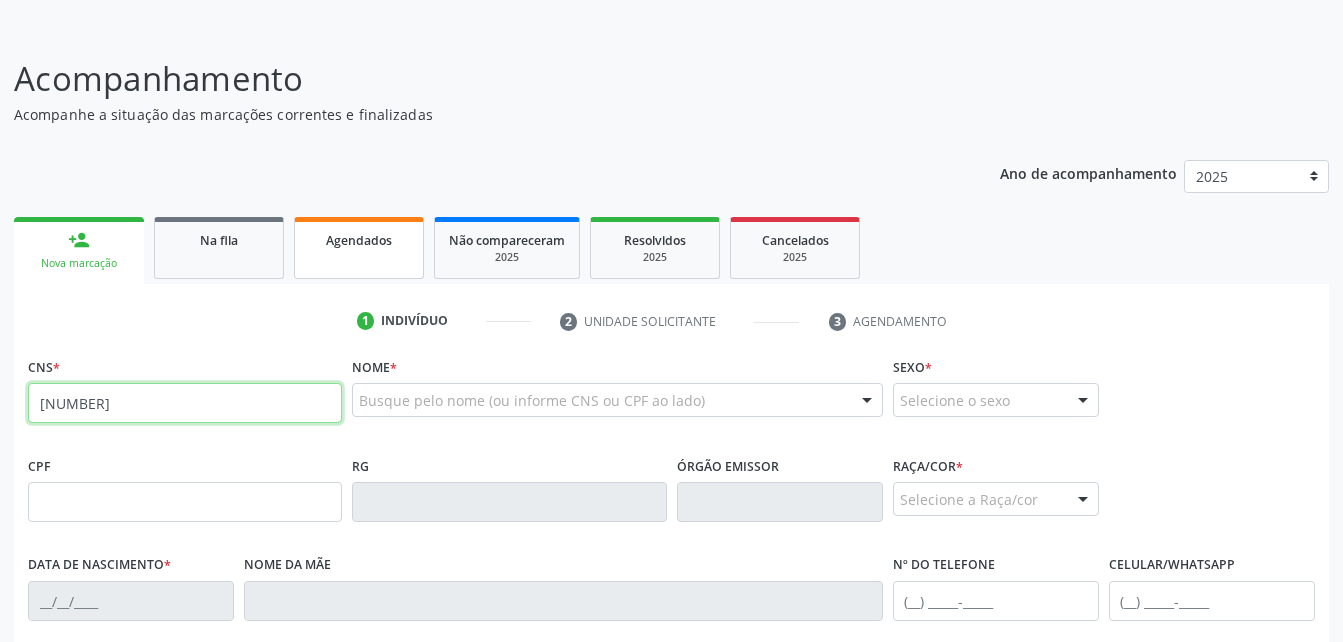 type on "[NUMBER]" 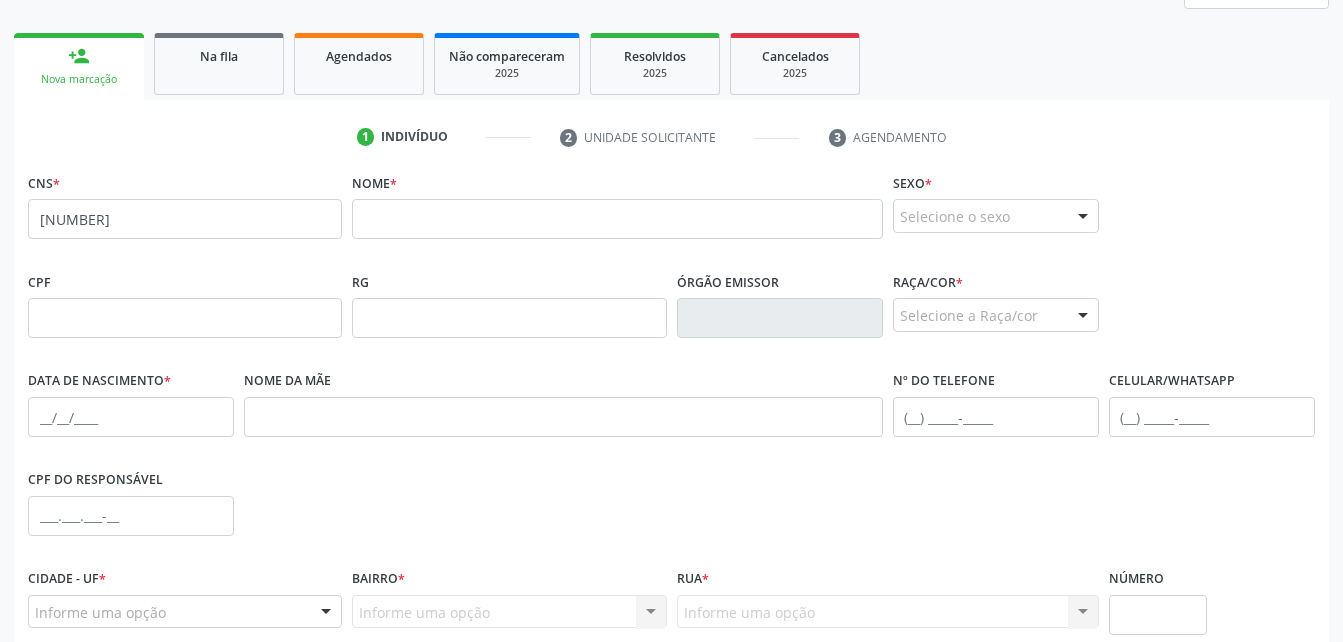 scroll, scrollTop: 310, scrollLeft: 0, axis: vertical 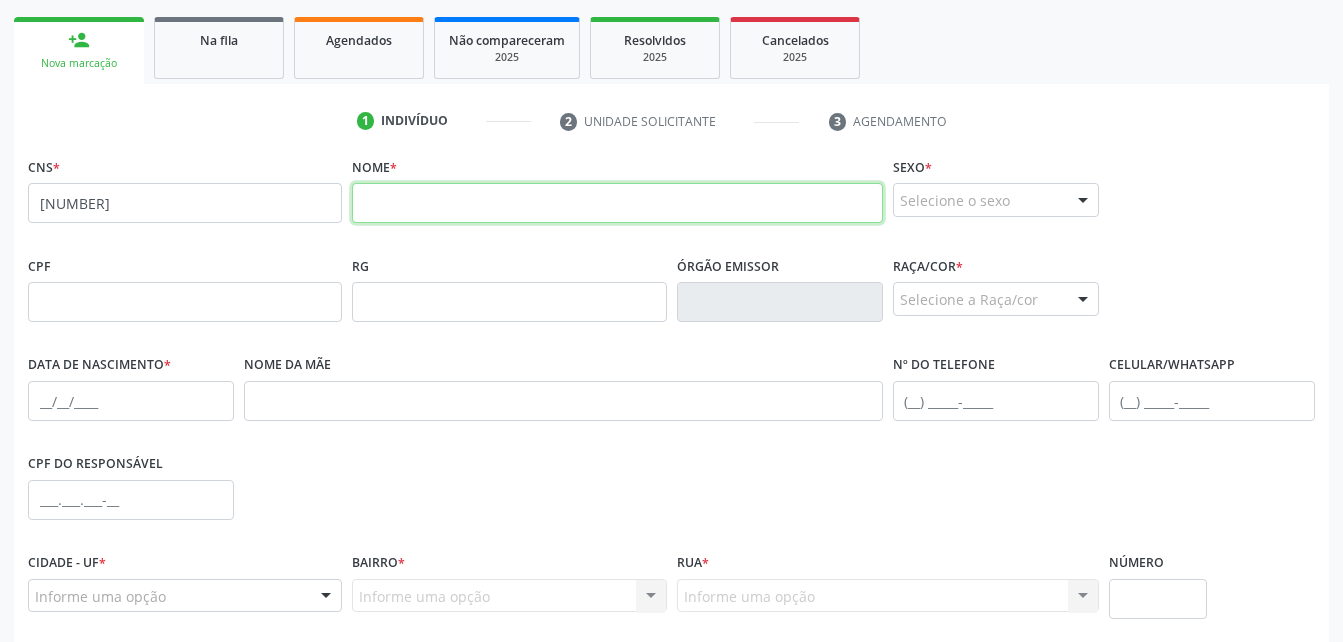 click at bounding box center (617, 203) 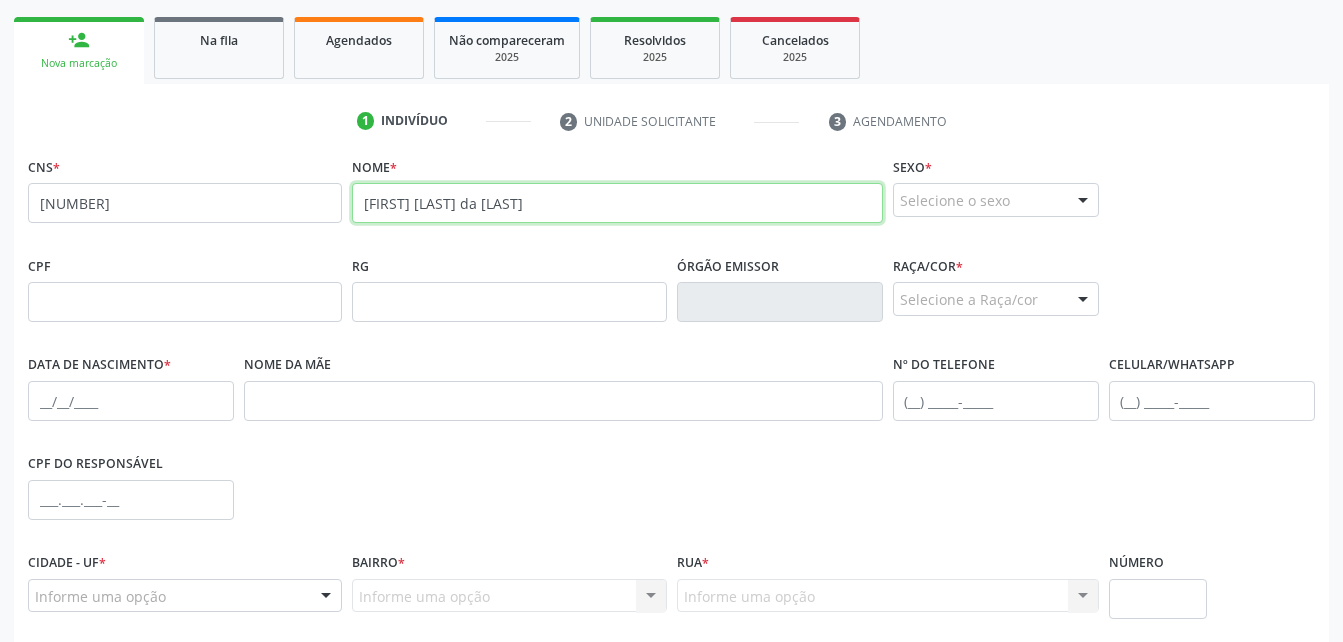 type on "[FIRST] [LAST] da [LAST]" 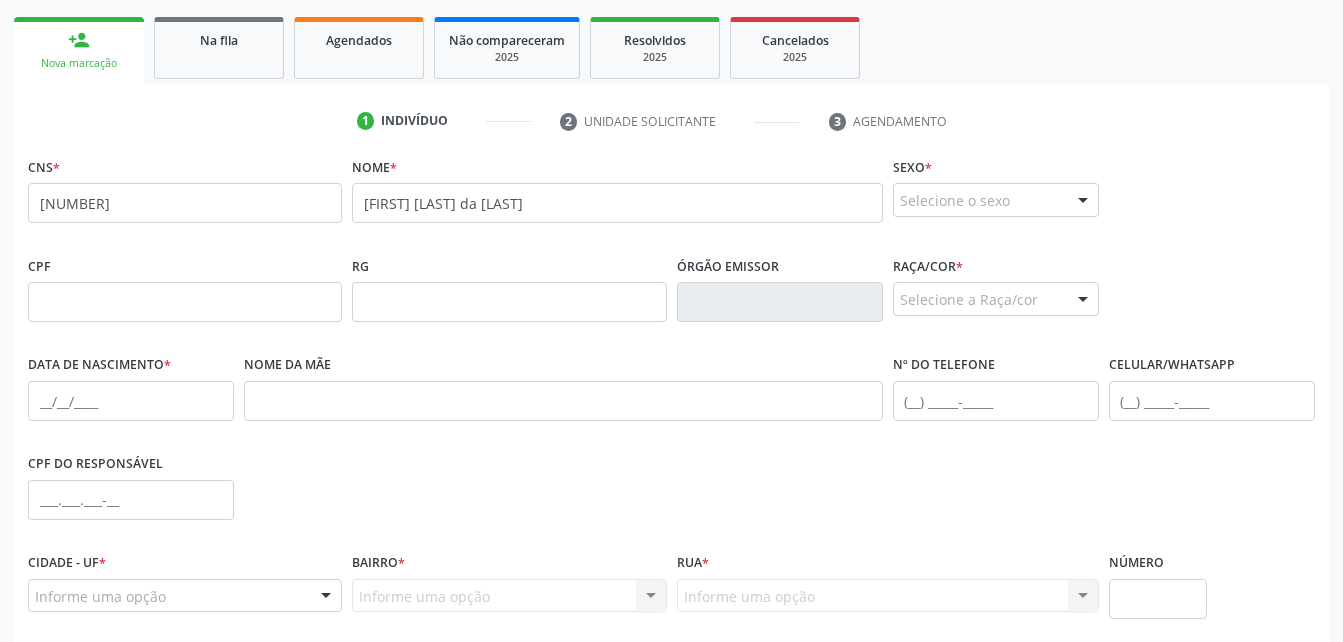 click on "Selecione o sexo
Masculino   Feminino
Nenhum resultado encontrado para: "   "
Não há nenhuma opção para ser exibida." at bounding box center (996, 200) 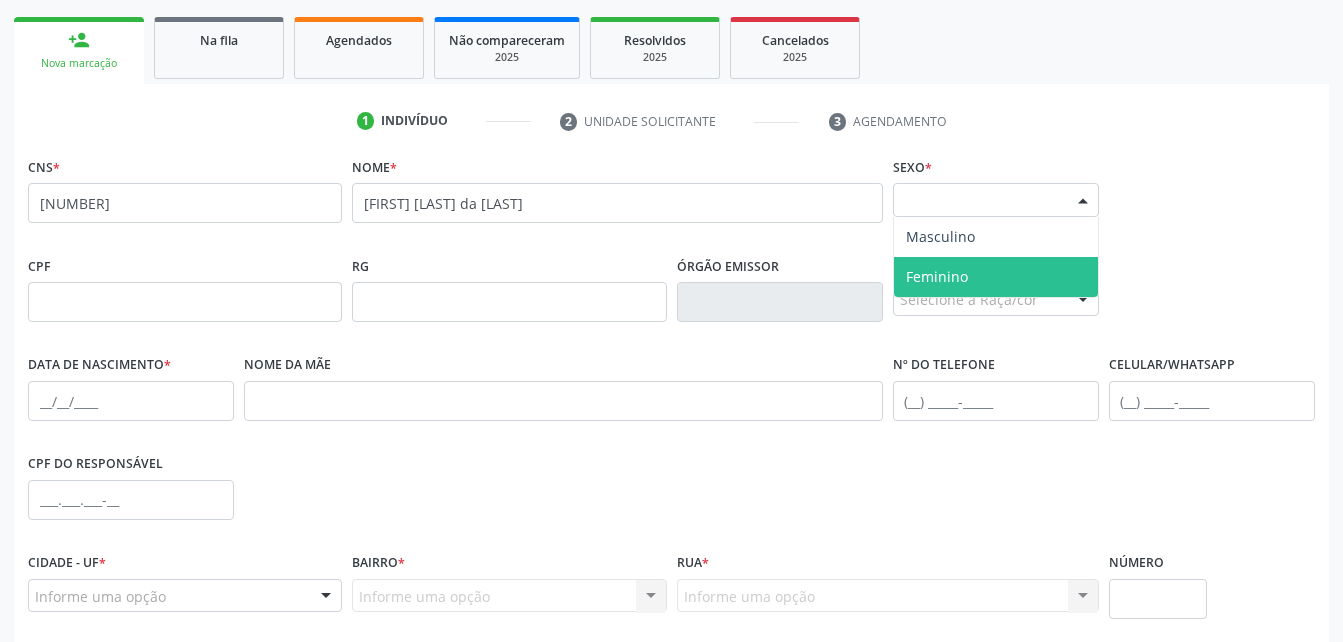 click on "Feminino" at bounding box center (937, 276) 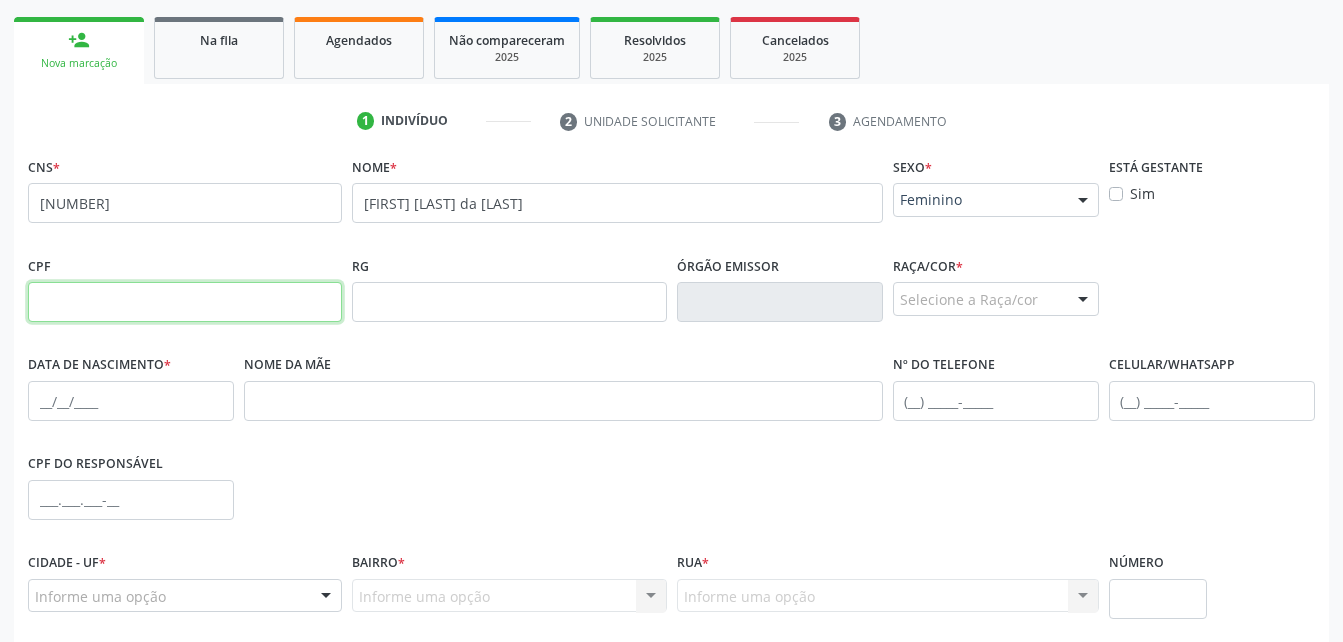 click at bounding box center [185, 302] 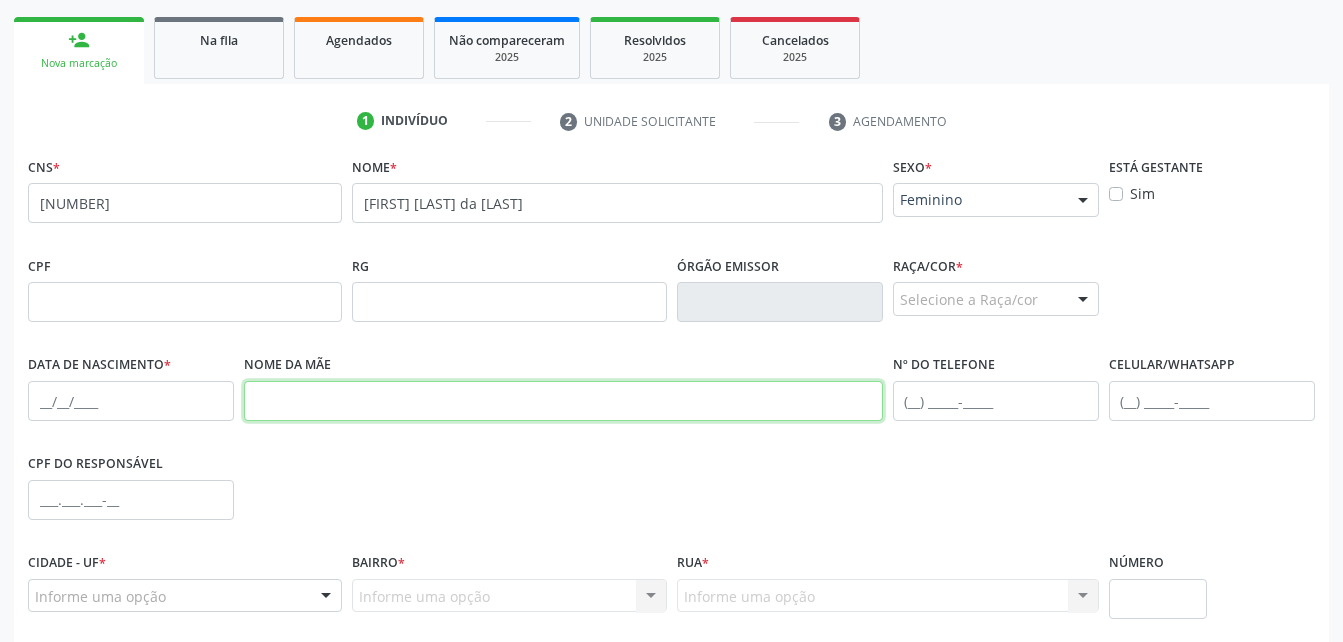 click at bounding box center [563, 401] 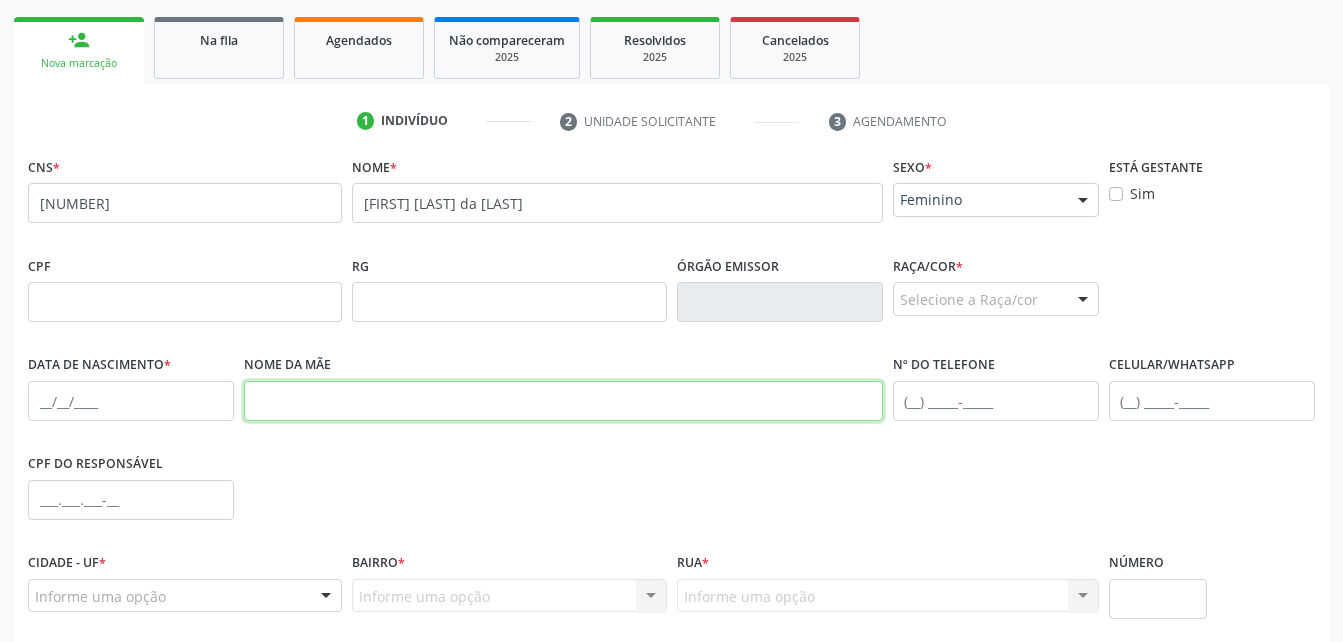 click at bounding box center [563, 401] 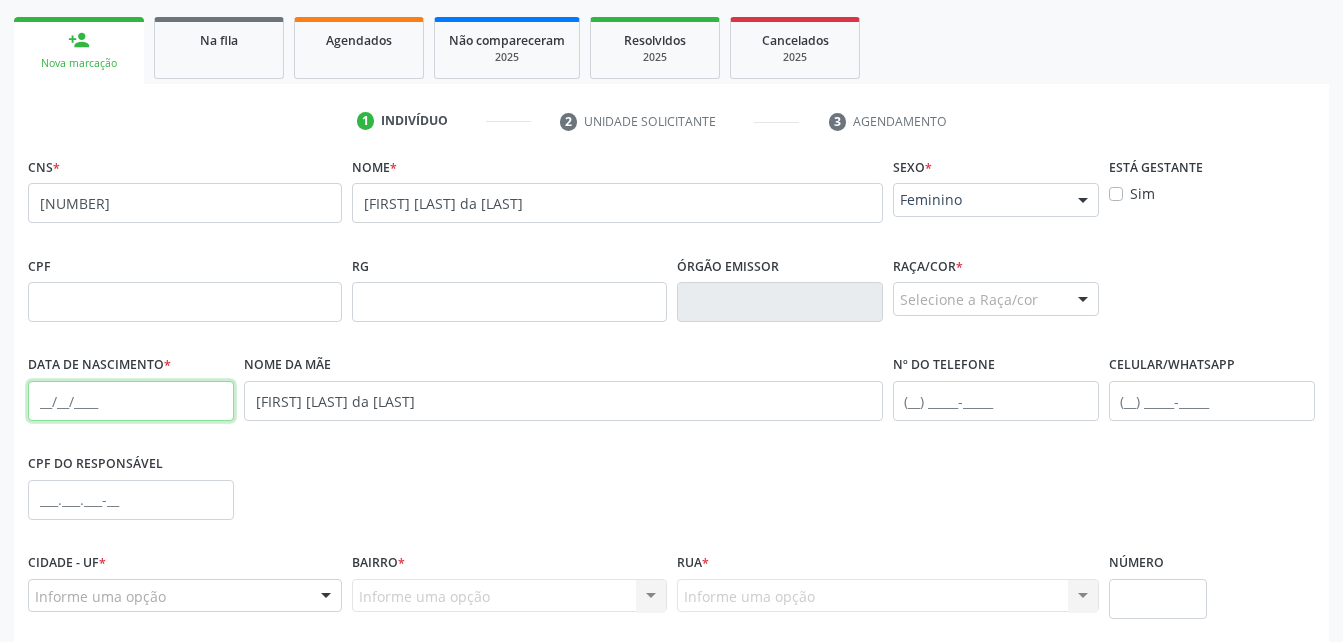 click at bounding box center (131, 401) 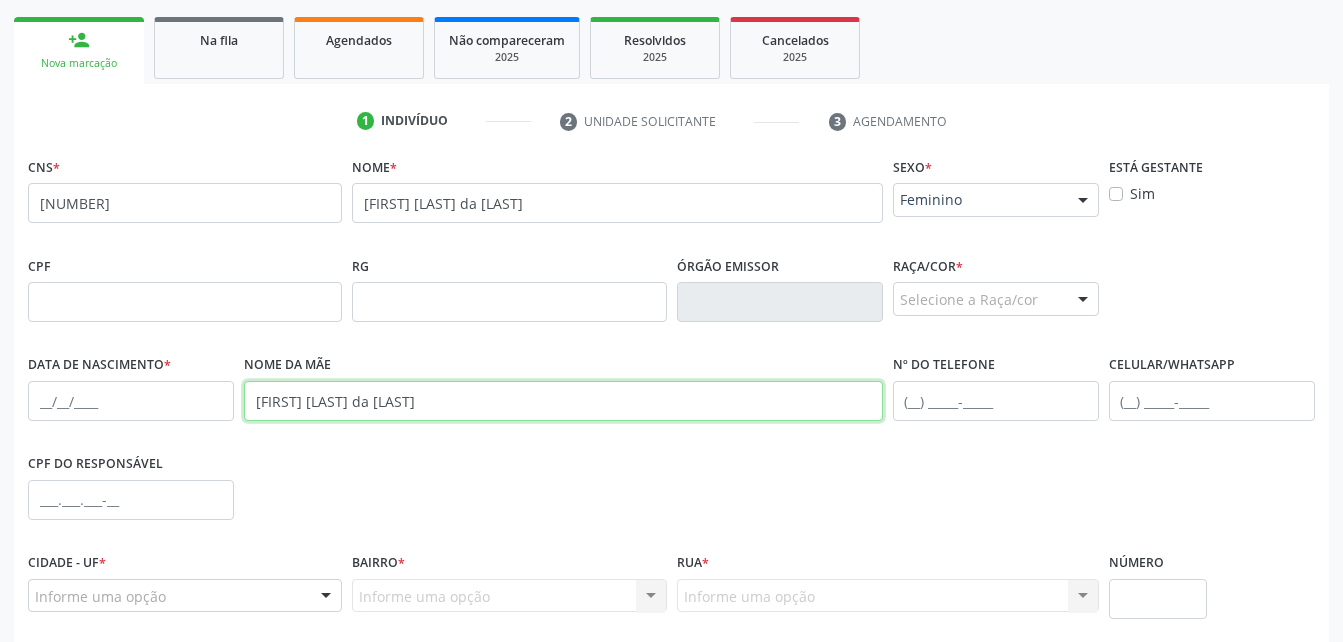 click on "[FIRST] [LAST] da [LAST]" at bounding box center [563, 401] 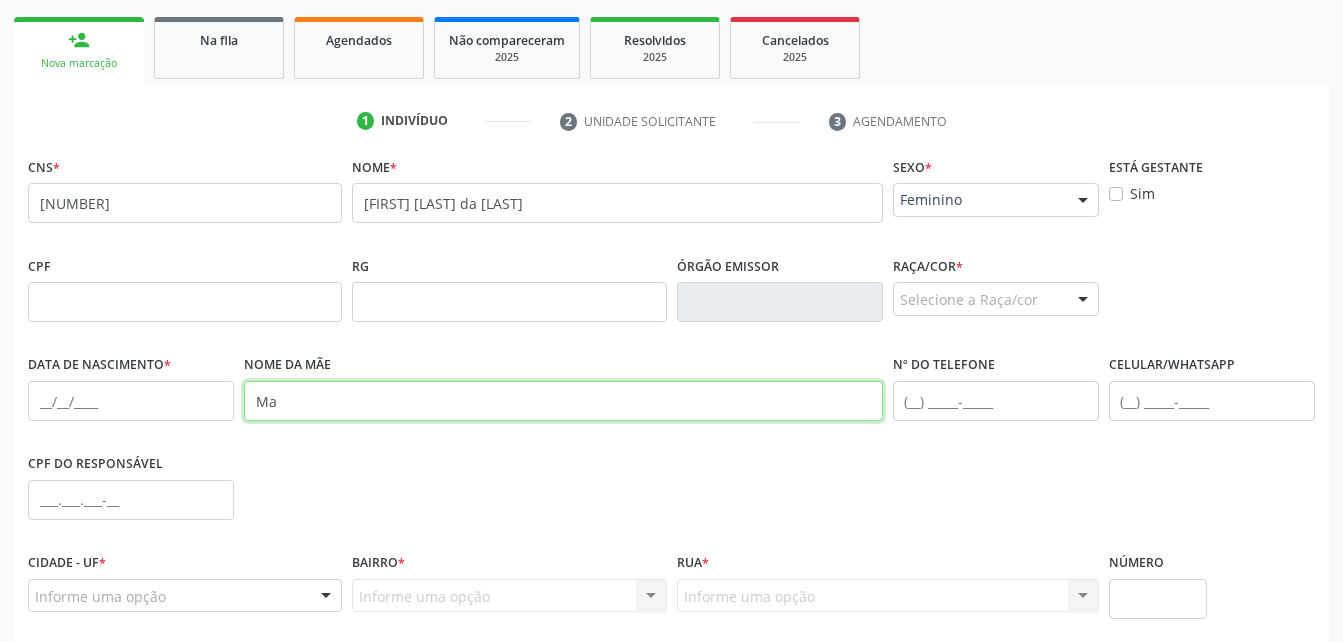type on "M" 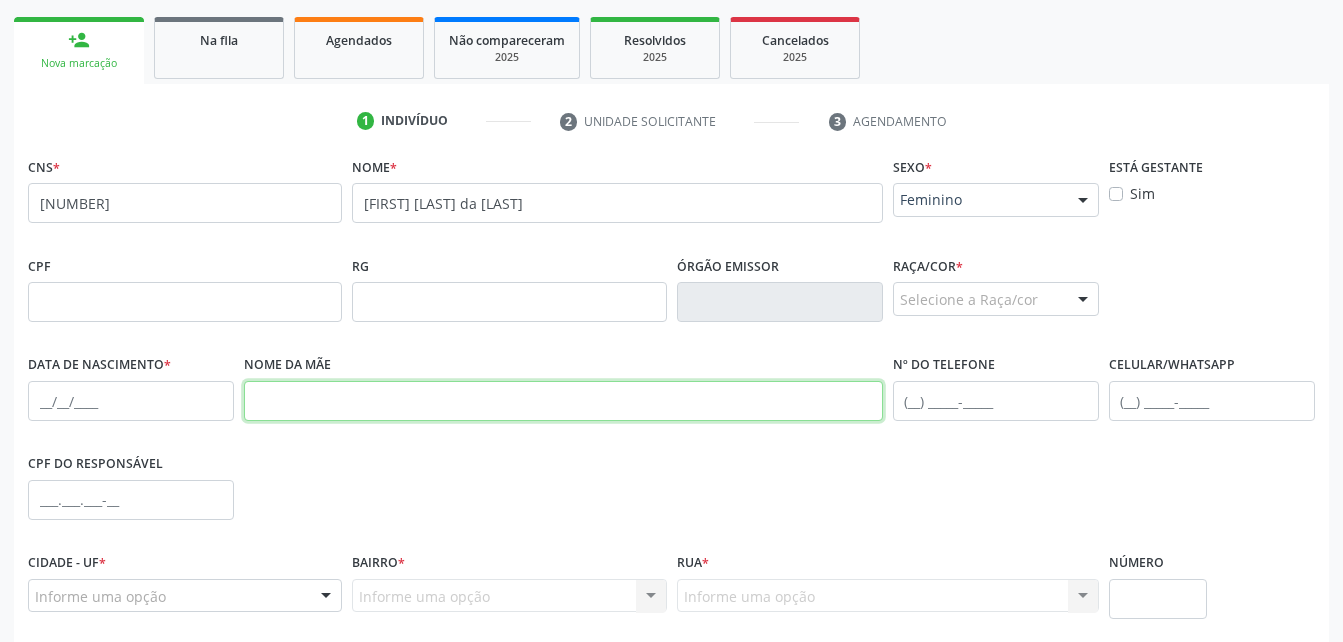 click at bounding box center (563, 401) 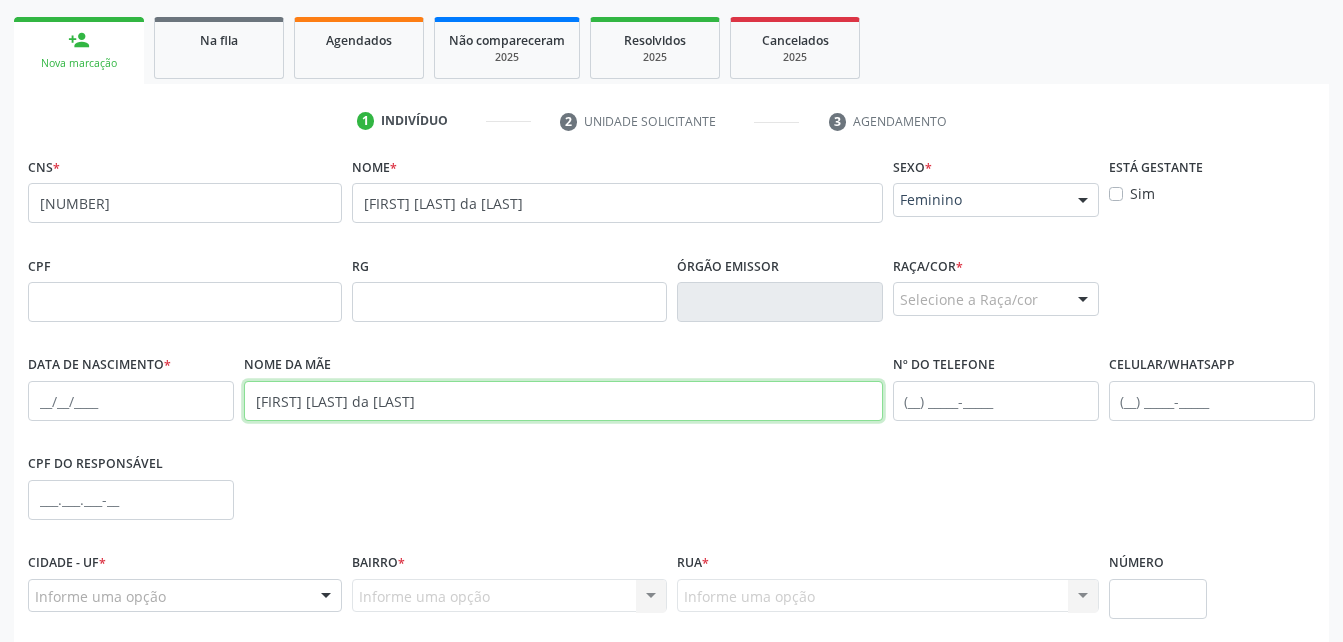 type on "[FIRST] [LAST] da [LAST]" 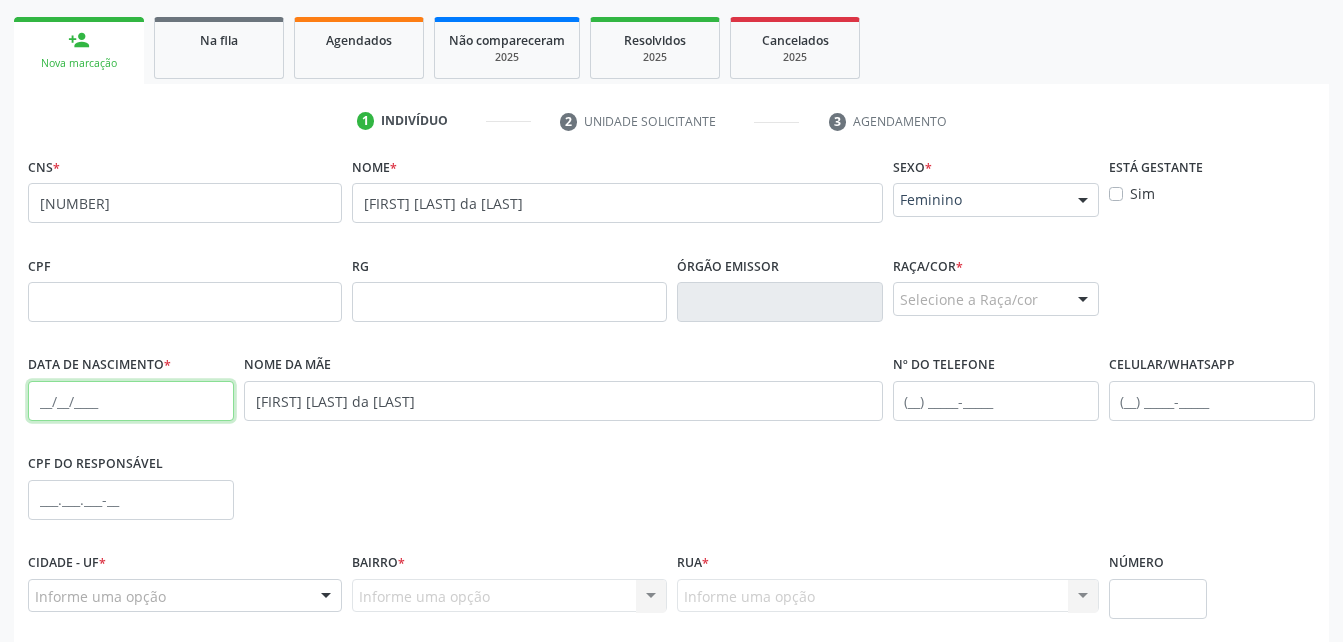 click at bounding box center [131, 401] 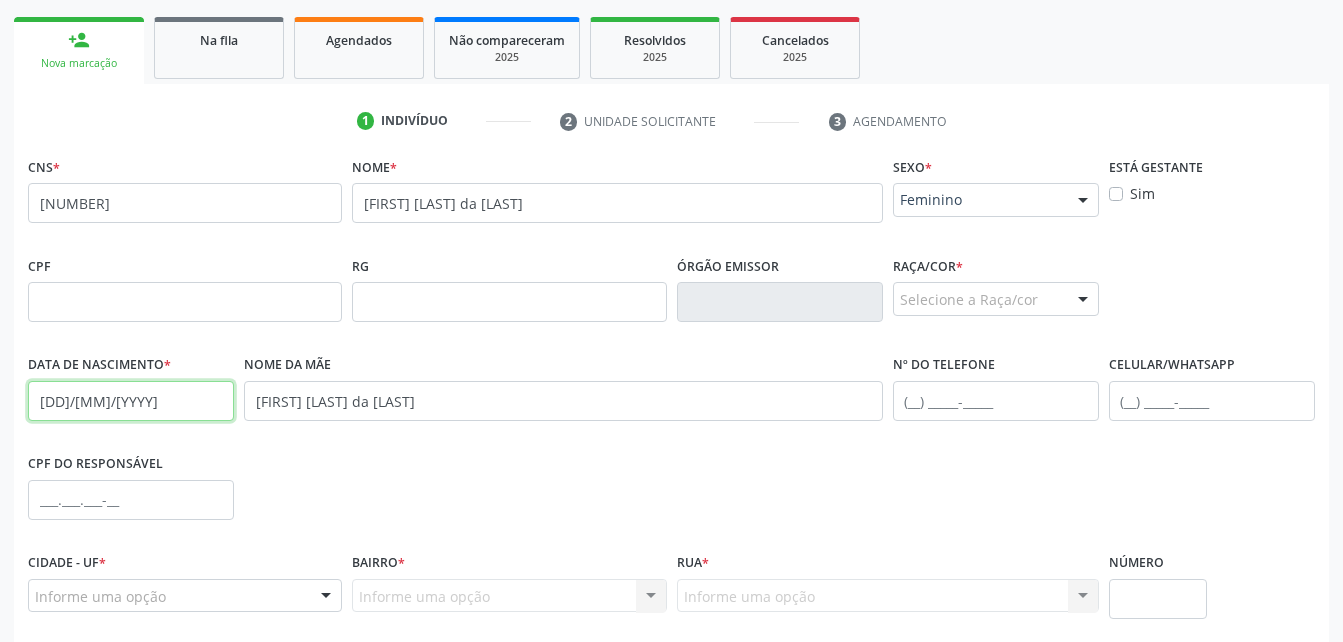 type on "[DD]/[MM]/[YYYY]" 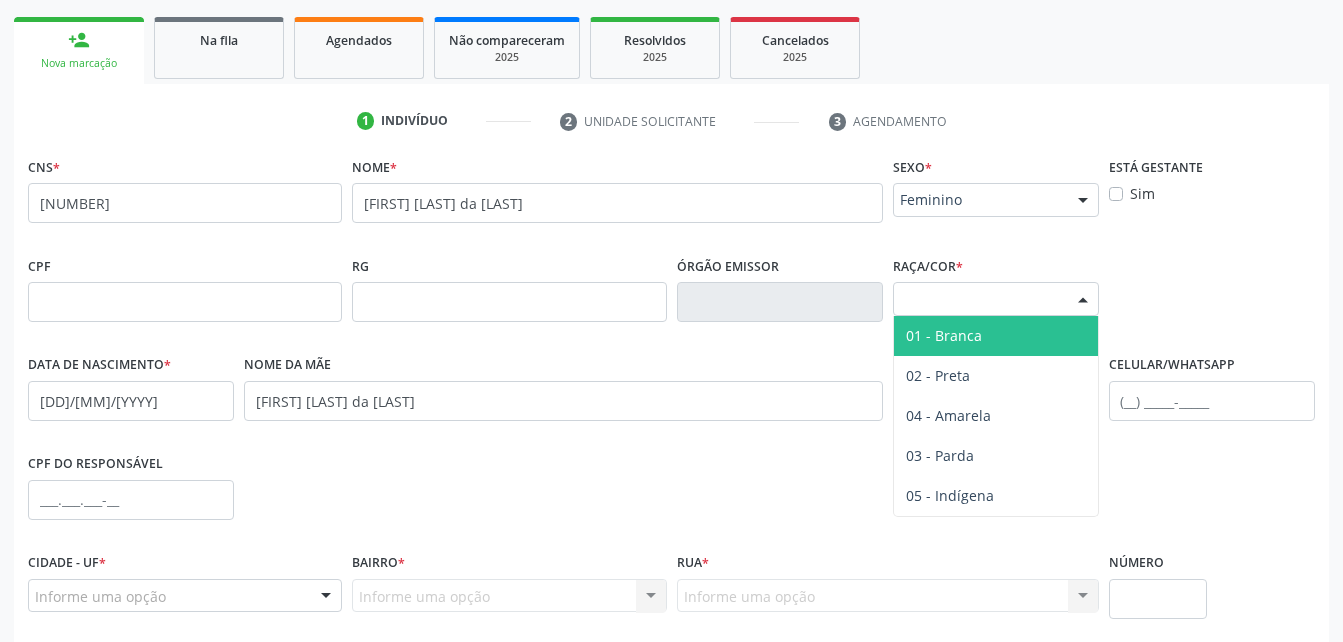 click on "Selecione a Raça/cor
01 - Branca   02 - Preta   04 - Amarela   03 - Parda   05 - Indígena
Nenhum resultado encontrado para: "   "
Não há nenhuma opção para ser exibida." at bounding box center [996, 299] 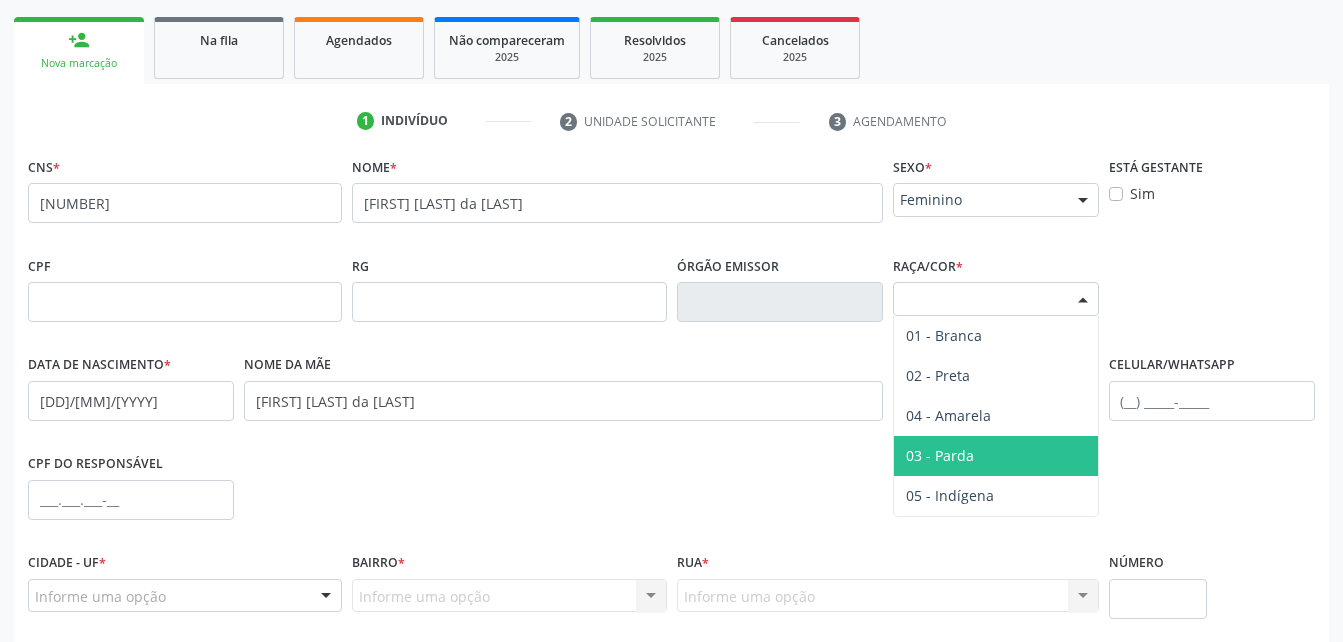 drag, startPoint x: 1056, startPoint y: 440, endPoint x: 1137, endPoint y: 437, distance: 81.055534 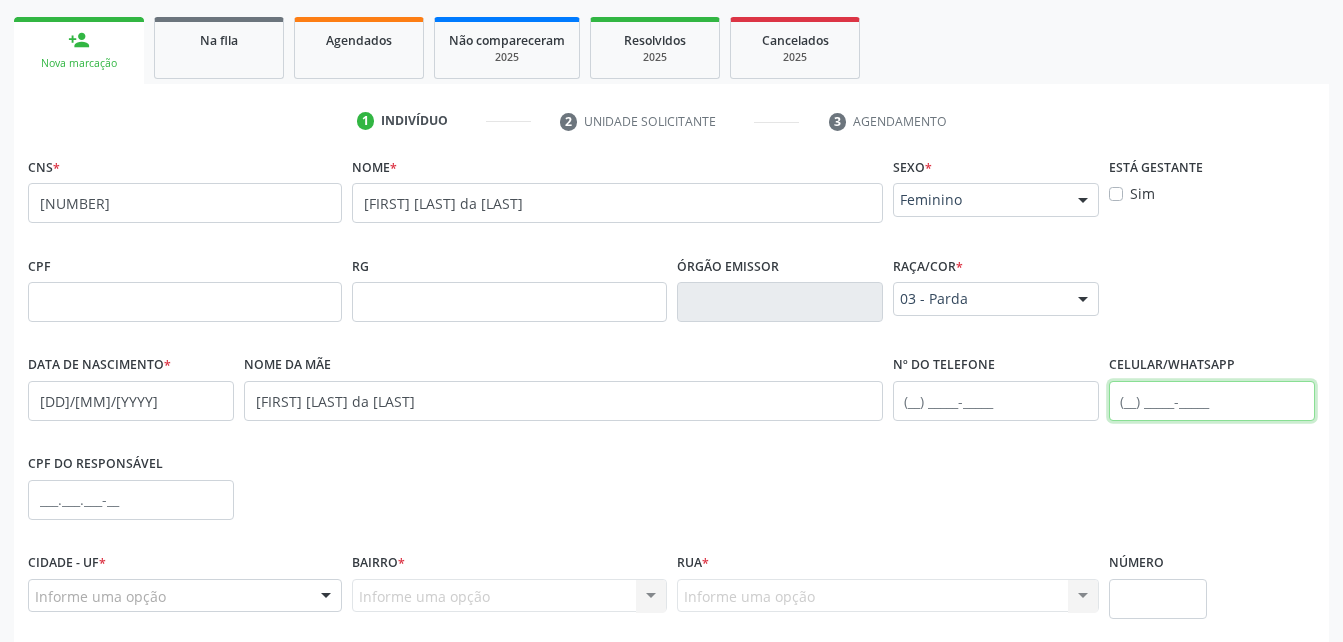 click at bounding box center (1212, 401) 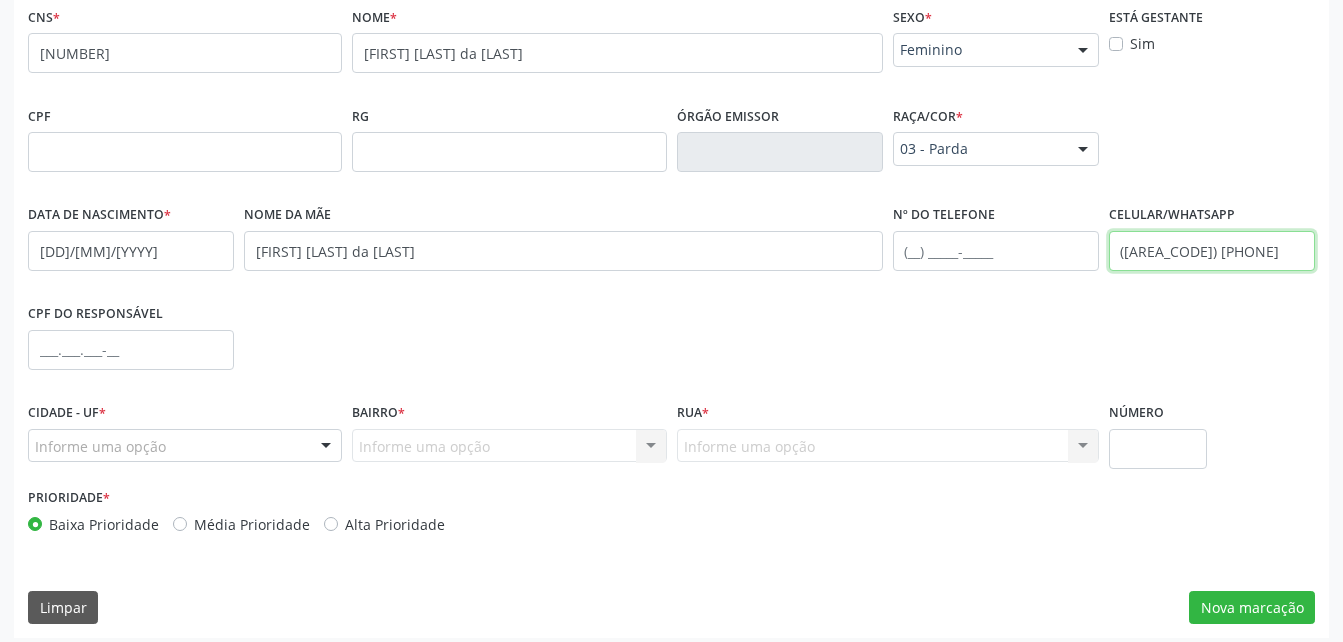 scroll, scrollTop: 470, scrollLeft: 0, axis: vertical 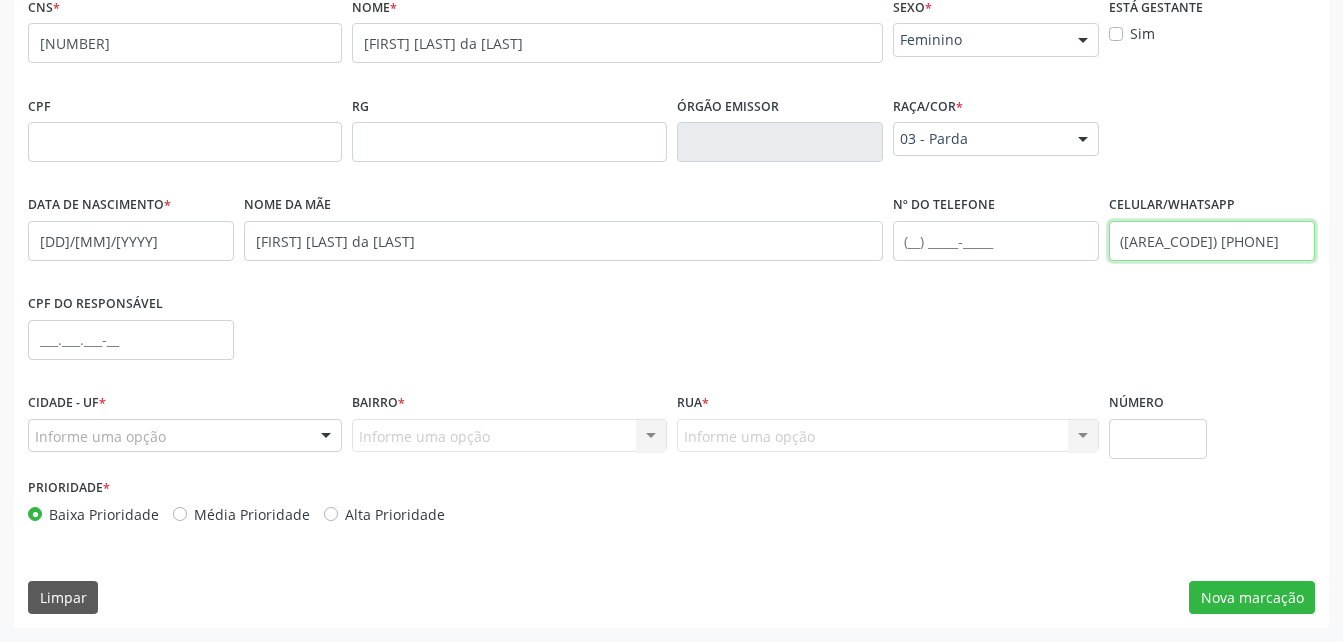 type on "([AREA_CODE]) [PHONE]" 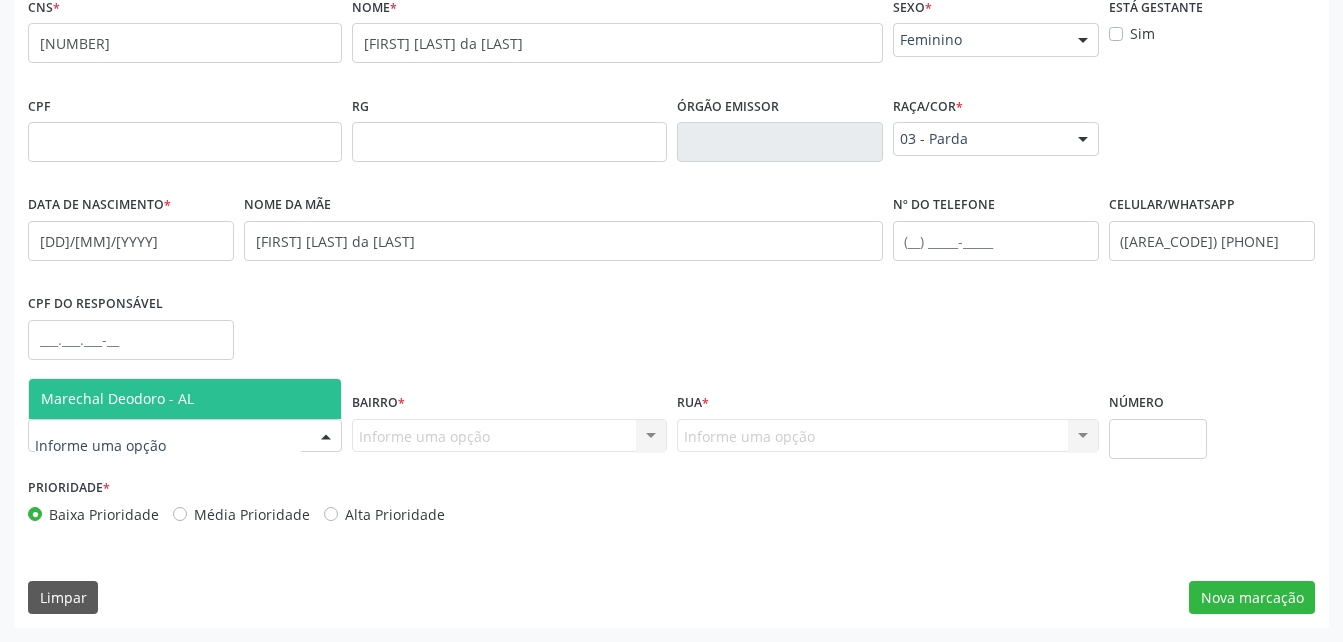 click at bounding box center (185, 436) 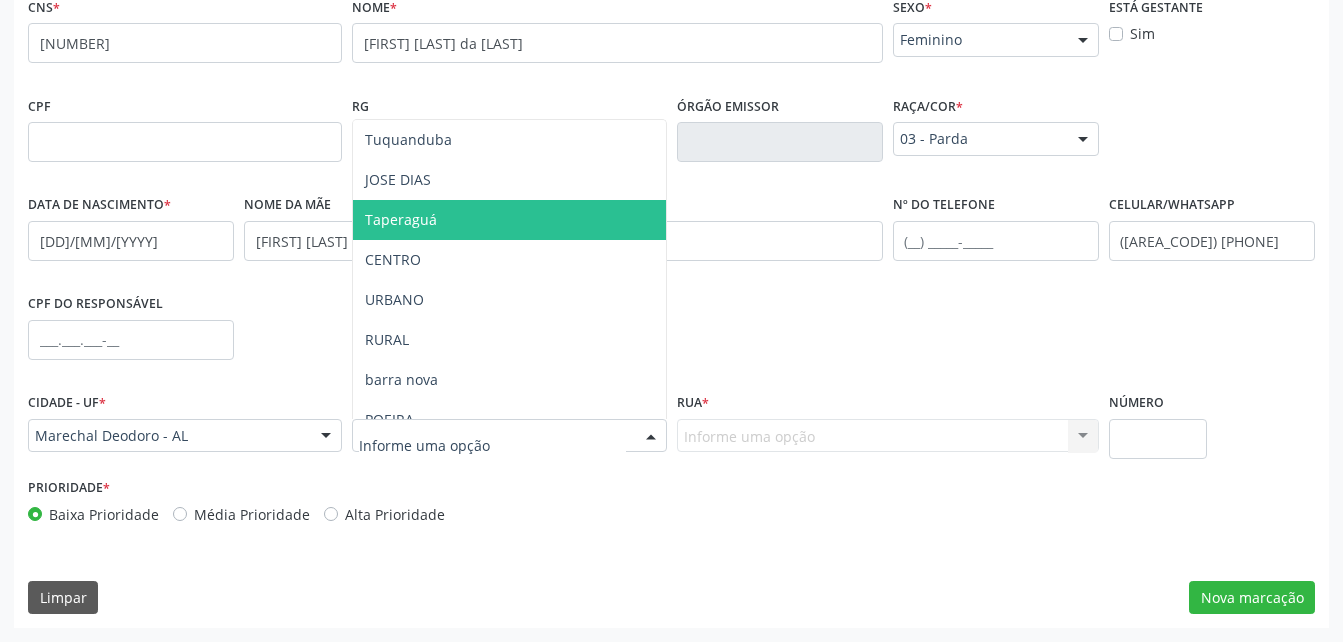 drag, startPoint x: 457, startPoint y: 223, endPoint x: 660, endPoint y: 325, distance: 227.18495 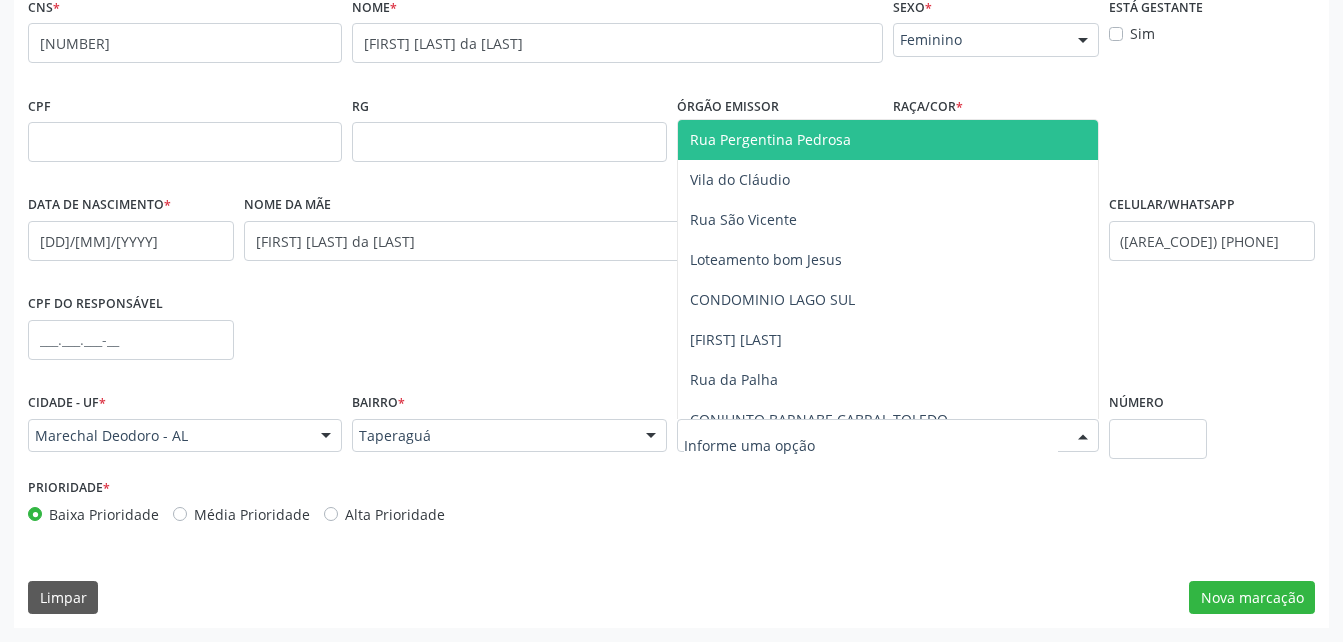 click at bounding box center [871, 446] 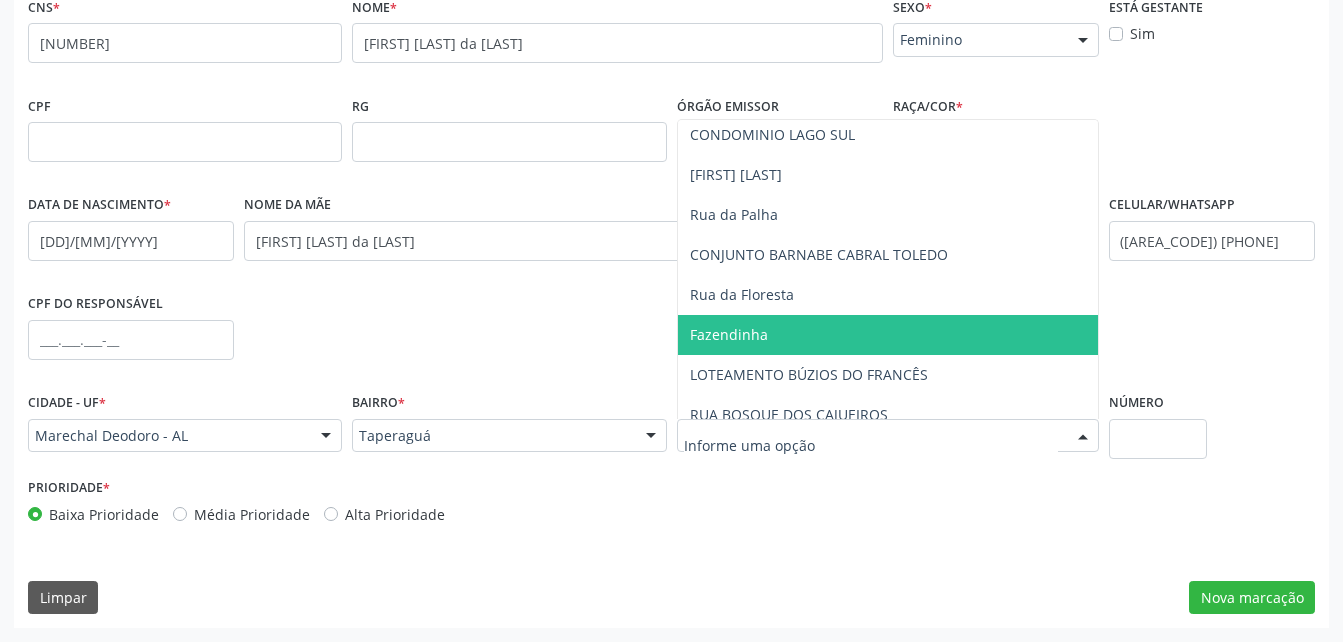 scroll, scrollTop: 200, scrollLeft: 0, axis: vertical 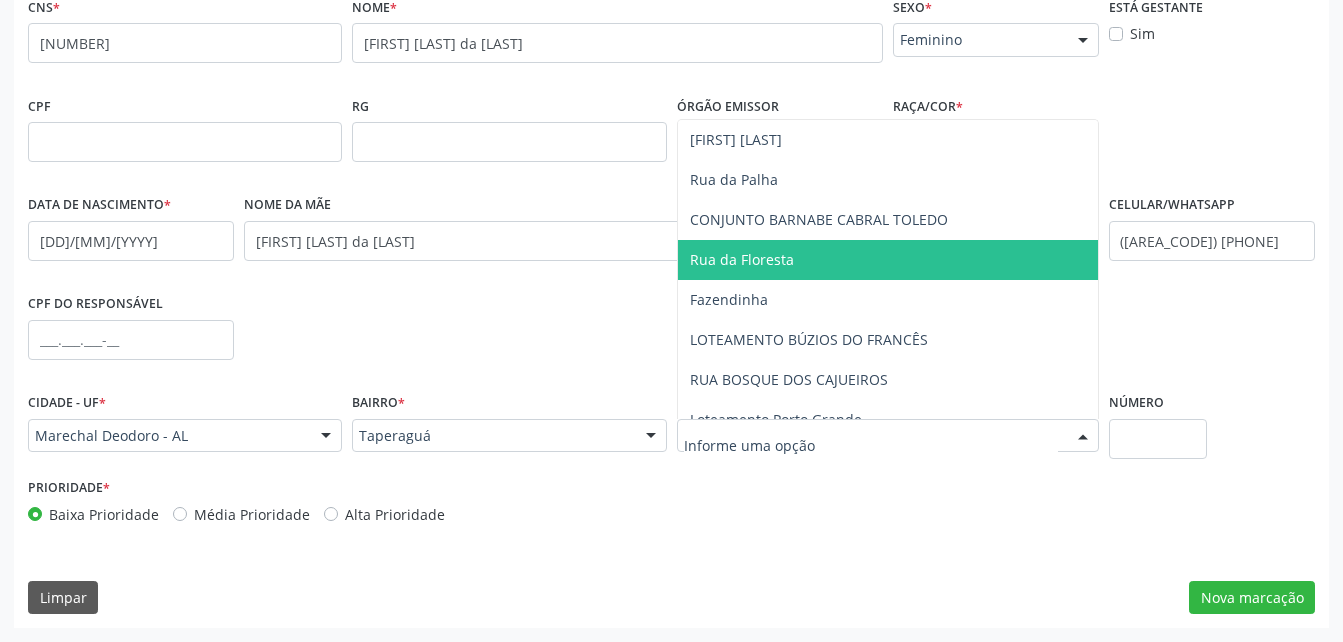 click on "Rua da Floresta" at bounding box center (742, 259) 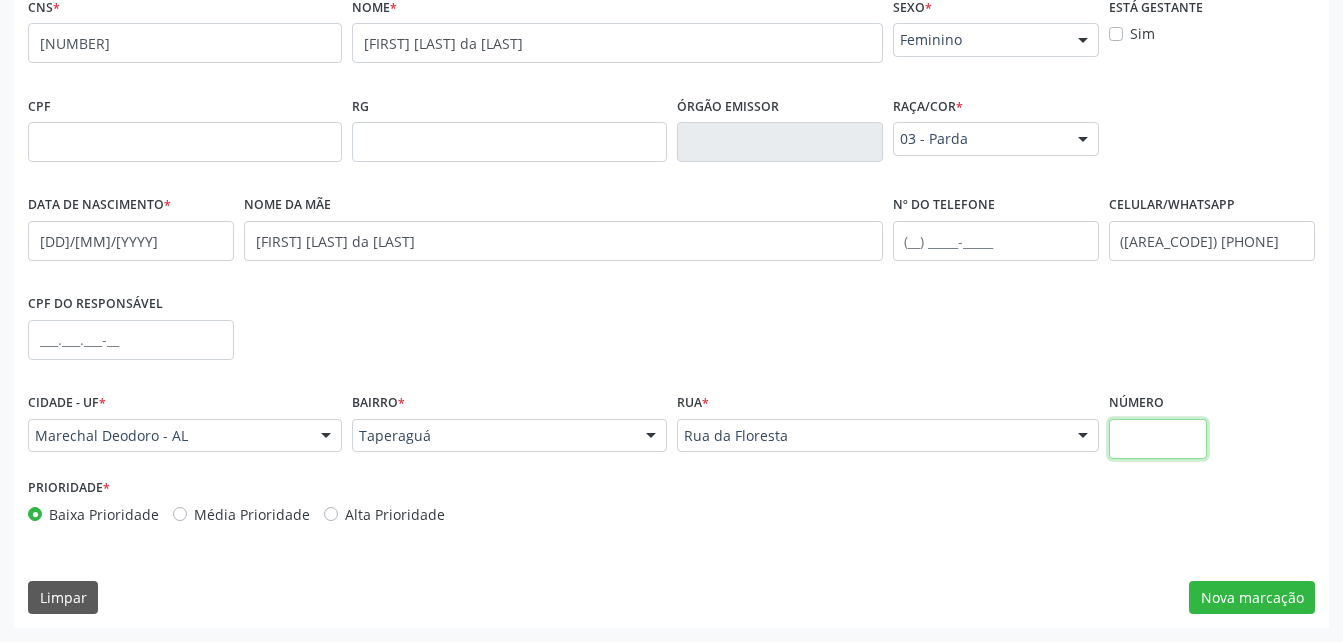 click at bounding box center [1158, 439] 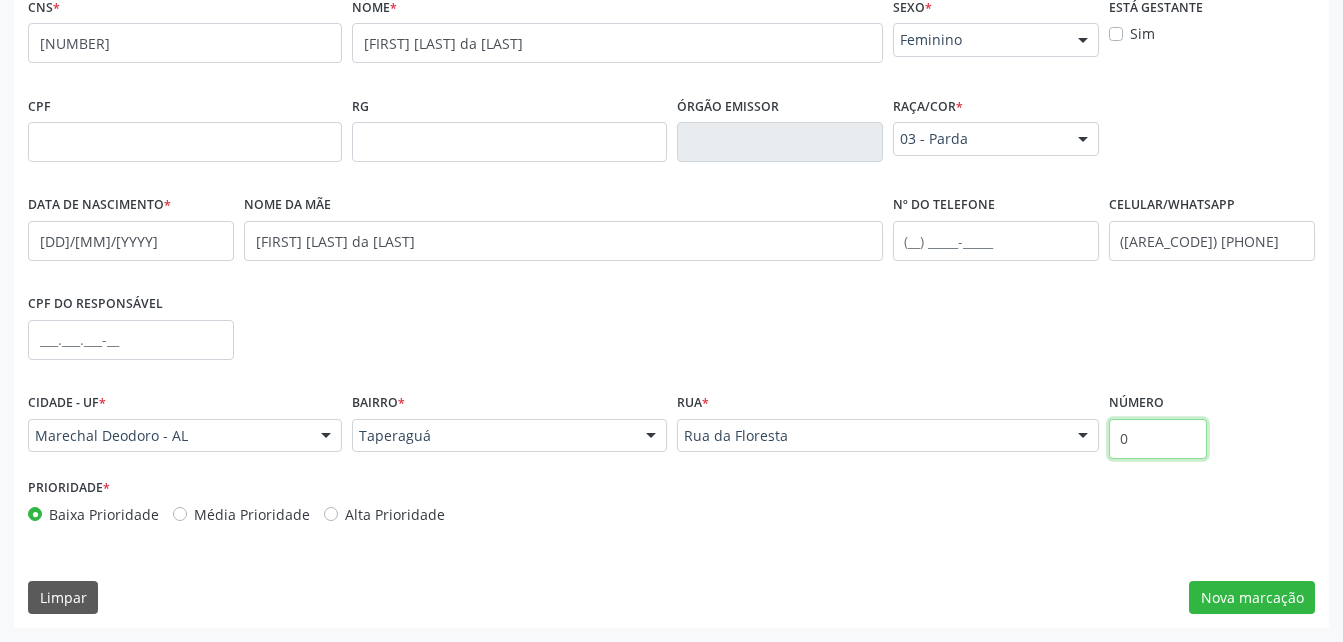 type on "0" 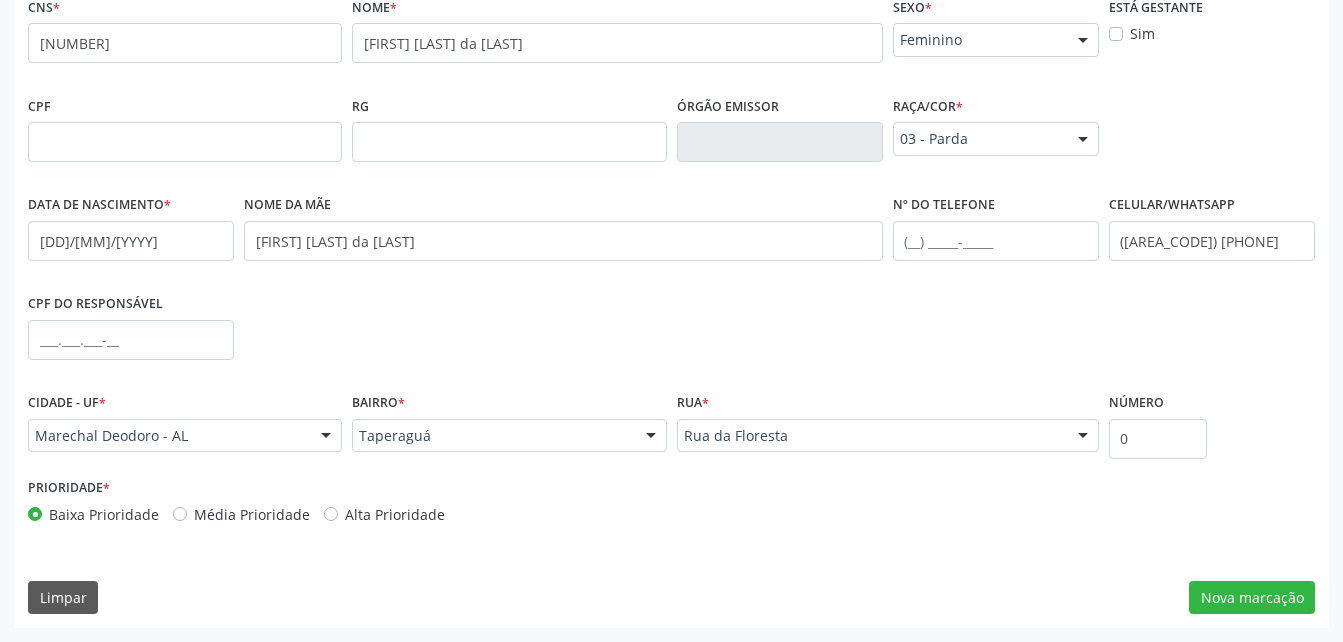 click on "CPF do responsável" at bounding box center [671, 338] 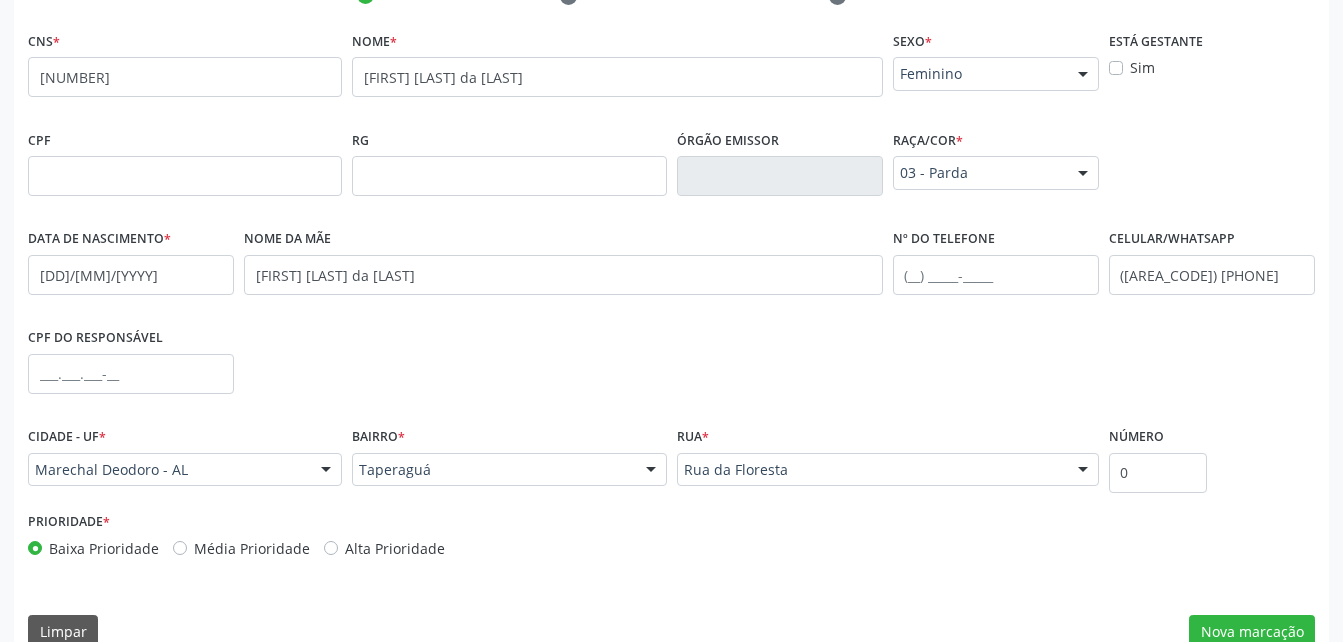 scroll, scrollTop: 470, scrollLeft: 0, axis: vertical 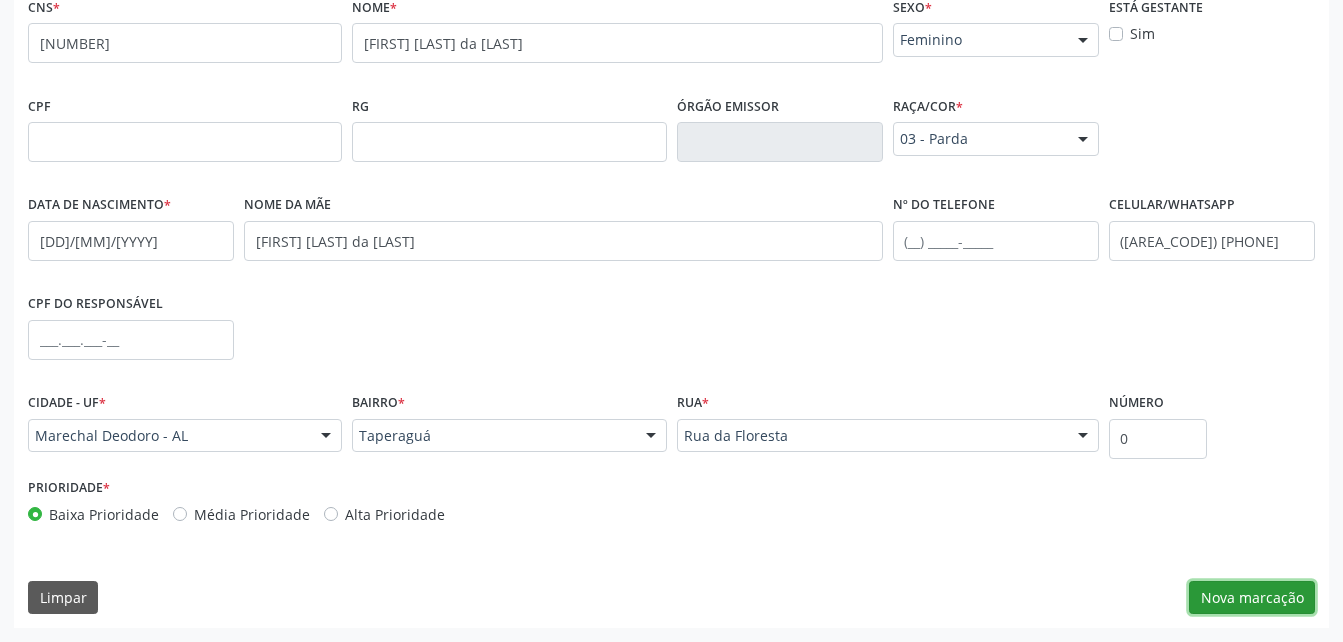 click on "Nova marcação" at bounding box center (1252, 598) 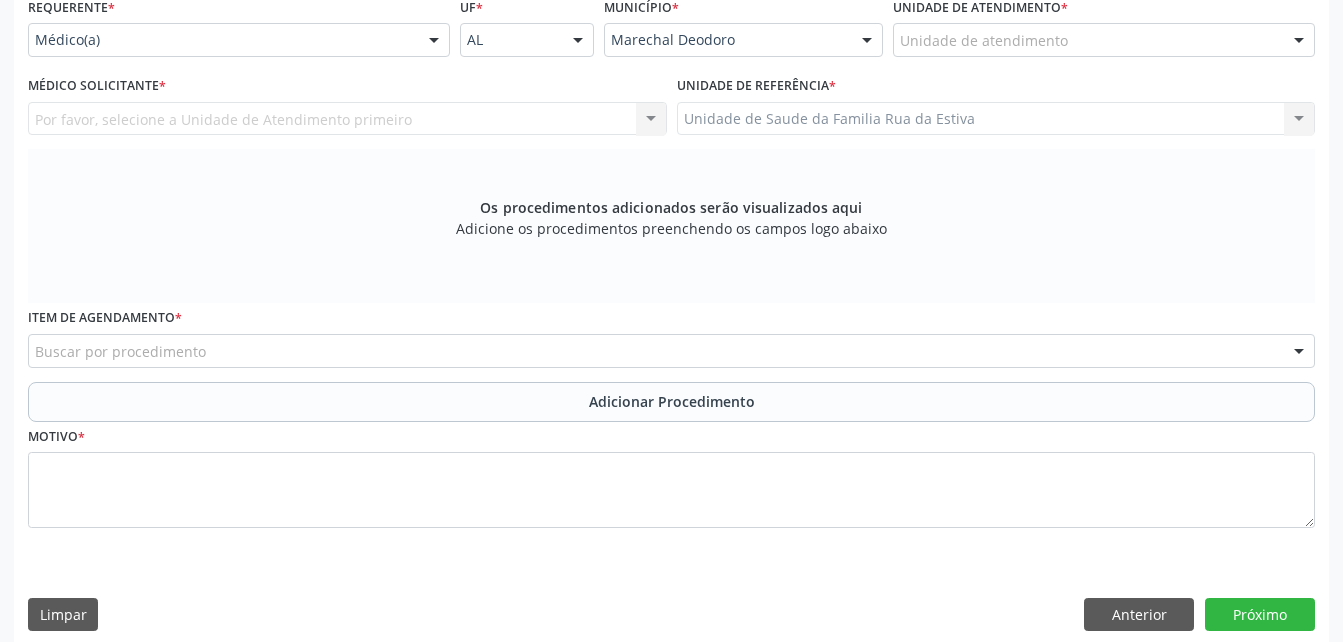 click on "Unidade de atendimento" at bounding box center (1104, 40) 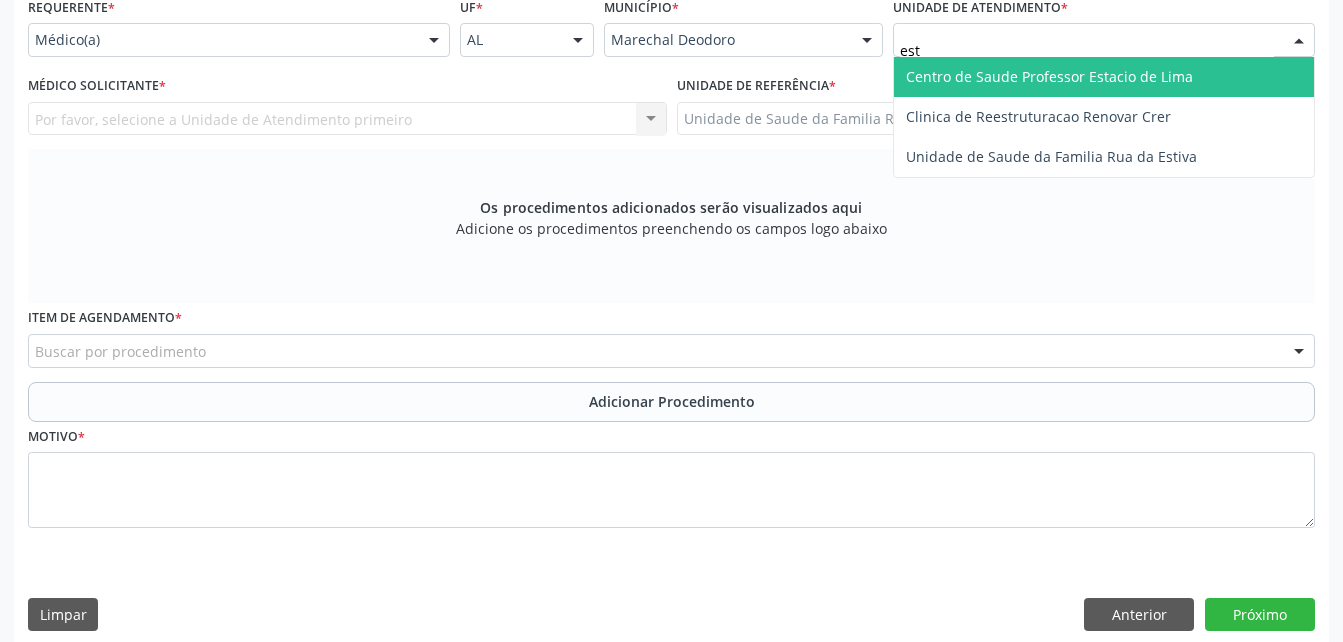 type on "esti" 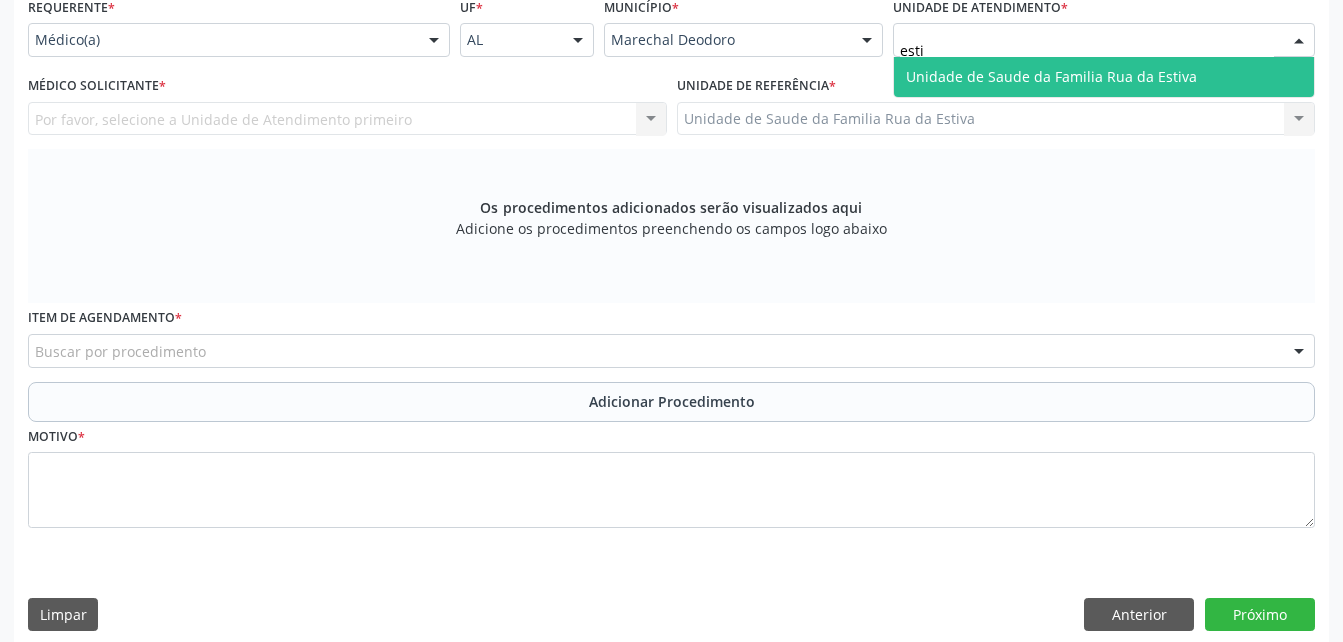 drag, startPoint x: 1201, startPoint y: 69, endPoint x: 1078, endPoint y: 77, distance: 123.25989 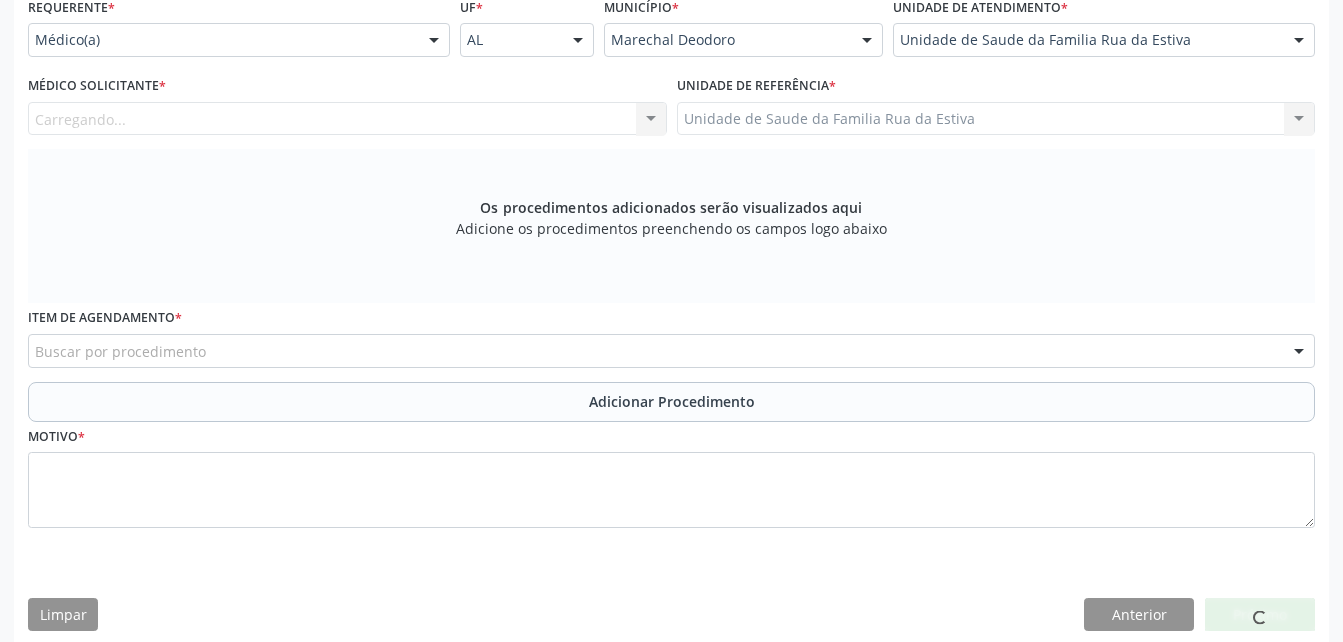 click on "Carregando...
Nenhum resultado encontrado para: "   "
Não há nenhuma opção para ser exibida." at bounding box center (347, 119) 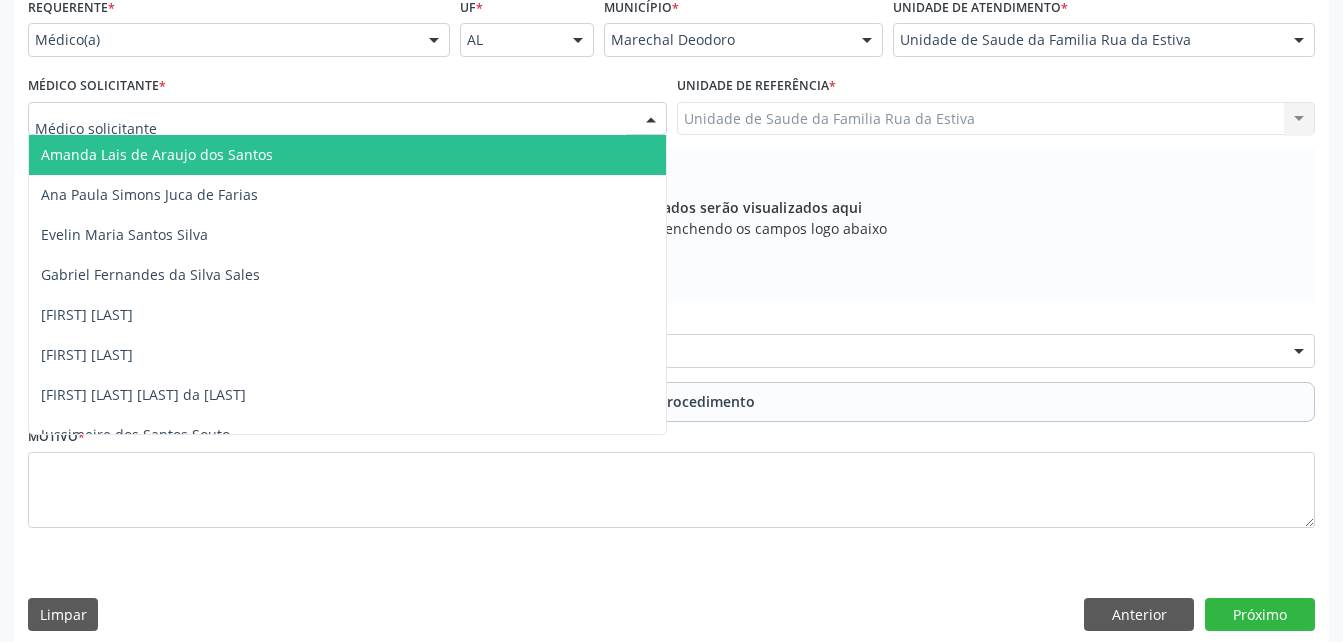 click at bounding box center [347, 119] 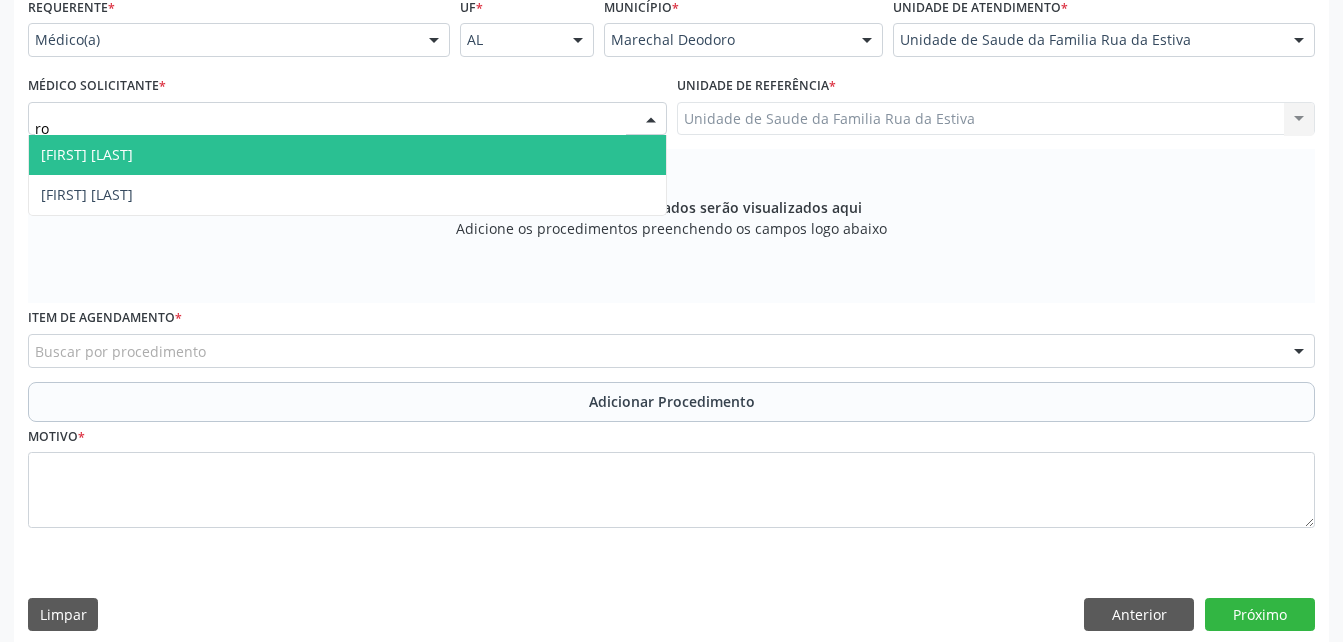 type on "[FIRST]" 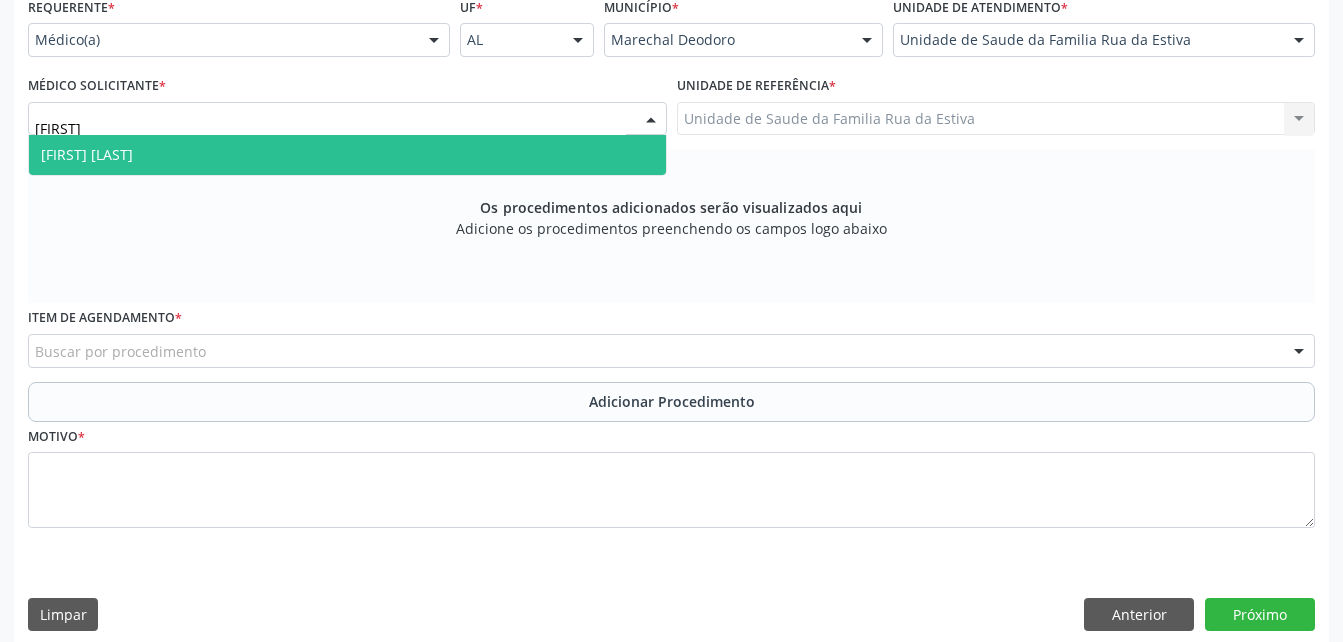 click on "[FIRST] [LAST]" at bounding box center (347, 155) 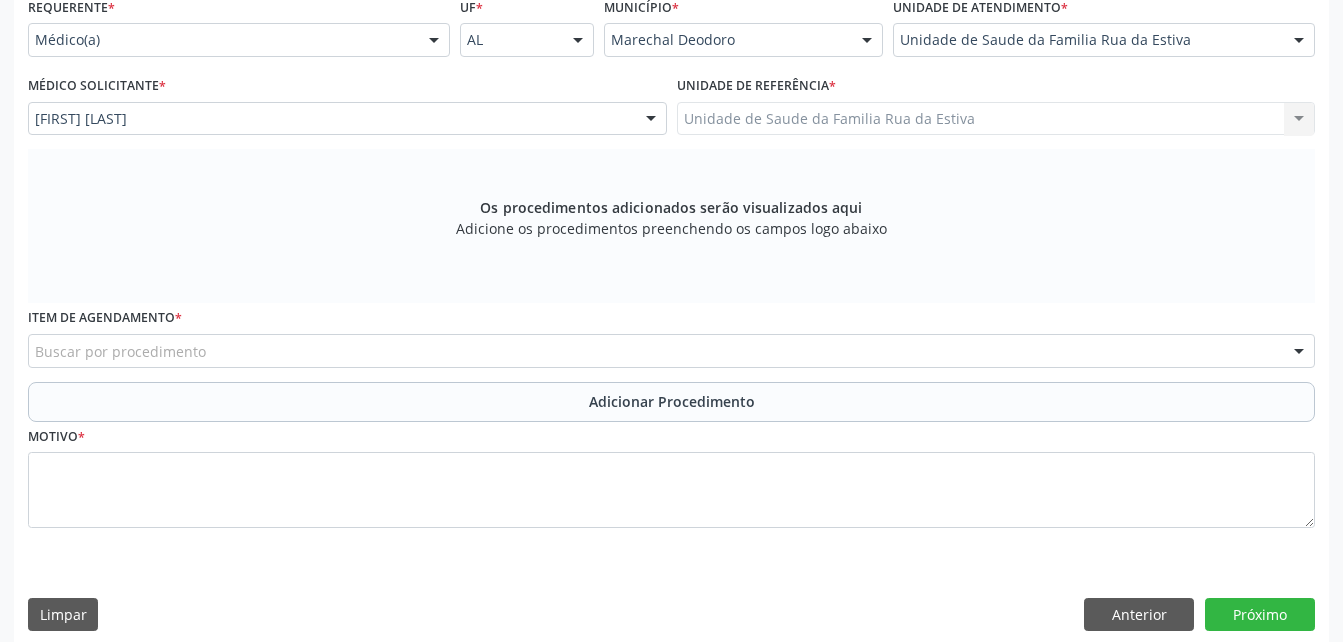 click on "Buscar por procedimento" at bounding box center [671, 351] 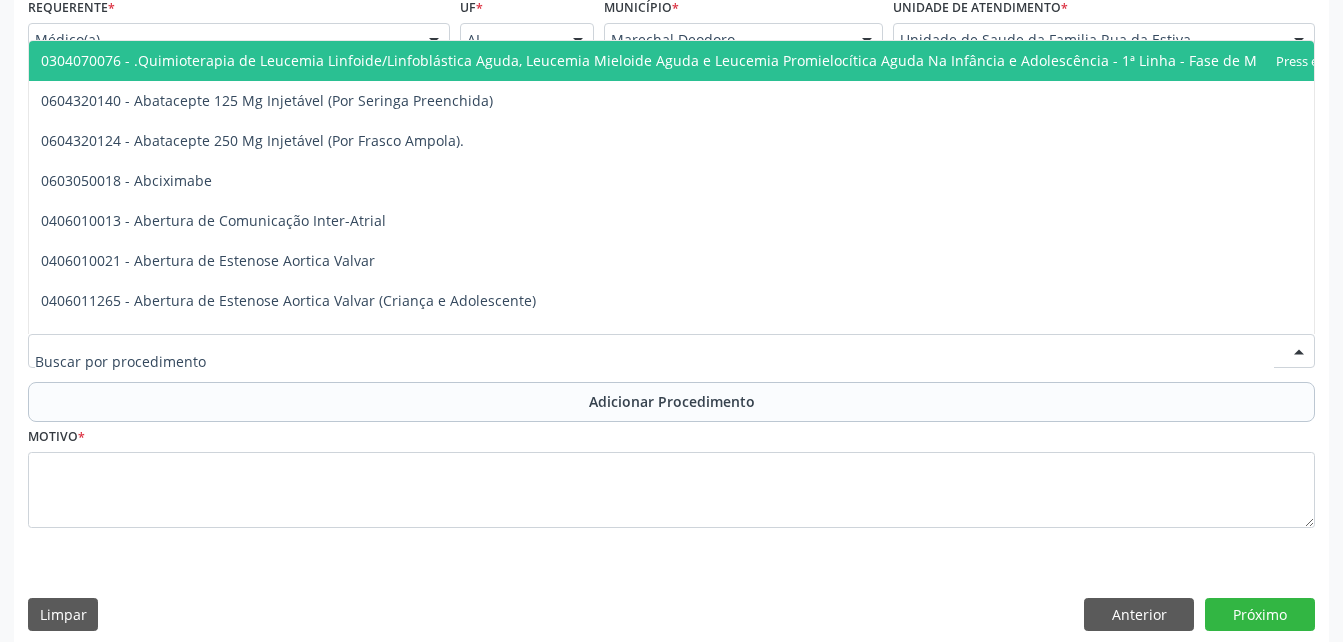 click at bounding box center (671, 351) 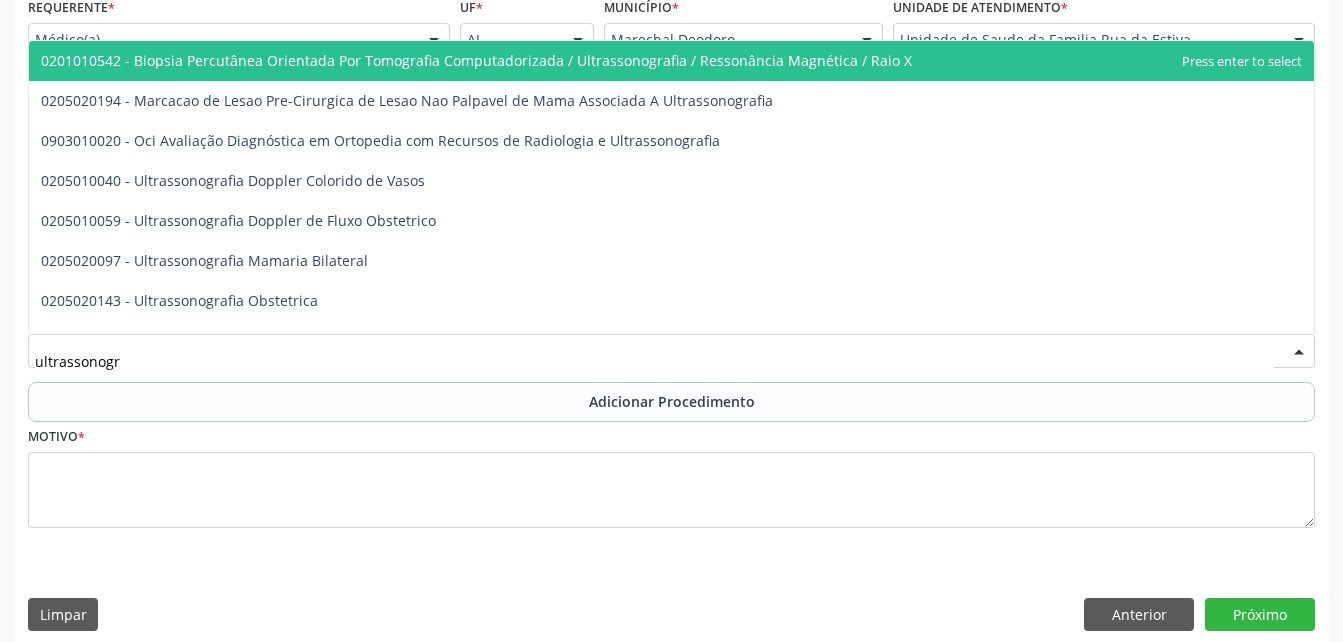 type on "ultrassonogra" 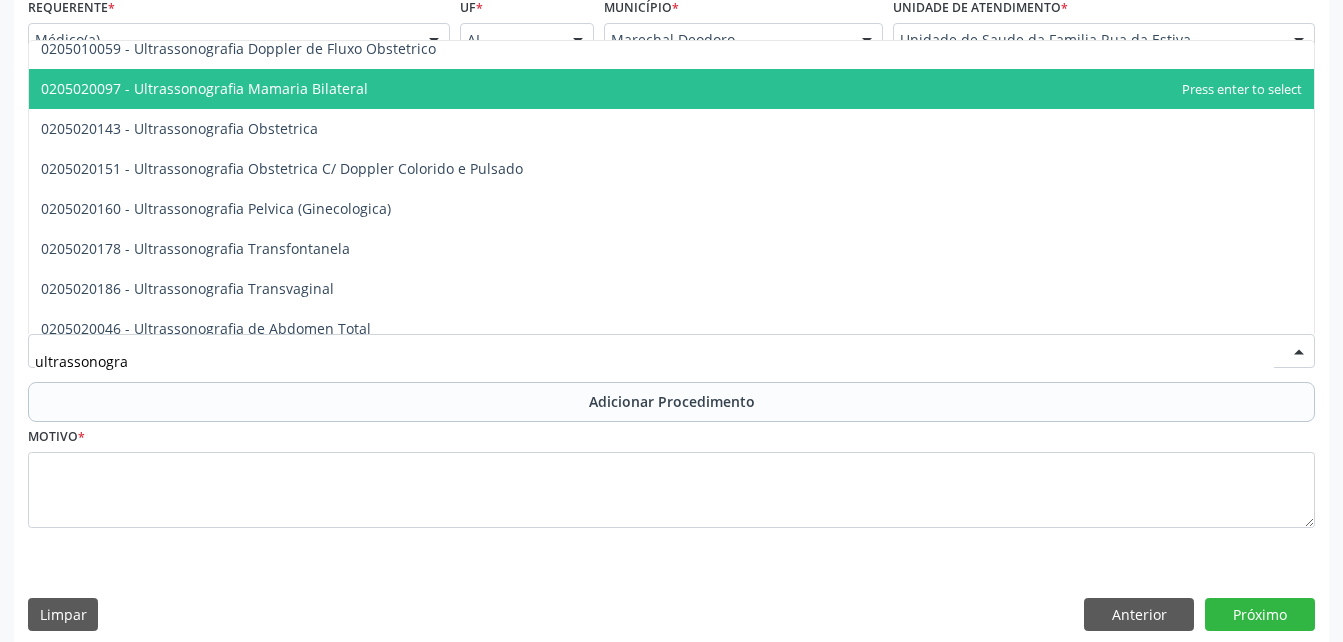 scroll, scrollTop: 200, scrollLeft: 0, axis: vertical 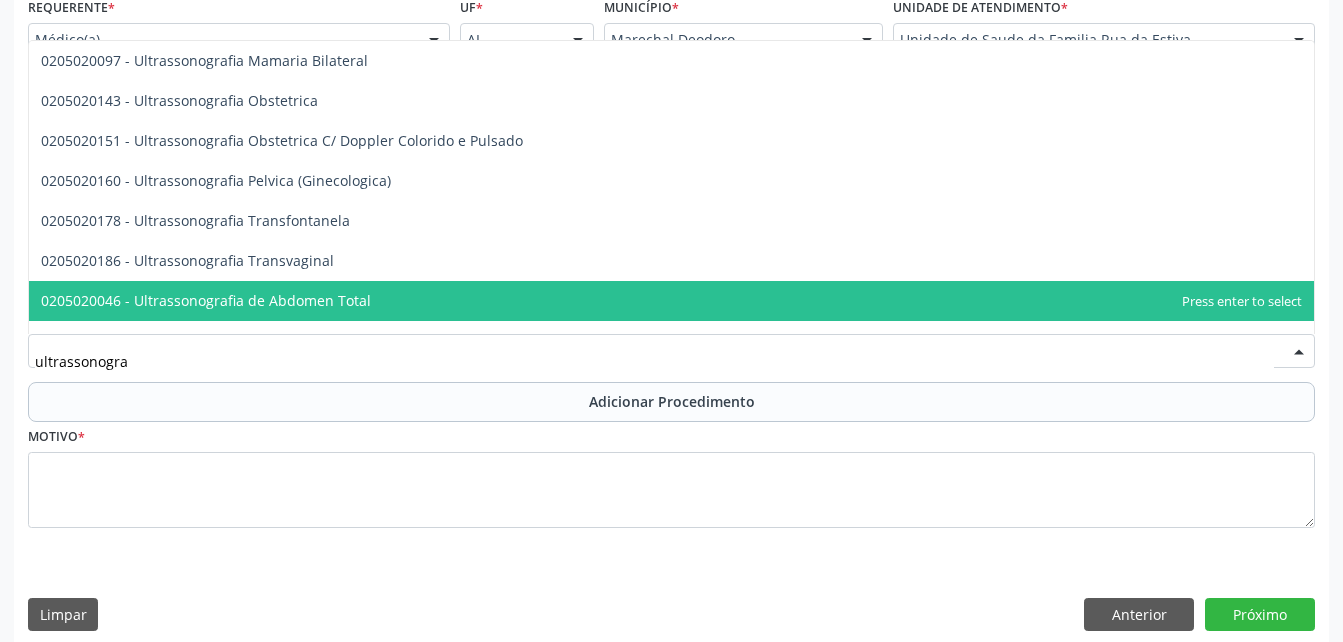 click on "0205020046 - Ultrassonografia de Abdomen Total" at bounding box center [671, 301] 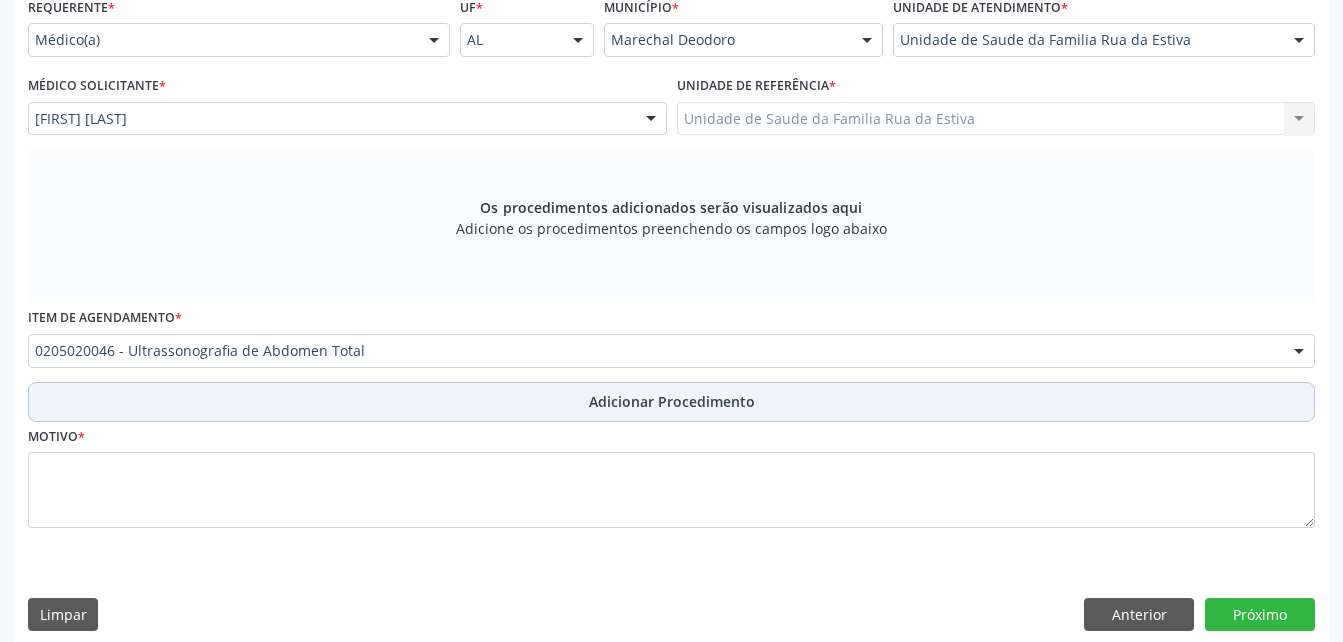 click on "Adicionar Procedimento" at bounding box center (671, 402) 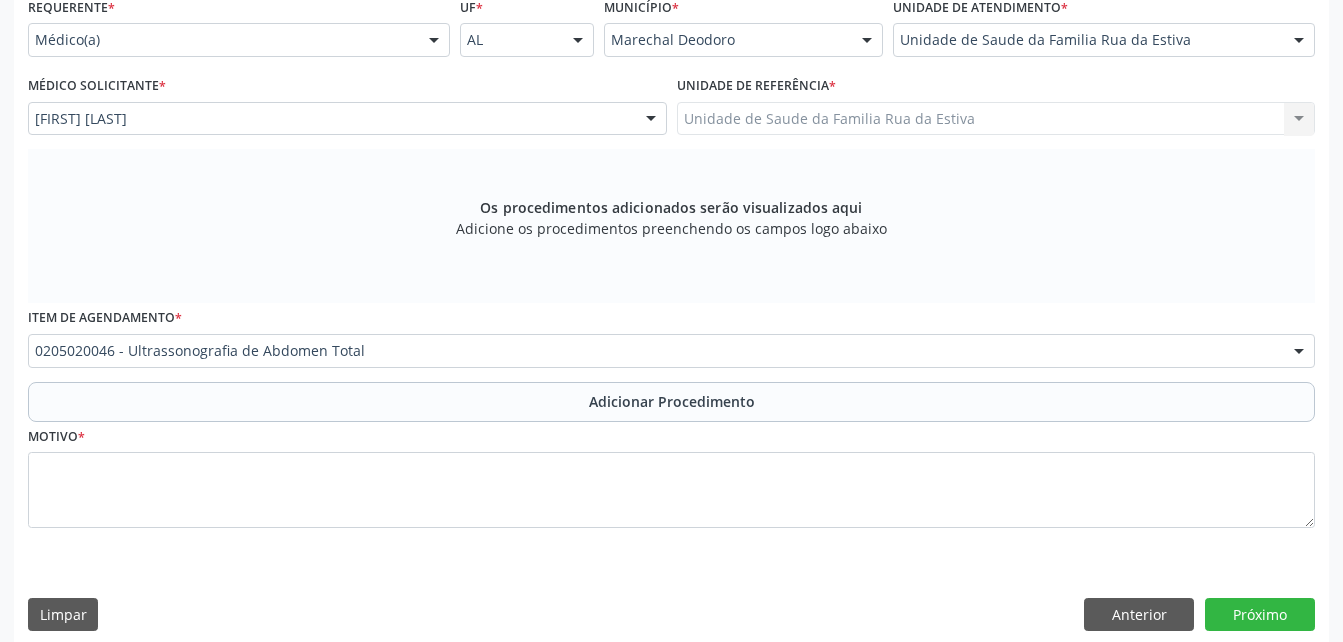 scroll, scrollTop: 411, scrollLeft: 0, axis: vertical 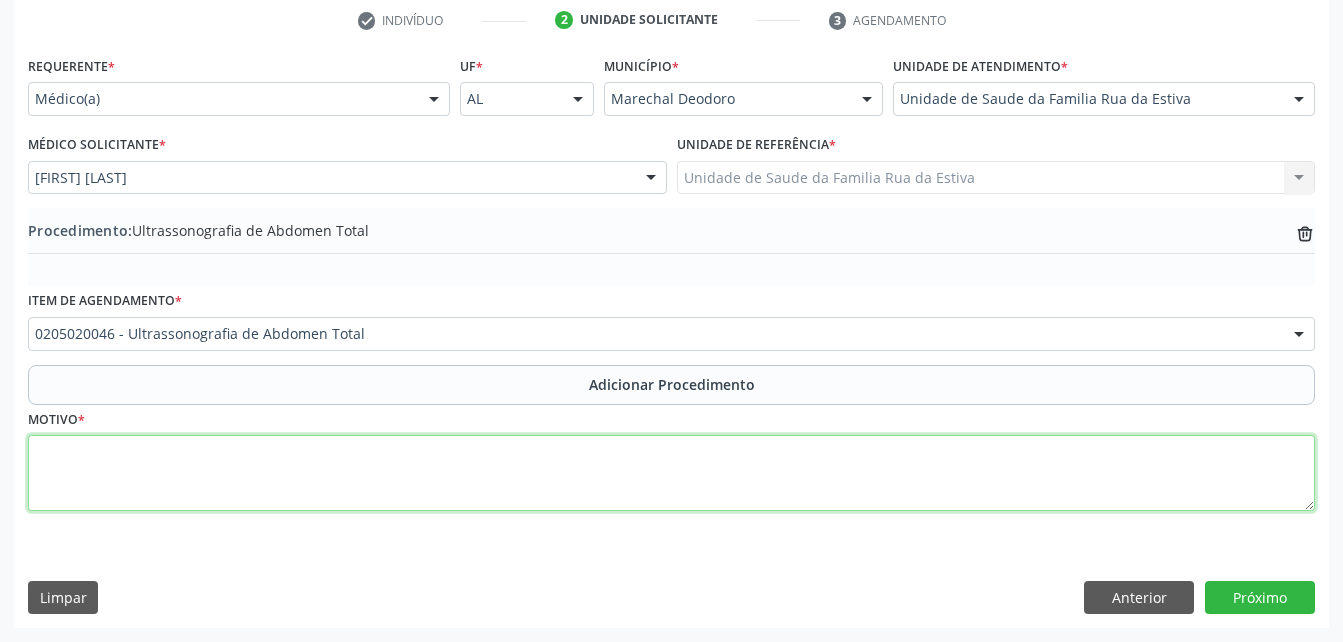 click at bounding box center [671, 473] 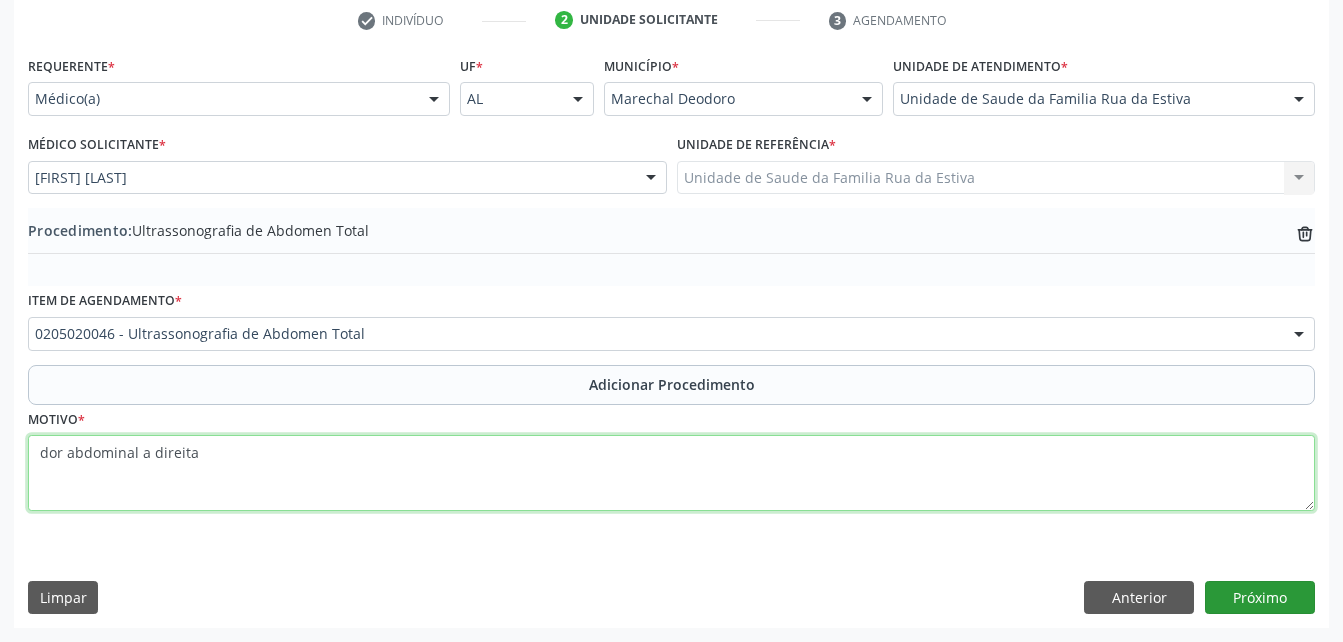type on "dor abdominal a direita" 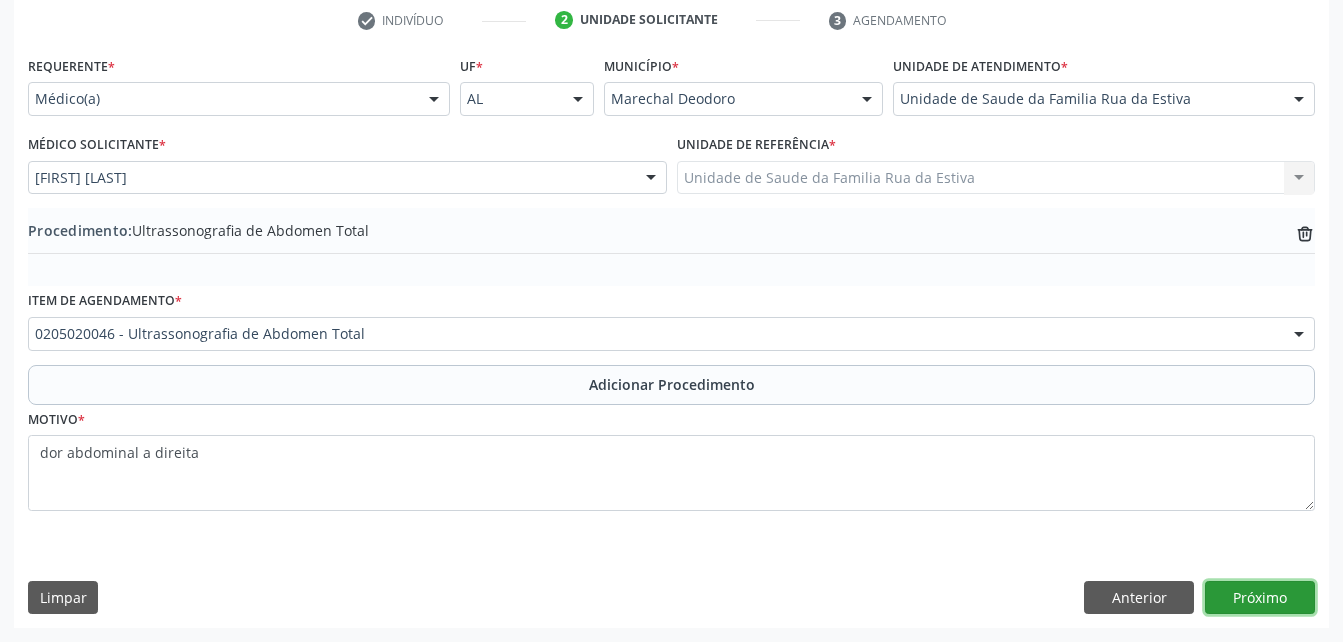click on "Próximo" at bounding box center [1260, 598] 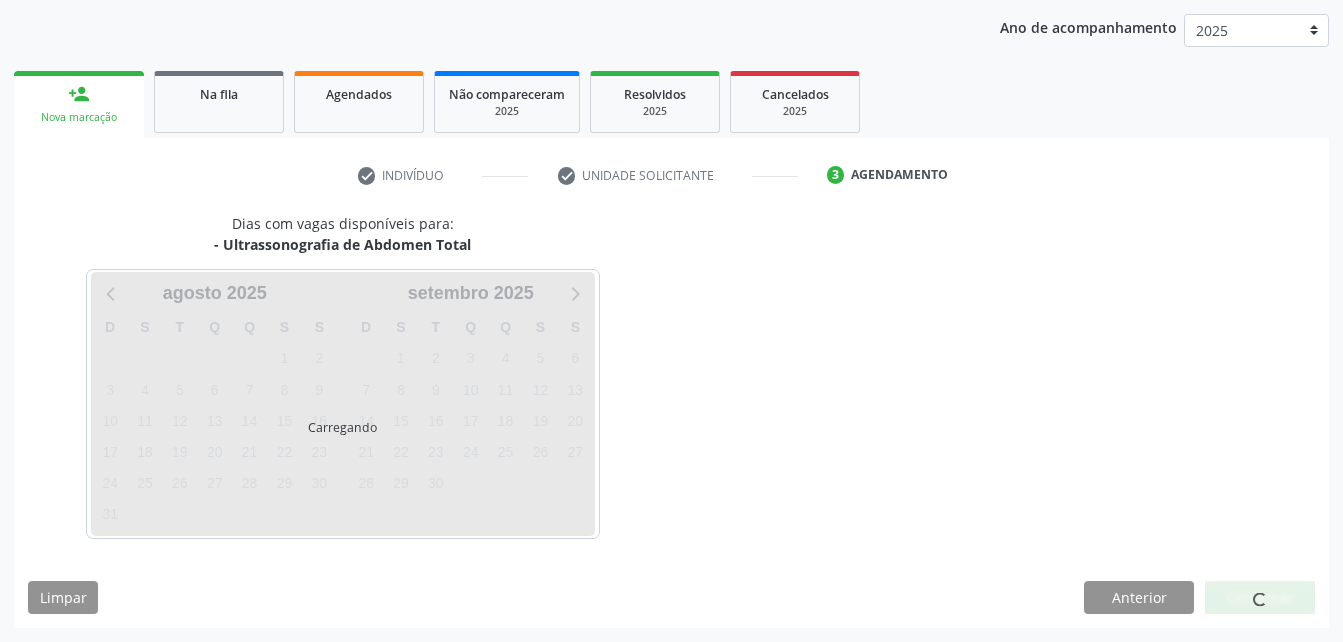 scroll, scrollTop: 256, scrollLeft: 0, axis: vertical 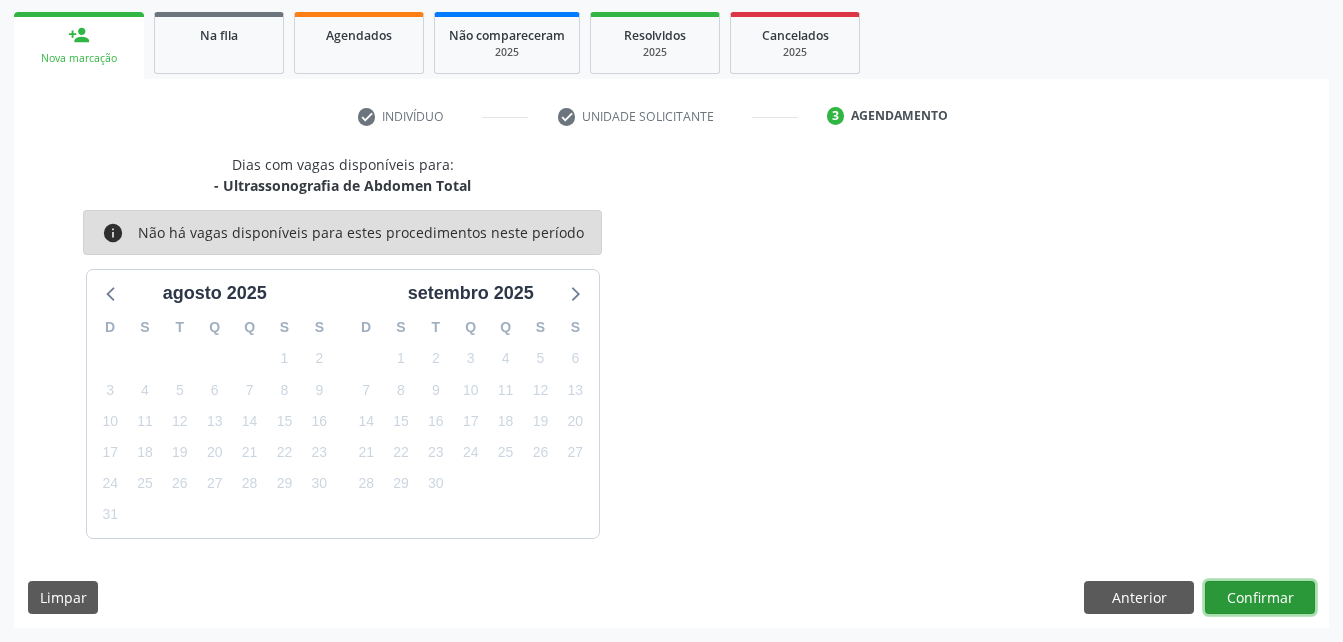 click on "Confirmar" at bounding box center (1260, 598) 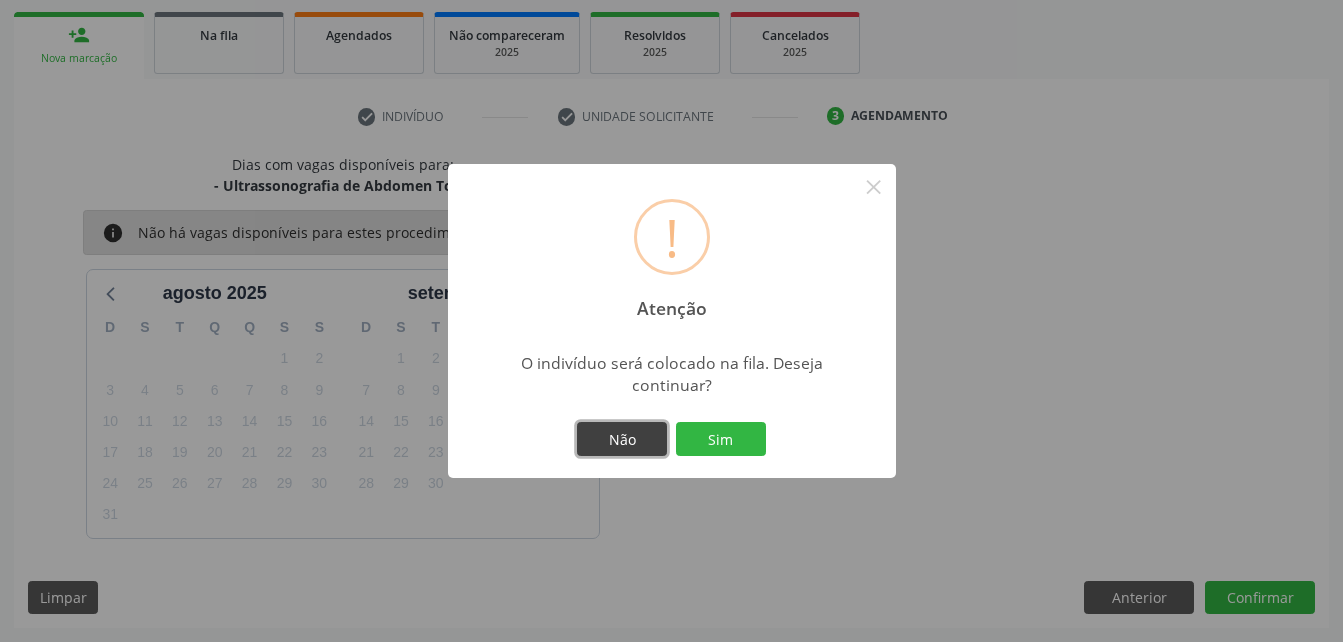 click on "Não" at bounding box center (622, 439) 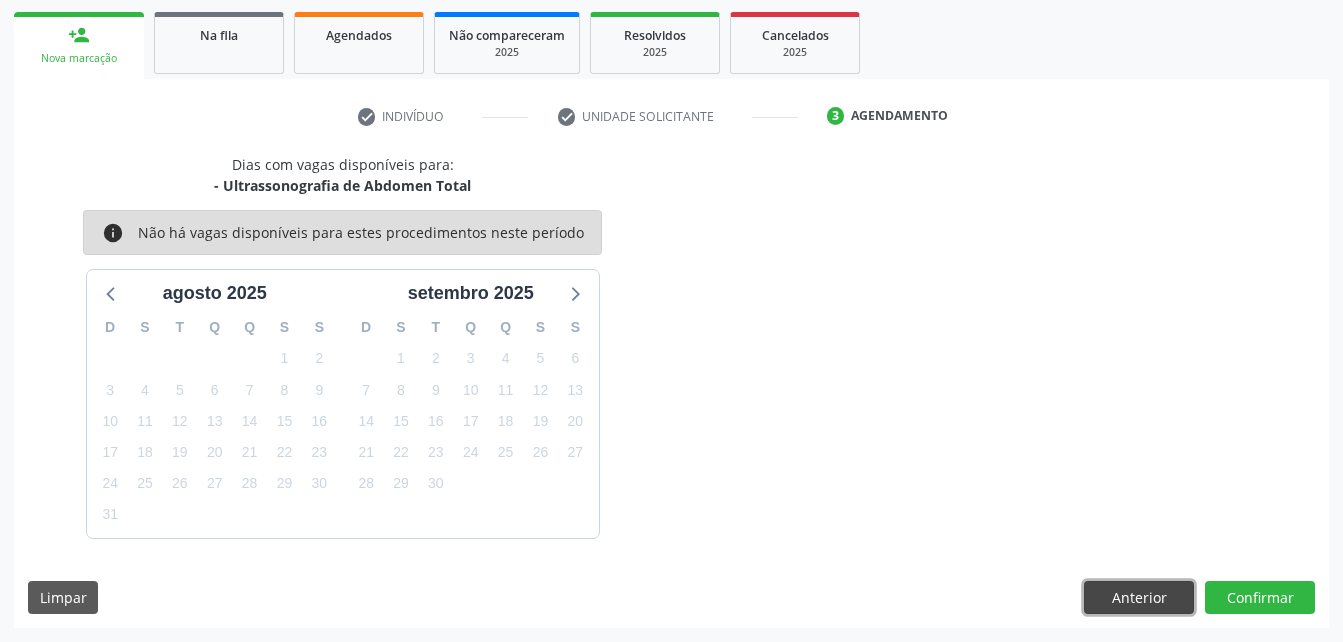 click on "Anterior" at bounding box center (1139, 598) 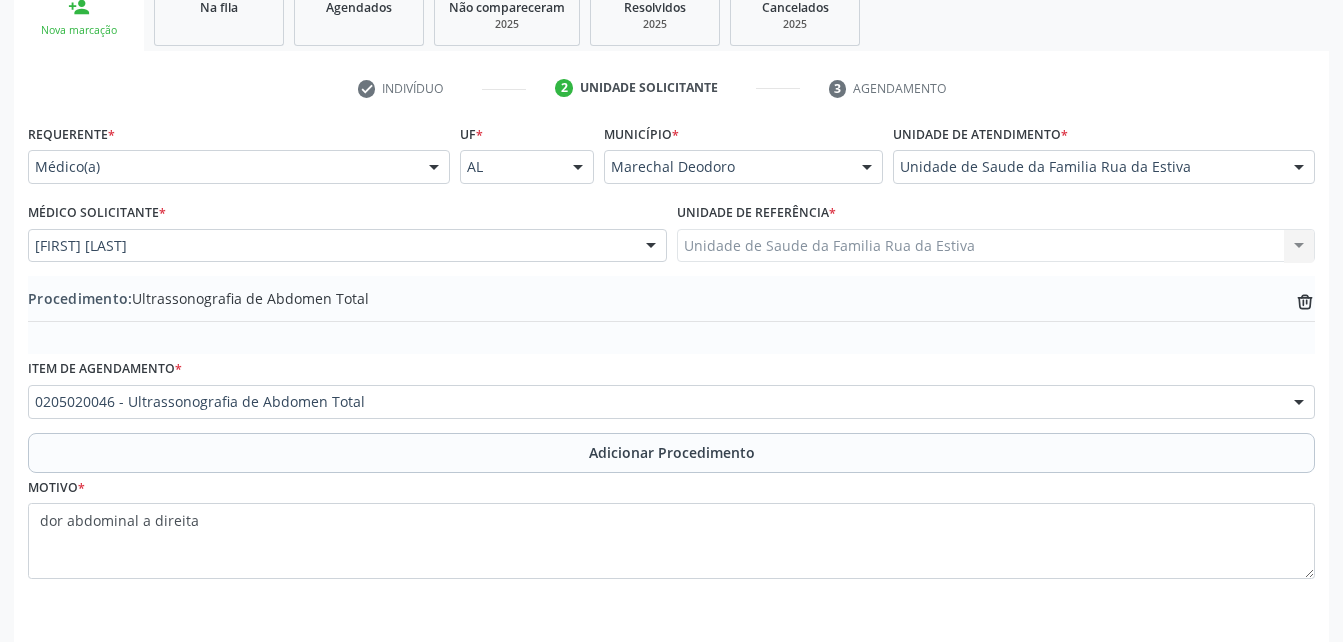 scroll, scrollTop: 411, scrollLeft: 0, axis: vertical 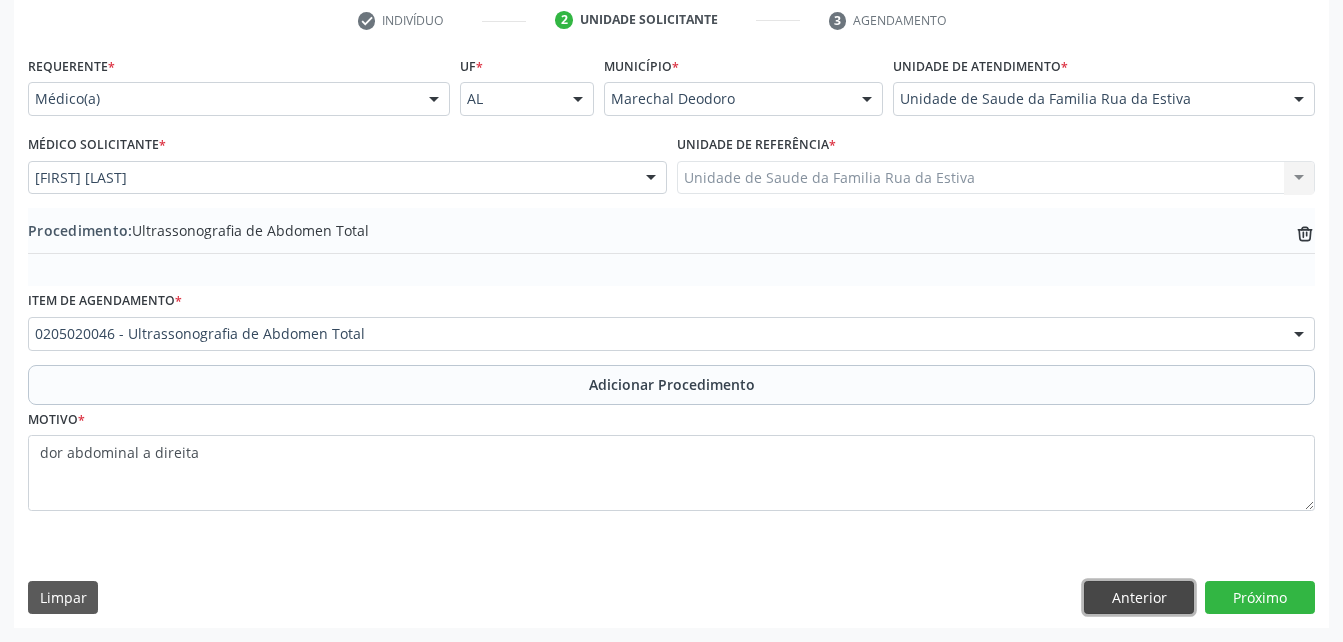 click on "Anterior" at bounding box center [1139, 598] 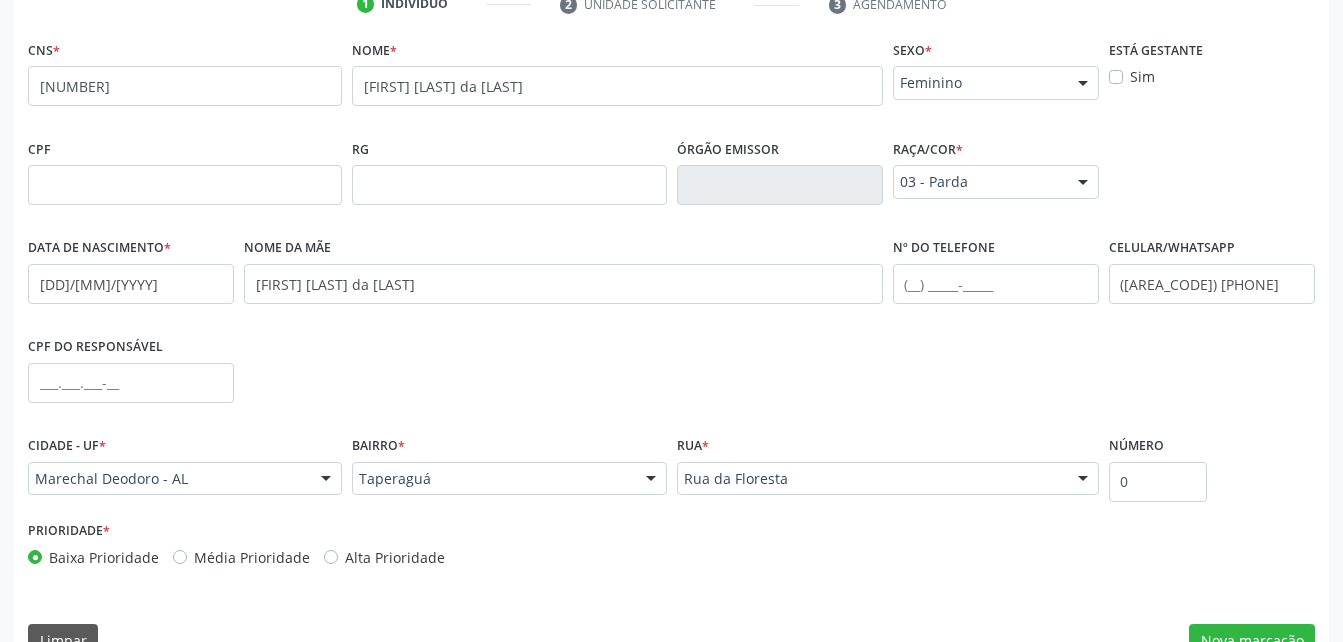 scroll, scrollTop: 470, scrollLeft: 0, axis: vertical 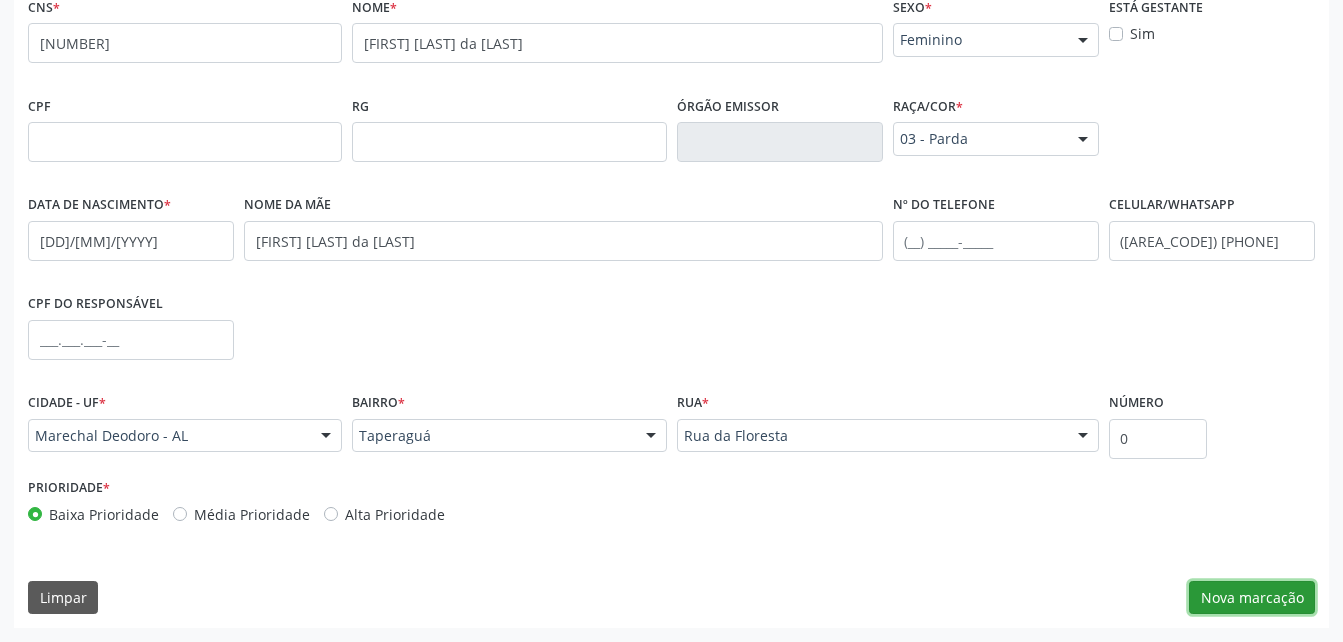 click on "Nova marcação" at bounding box center (1252, 598) 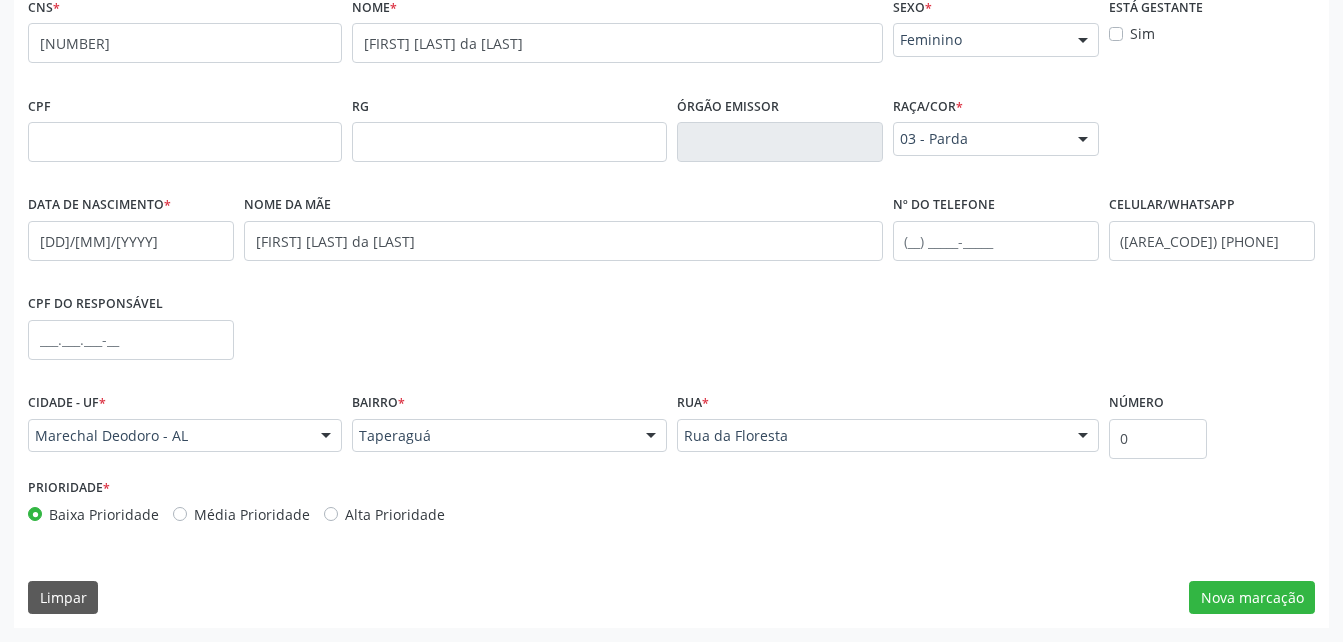 scroll, scrollTop: 411, scrollLeft: 0, axis: vertical 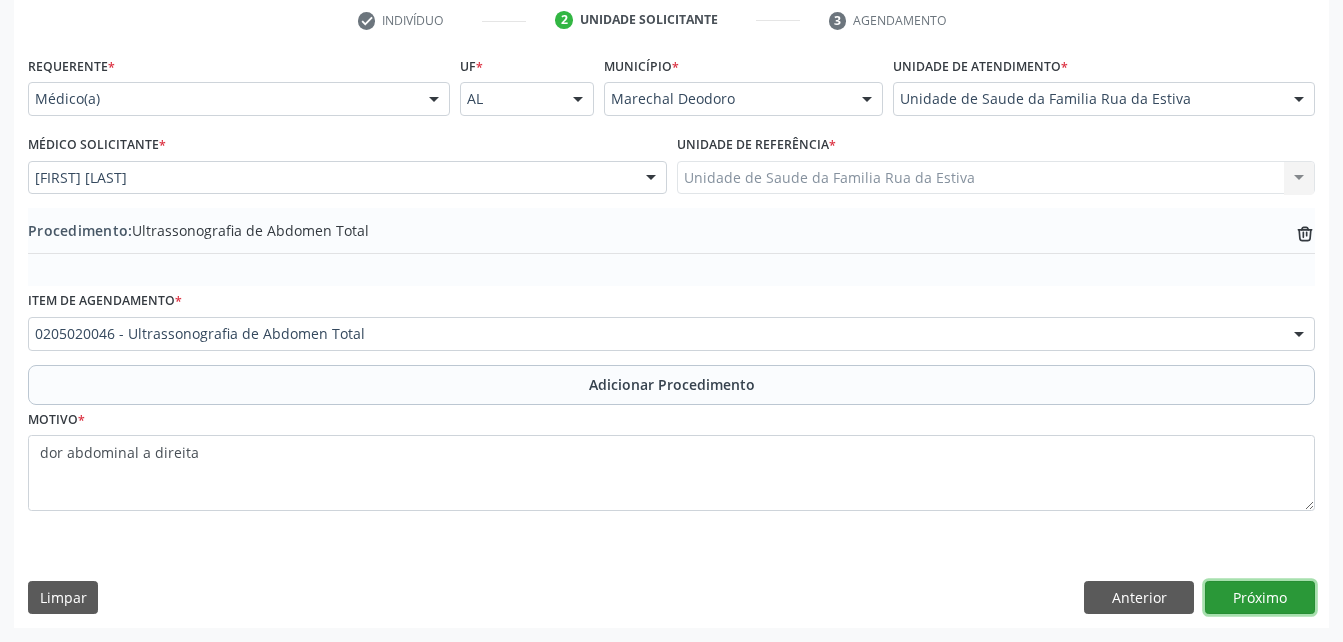 click on "Próximo" at bounding box center (1260, 598) 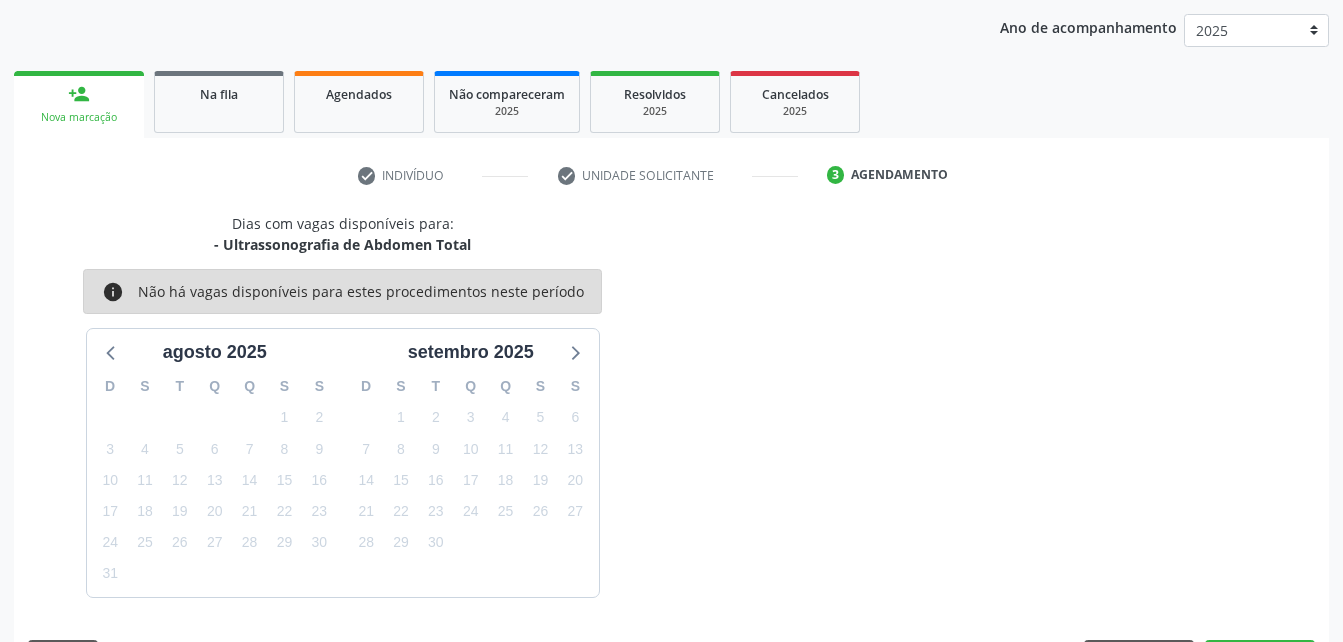 scroll, scrollTop: 315, scrollLeft: 0, axis: vertical 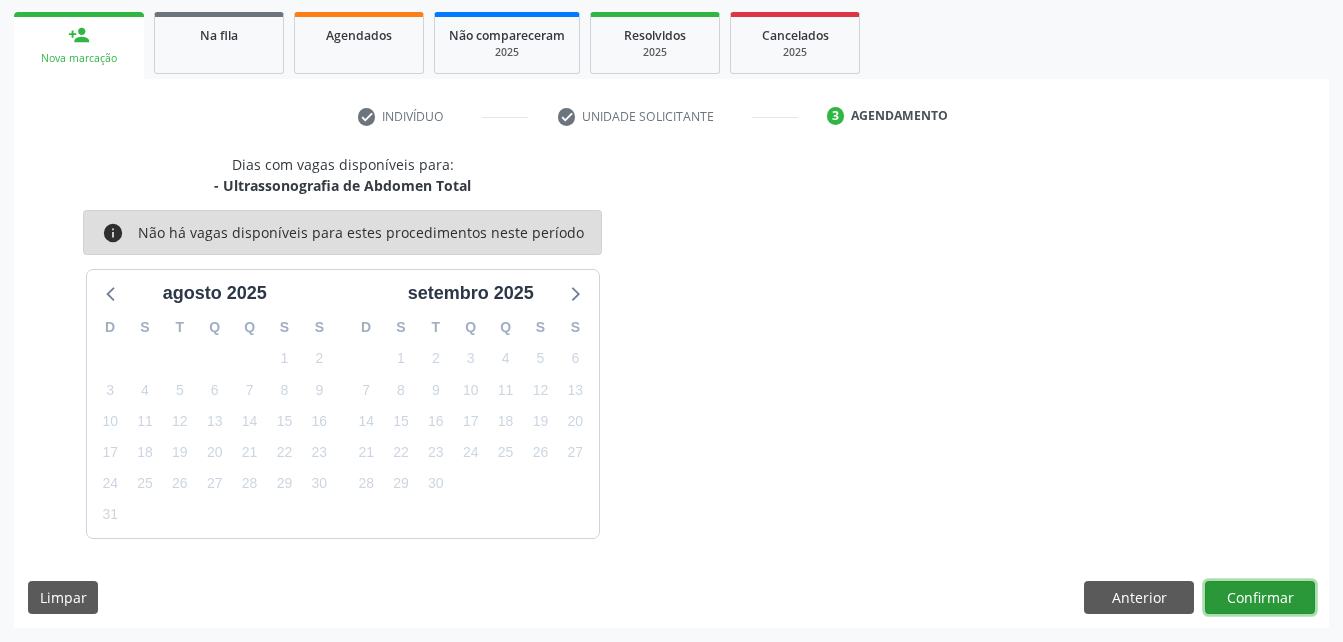 click on "Confirmar" at bounding box center [1260, 598] 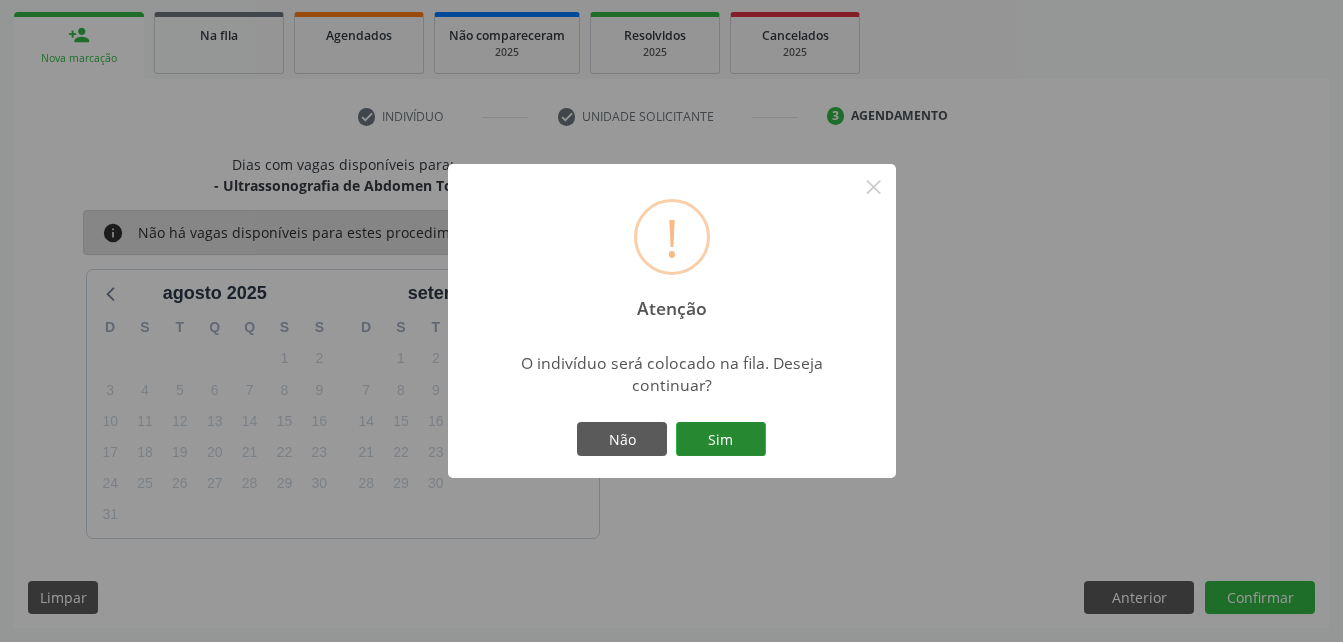 click on "Sim" at bounding box center [721, 439] 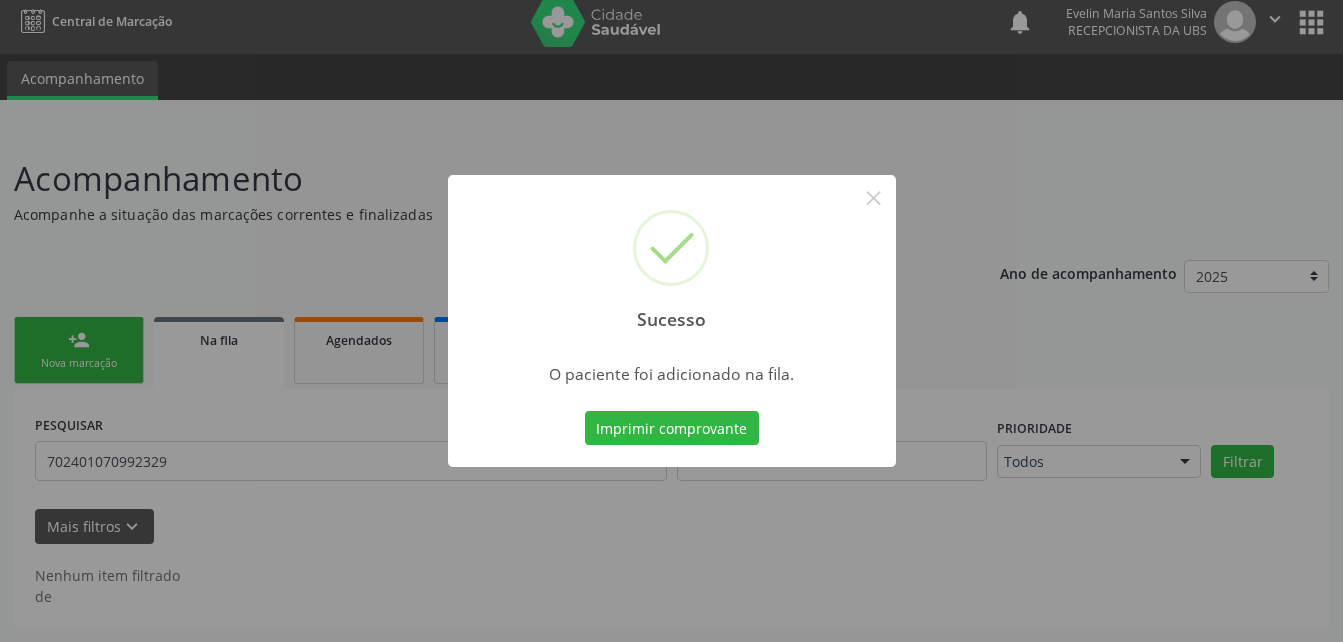 scroll, scrollTop: 10, scrollLeft: 0, axis: vertical 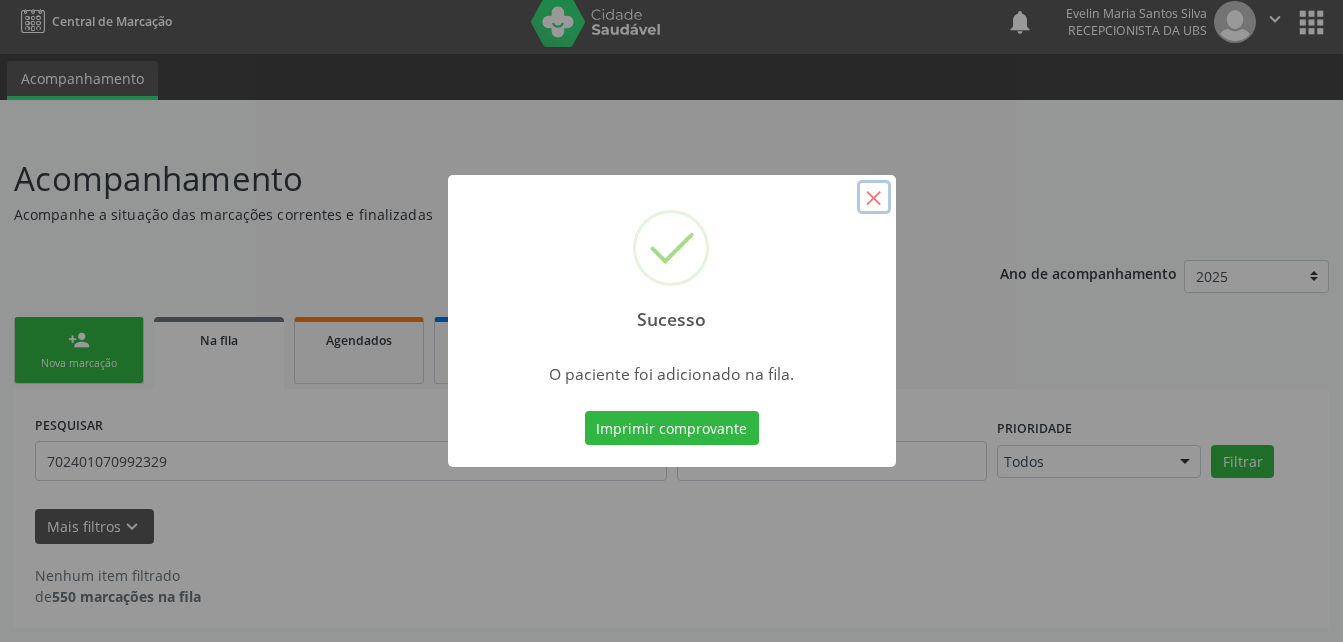 click on "×" at bounding box center (874, 197) 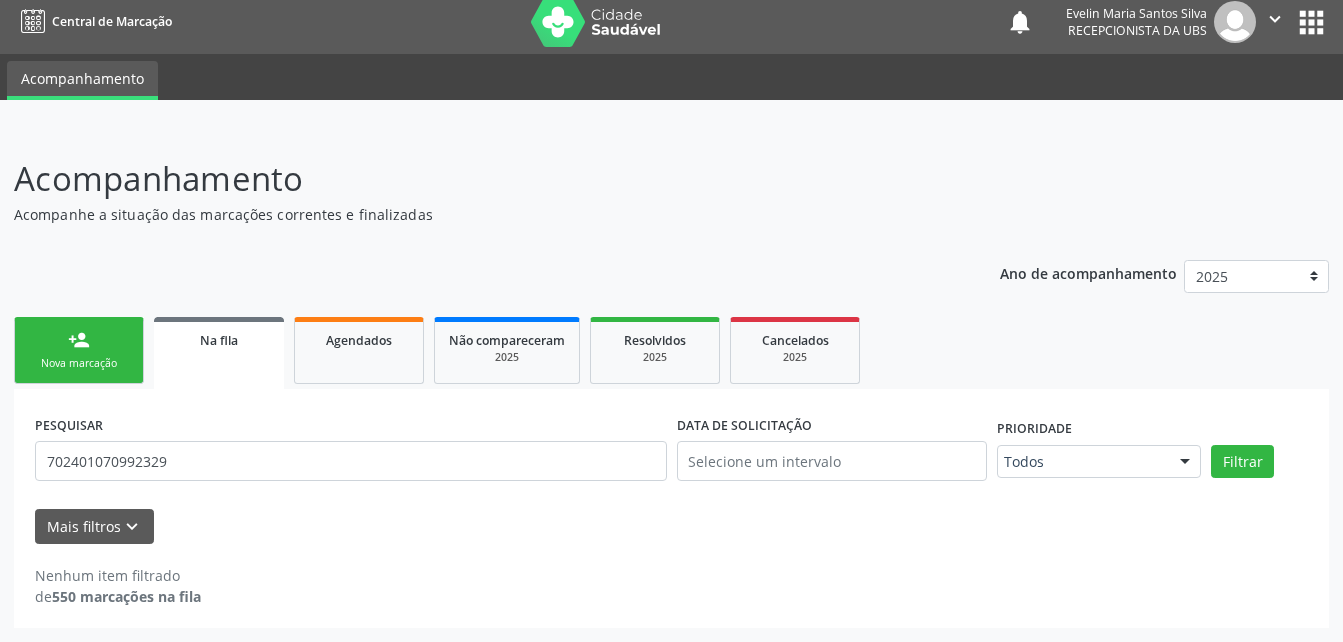 click on "person_add
Nova marcação" at bounding box center [79, 350] 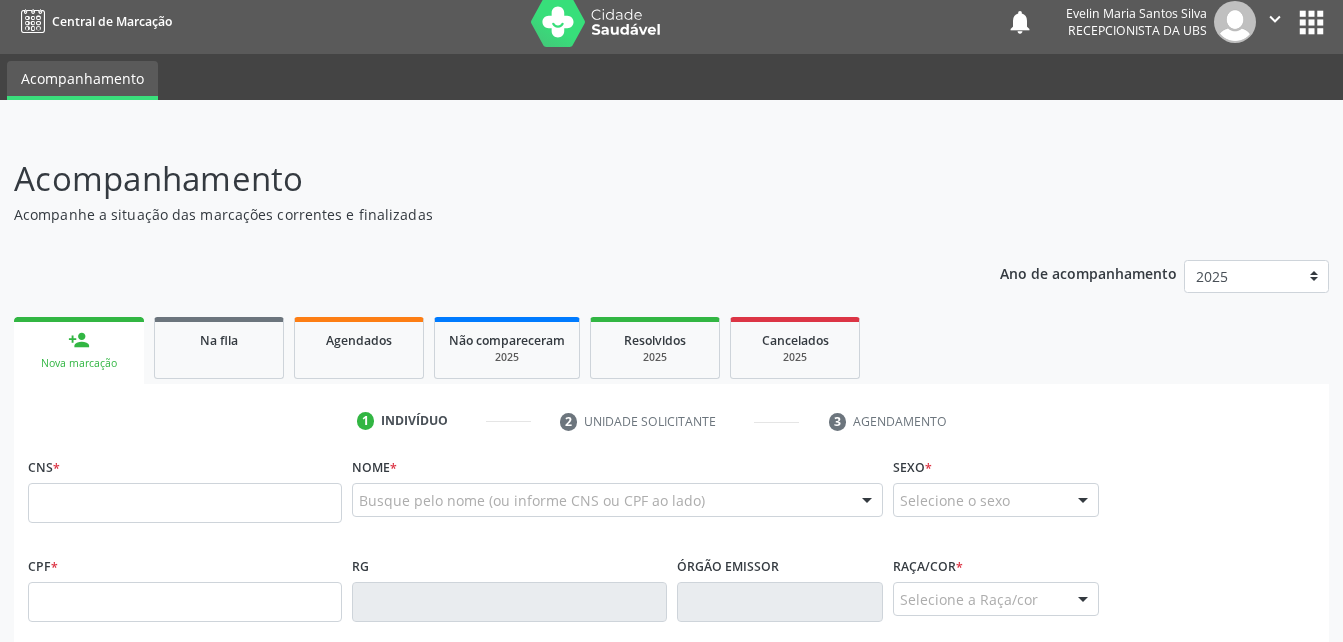 click on "person_add
Nova marcação" at bounding box center [79, 350] 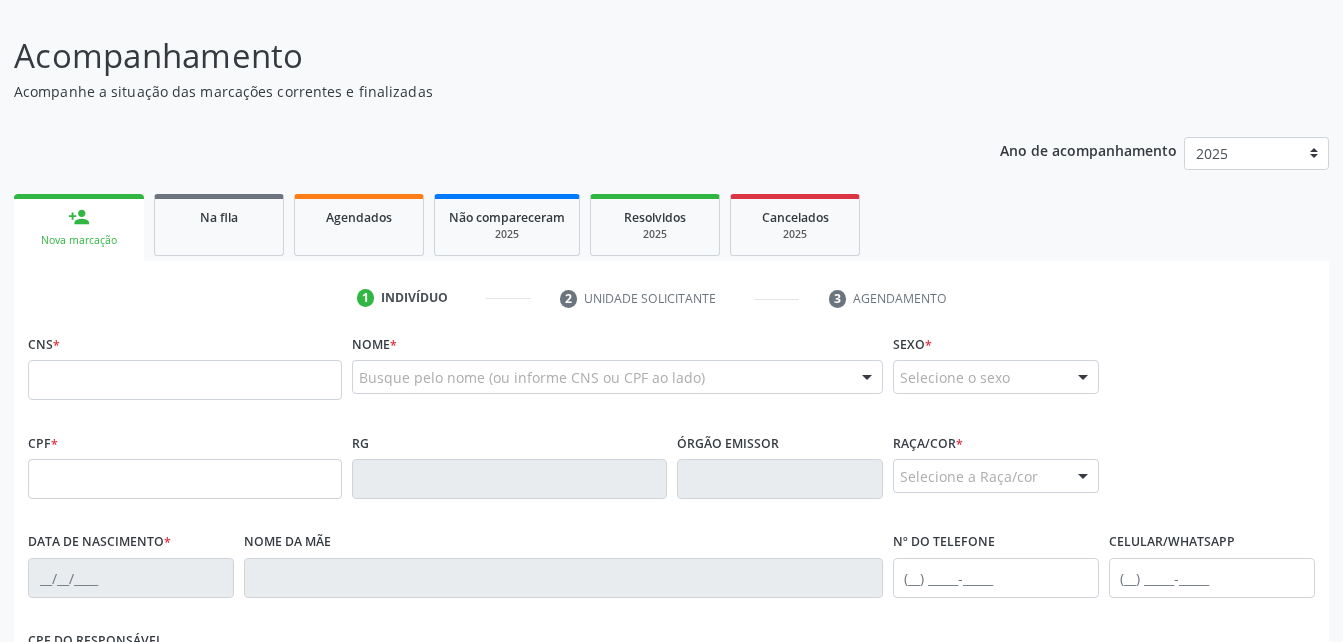scroll, scrollTop: 210, scrollLeft: 0, axis: vertical 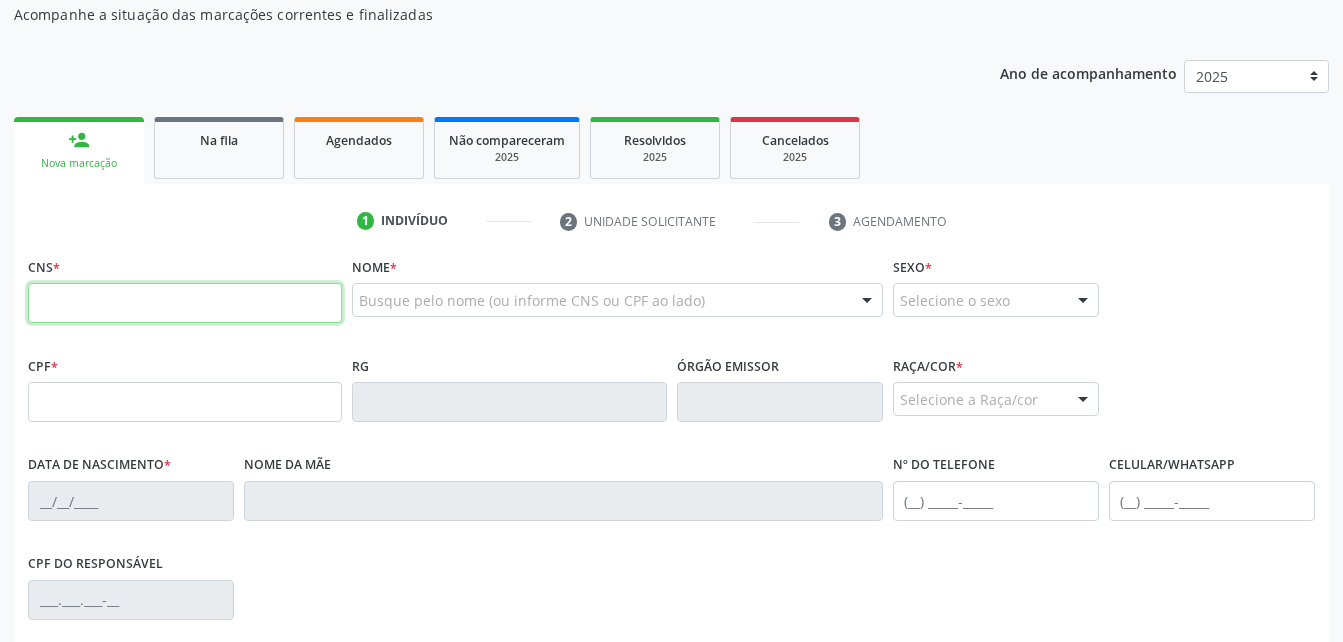 click at bounding box center (185, 303) 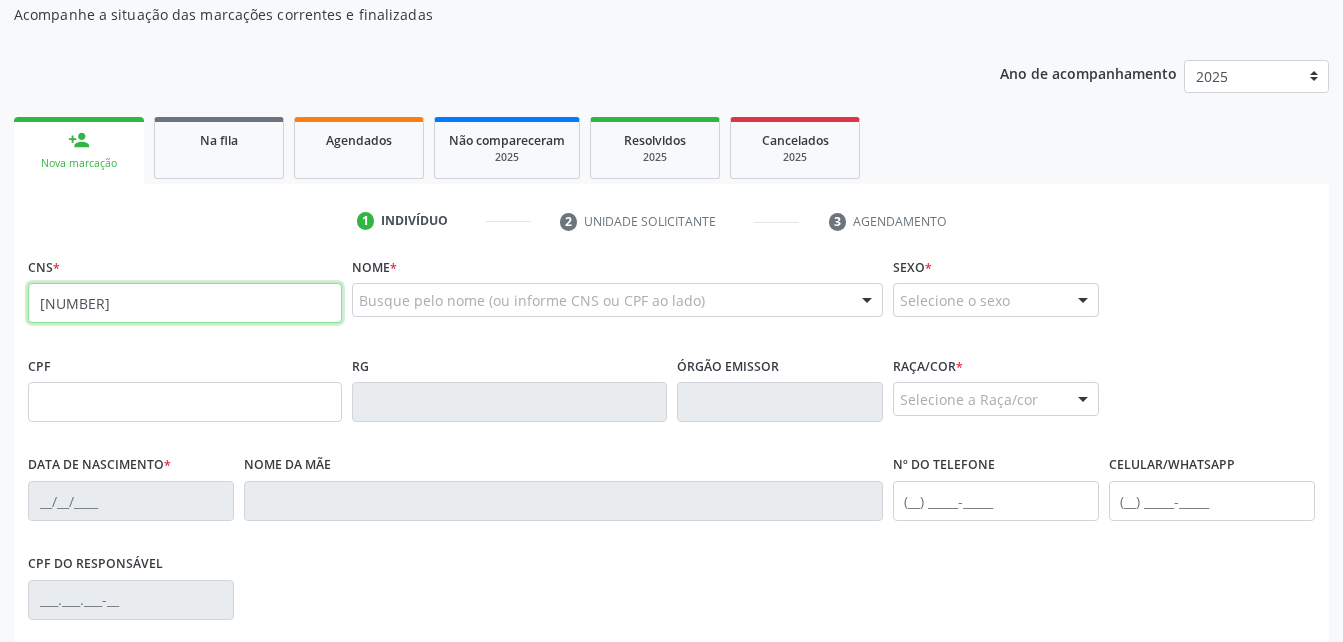 click on "[NUMBER]" at bounding box center (185, 303) 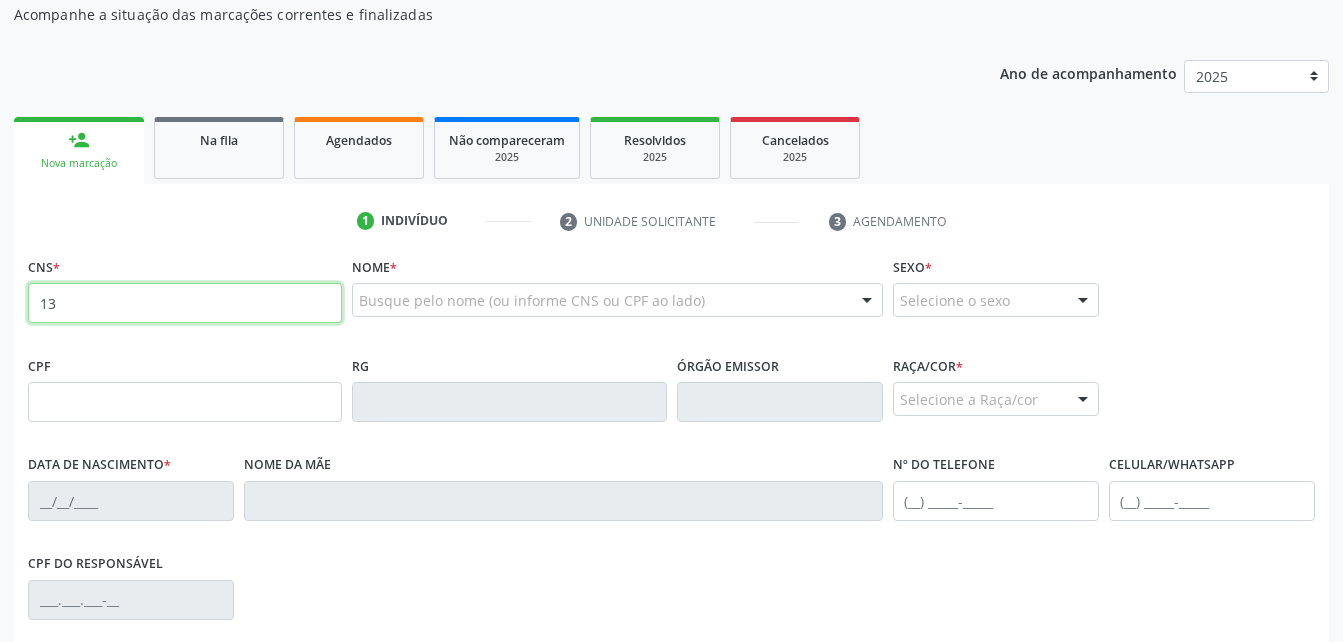 type on "1" 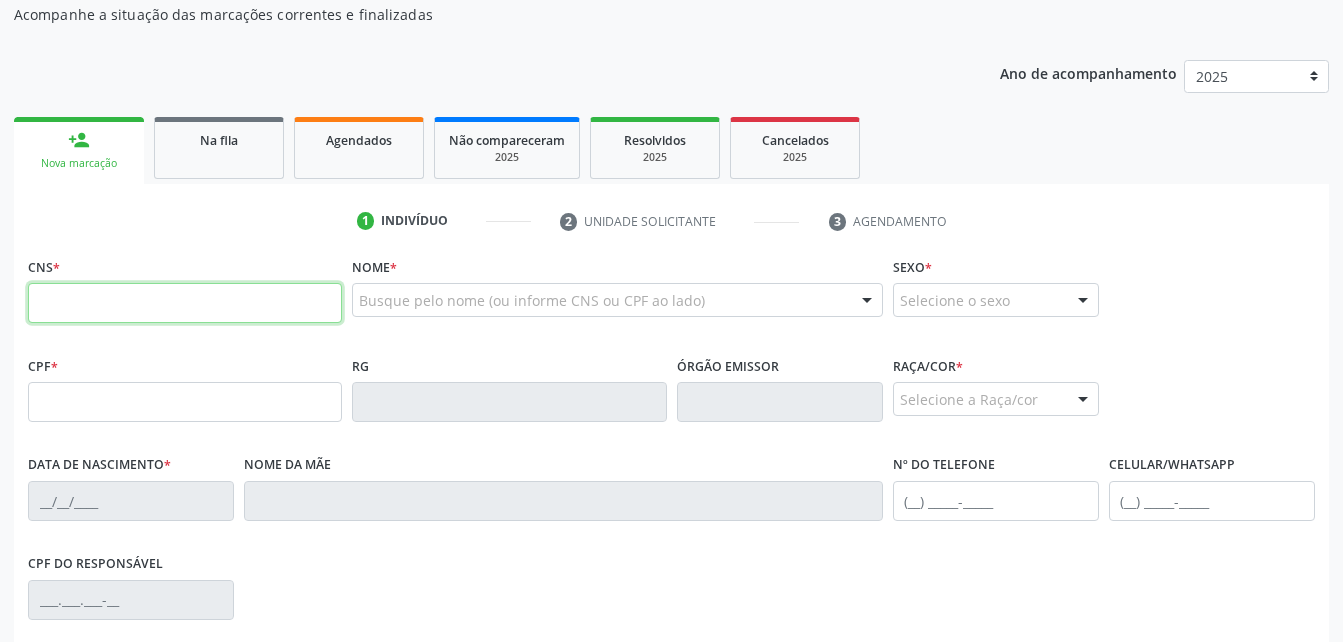 click at bounding box center (185, 303) 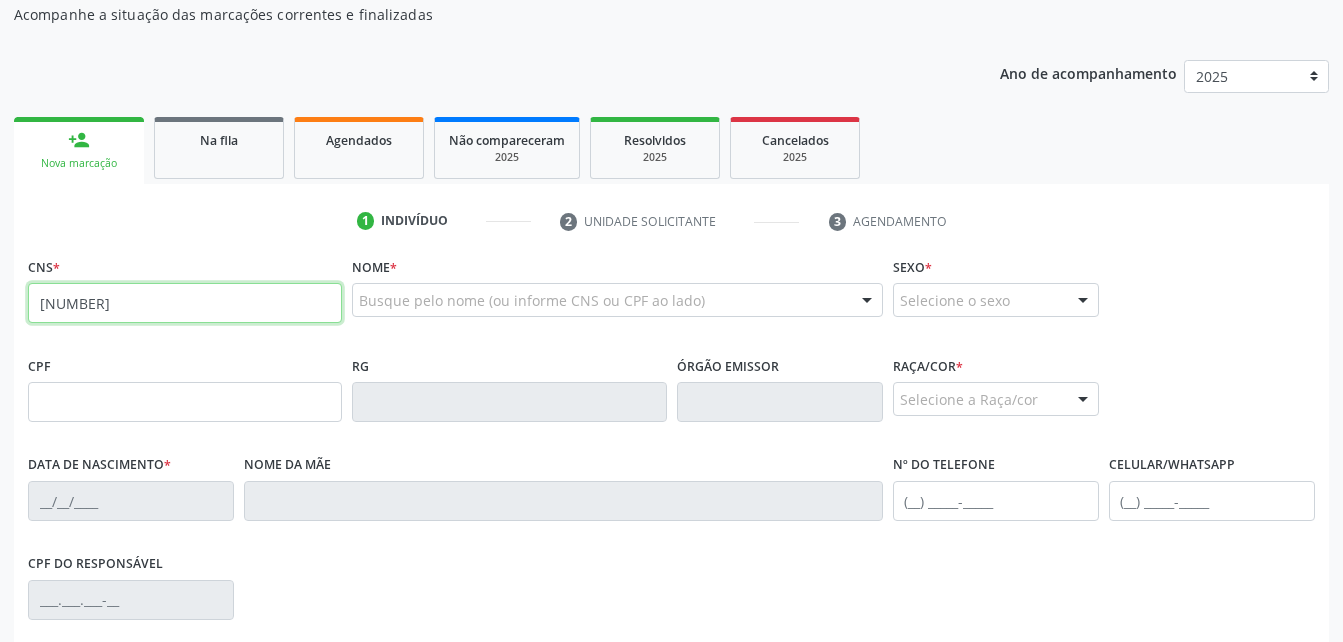 type on "[NUMBER]" 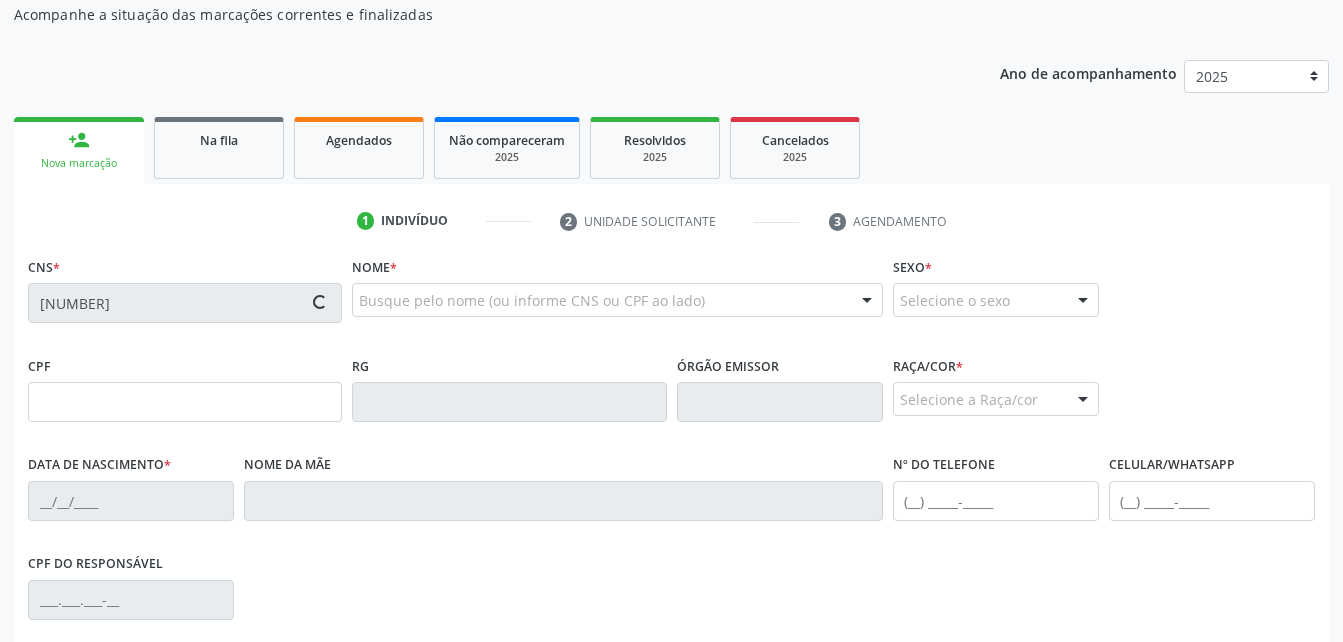 type on "[DD]/[MM]/[YYYY]" 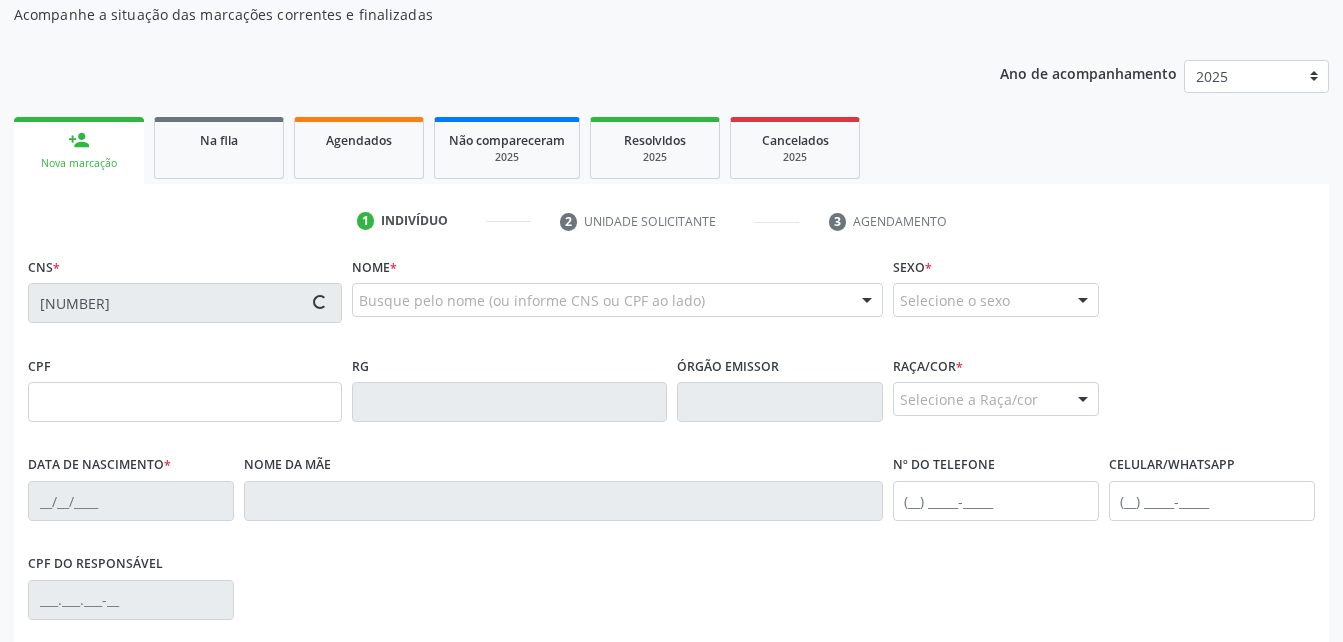 type on "[FIRST] [LAST] da [LAST]" 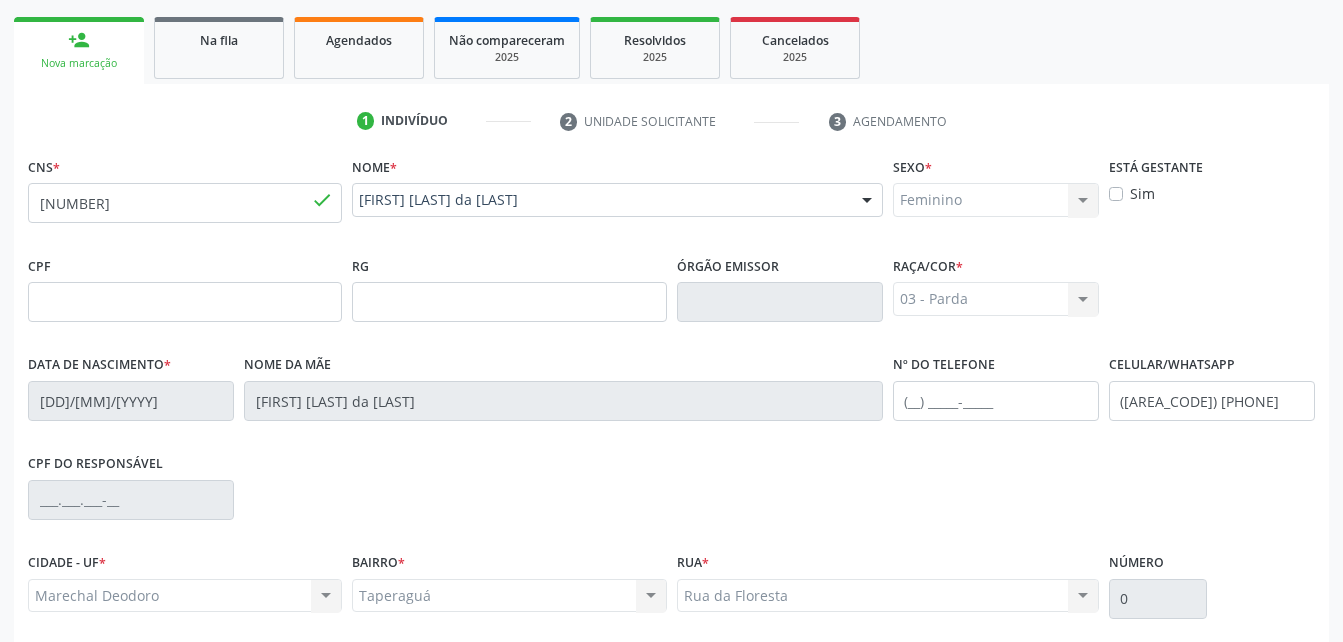 scroll, scrollTop: 470, scrollLeft: 0, axis: vertical 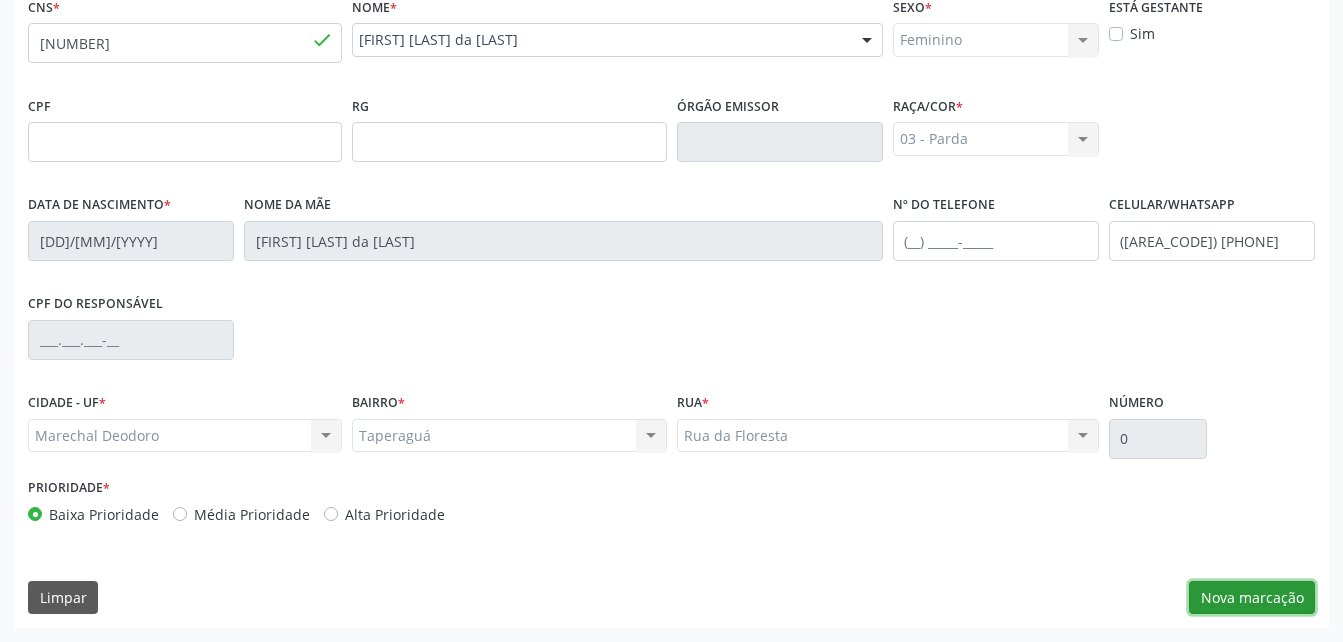 click on "Nova marcação" at bounding box center (1252, 598) 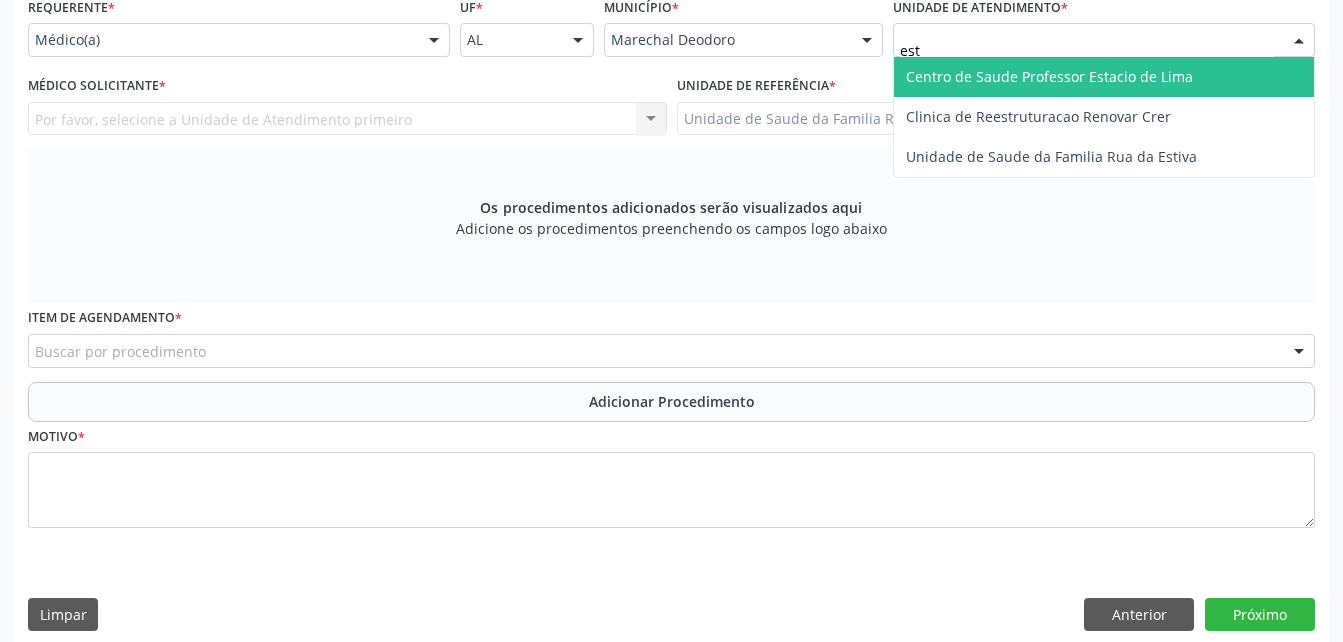 type on "esti" 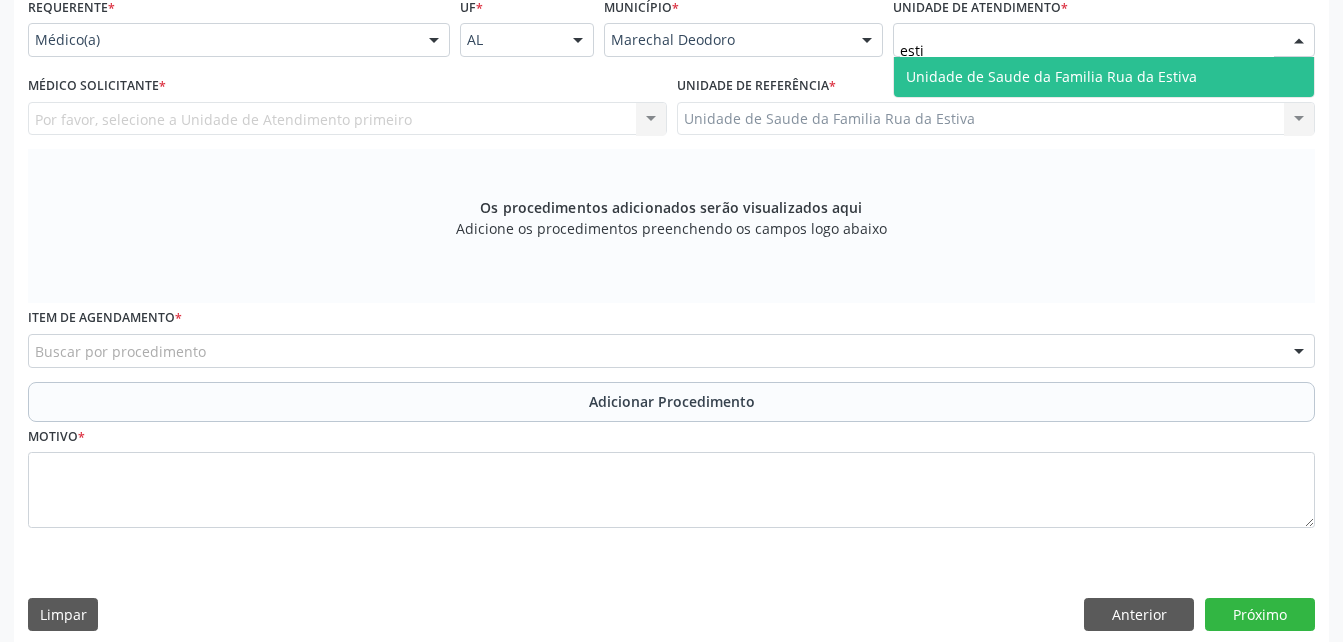 click on "Unidade de Saude da Familia Rua da Estiva" at bounding box center (1104, 77) 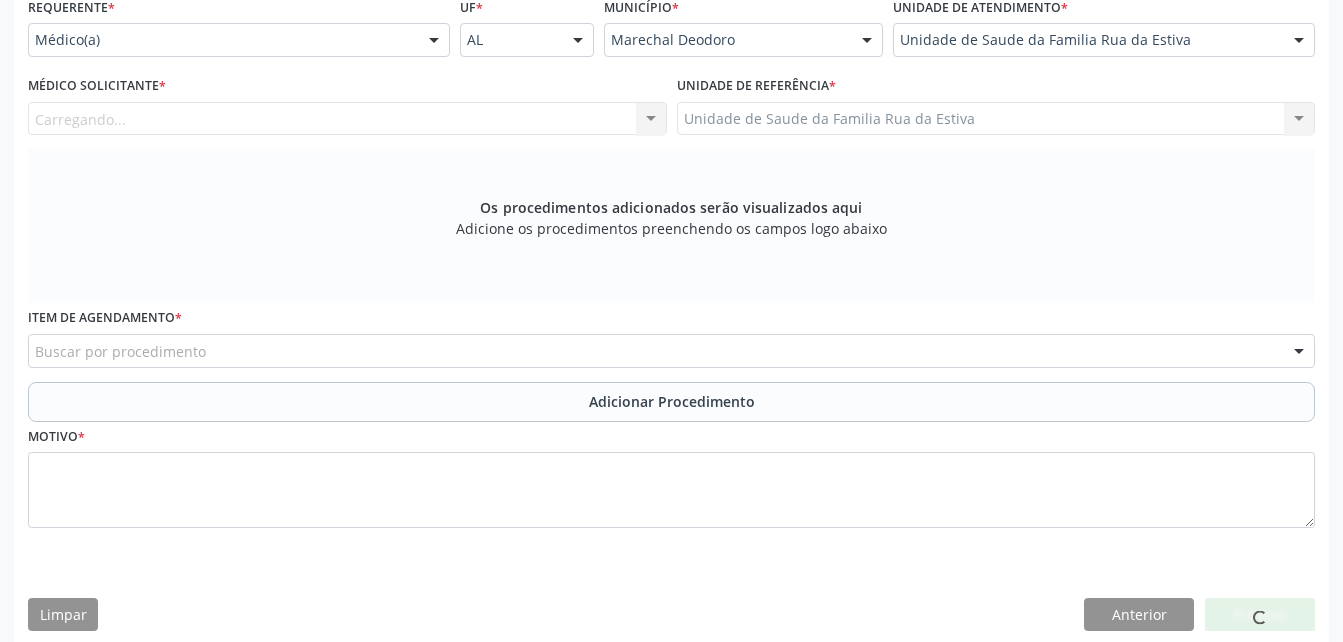 click on "Carregando...
Nenhum resultado encontrado para: "   "
Não há nenhuma opção para ser exibida." at bounding box center (347, 119) 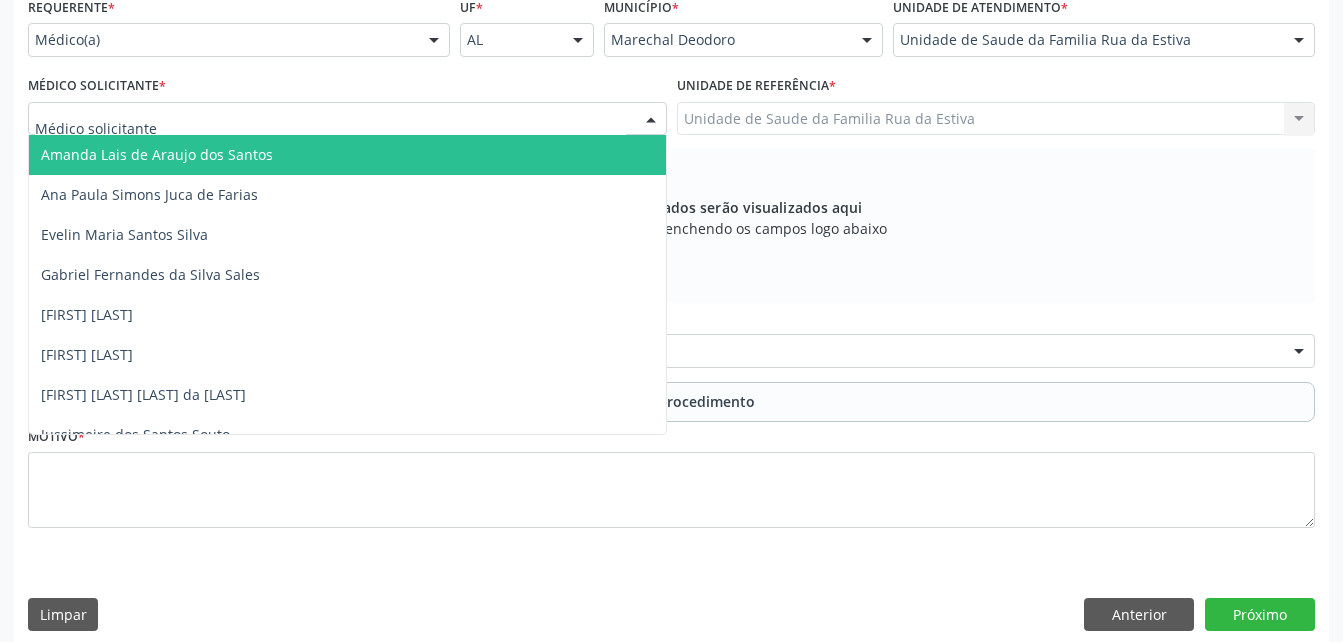 click at bounding box center [347, 119] 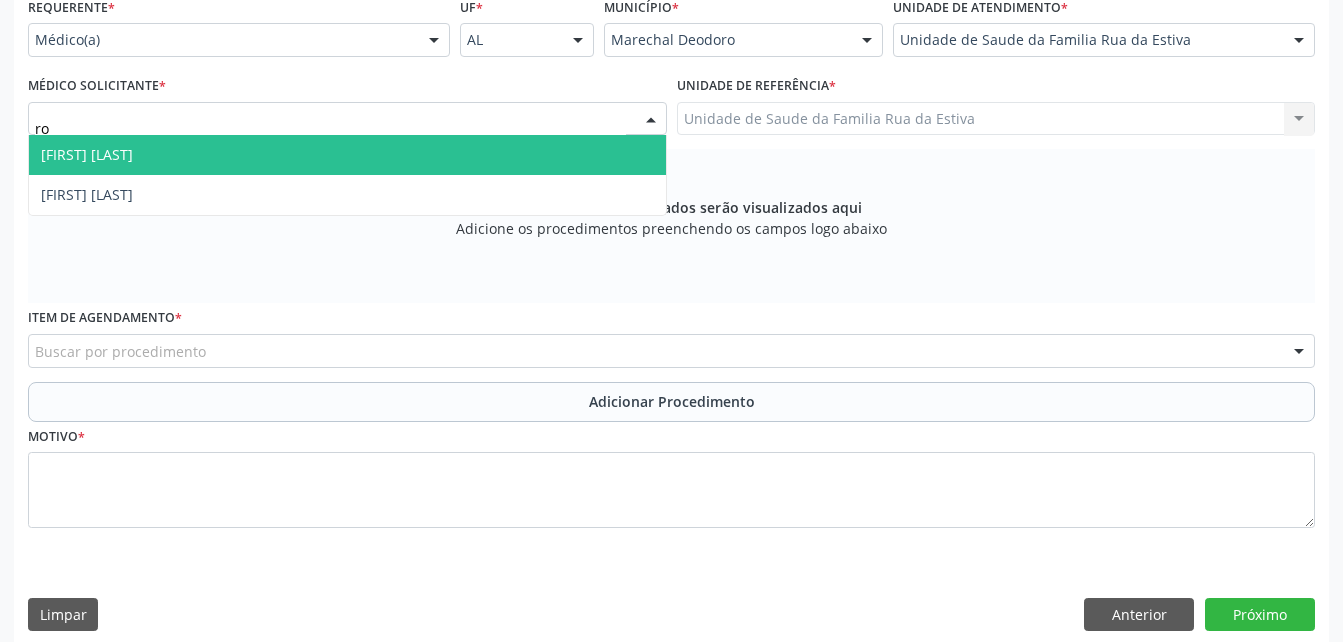 type on "[FIRST]" 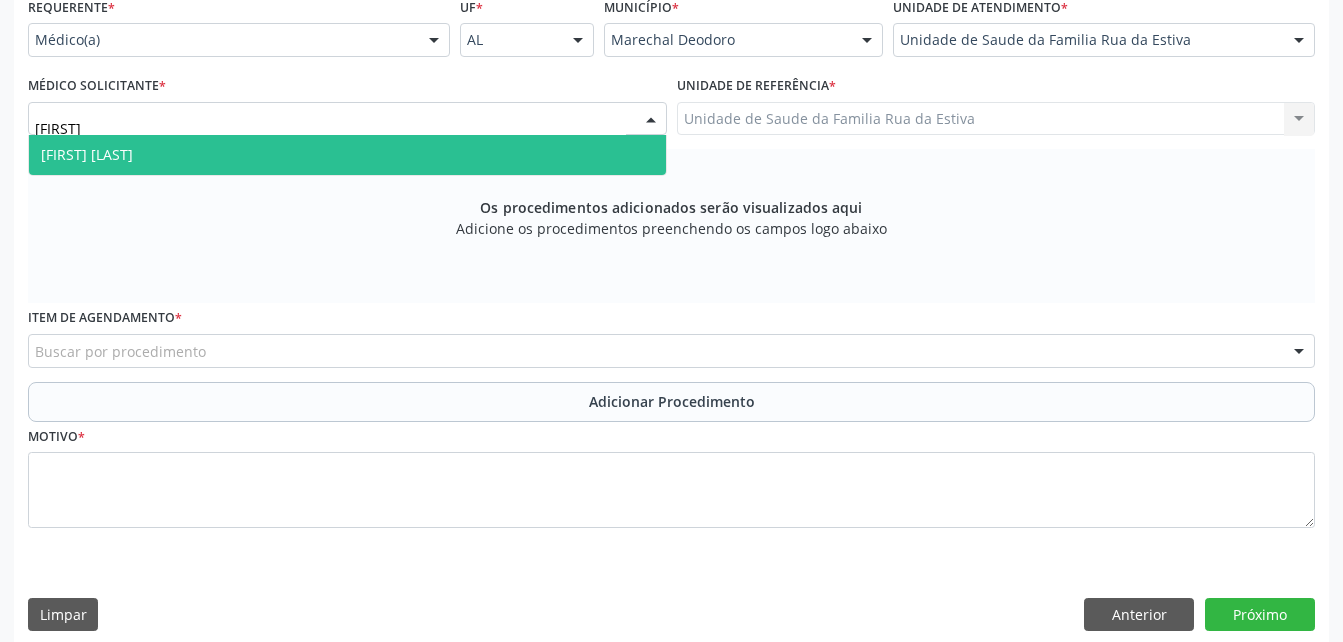 click on "[FIRST] [LAST]" at bounding box center [347, 155] 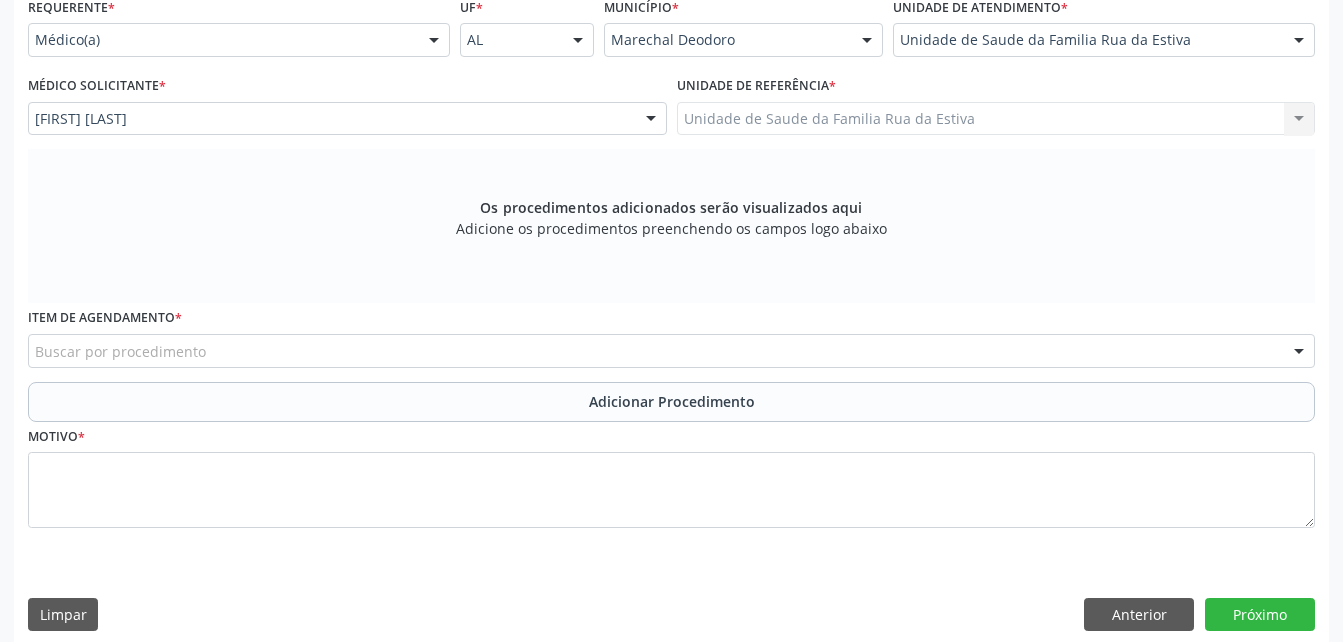 click on "Buscar por procedimento" at bounding box center [671, 351] 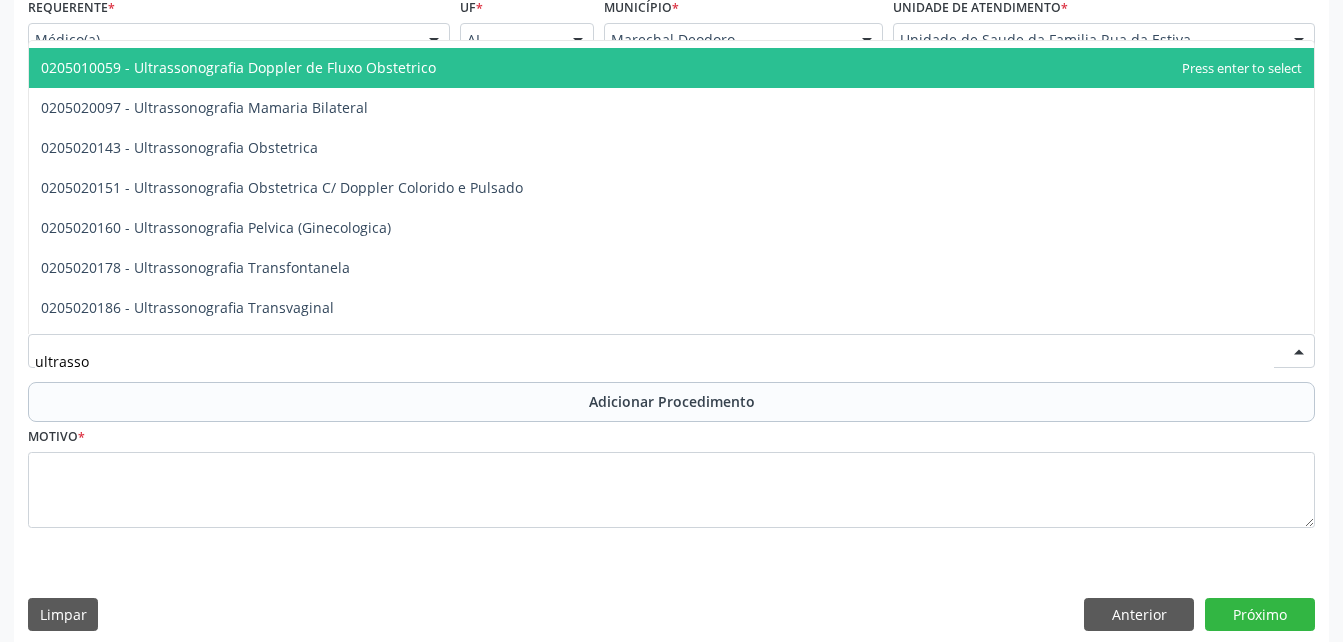 scroll, scrollTop: 200, scrollLeft: 0, axis: vertical 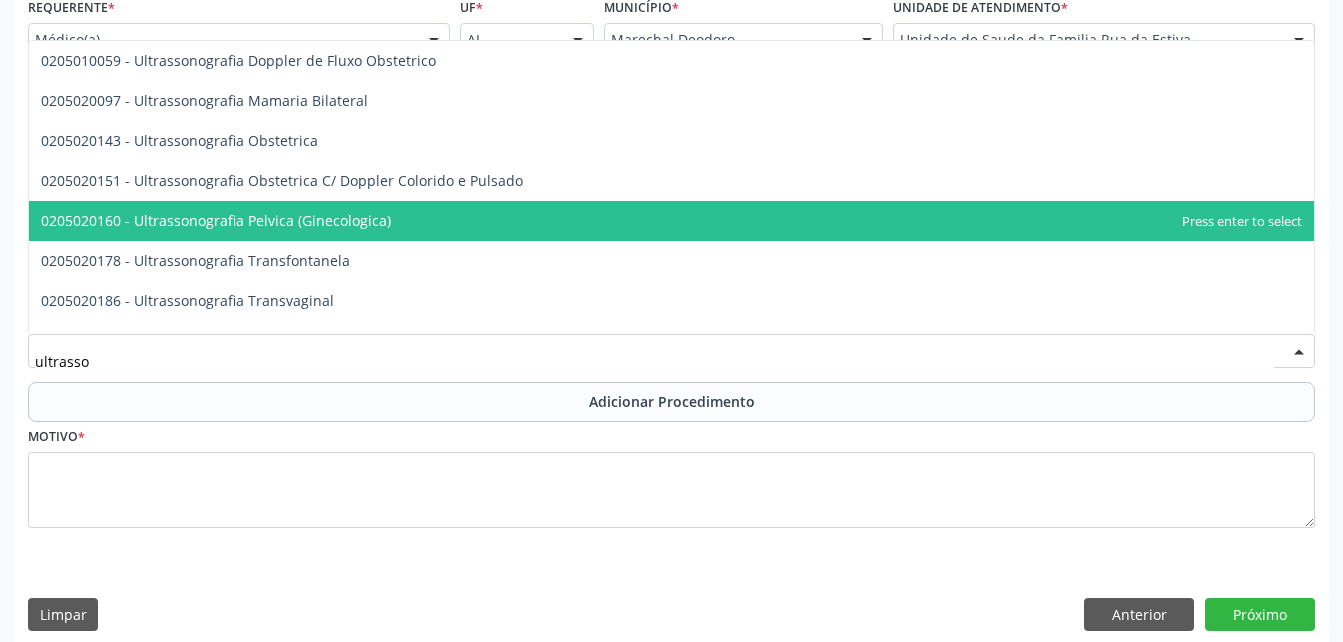 click on "0205020160 - Ultrassonografia Pelvica (Ginecologica)" at bounding box center [671, 221] 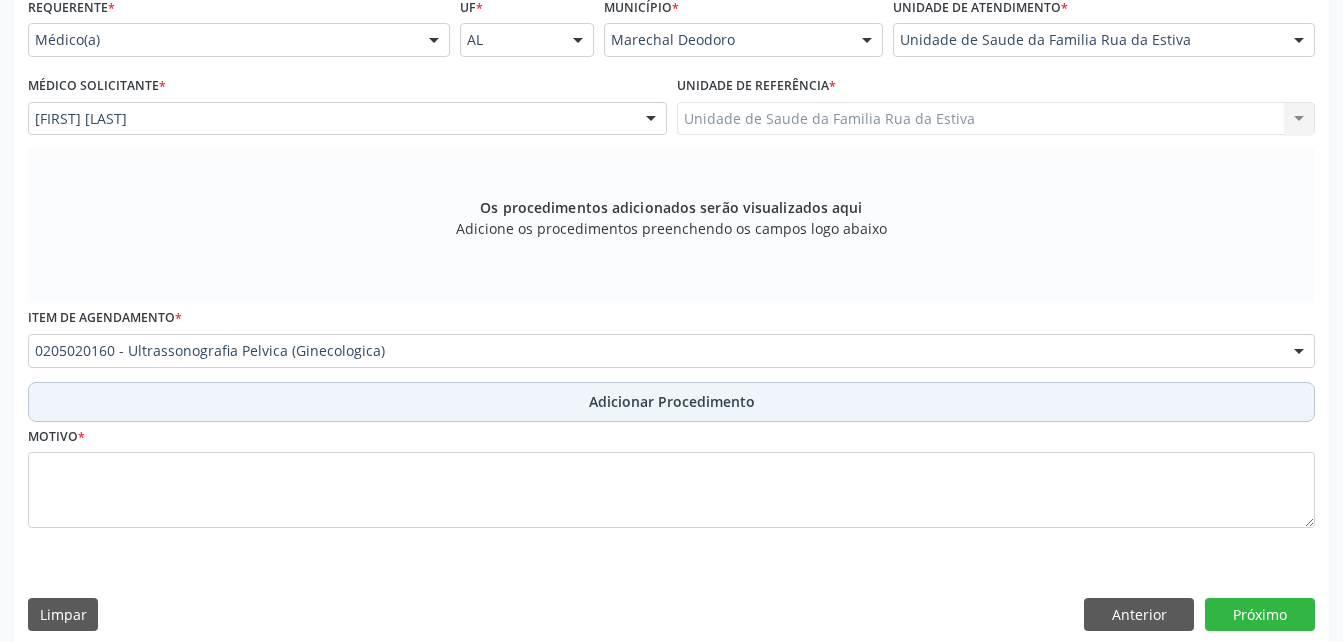 click on "Adicionar Procedimento" at bounding box center (671, 402) 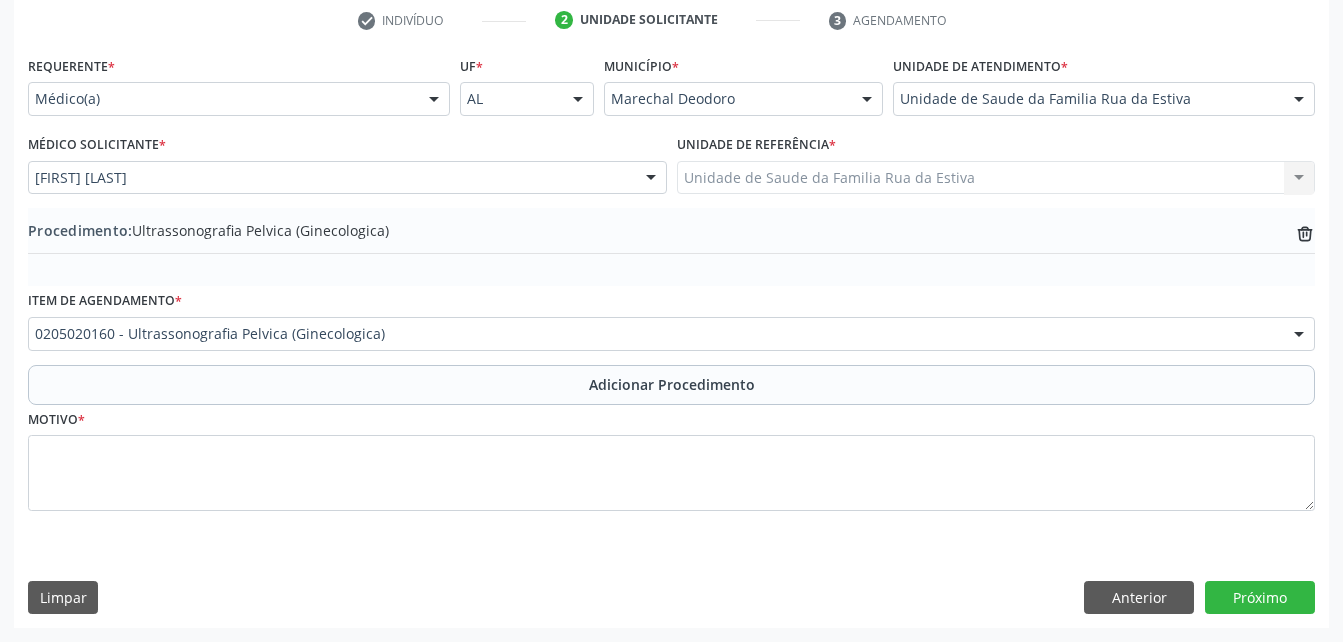 click on "Item de agendamento
*
0205020160 - Ultrassonografia Pelvica (Ginecologica)         0304070076 - .Quimioterapia de Leucemia Linfoide/Linfoblástica Aguda, Leucemia Mieloide Aguda e Leucemia Promielocítica Aguda Na Infância e Adolescência - 1ª Linha - Fase de Manutenção   0604320140 - Abatacepte 125 Mg Injetável (Por Seringa Preenchida)   0604320124 - Abatacepte 250 Mg Injetável (Por Frasco Ampola).   0603050018 - Abciximabe   0406010013 - Abertura de Comunicação Inter-Atrial   0406010021 - Abertura de Estenose Aortica Valvar   0406011265 - Abertura de Estenose Aortica Valvar (Criança e Adolescente)   0406010030 - Abertura de Estenose Pulmonar Valvar   0406011273 - Abertura de Estenose Pulmonar Valvar (Criança e Adolescente)   0301080011 - Abordagem Cognitiva Comportamental do Fumante (Por Atendimento / Paciente)   0307020010 - Acesso A Polpa Dentaria e Medicacao (Por Dente)   0604660030 - Acetazolamida 250 Mg (Por Comprimido)" at bounding box center [671, 325] 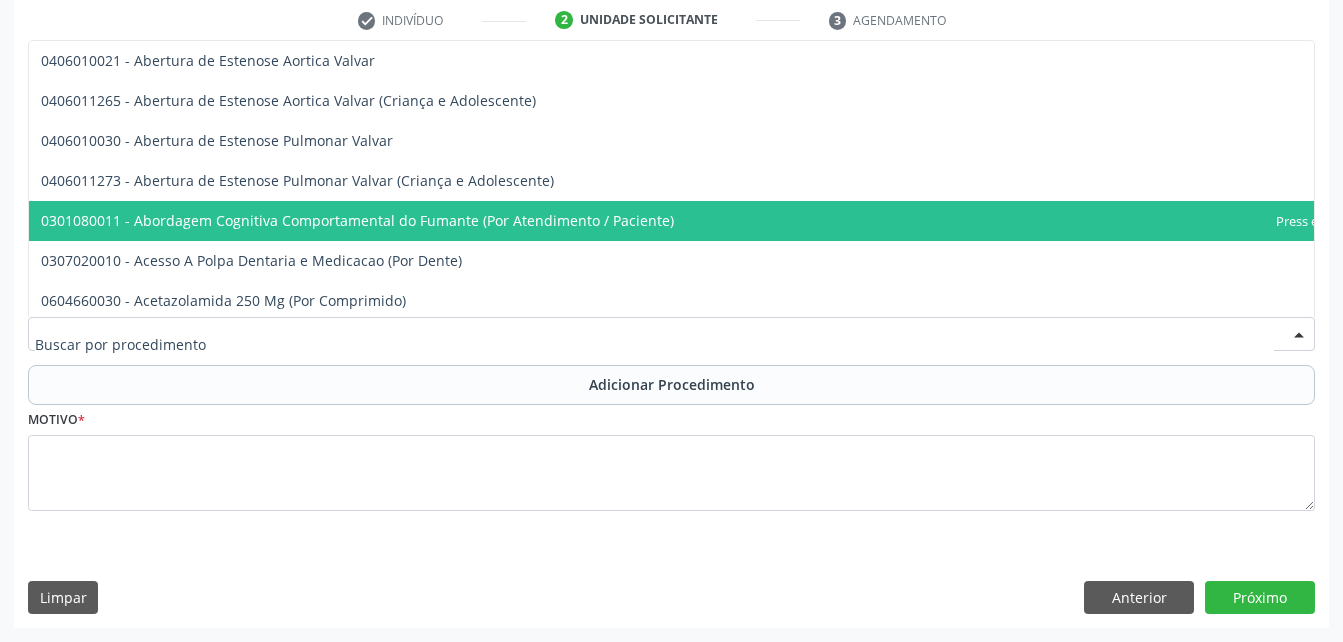click at bounding box center (671, 334) 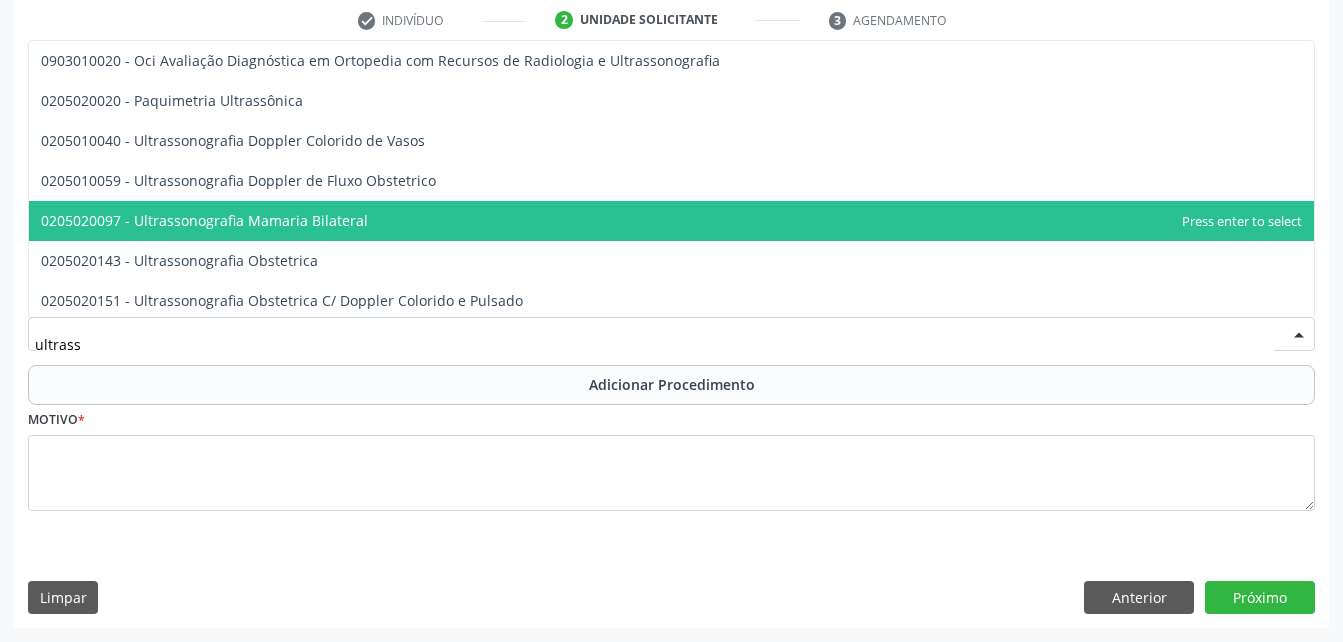 type on "ultrasso" 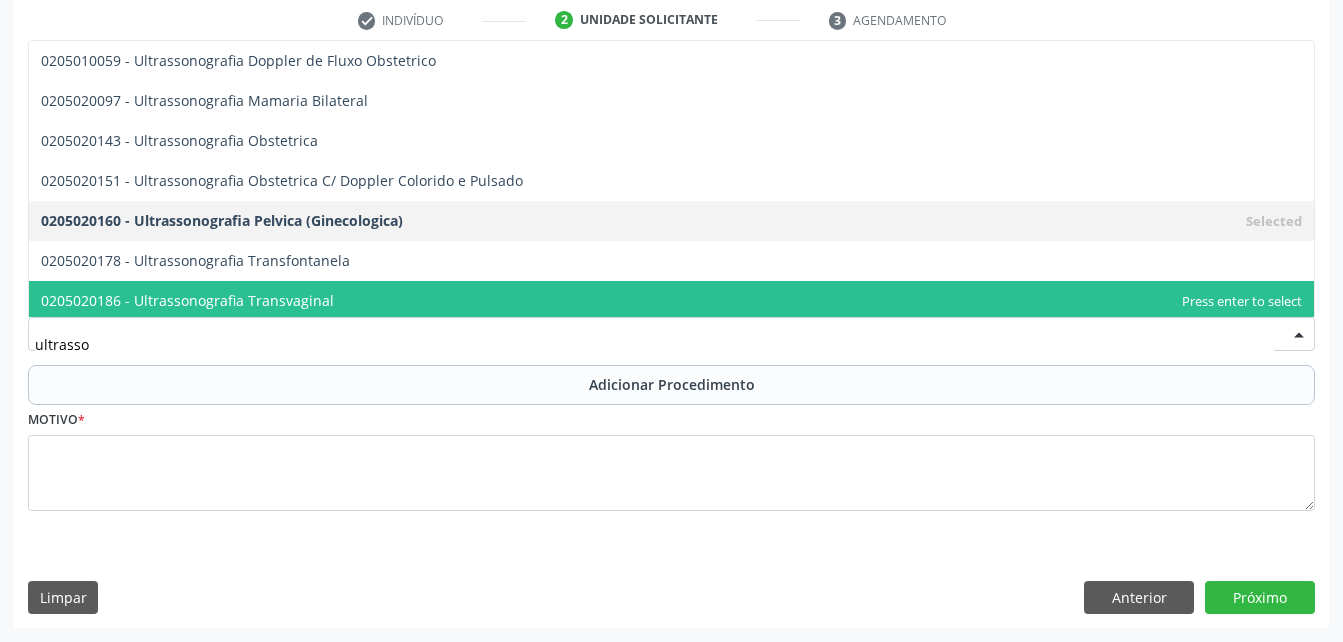 click on "0205020186 - Ultrassonografia Transvaginal" at bounding box center [671, 301] 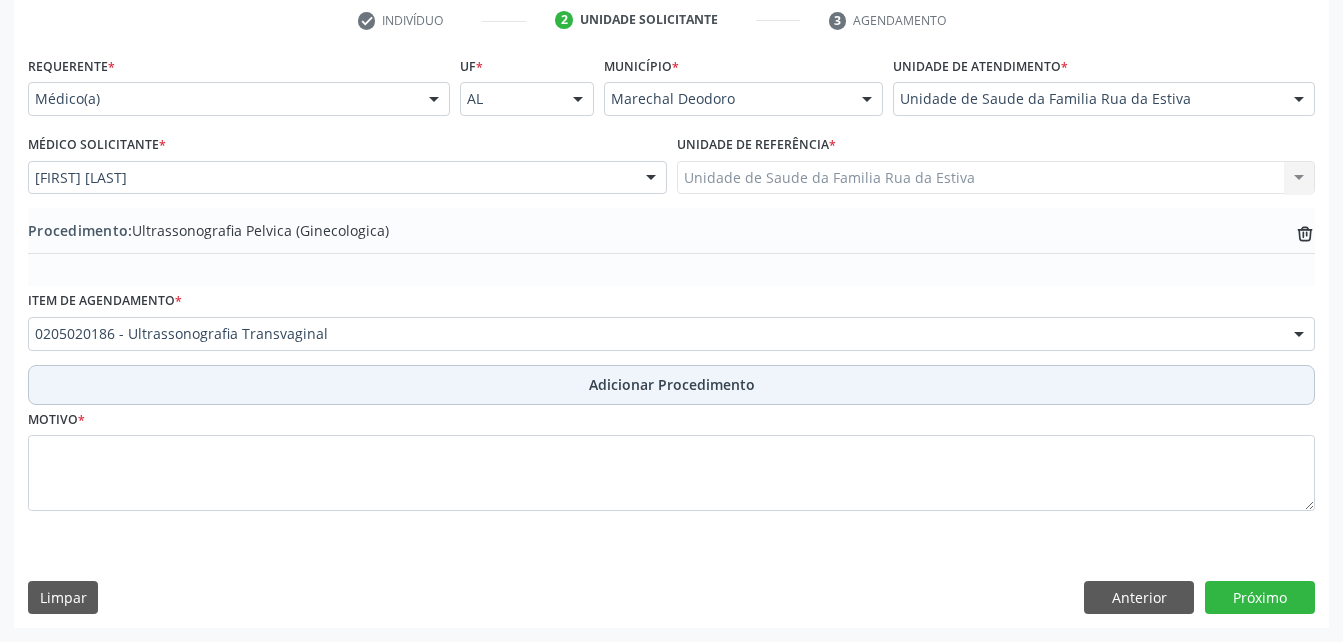 click on "Adicionar Procedimento" at bounding box center (671, 385) 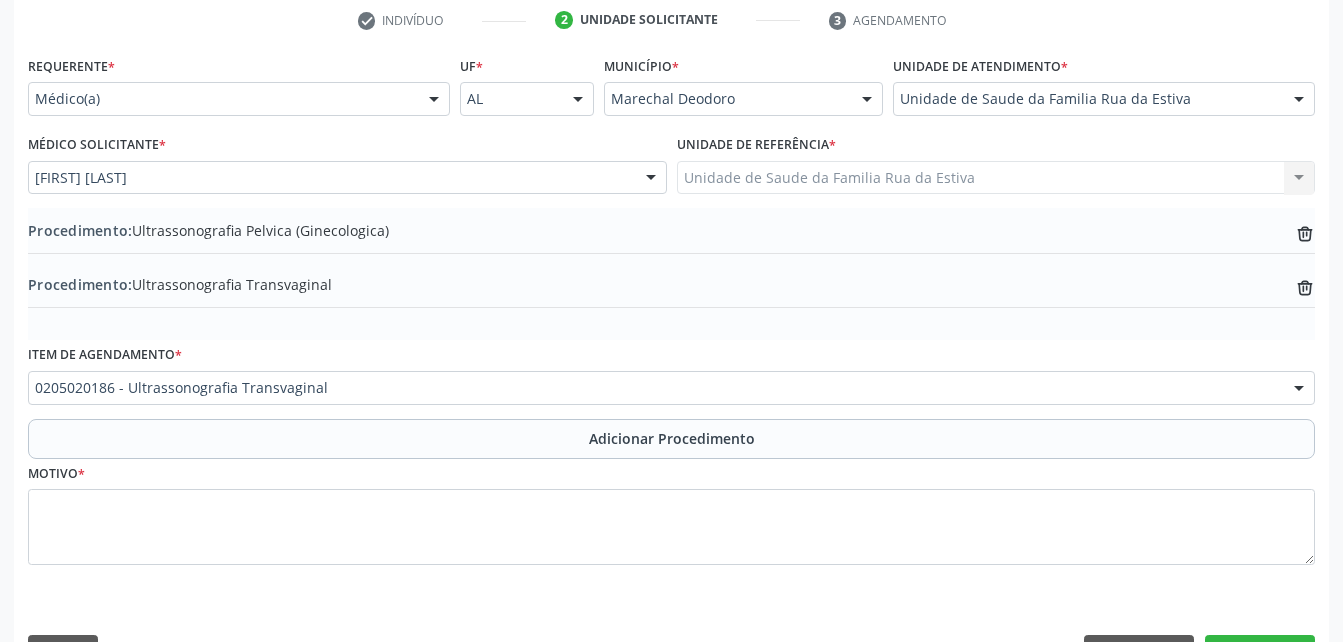 scroll, scrollTop: 465, scrollLeft: 0, axis: vertical 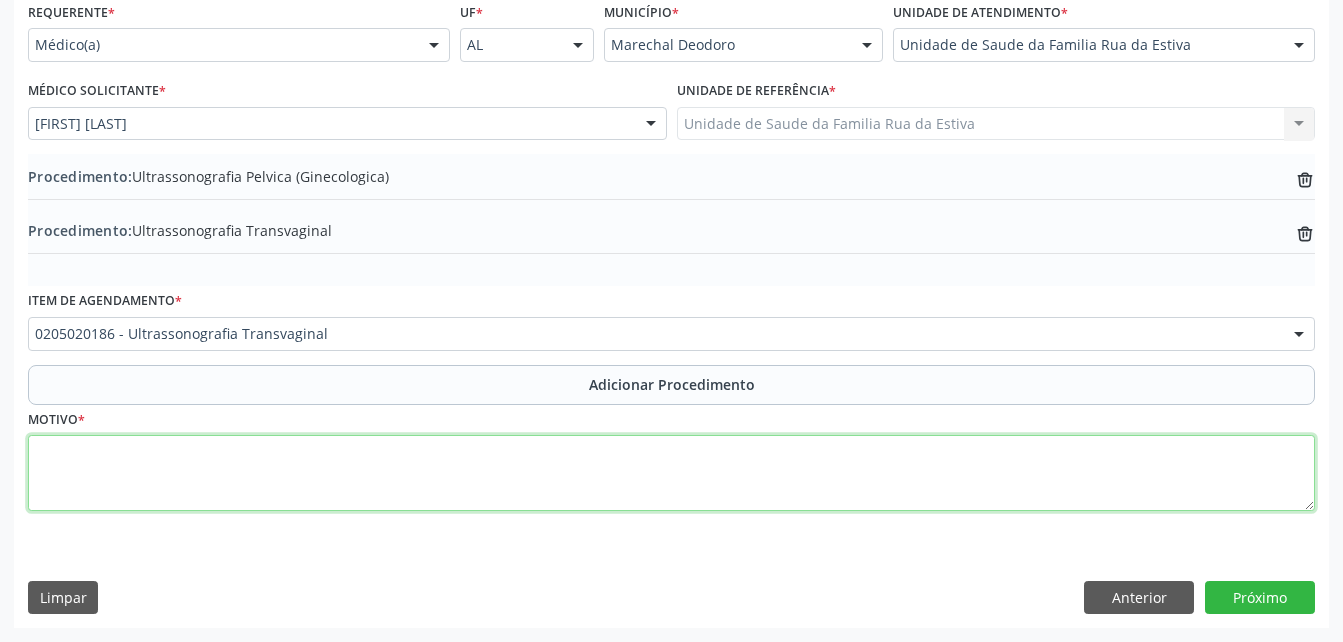 click at bounding box center [671, 473] 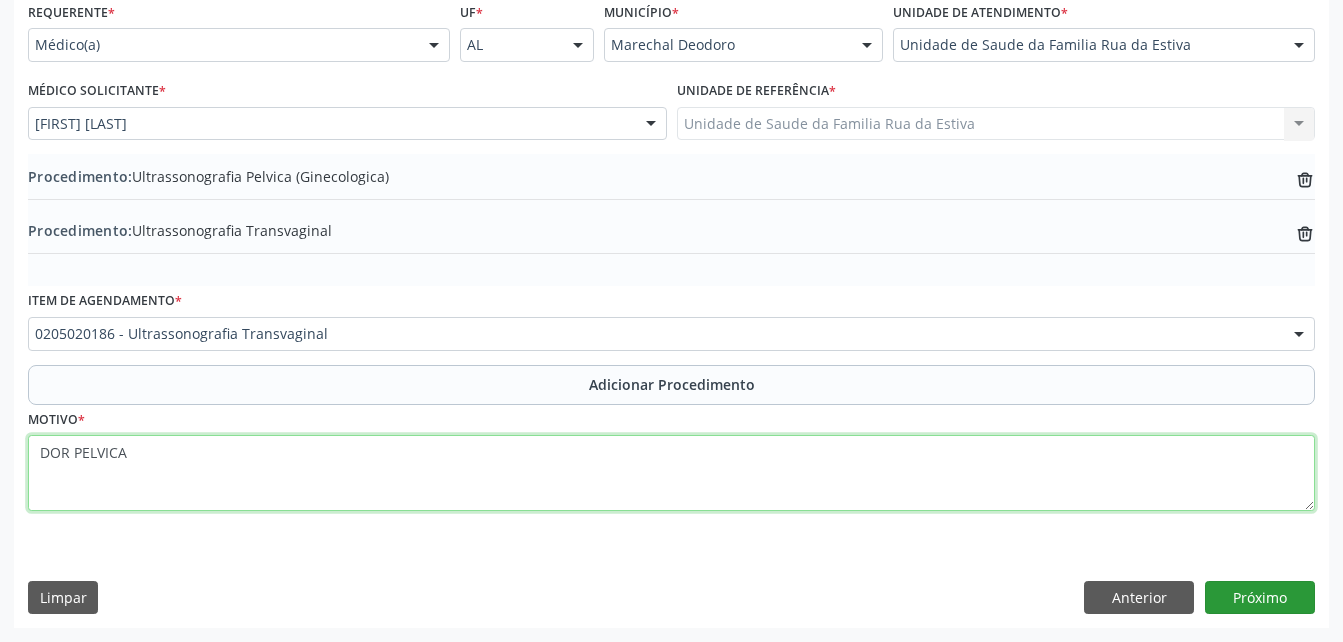type on "DOR PELVICA" 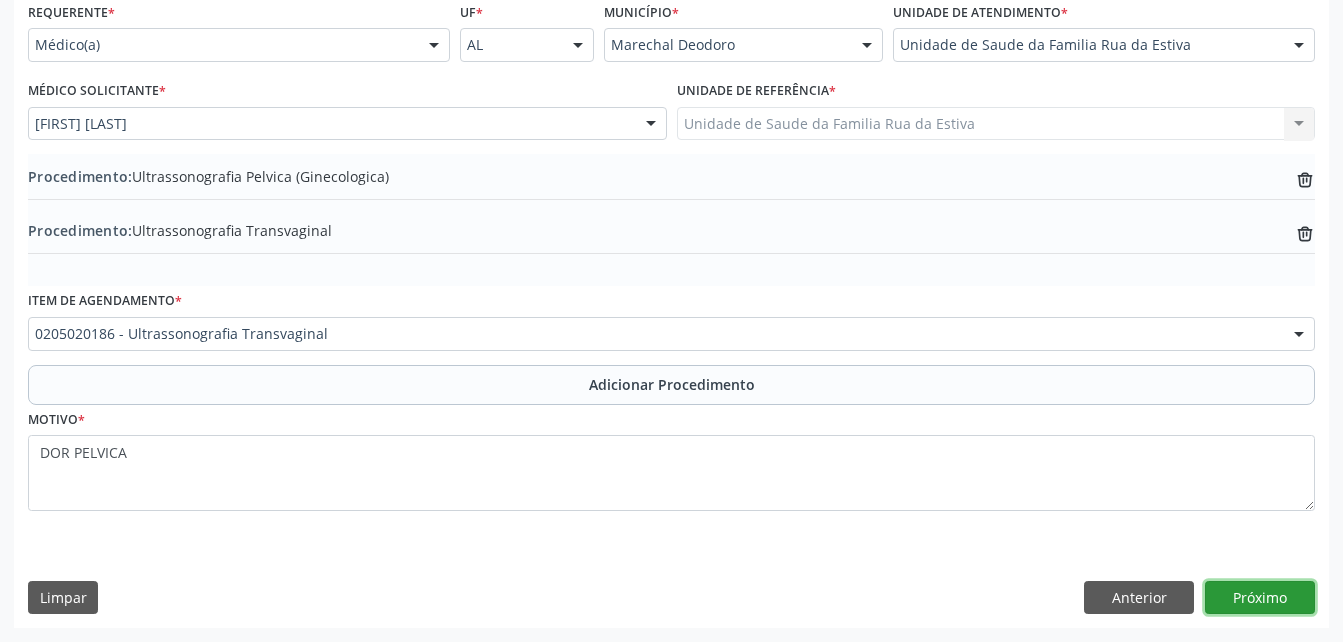 click on "Próximo" at bounding box center (1260, 598) 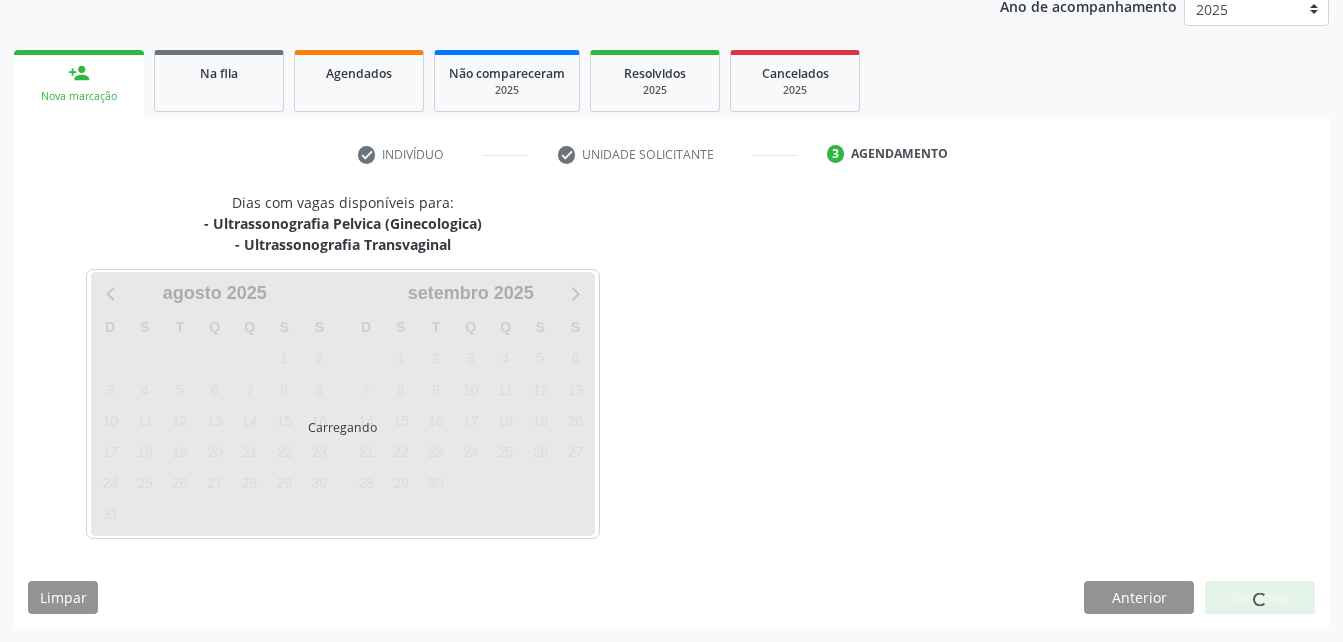 scroll, scrollTop: 336, scrollLeft: 0, axis: vertical 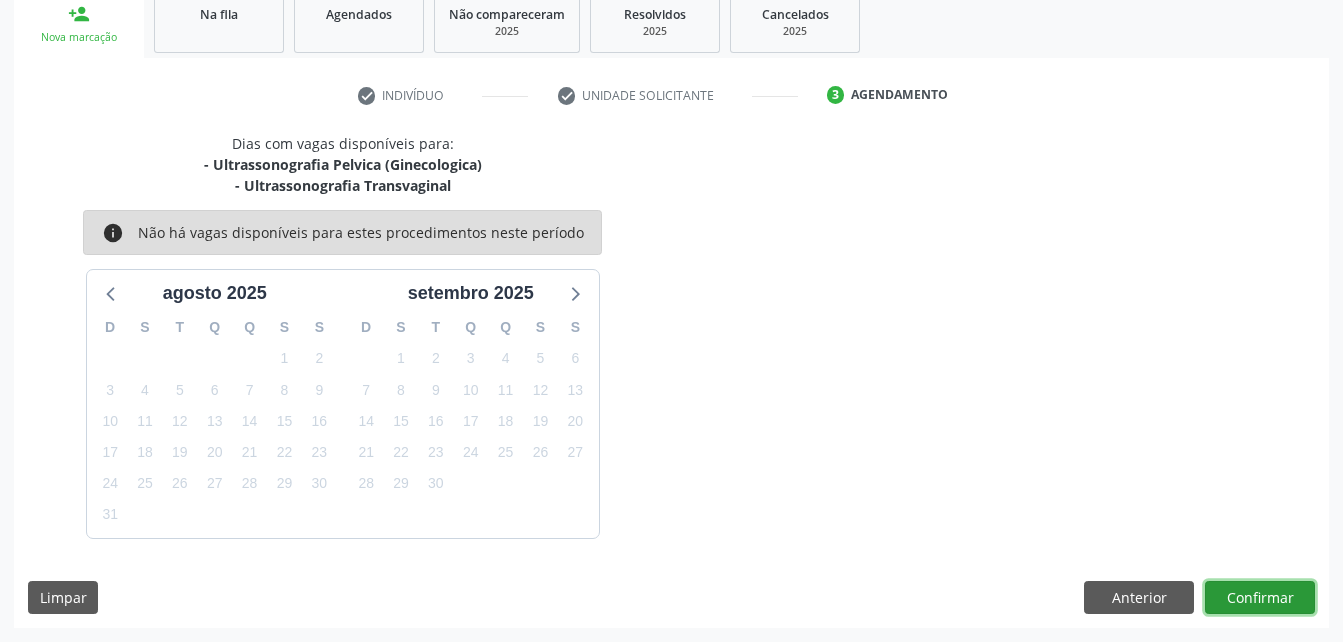 click on "Confirmar" at bounding box center (1260, 598) 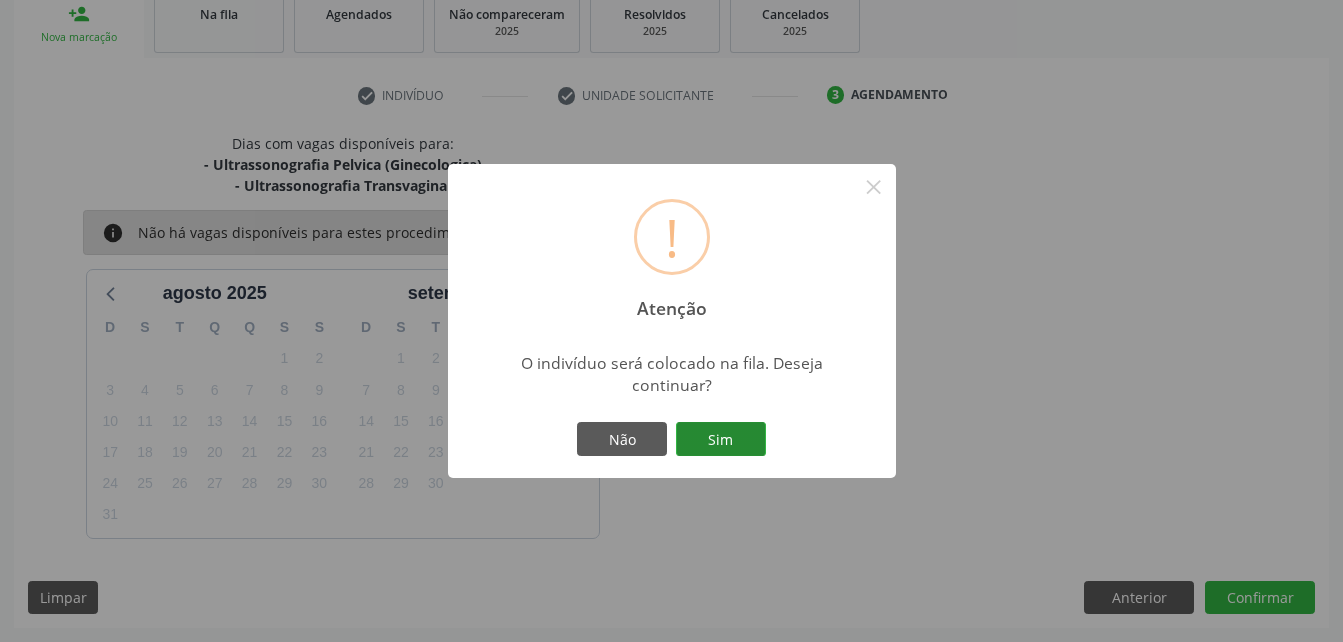 click on "Sim" at bounding box center (721, 439) 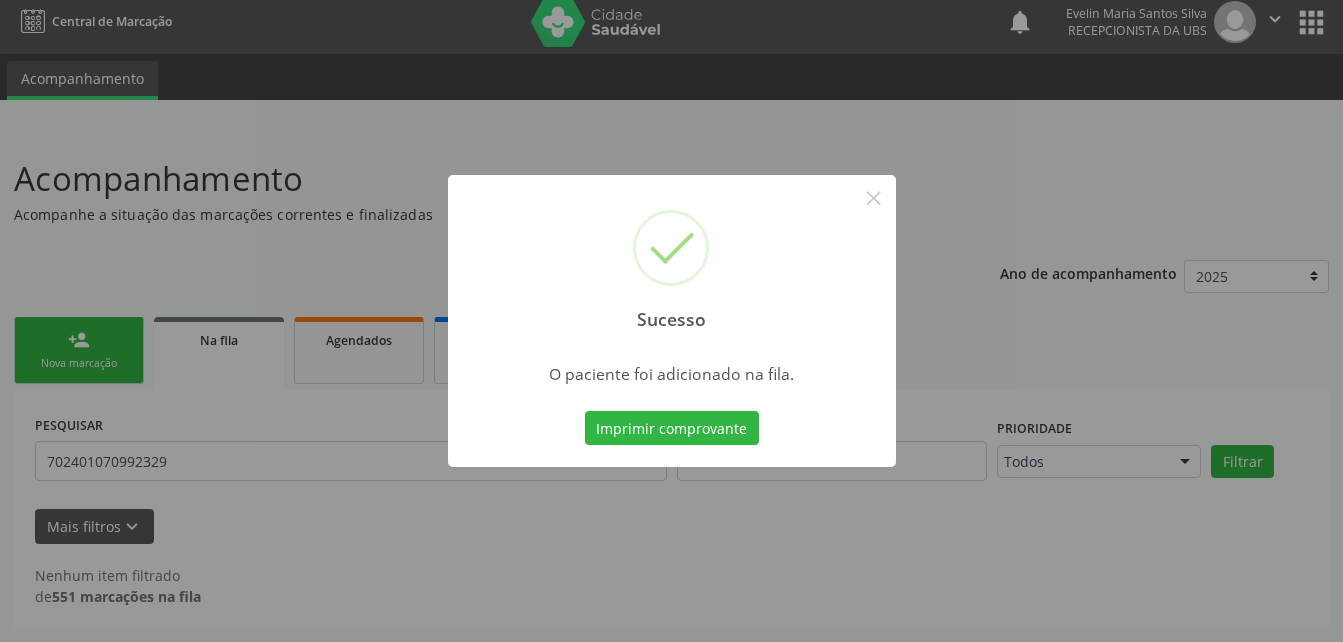 scroll, scrollTop: 10, scrollLeft: 0, axis: vertical 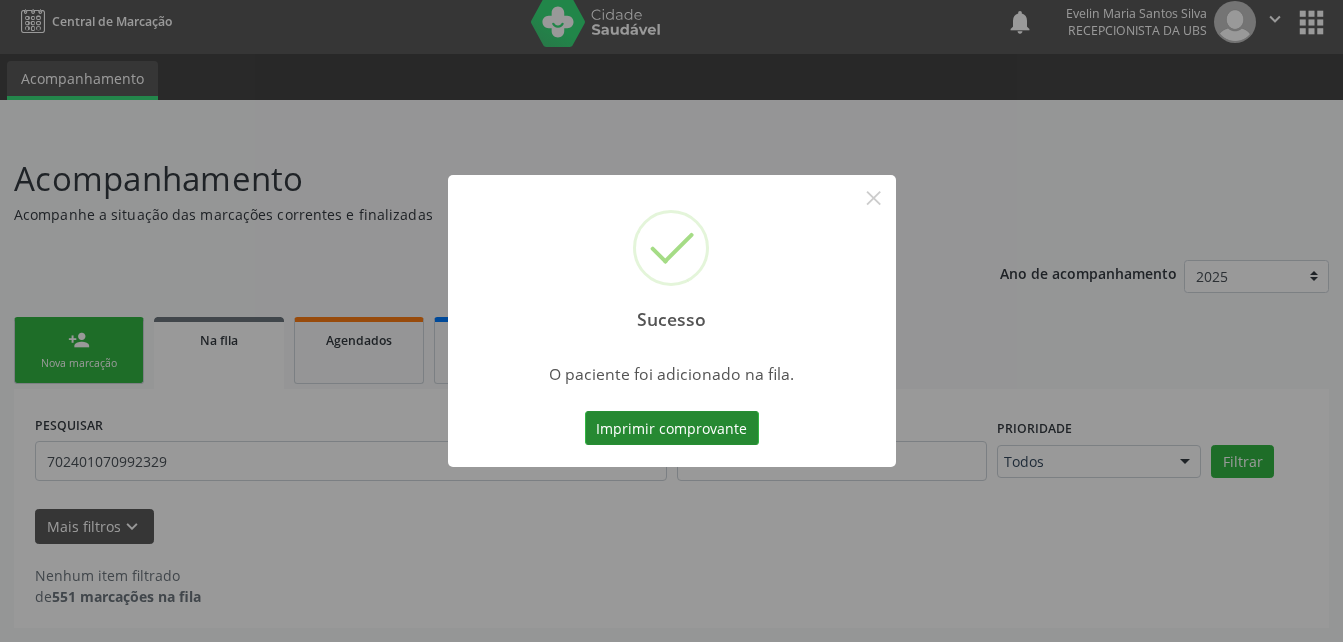 type 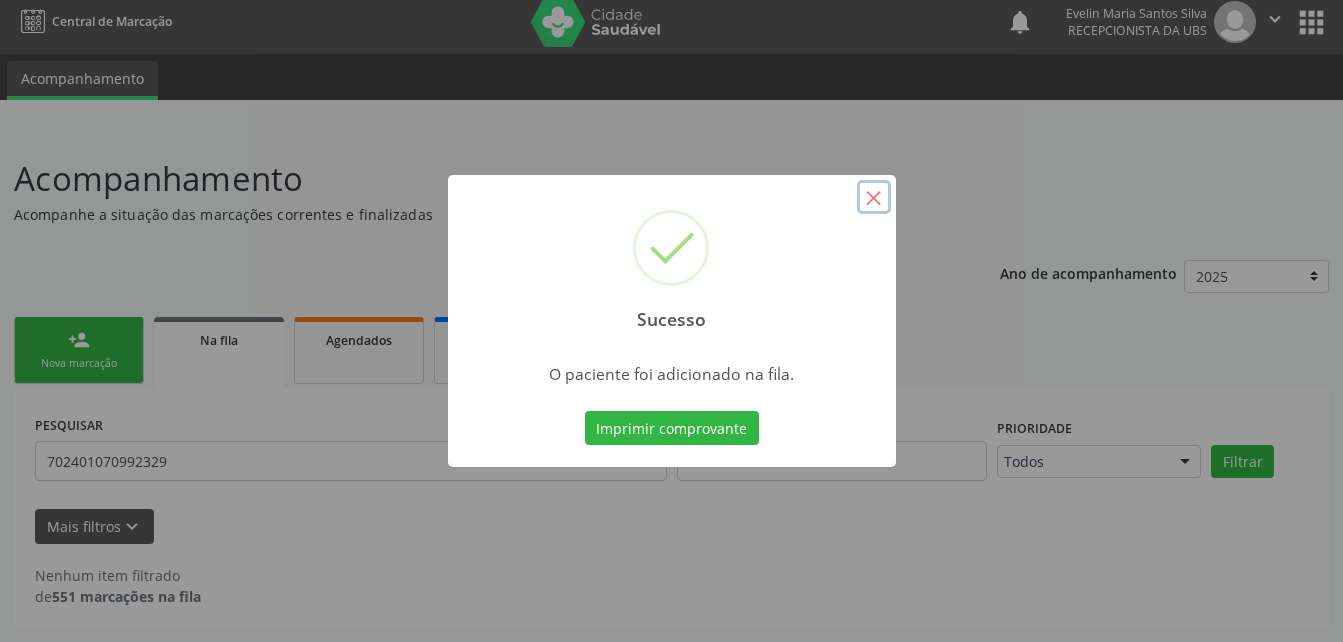 click on "×" at bounding box center [874, 197] 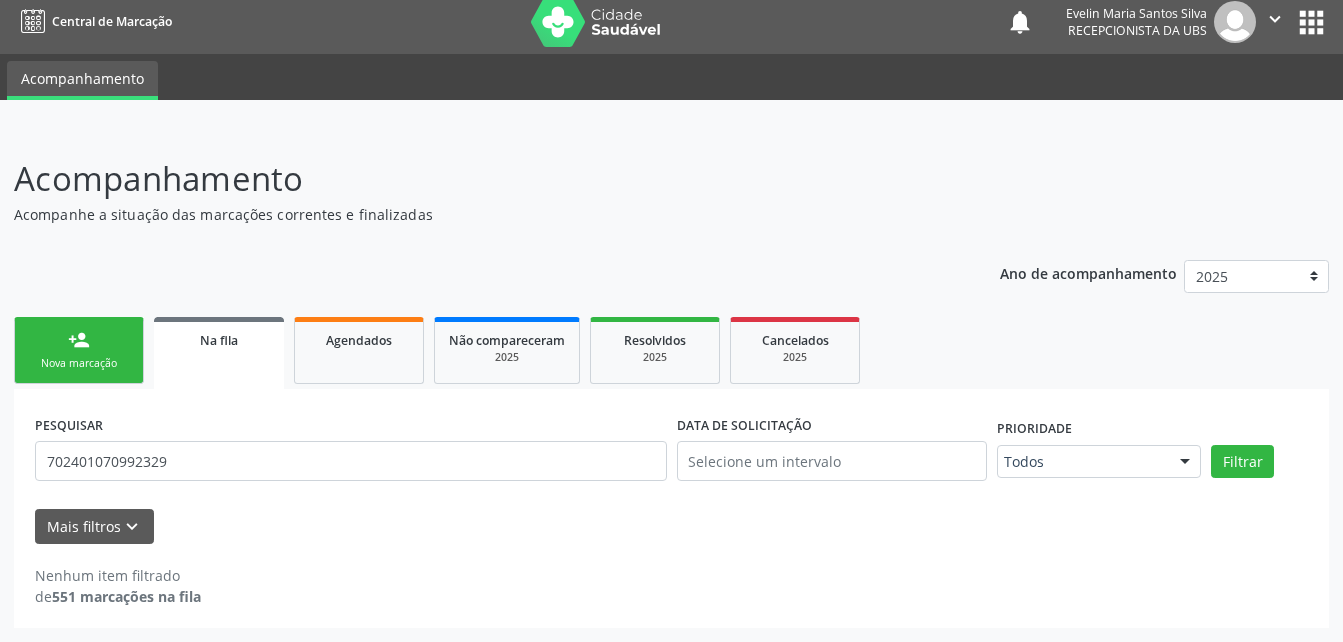 click on "person_add
Nova marcação" at bounding box center [79, 350] 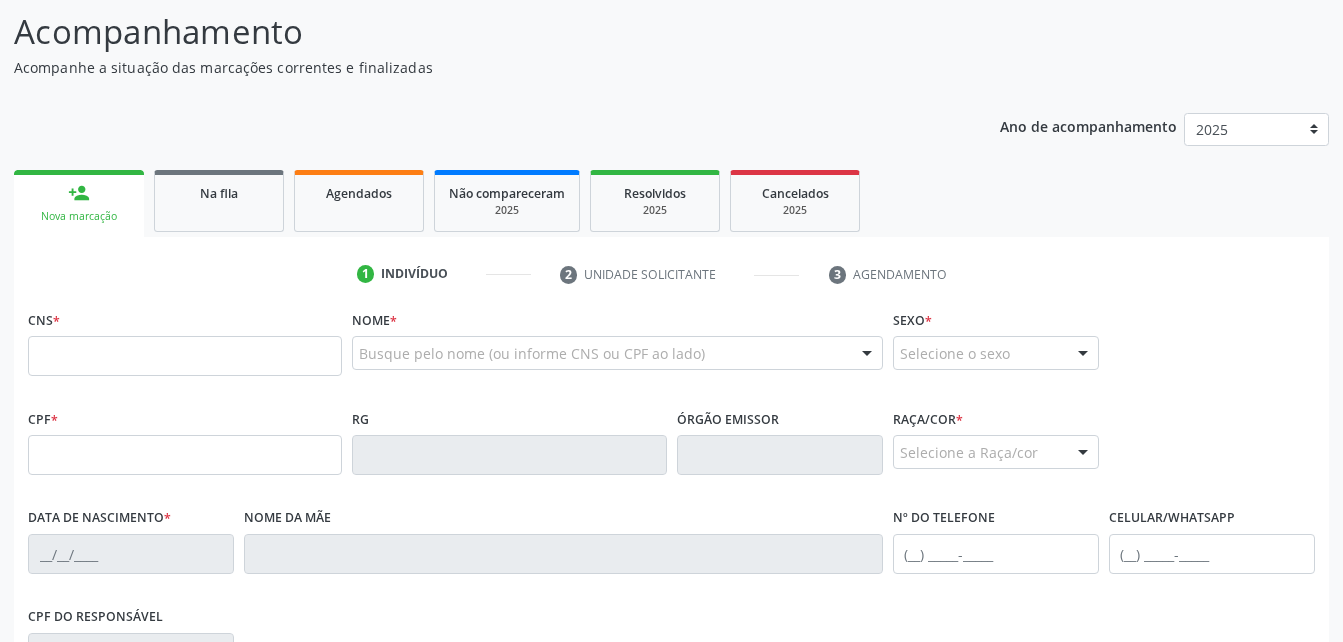 scroll, scrollTop: 310, scrollLeft: 0, axis: vertical 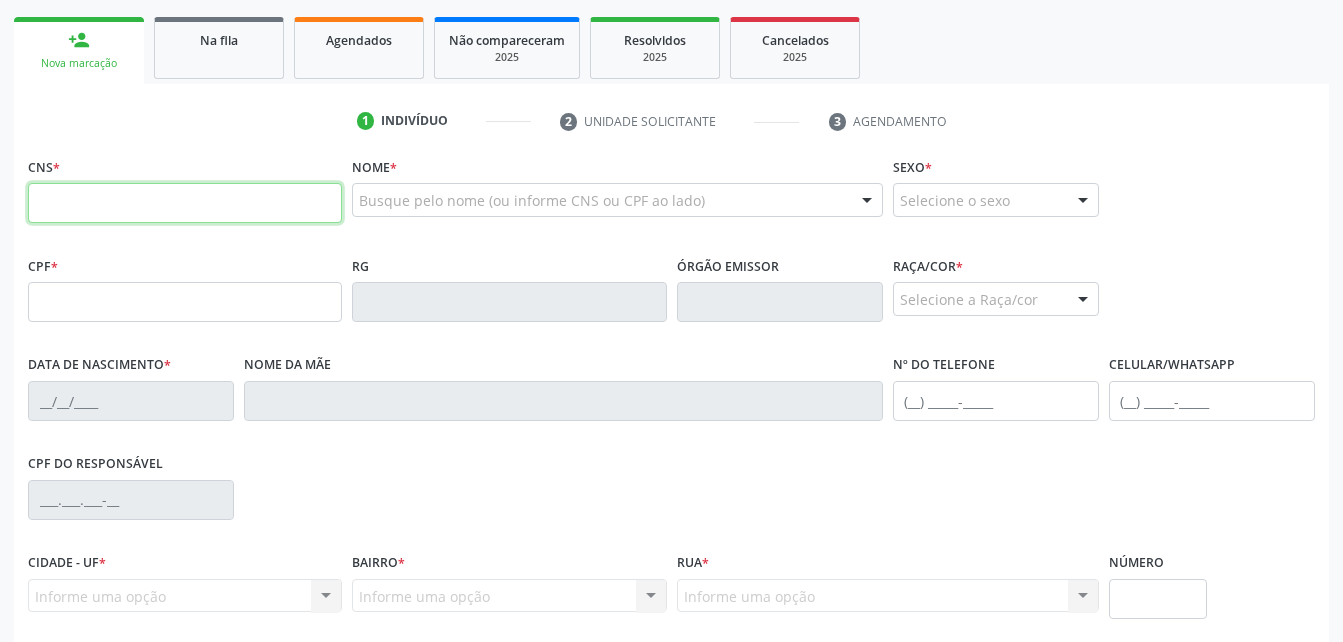 click at bounding box center [185, 203] 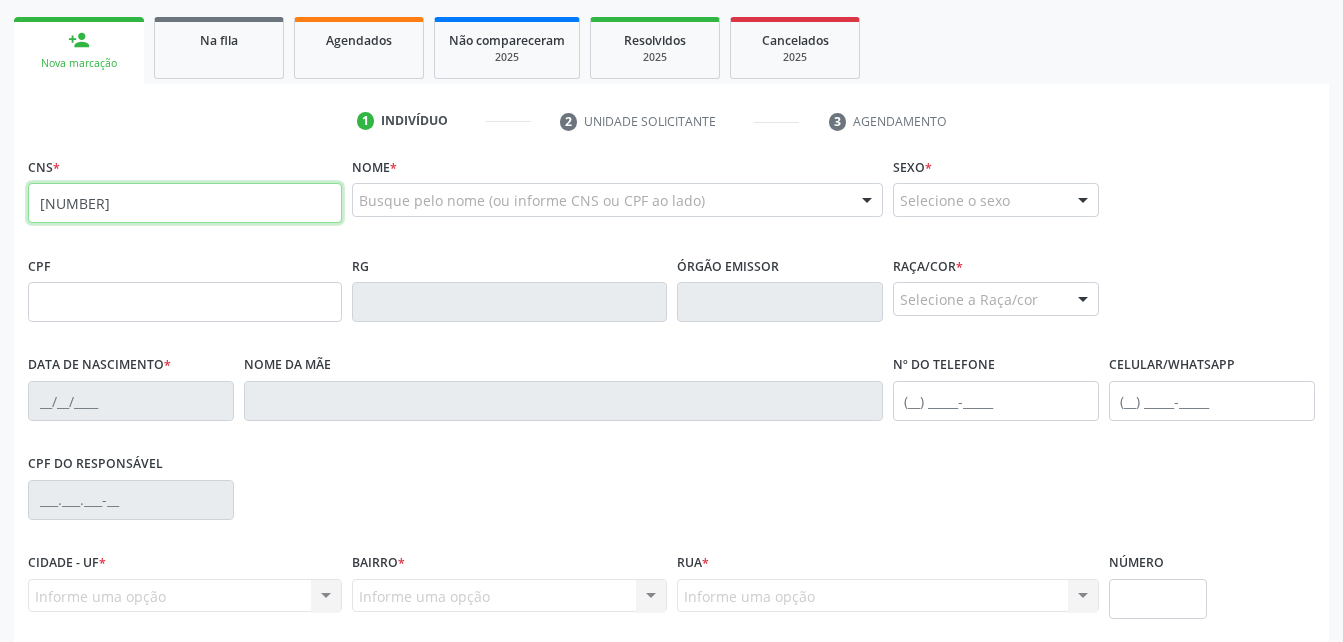 type on "[NUMBER]" 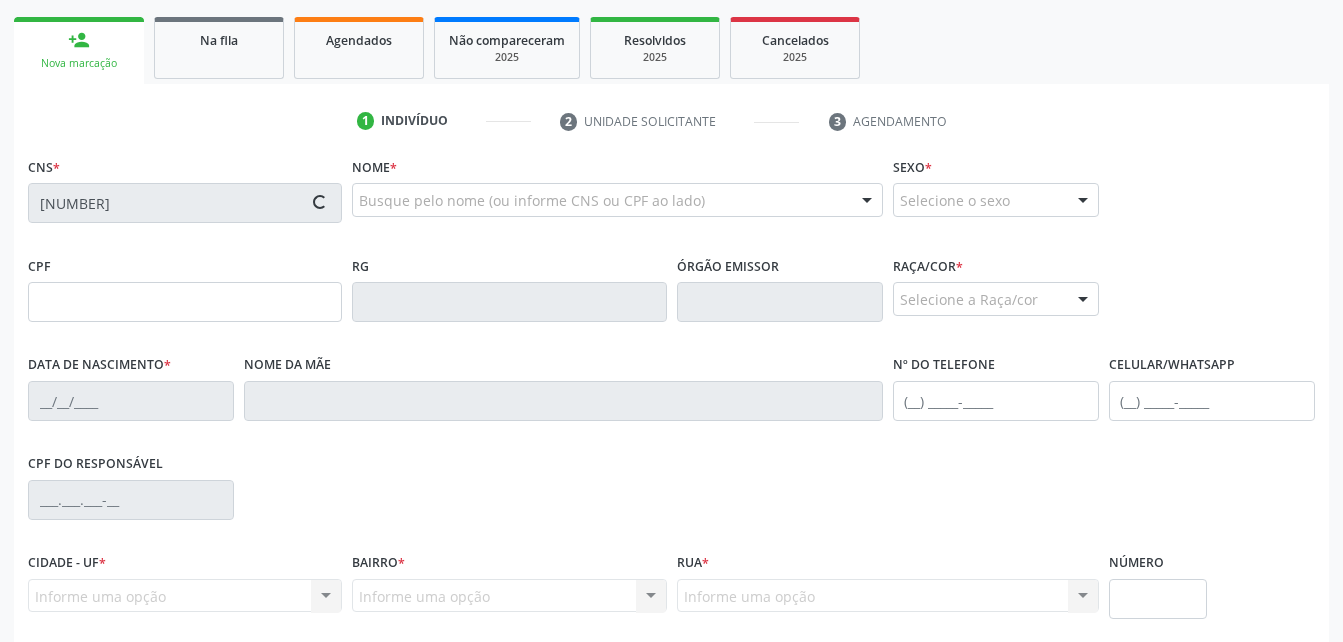 type on "[DD]/[MM]/[YYYY]" 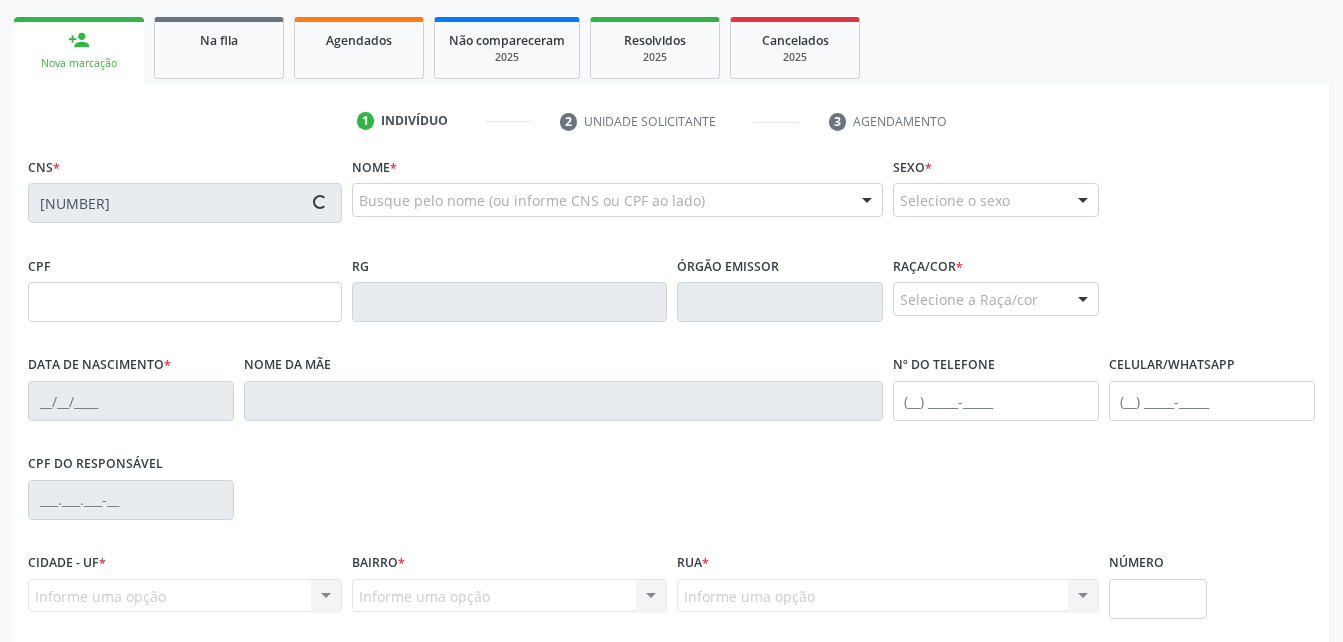 type on "[FIRST] [LAST] da [LAST]" 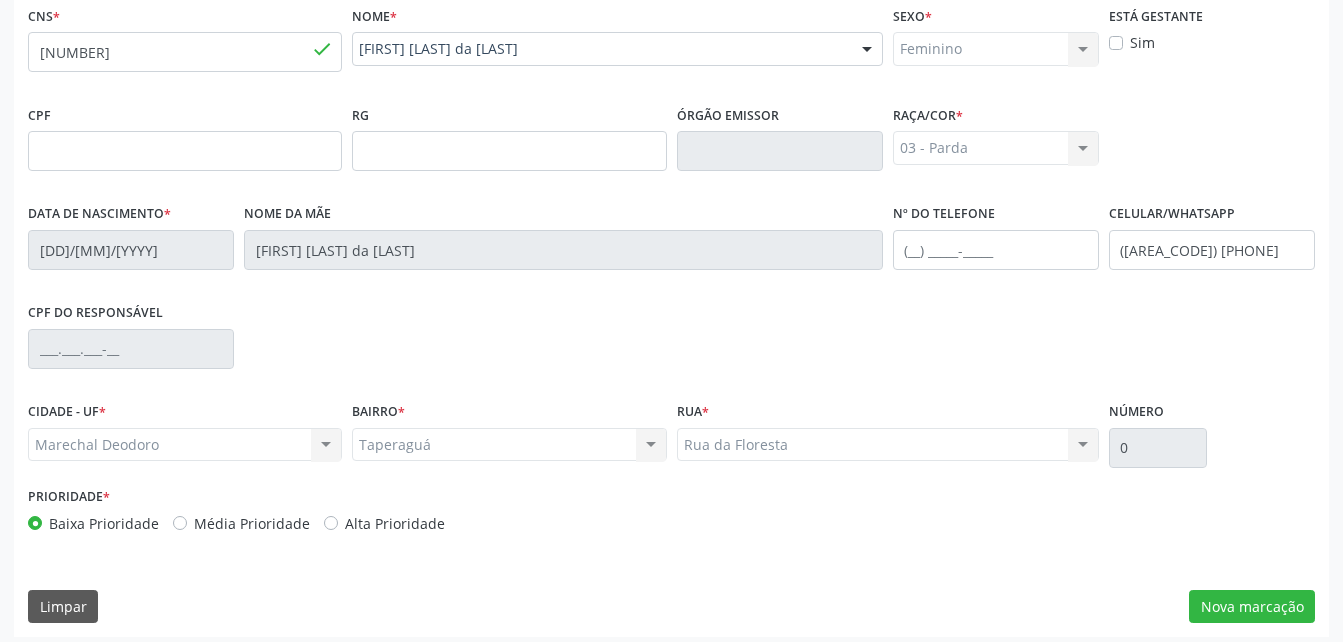 scroll, scrollTop: 470, scrollLeft: 0, axis: vertical 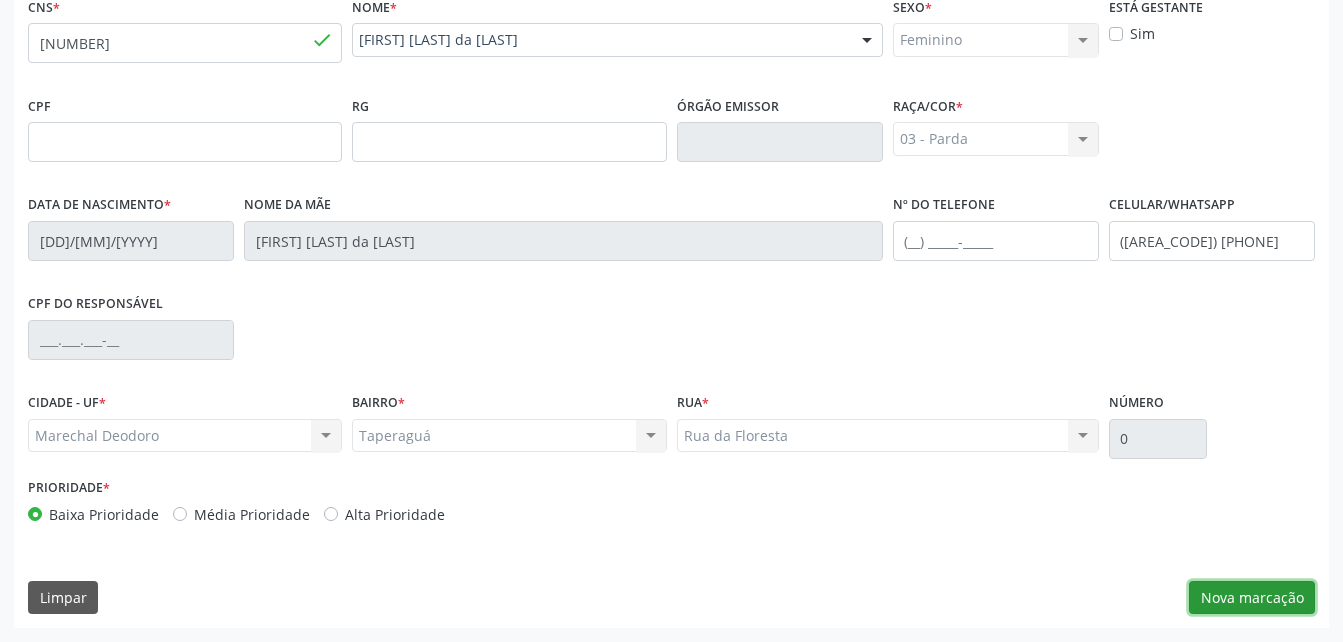 click on "Nova marcação" at bounding box center (1252, 598) 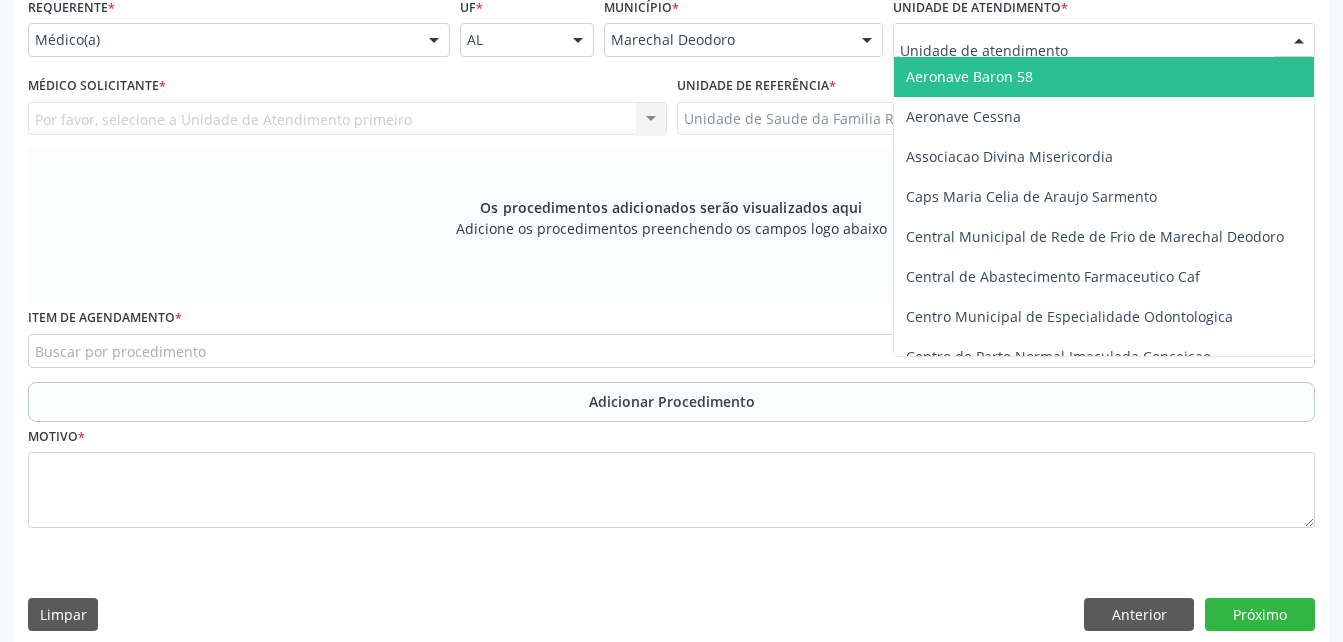 click at bounding box center (1104, 40) 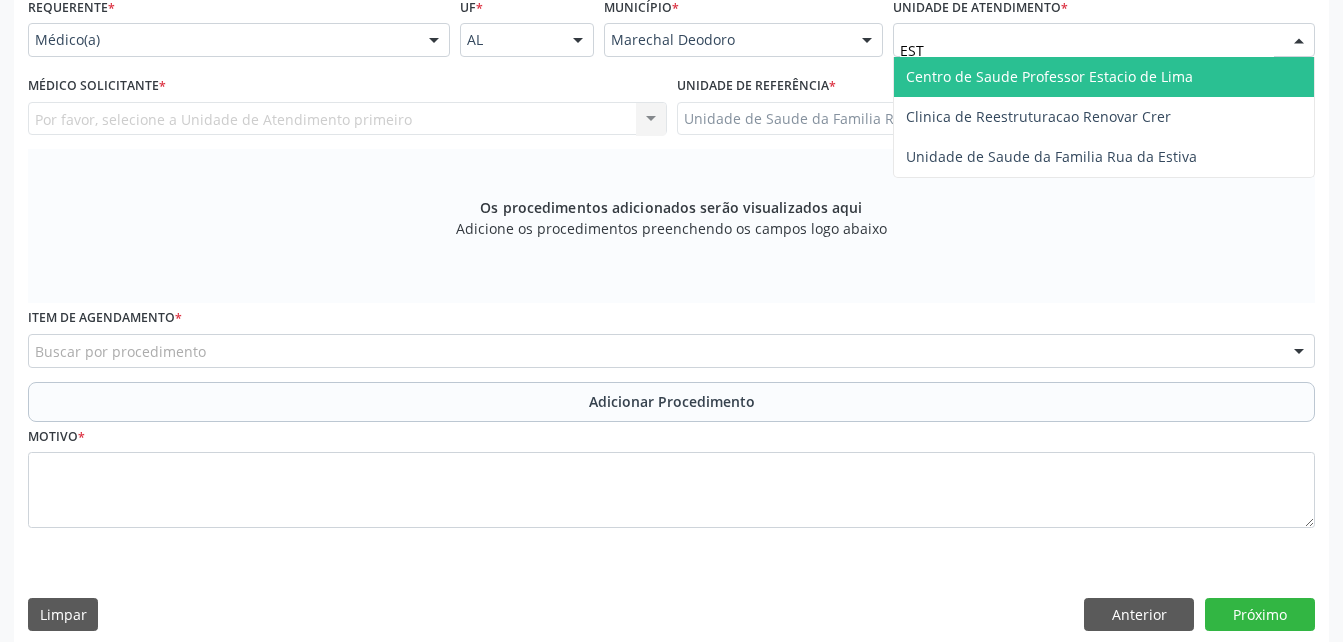 type on "ESTI" 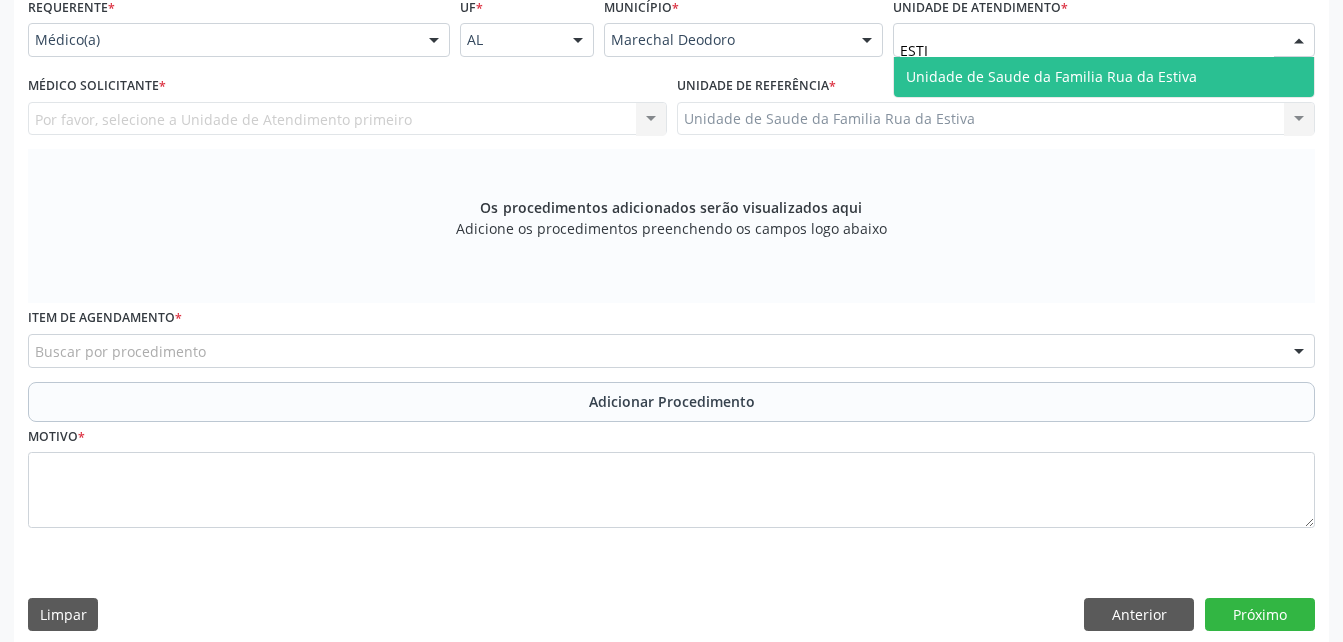 click on "Unidade de Saude da Familia Rua da Estiva" at bounding box center [1051, 76] 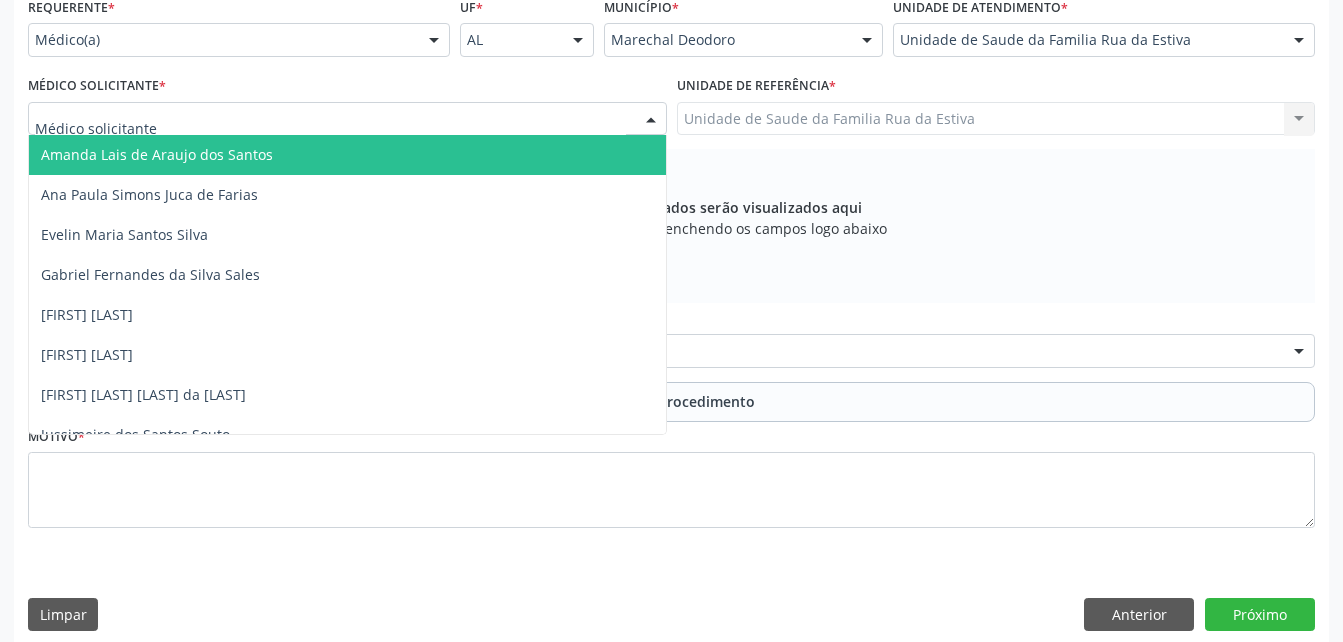 click at bounding box center (347, 119) 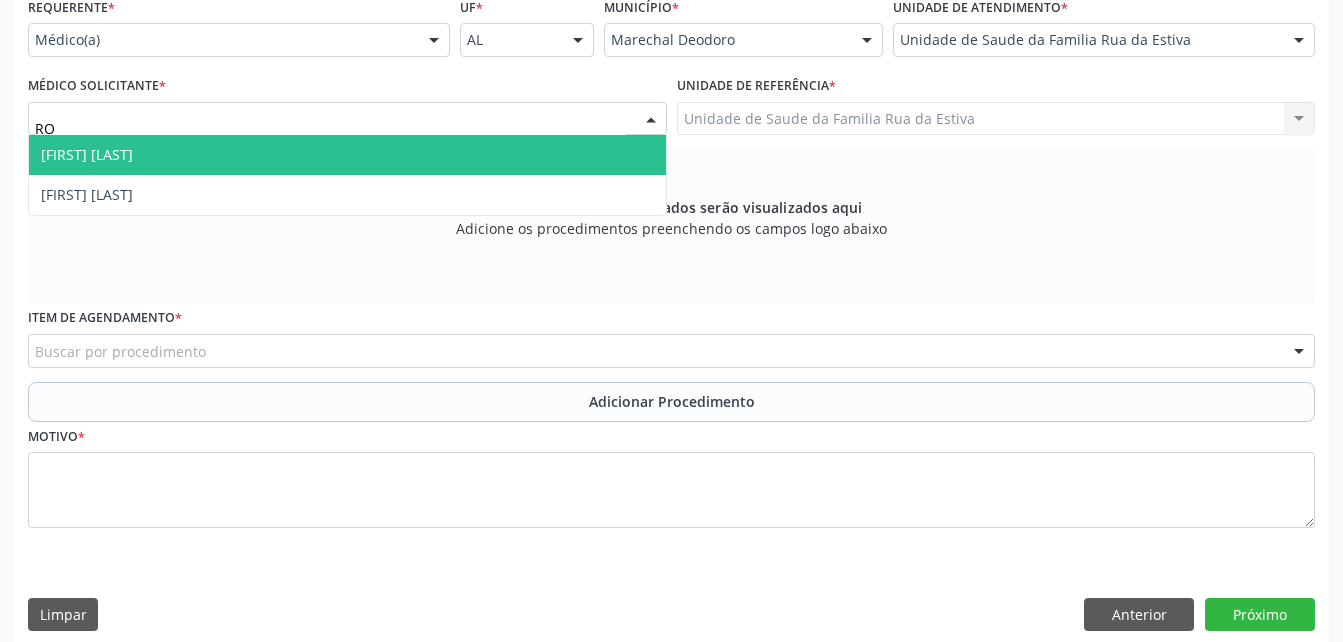 type on "ROD" 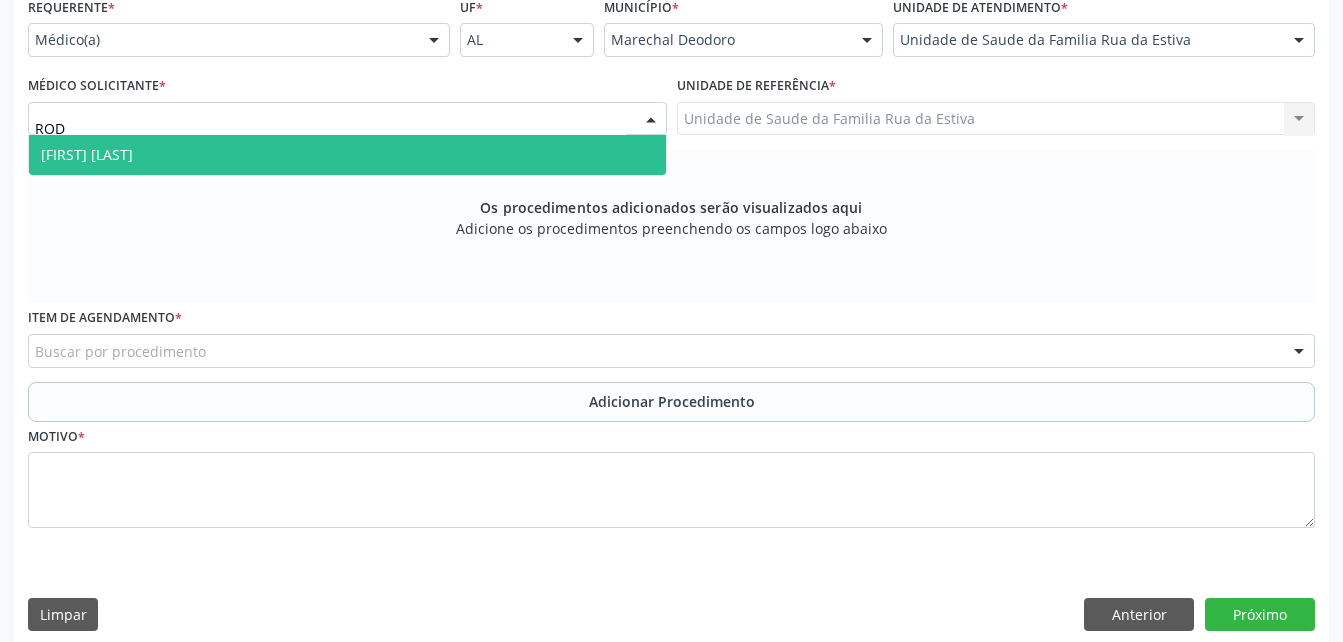 drag, startPoint x: 527, startPoint y: 152, endPoint x: 564, endPoint y: 131, distance: 42.544094 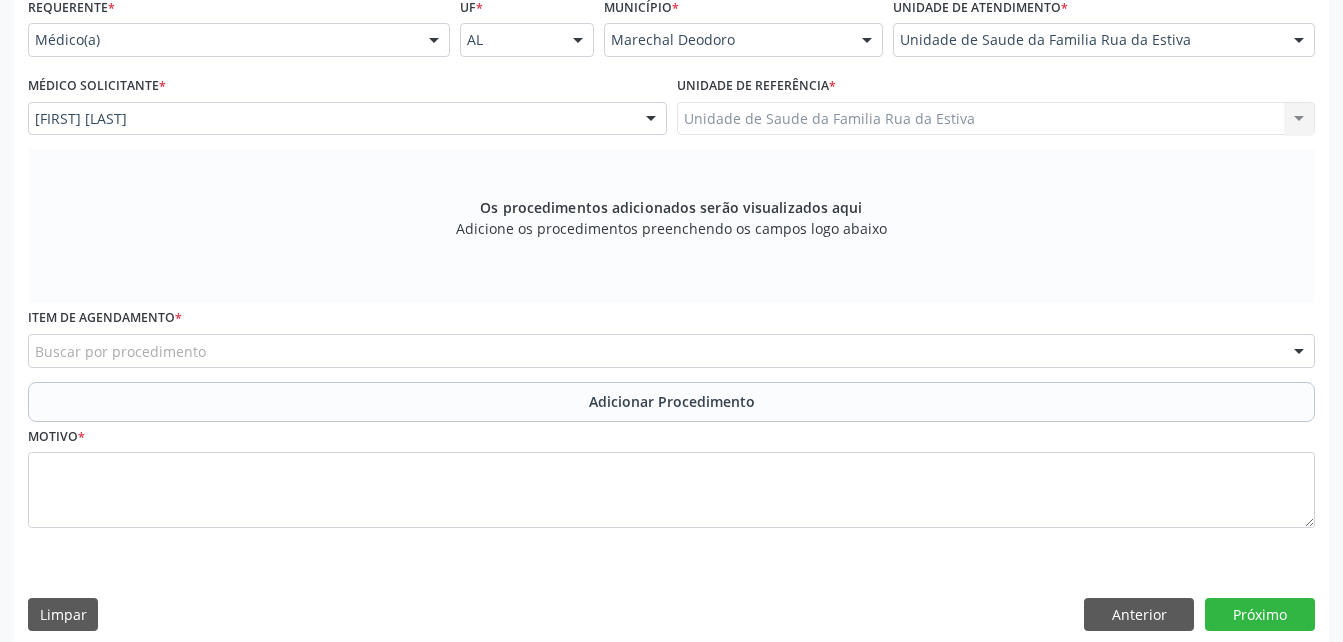 click on "Buscar por procedimento" at bounding box center (671, 351) 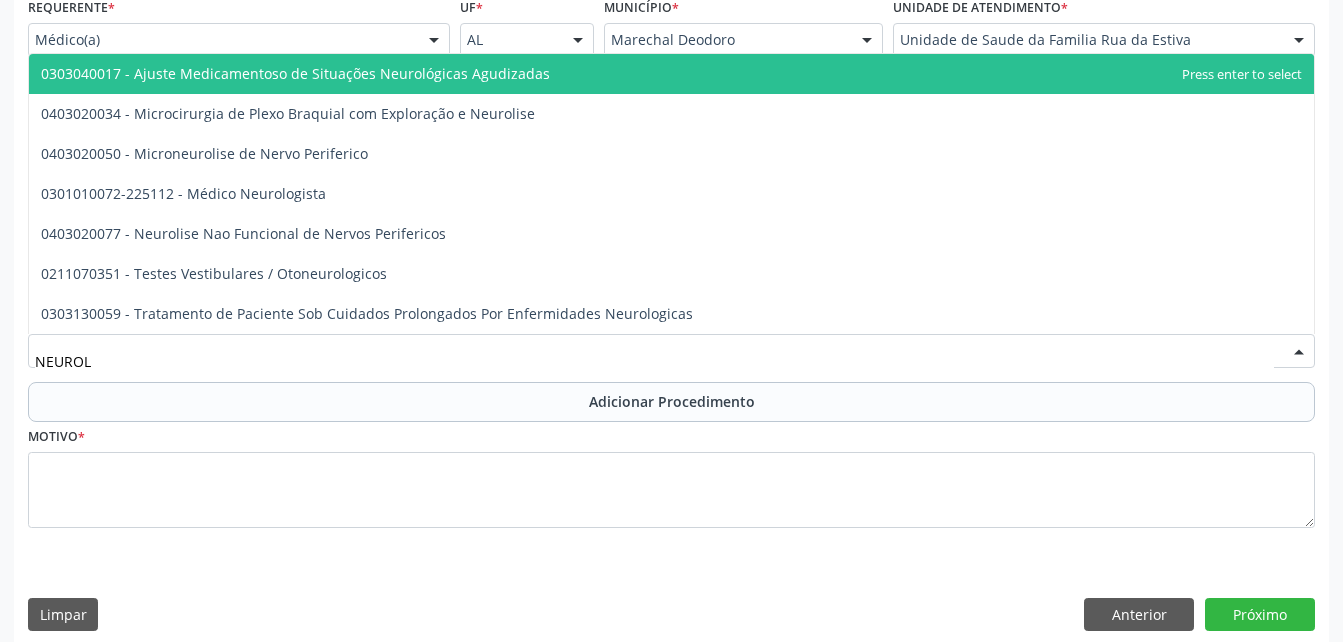 type on "NEUROLO" 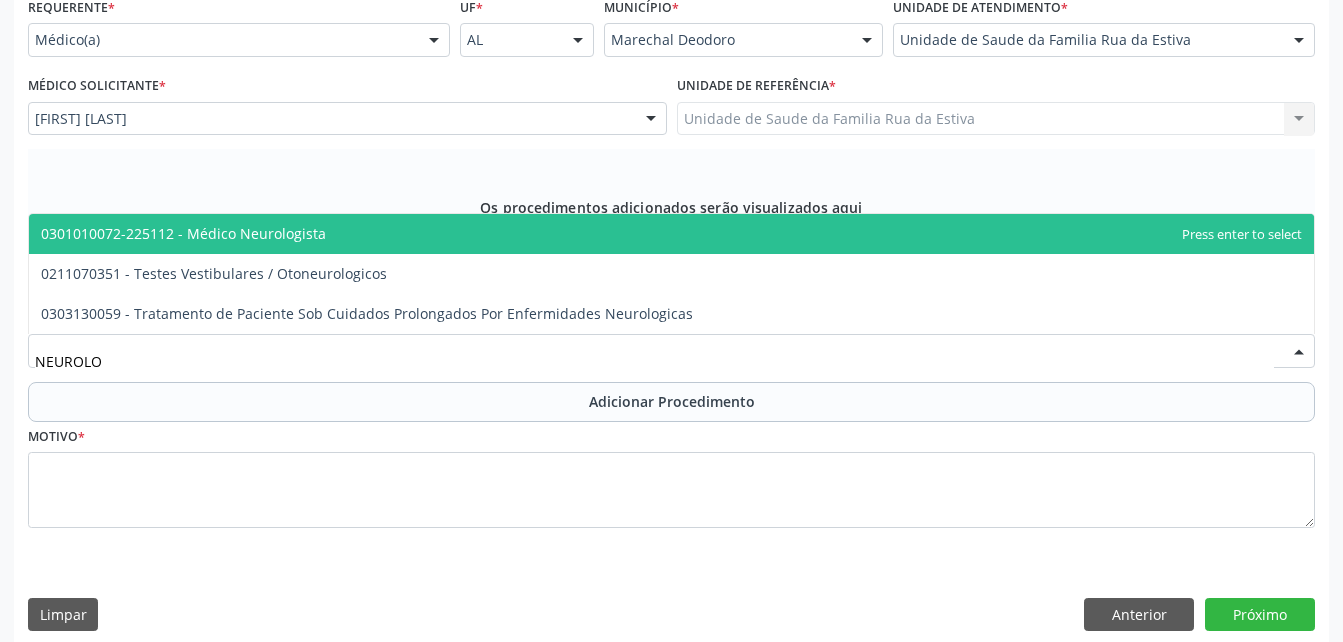 click on "0301010072-225112 - Médico Neurologista" at bounding box center (671, 234) 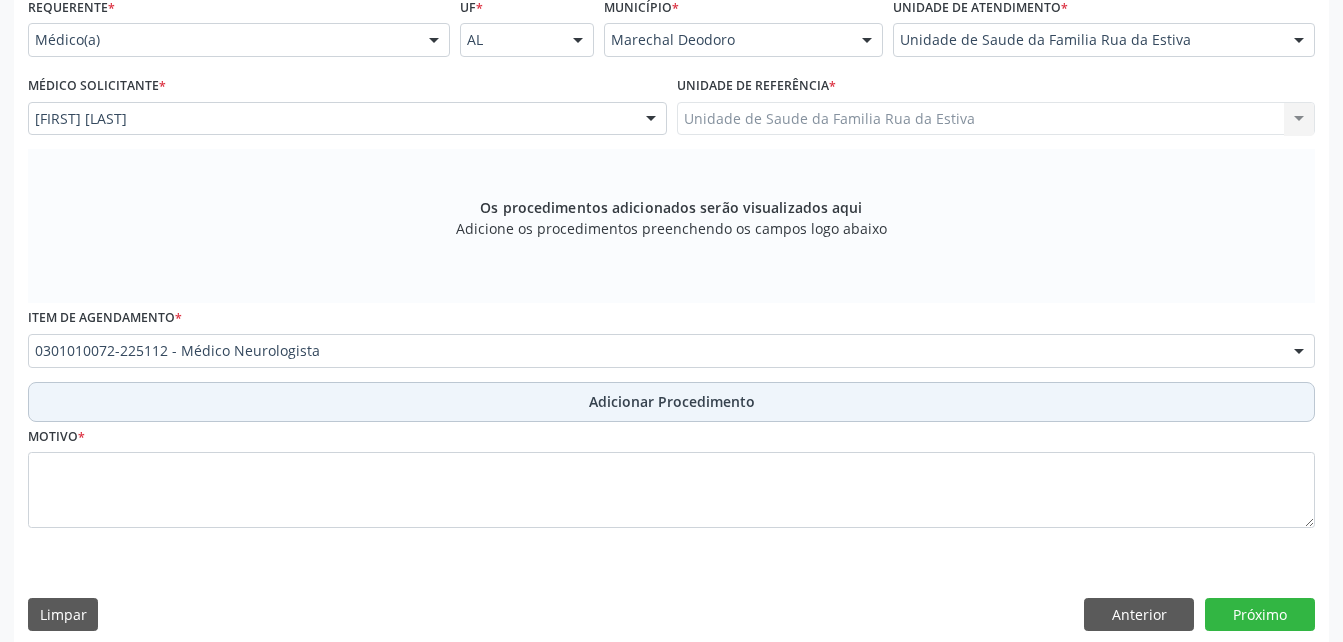 click on "Adicionar Procedimento" at bounding box center (672, 401) 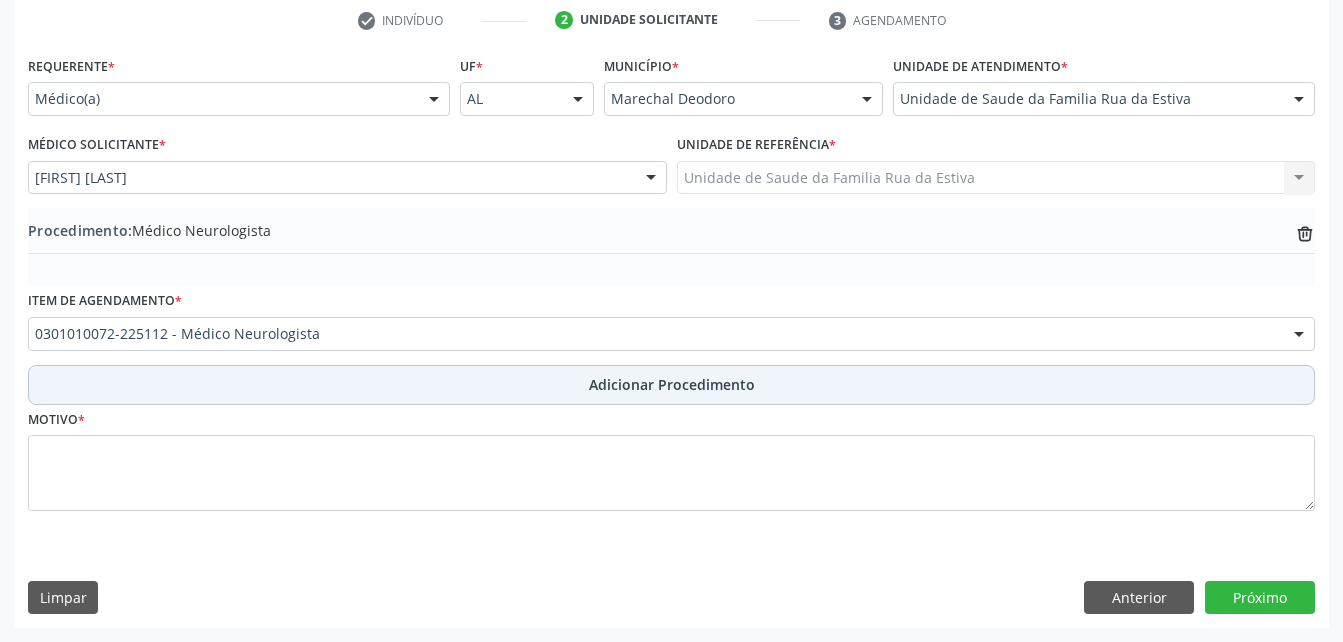 scroll, scrollTop: 411, scrollLeft: 0, axis: vertical 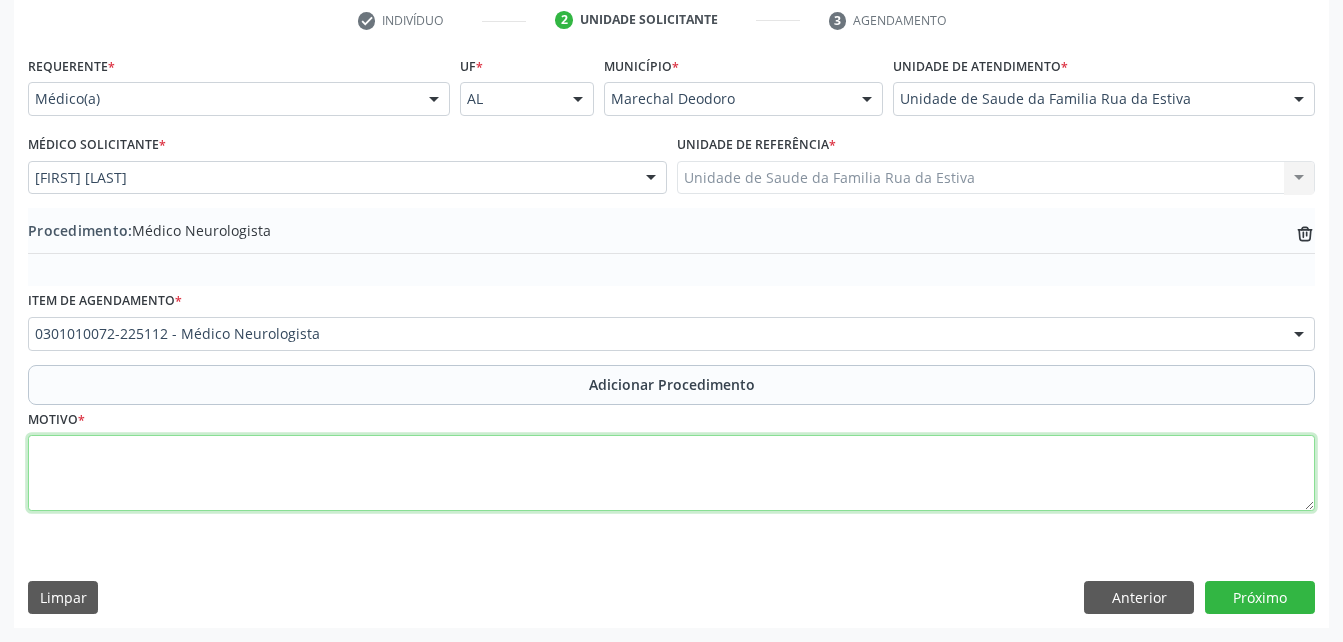 click at bounding box center [671, 473] 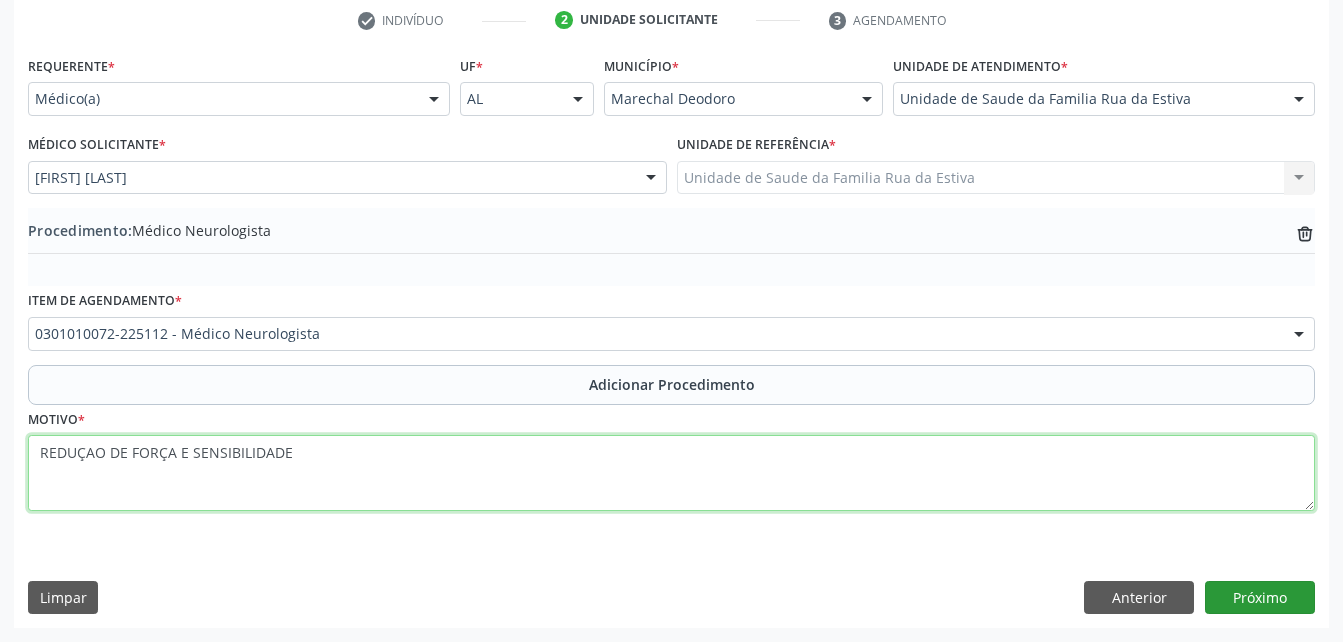 type on "REDUÇAO DE FORÇA E SENSIBILIDADE" 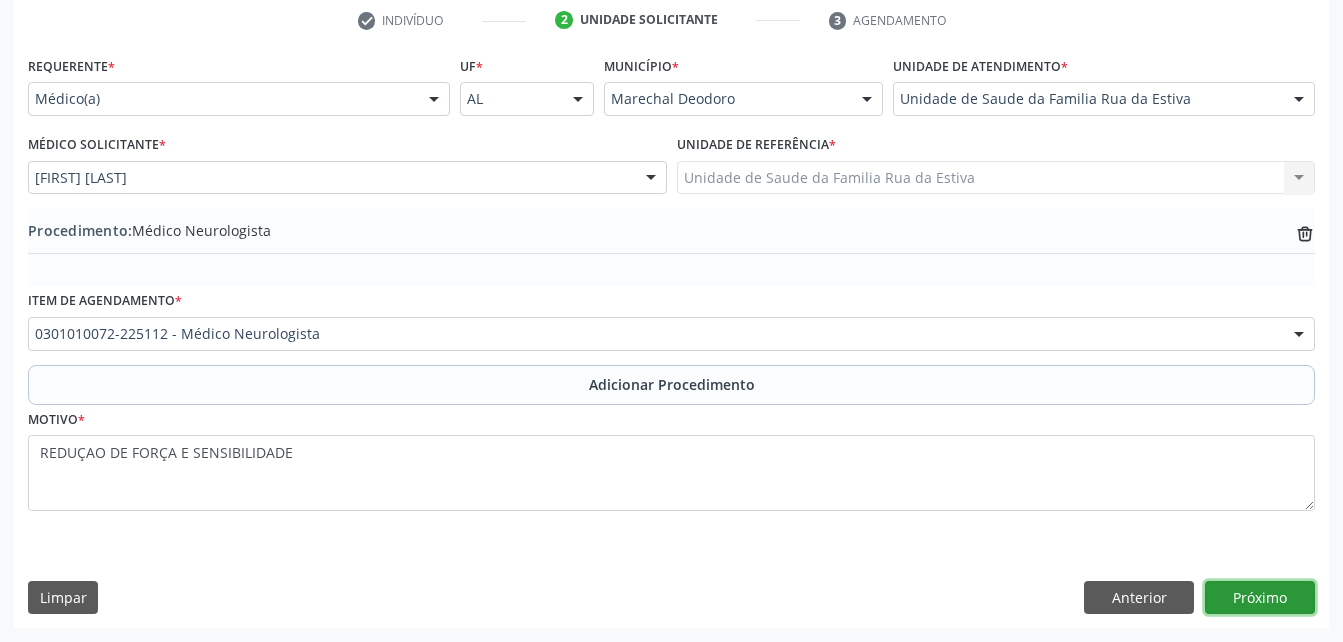 click on "Próximo" at bounding box center (1260, 598) 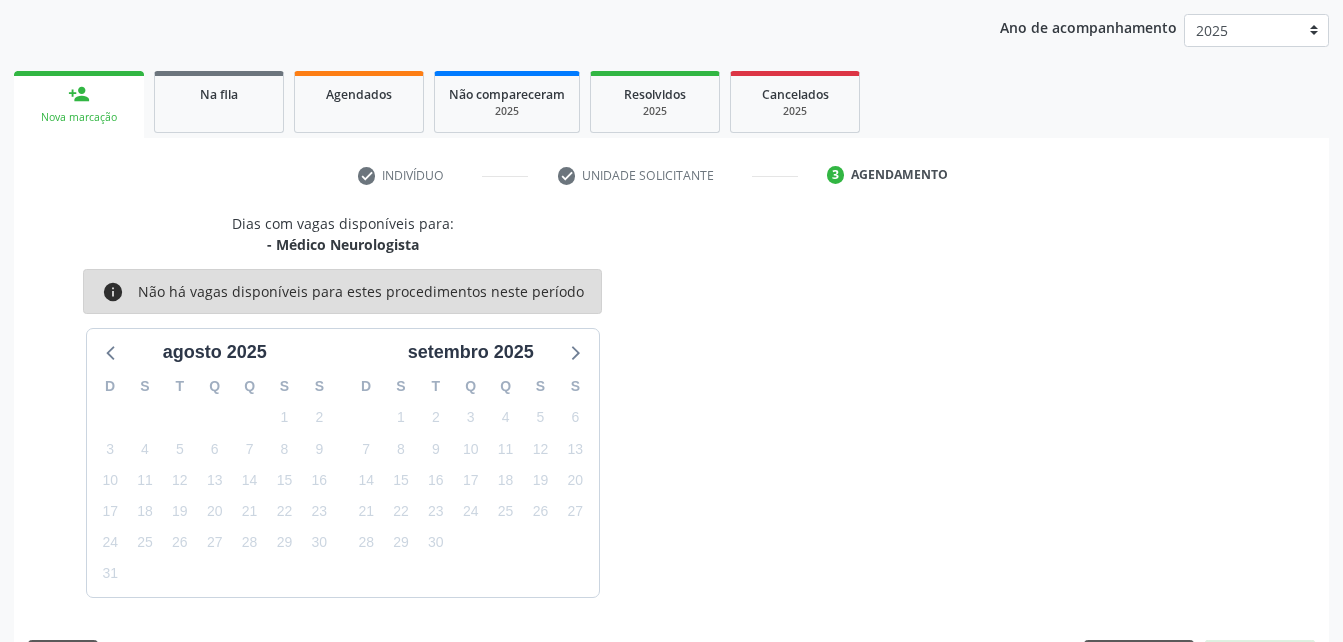 scroll, scrollTop: 315, scrollLeft: 0, axis: vertical 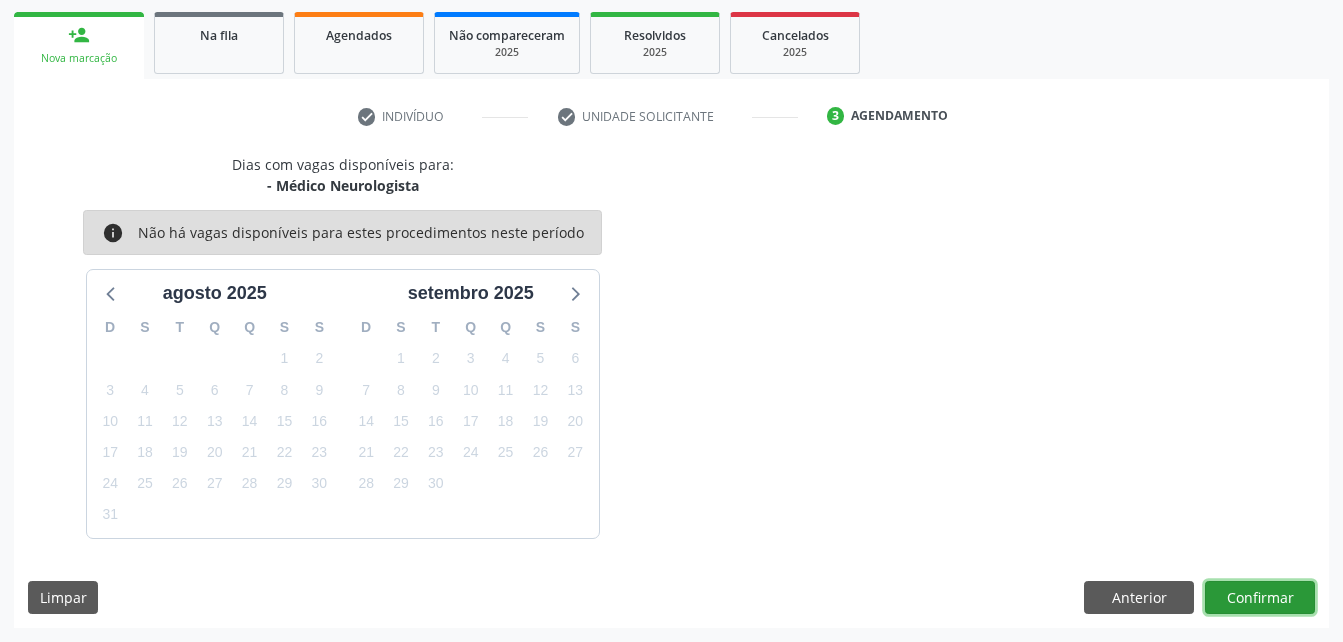click on "Confirmar" at bounding box center [1260, 598] 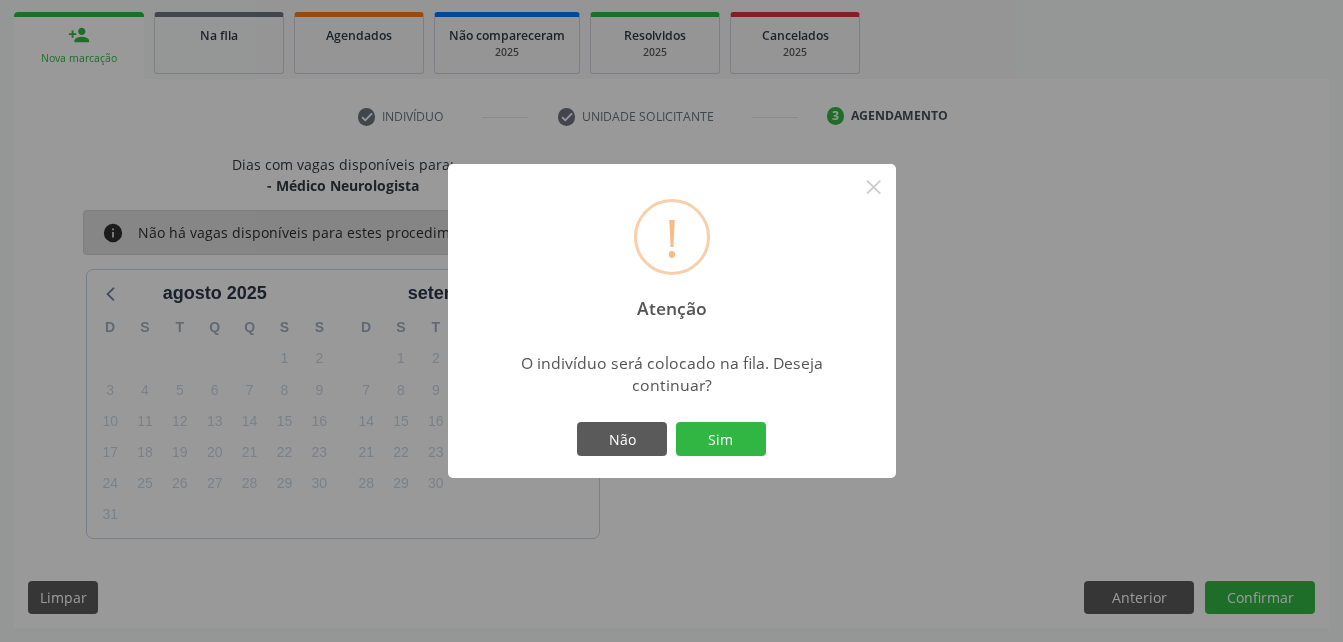 click on "Sim" at bounding box center [721, 439] 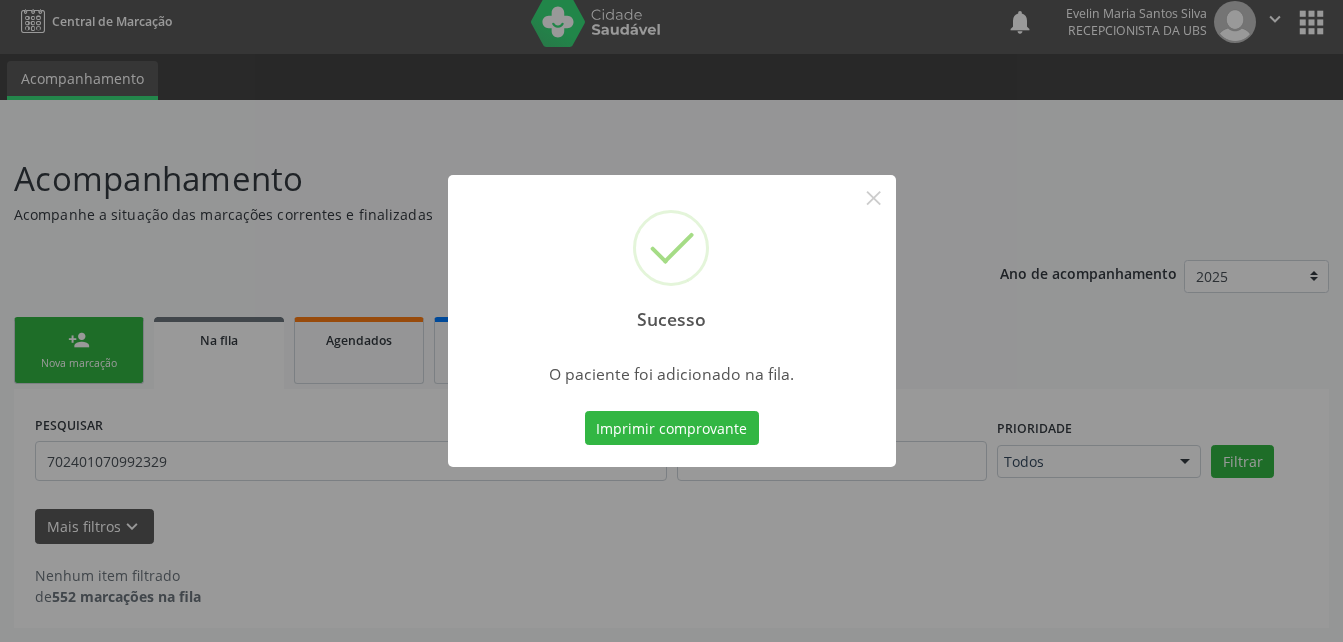 scroll, scrollTop: 10, scrollLeft: 0, axis: vertical 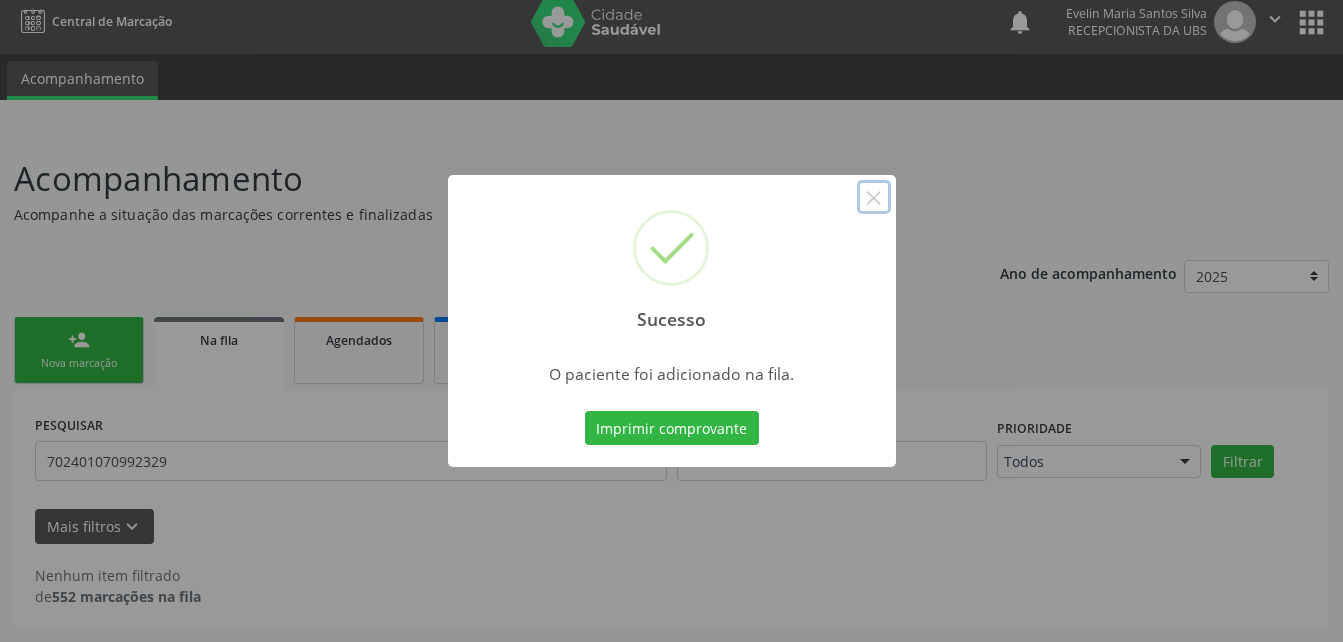 drag, startPoint x: 868, startPoint y: 205, endPoint x: 879, endPoint y: 217, distance: 16.27882 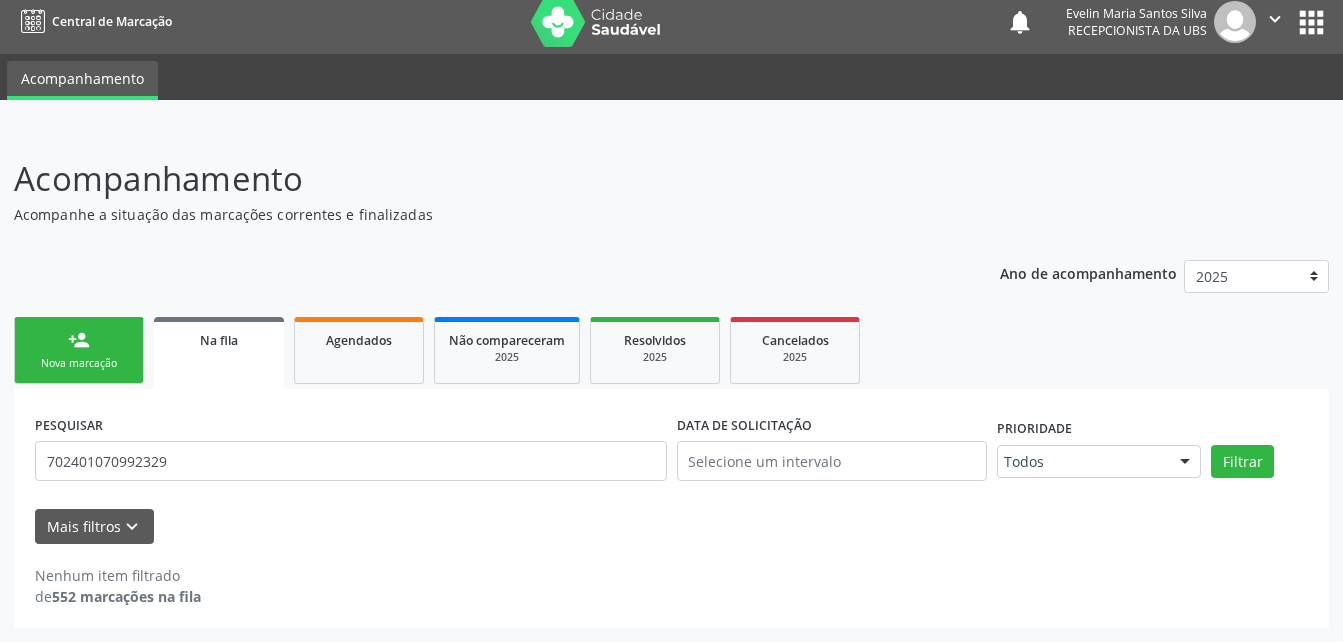 scroll, scrollTop: 0, scrollLeft: 0, axis: both 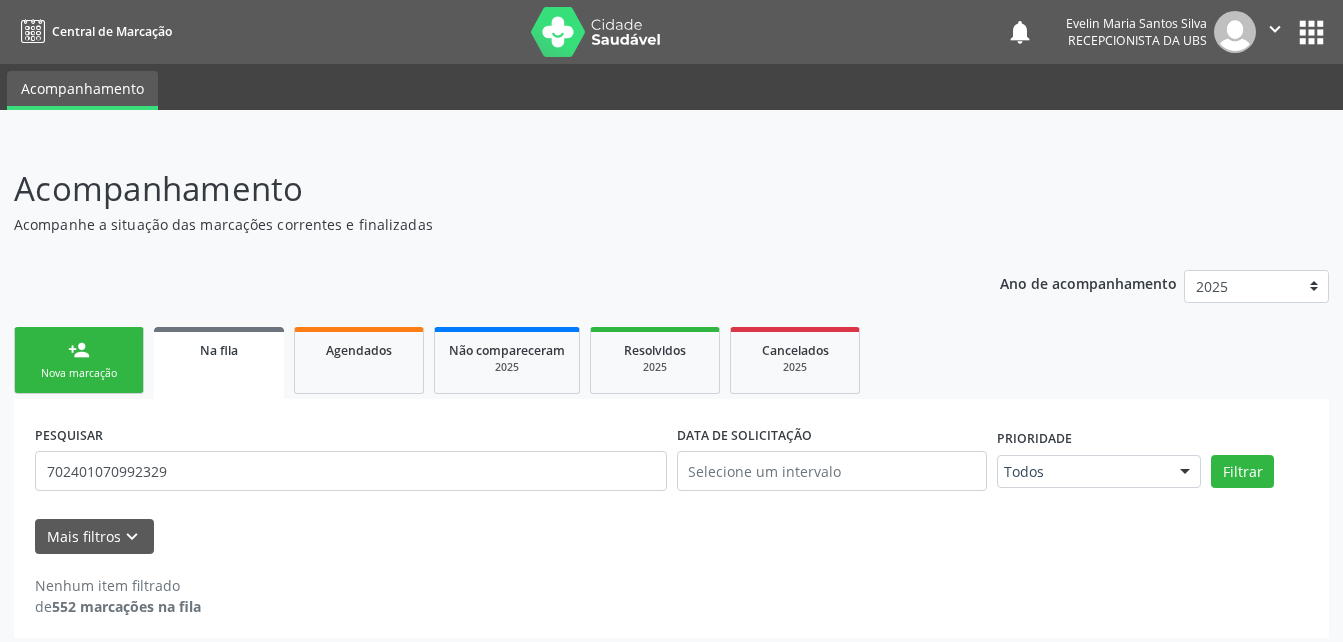 click on "person_add
Nova marcação" at bounding box center [79, 360] 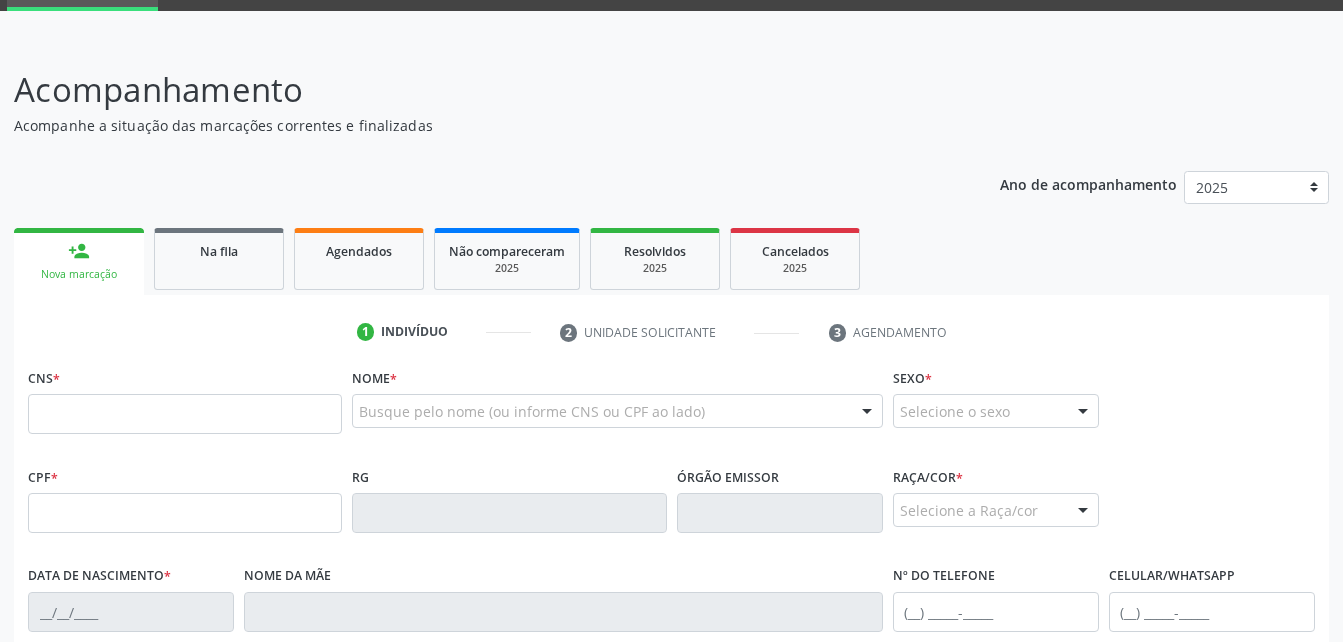 scroll, scrollTop: 100, scrollLeft: 0, axis: vertical 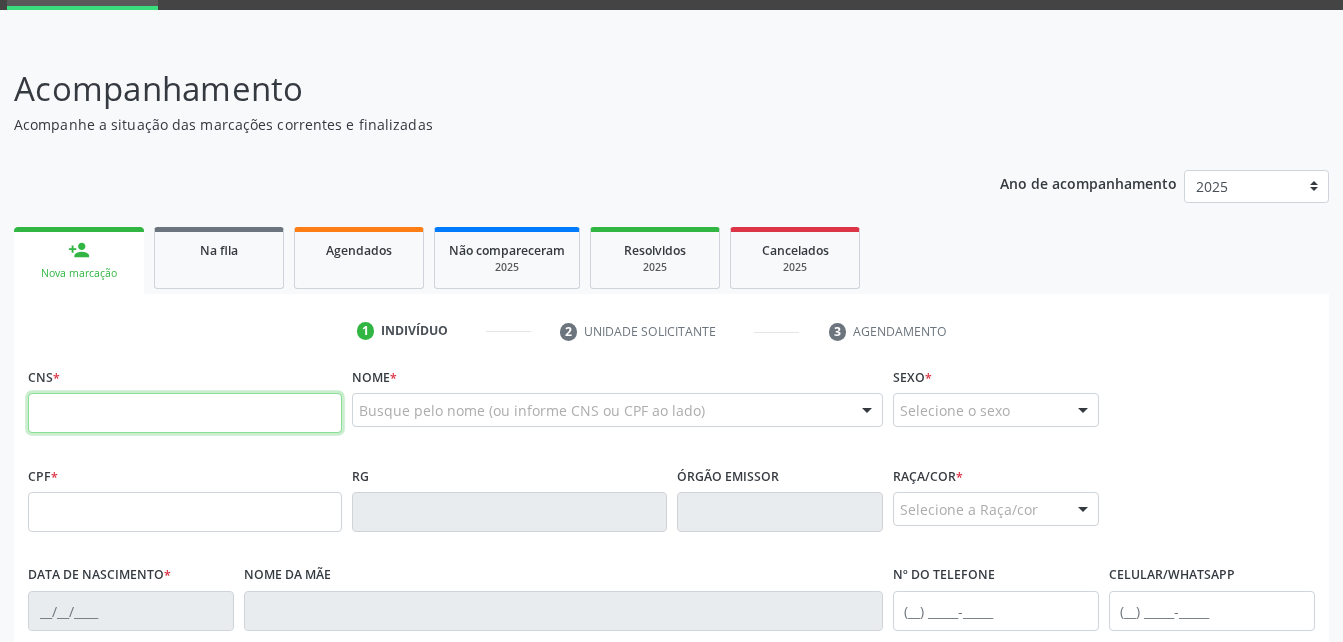 click at bounding box center [185, 413] 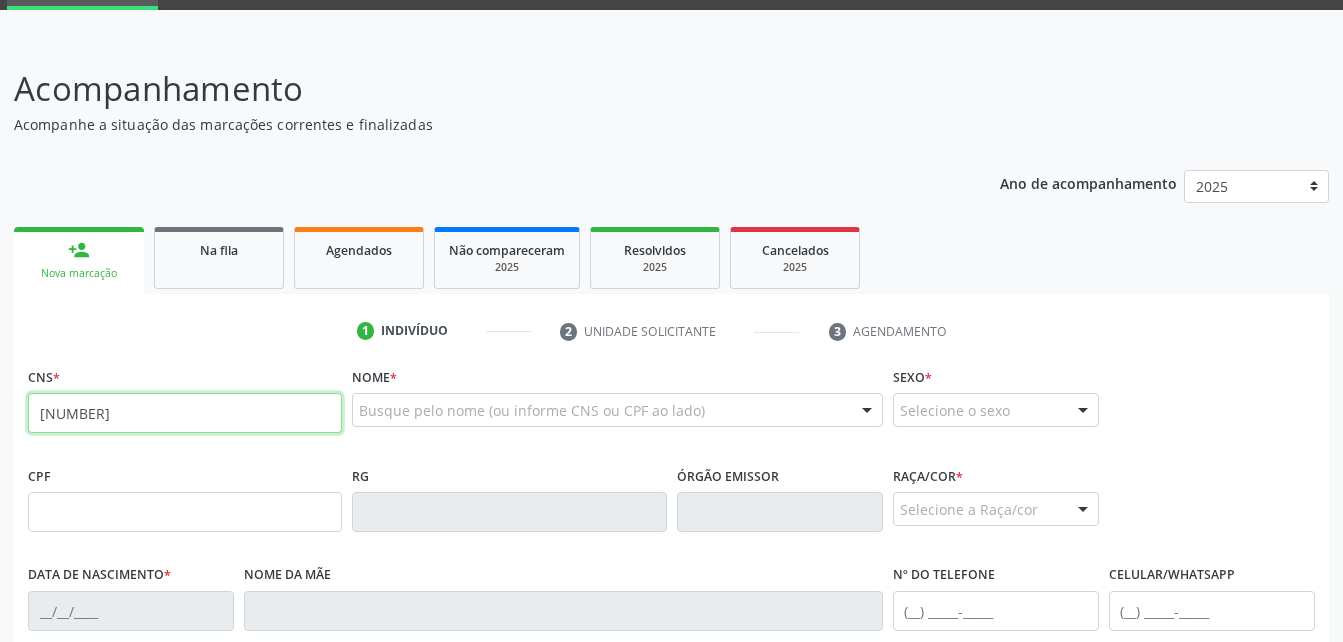 type on "[NUMBER]" 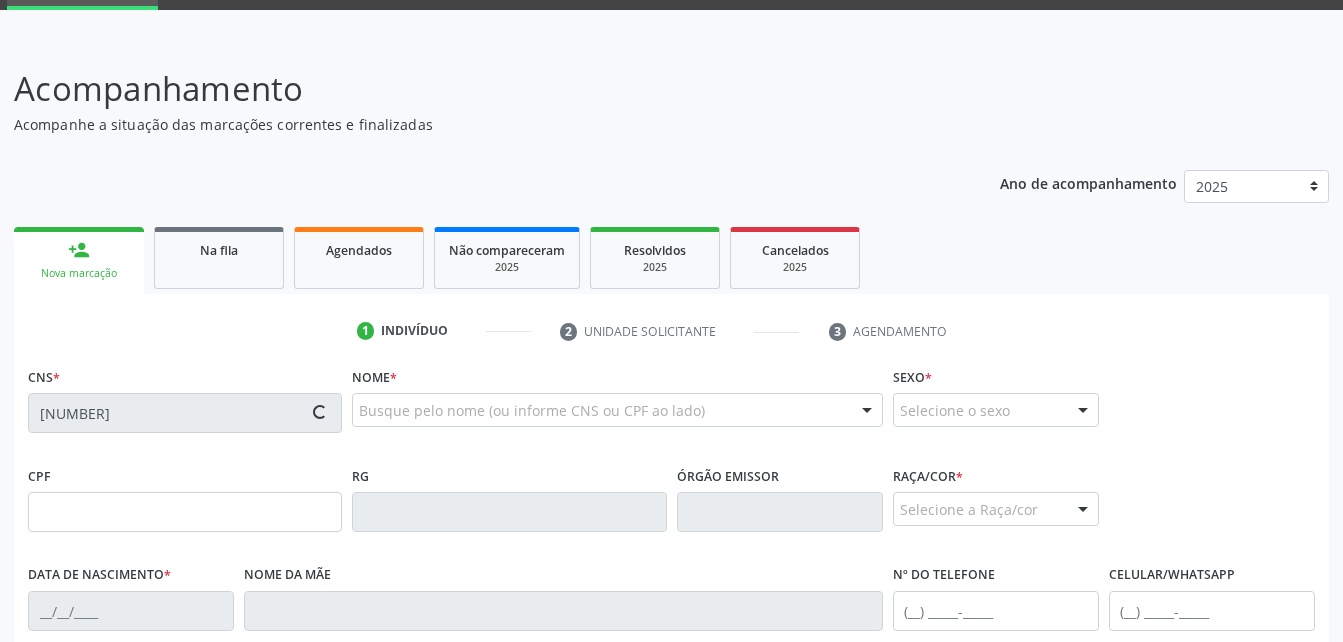 type on "[DD]/[MM]/[YYYY]" 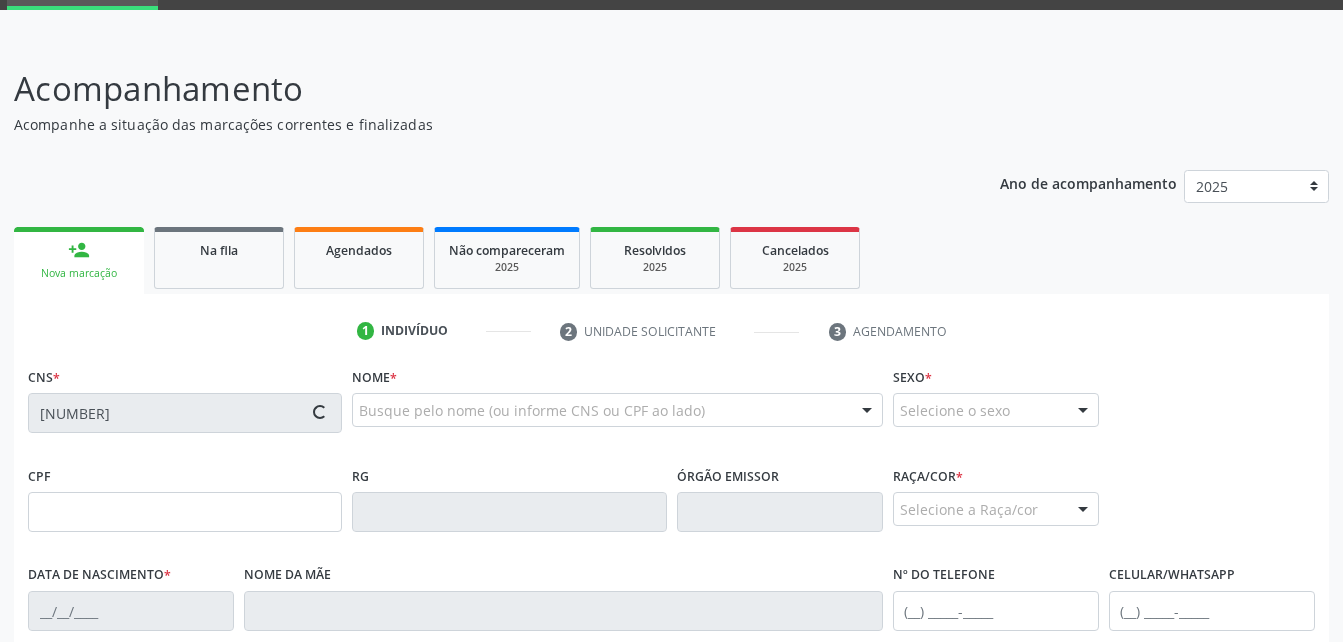 type on "[FIRST] [LAST] da [LAST]" 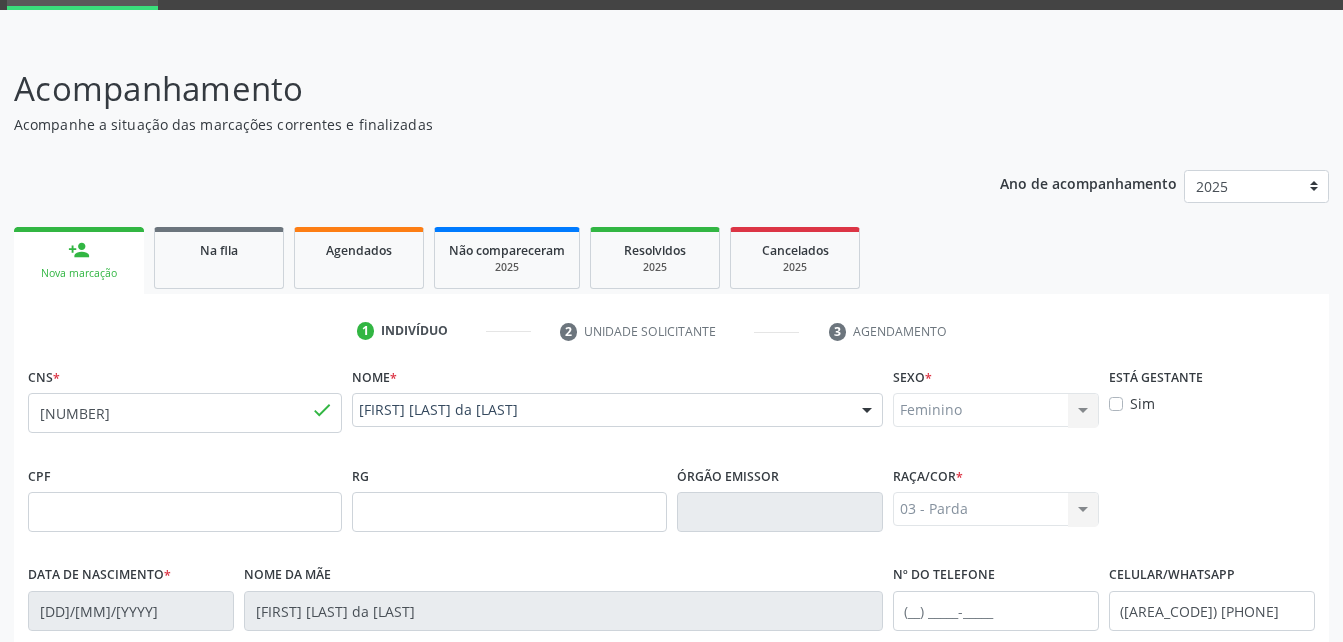 scroll, scrollTop: 470, scrollLeft: 0, axis: vertical 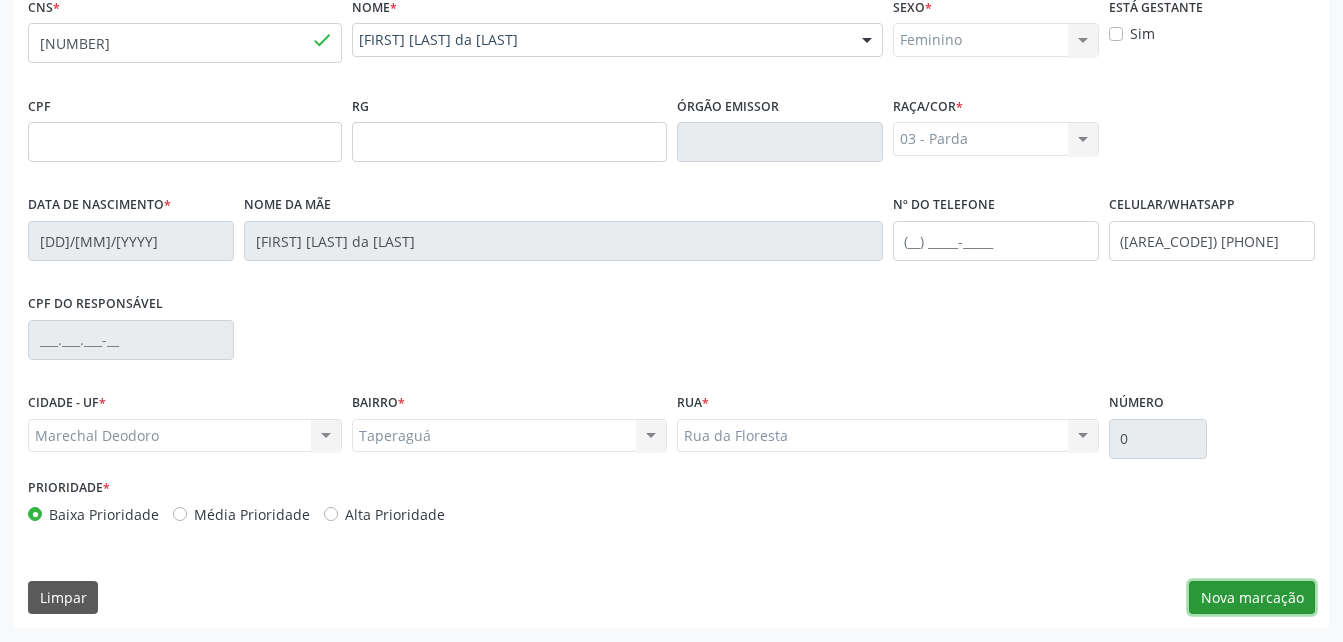 click on "Nova marcação" at bounding box center [1252, 598] 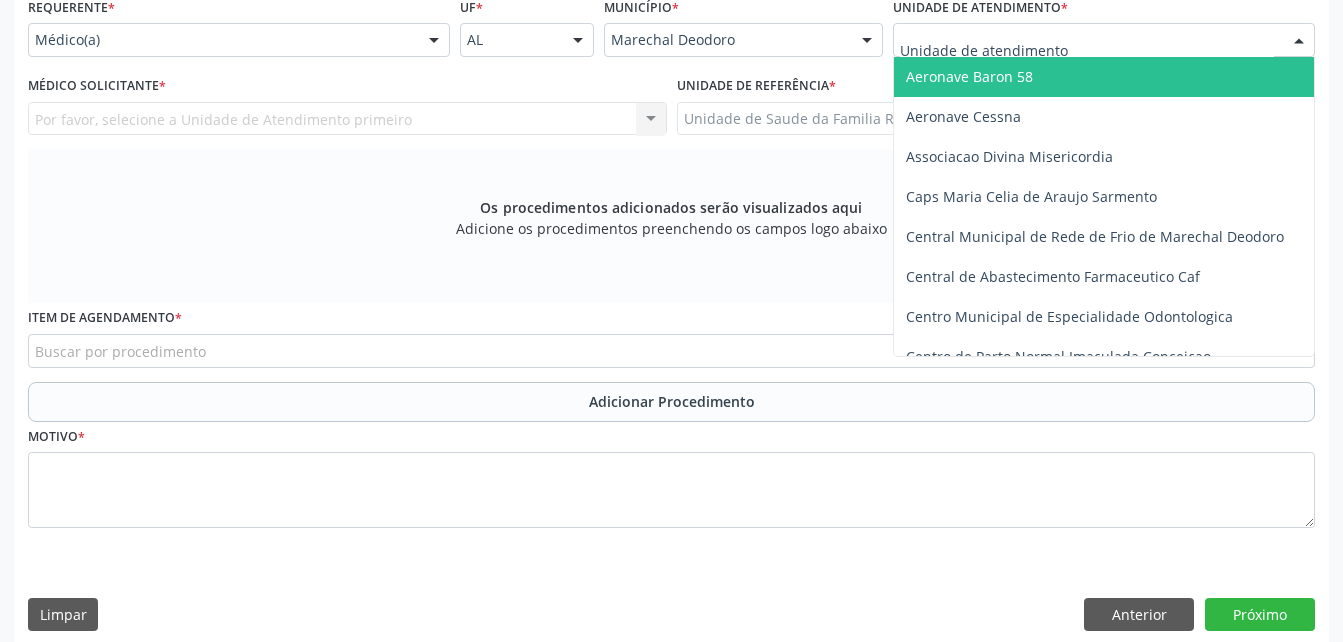 click at bounding box center (1104, 40) 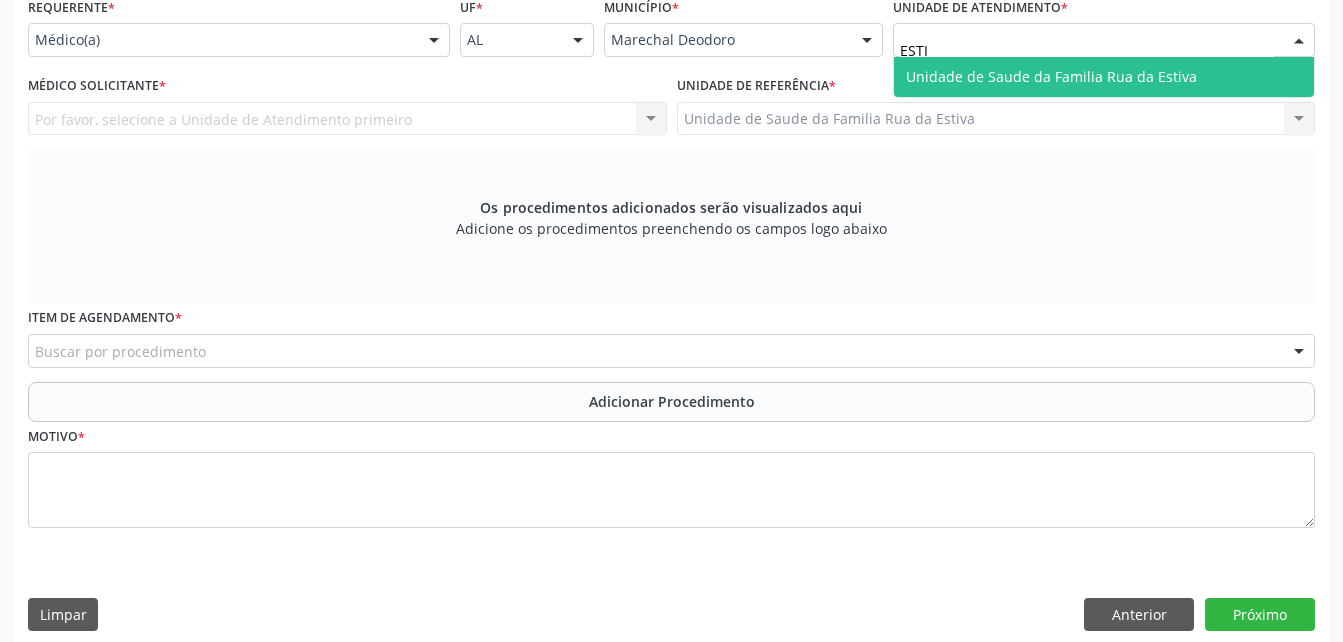 type on "ESTI" 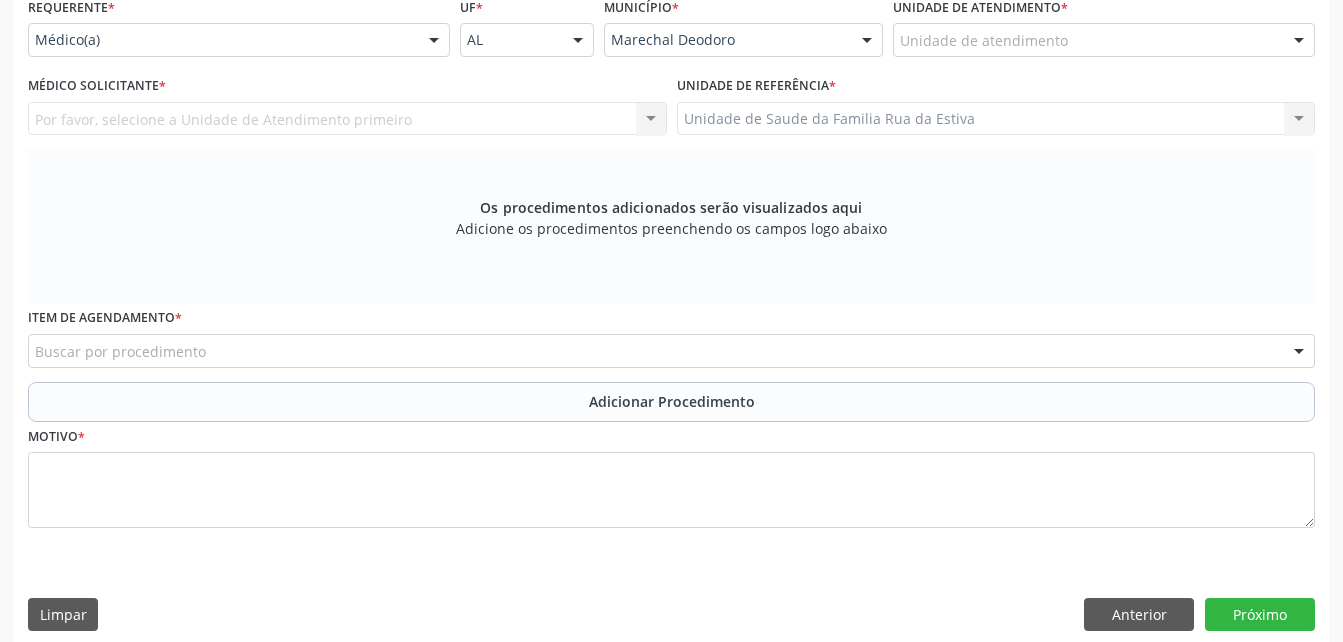 click on "Requerente
*
Médico(a)         Médico(a)   Enfermeiro(a)   Paciente
Nenhum resultado encontrado para: "   "
Não há nenhuma opção para ser exibida.
UF
*
AL         AL
Nenhum resultado encontrado para: "   "
Não há nenhuma opção para ser exibida.
Município
*
Marechal Deodoro         Marechal Deodoro
Nenhum resultado encontrado para: "   "
Não há nenhuma opção para ser exibida.
Unidade de atendimento
*
Unidade de atendimento
Aeronave Baron 58   Aeronave Cessna   Associacao Divina Misericordia   Caps Maria Celia de Araujo Sarmento   Central Municipal de Rede de Frio de Marechal Deodoro   Central de Abastecimento Farmaceutico Caf   Centro Municipal de Especialidade Odontologica   Centro de Parto Normal Imaculada Conceicao   Centro de Saude Professor Estacio de Lima" at bounding box center [671, 274] 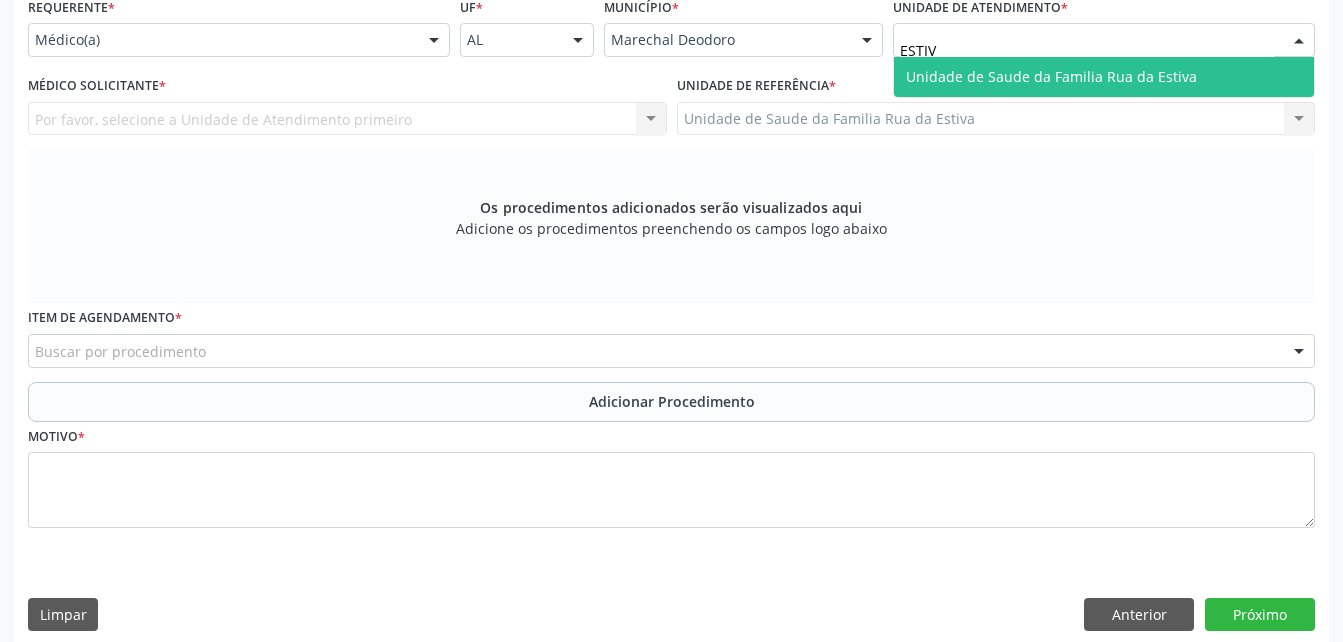 type on "ESTIVA" 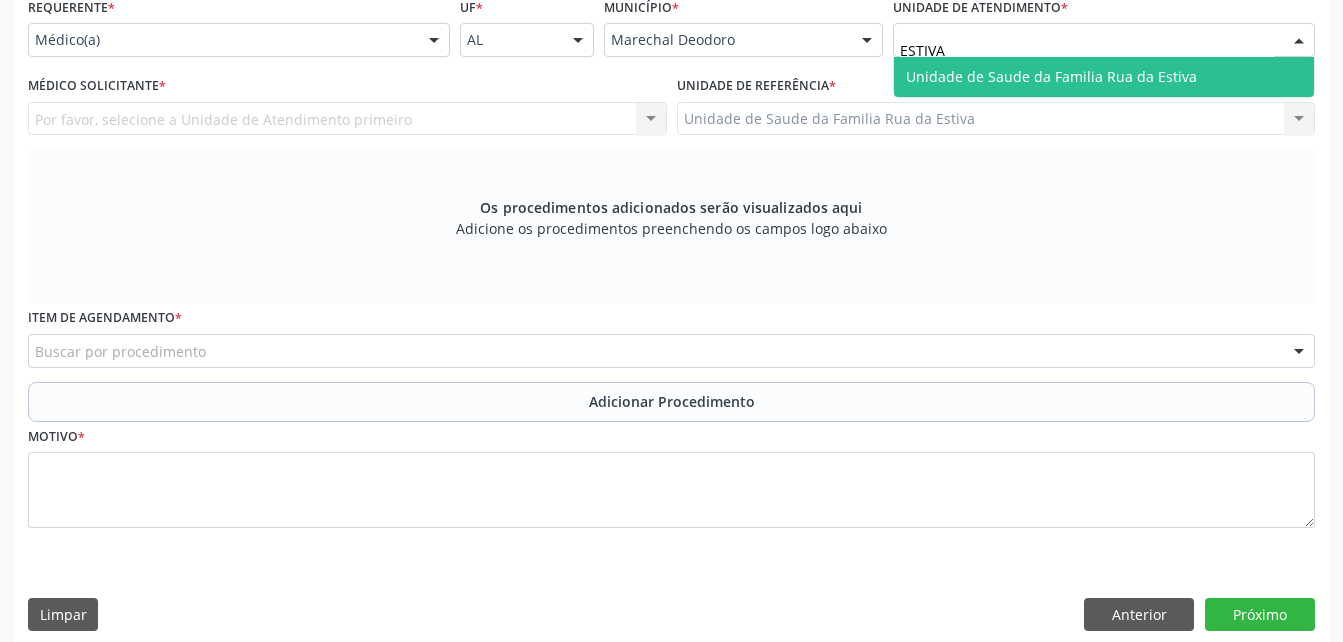 click on "Unidade de Saude da Familia Rua da Estiva" at bounding box center (1051, 76) 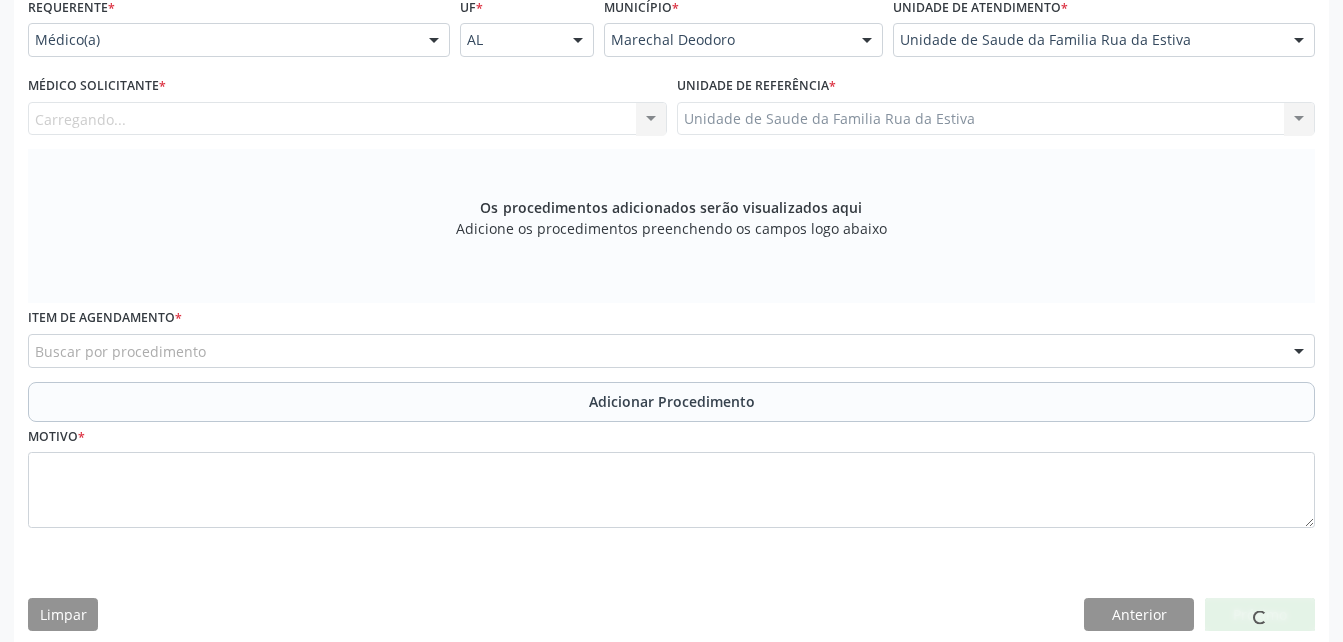 click on "Carregando...
Nenhum resultado encontrado para: "   "
Não há nenhuma opção para ser exibida." at bounding box center [347, 119] 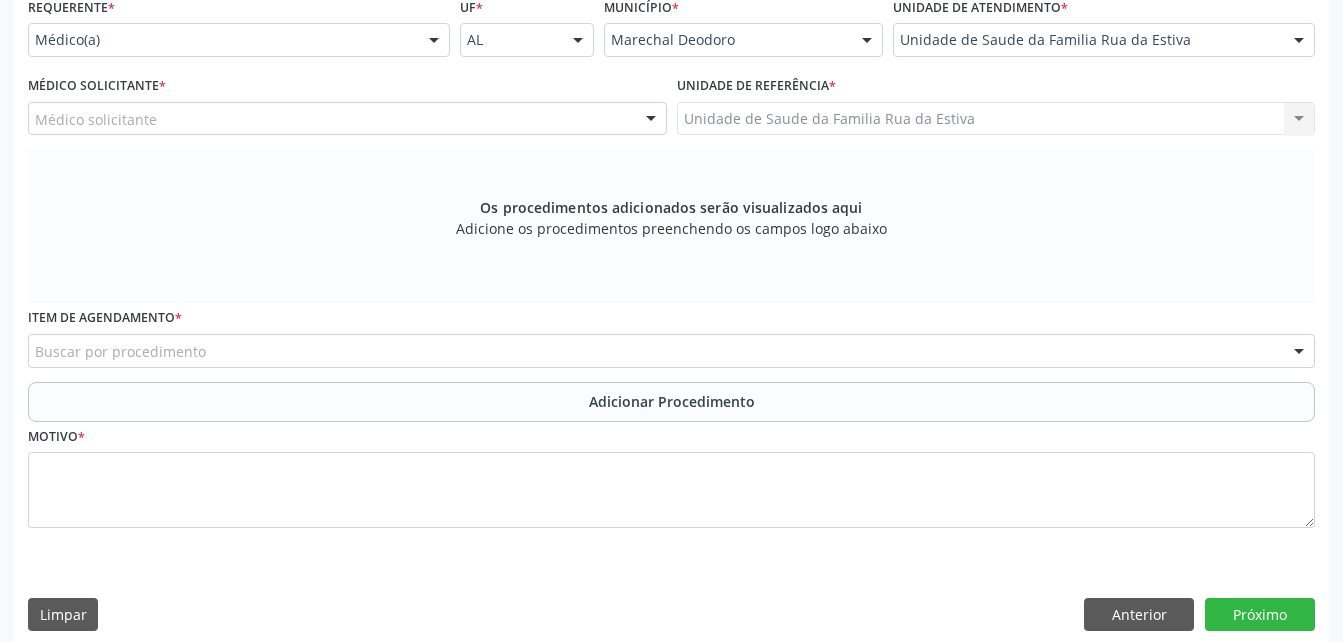 click on "Médico solicitante" at bounding box center (347, 119) 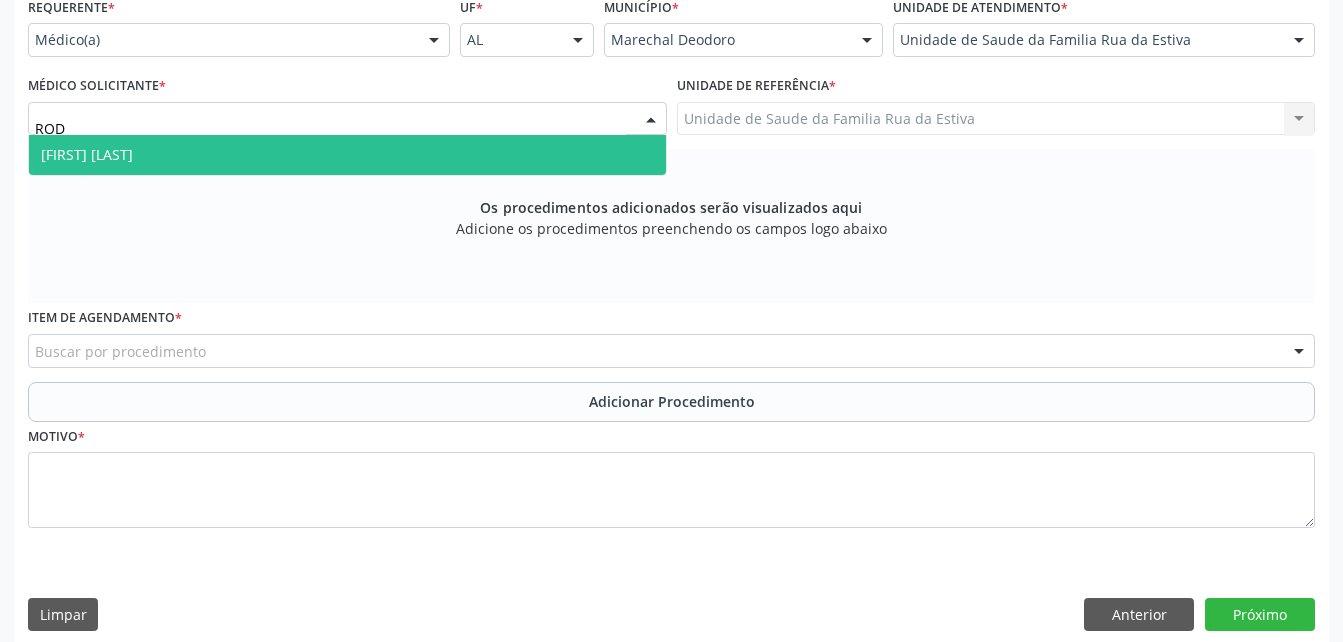 type on "RODR" 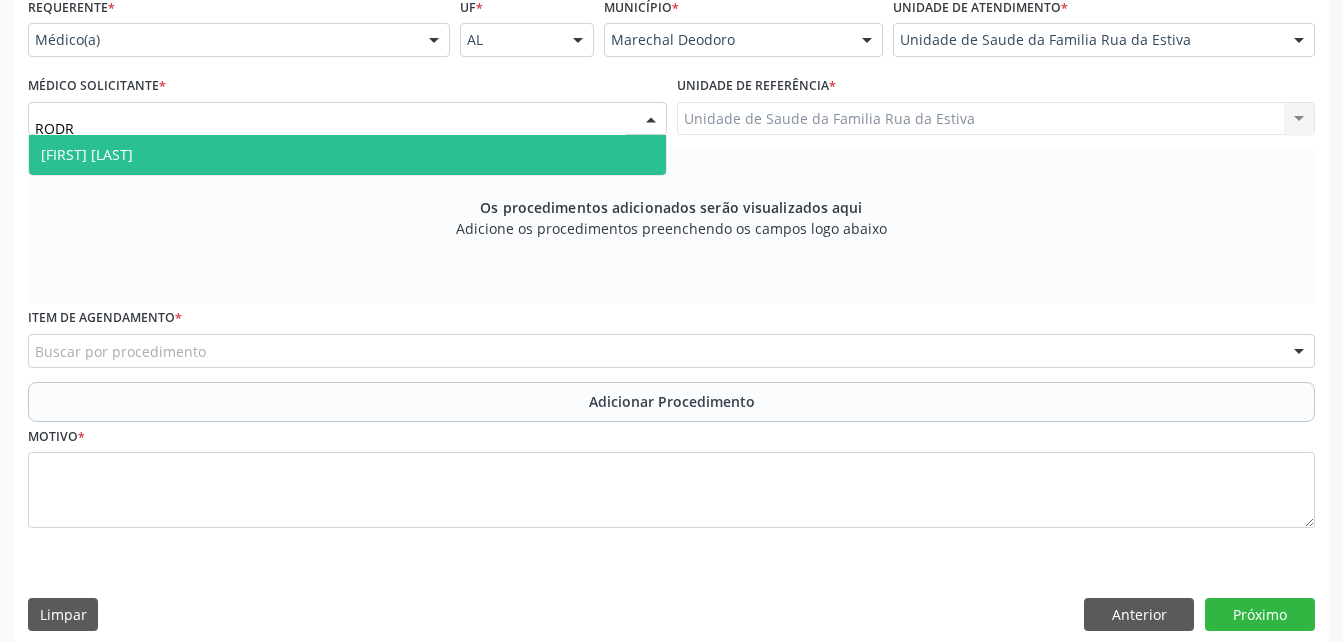 drag, startPoint x: 296, startPoint y: 150, endPoint x: 300, endPoint y: 160, distance: 10.770329 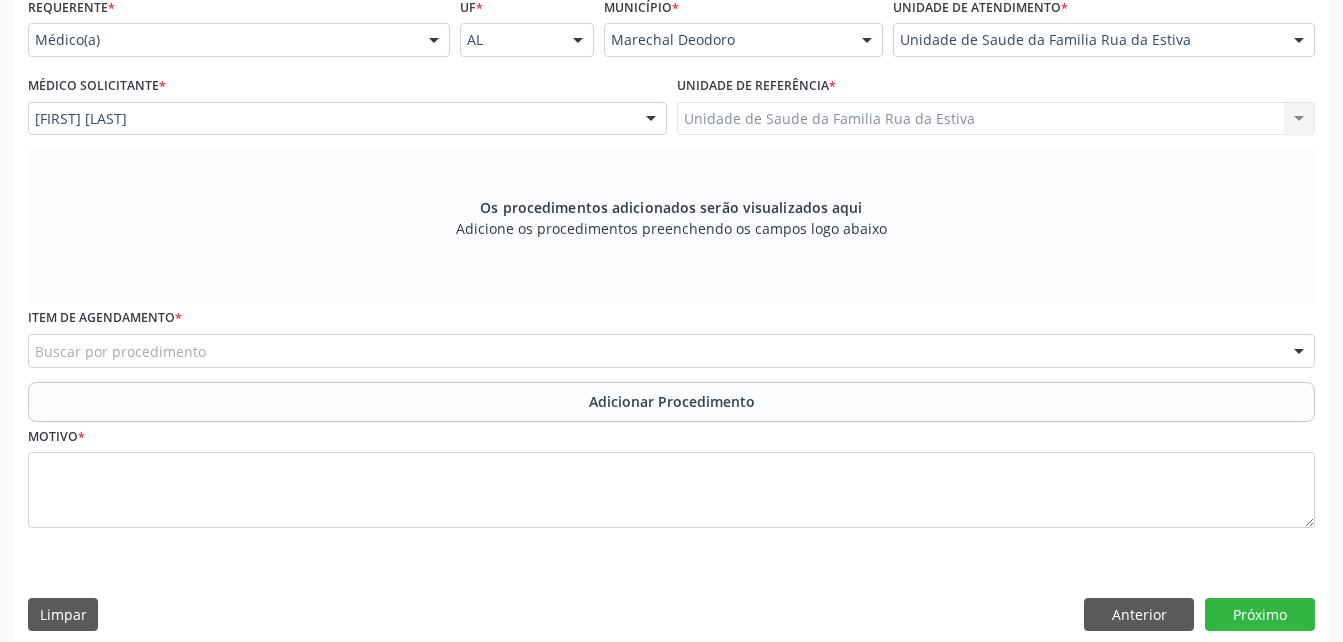 click on "Buscar por procedimento" at bounding box center [671, 351] 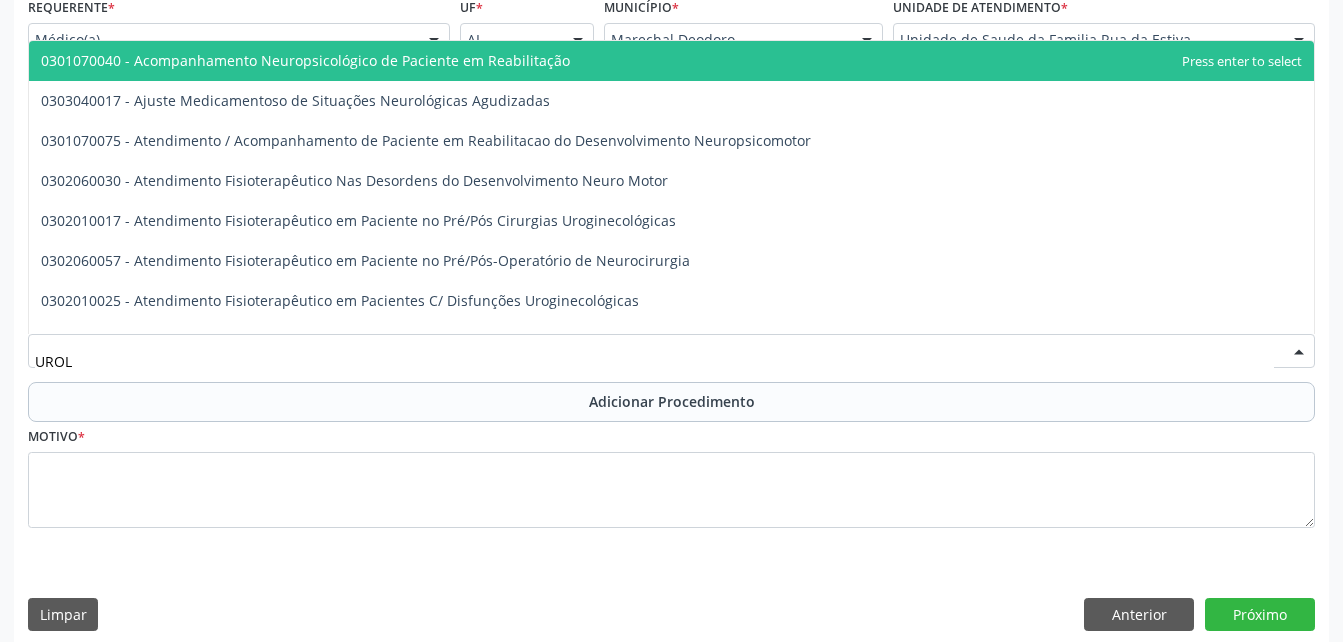 type on "UROLO" 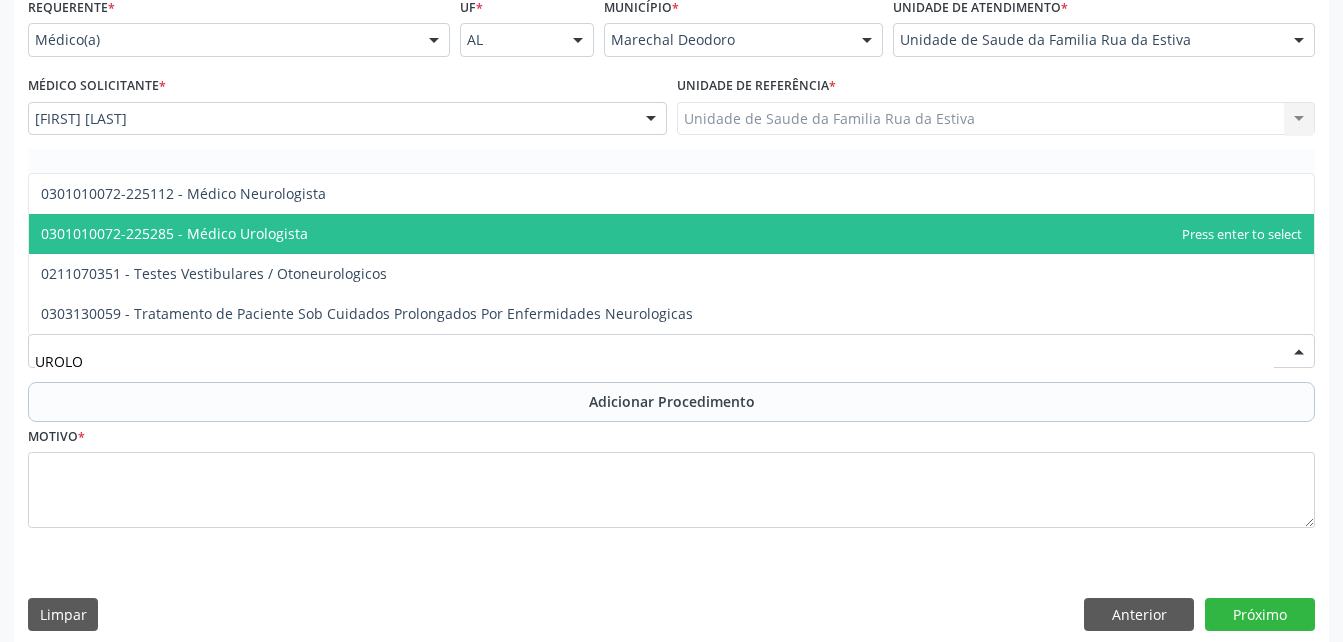 click on "0301010072-225285 - Médico Urologista" at bounding box center (671, 234) 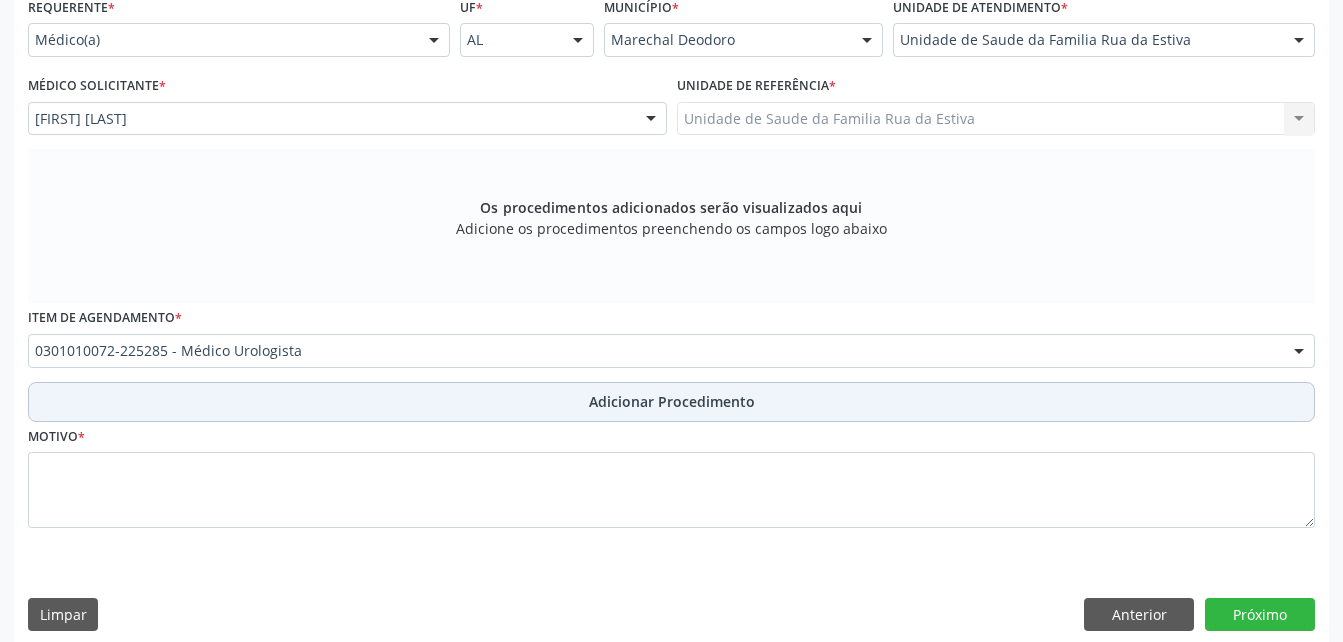 click on "Adicionar Procedimento" at bounding box center (671, 402) 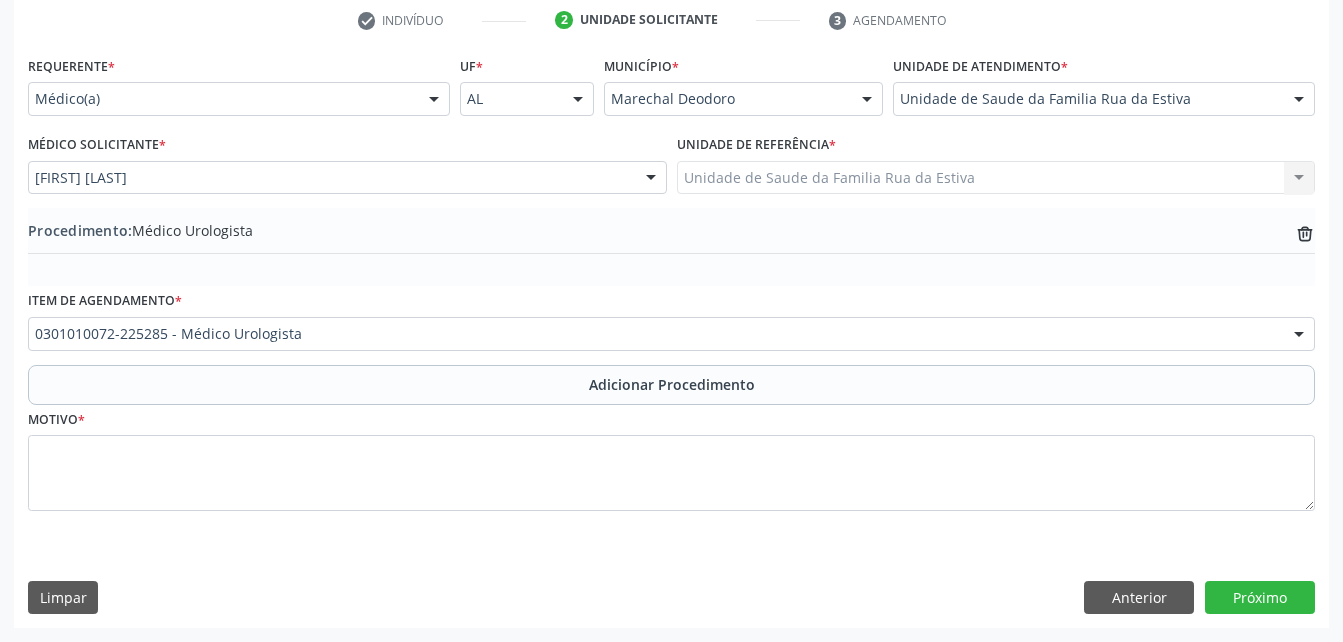 scroll, scrollTop: 411, scrollLeft: 0, axis: vertical 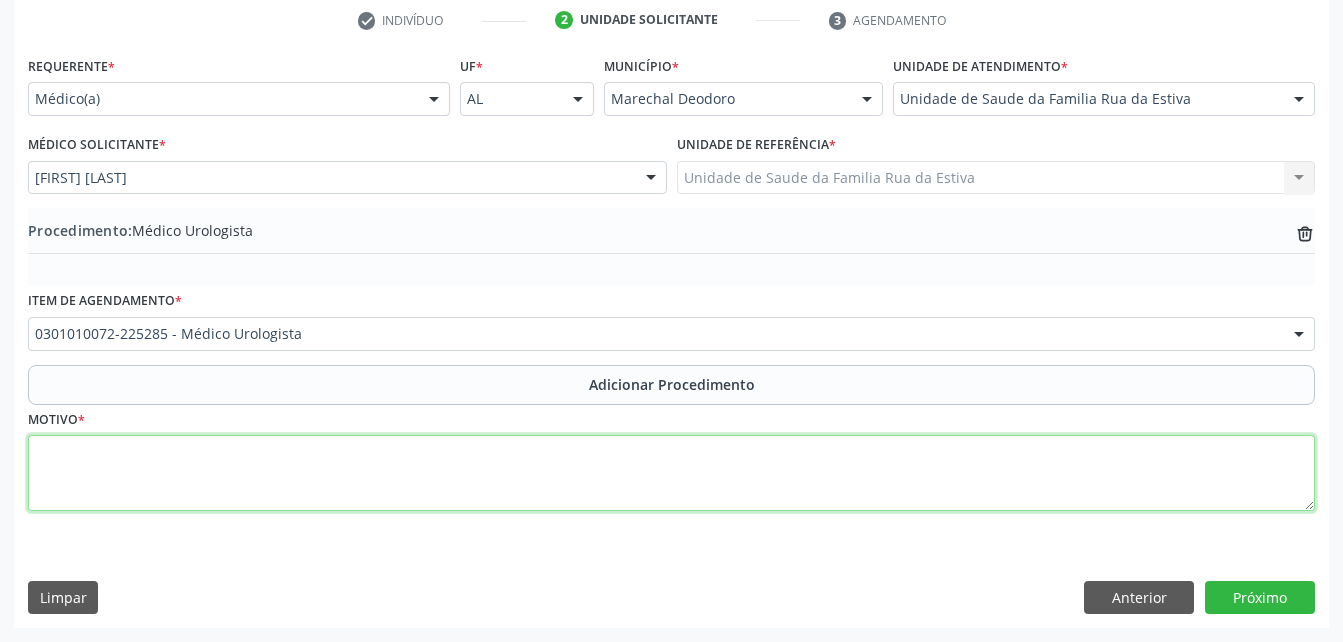 click at bounding box center [671, 473] 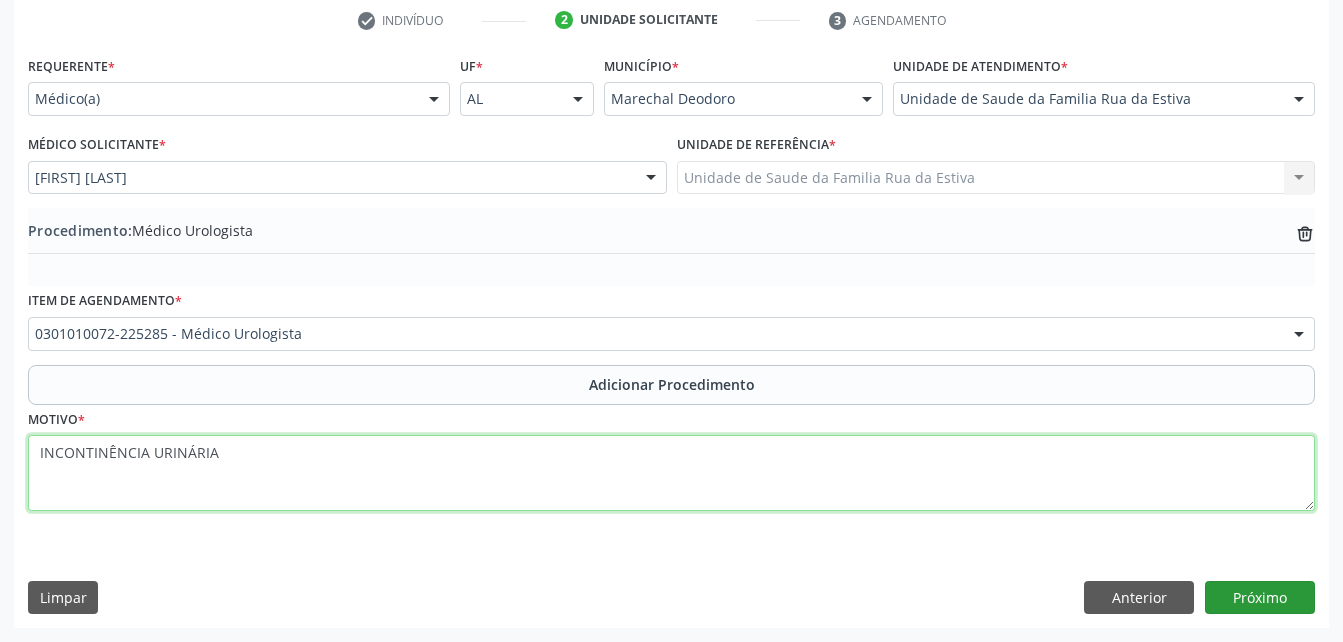 type on "INCONTINÊNCIA URINÁRIA" 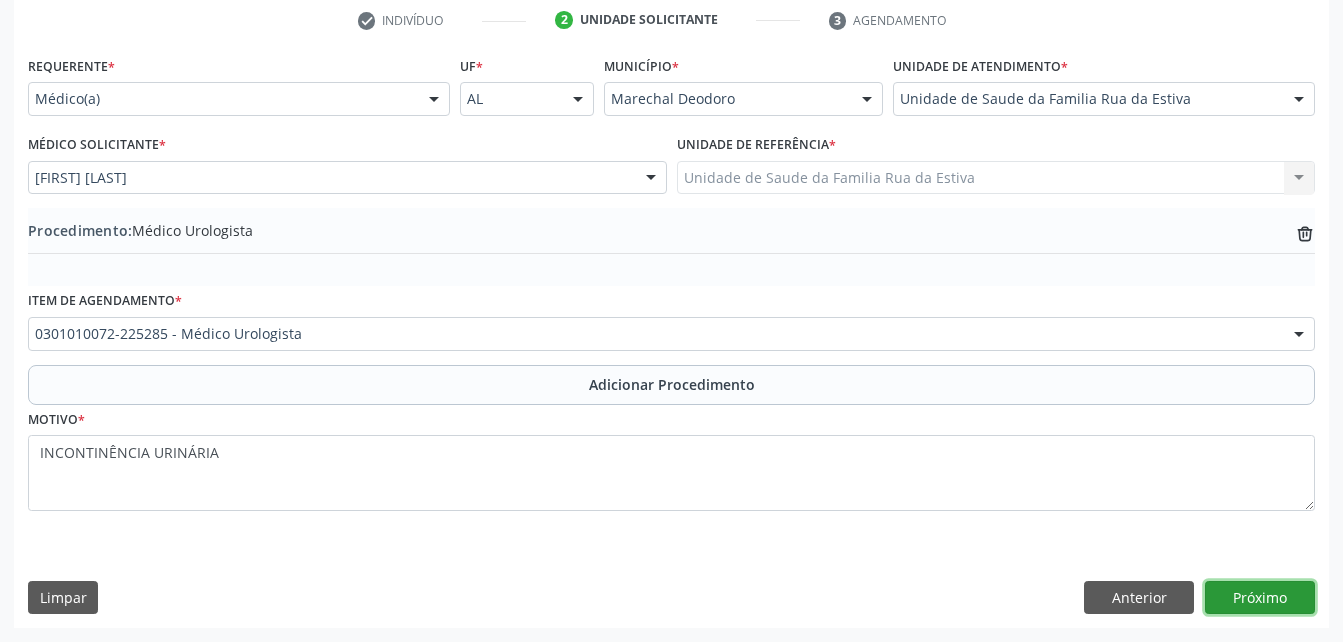click on "Próximo" at bounding box center (1260, 598) 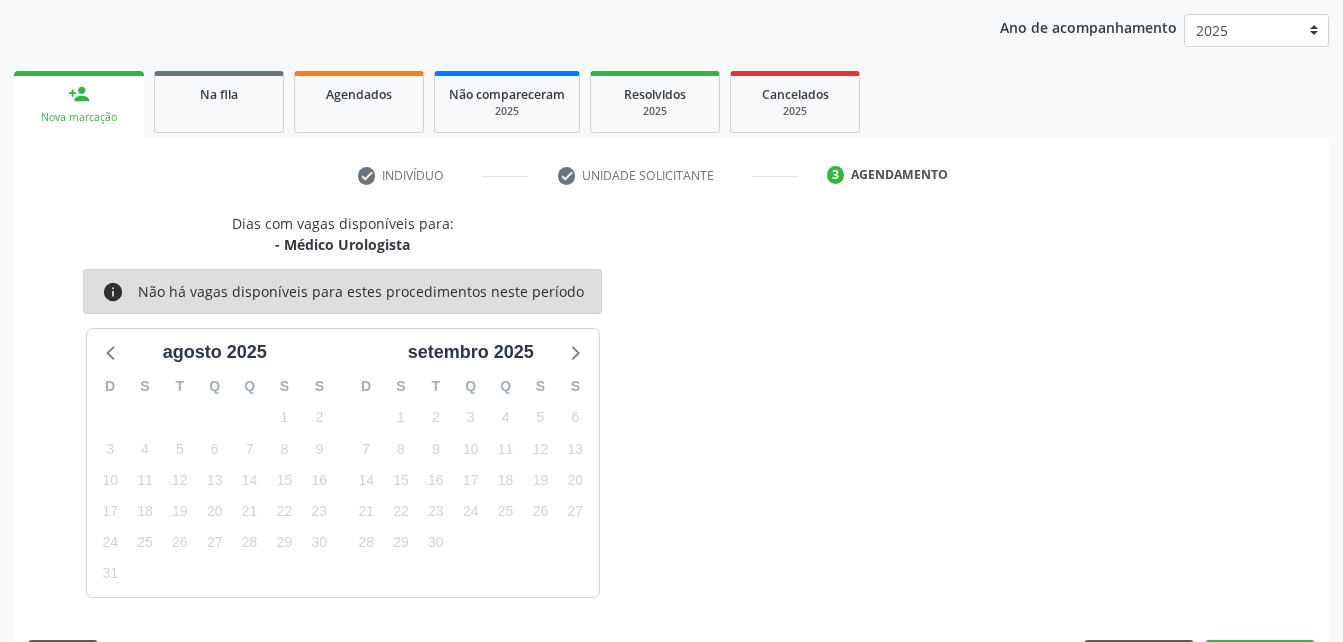 scroll, scrollTop: 315, scrollLeft: 0, axis: vertical 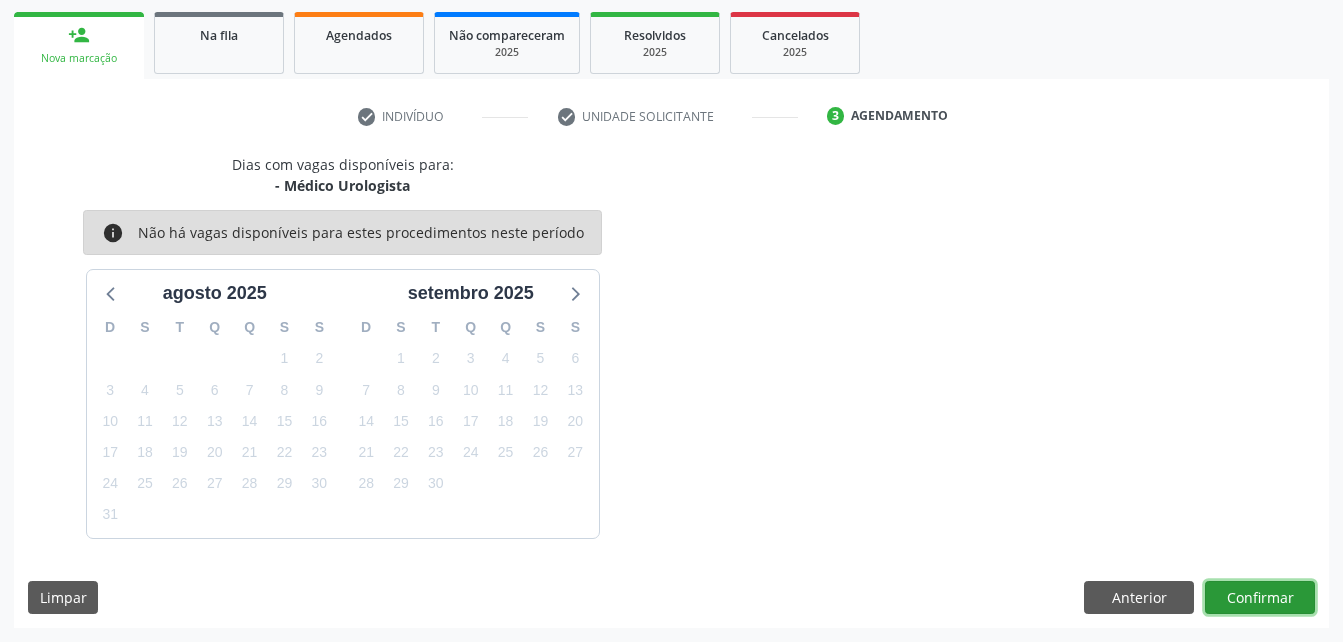 click on "Confirmar" at bounding box center [1260, 598] 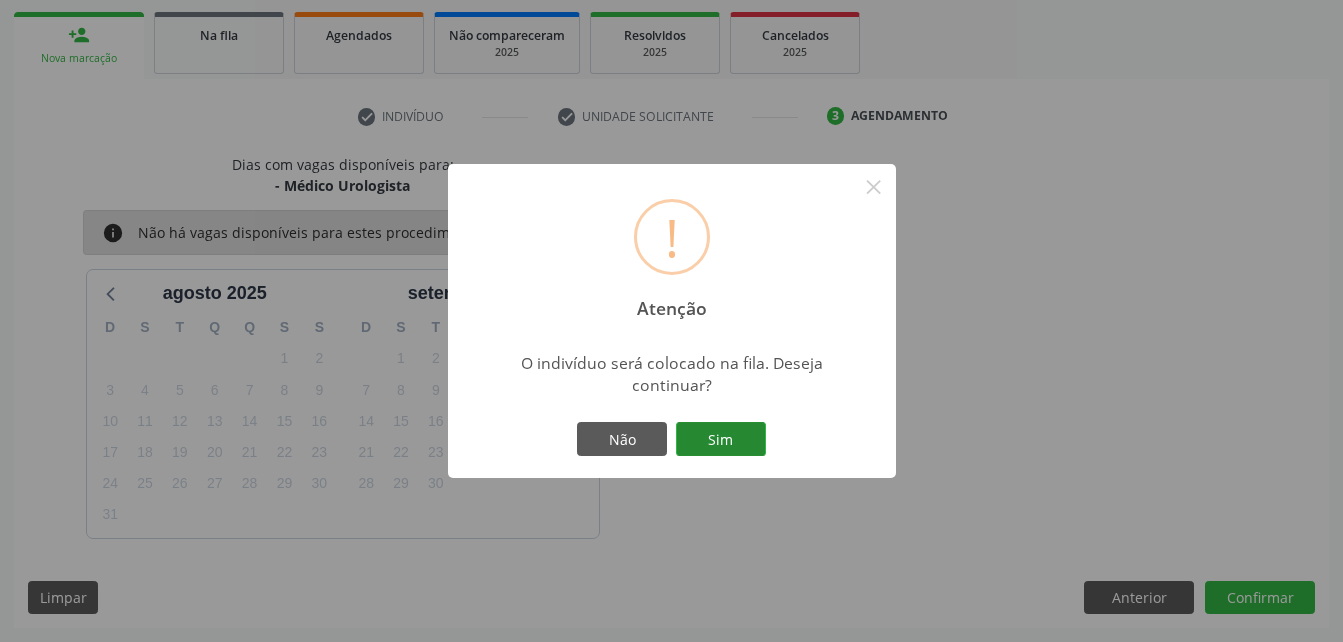 click on "Sim" at bounding box center (721, 439) 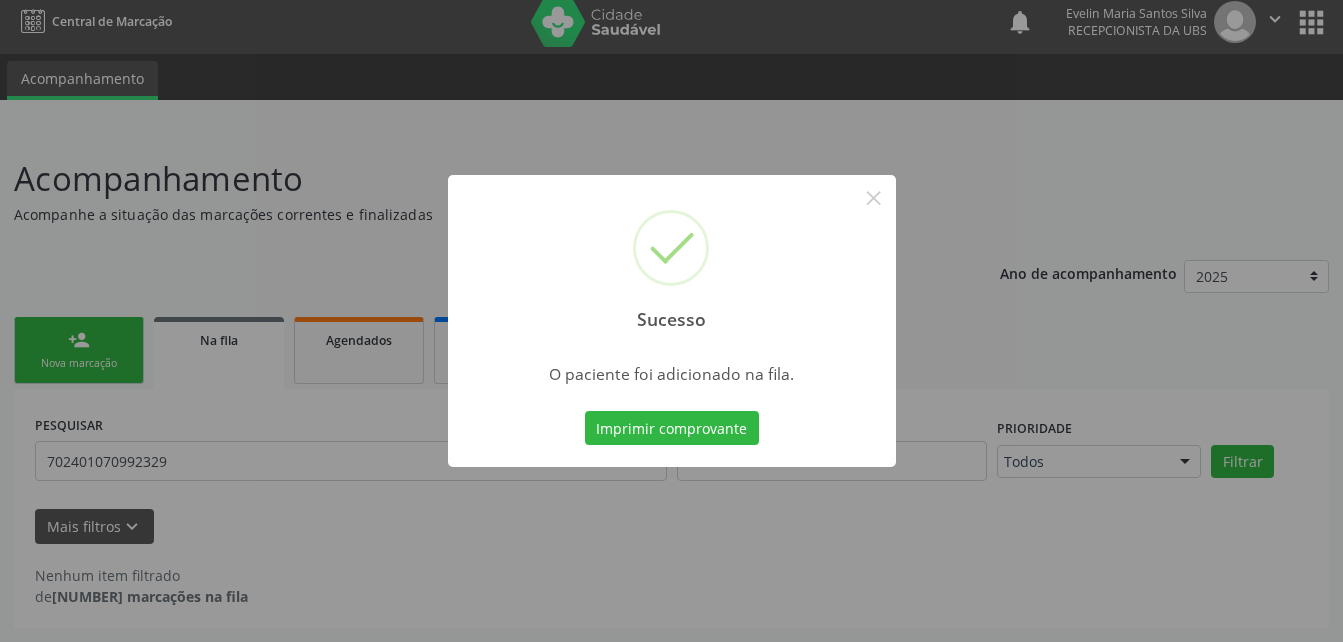 scroll, scrollTop: 10, scrollLeft: 0, axis: vertical 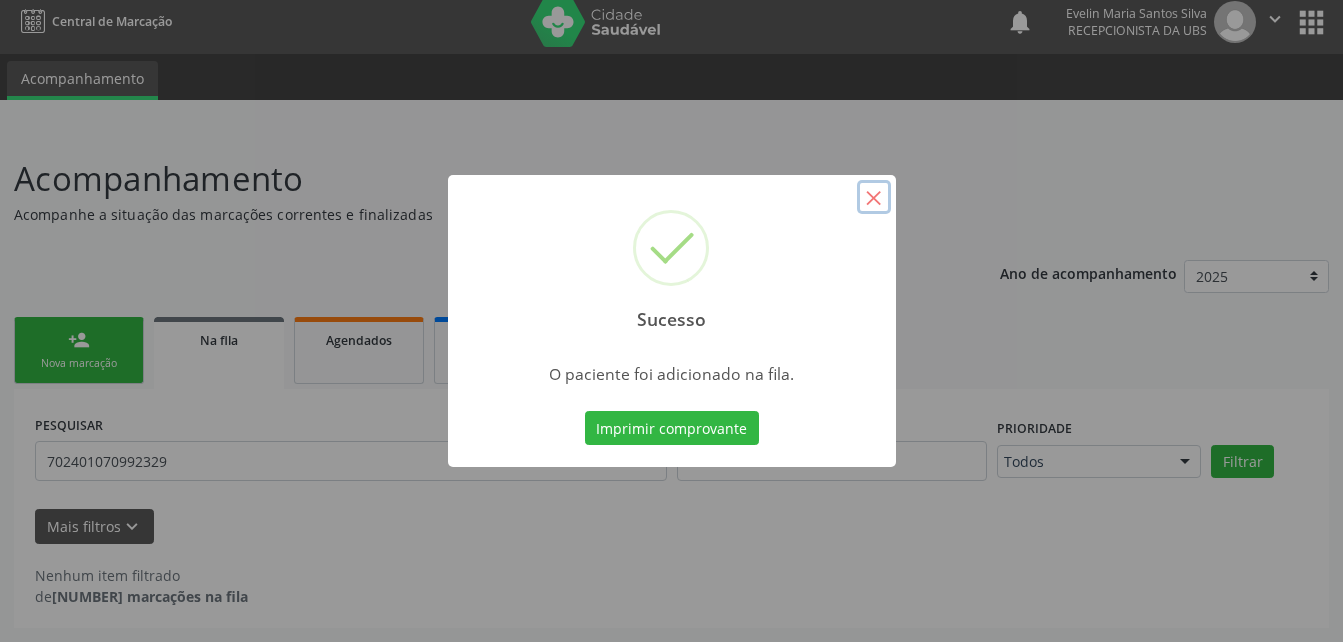 click on "×" at bounding box center [874, 197] 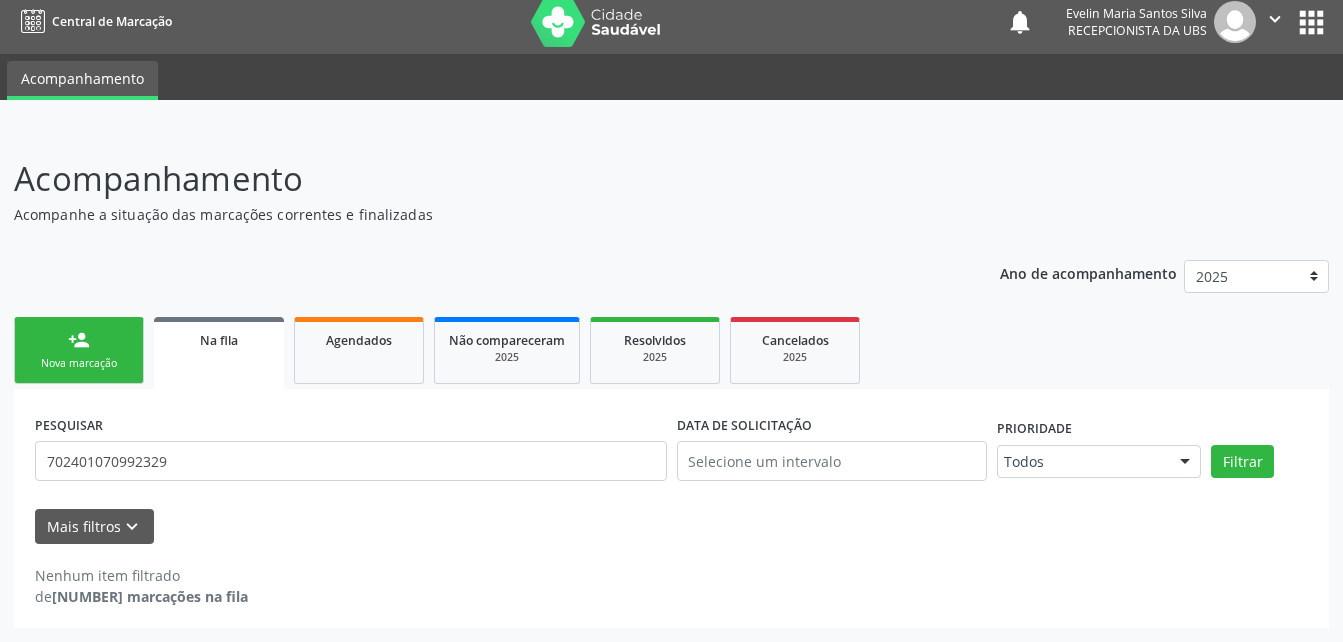 click on "person_add
Nova marcação" at bounding box center (79, 350) 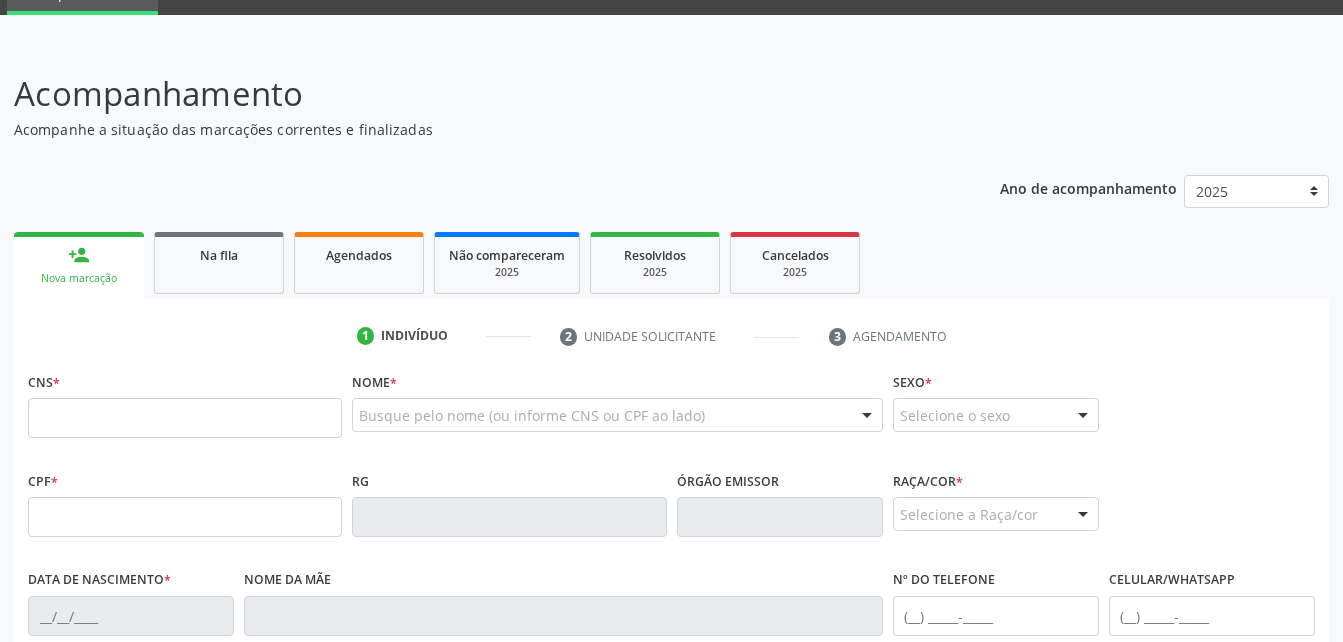 scroll, scrollTop: 210, scrollLeft: 0, axis: vertical 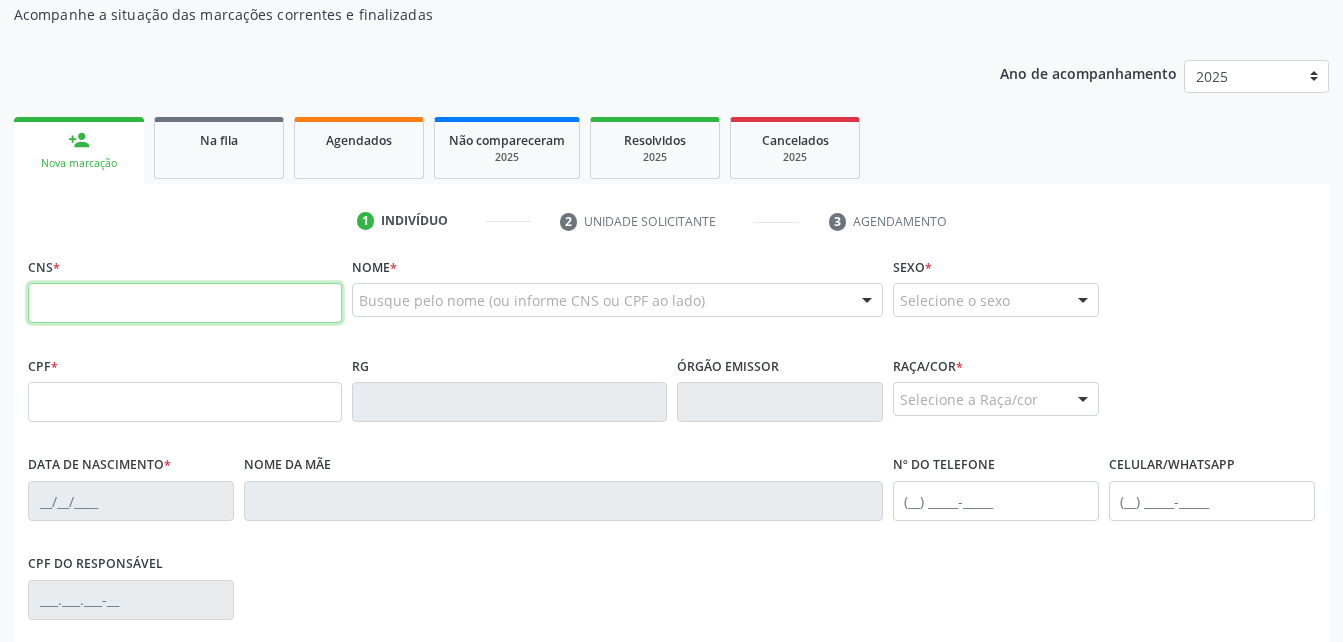 click at bounding box center (185, 303) 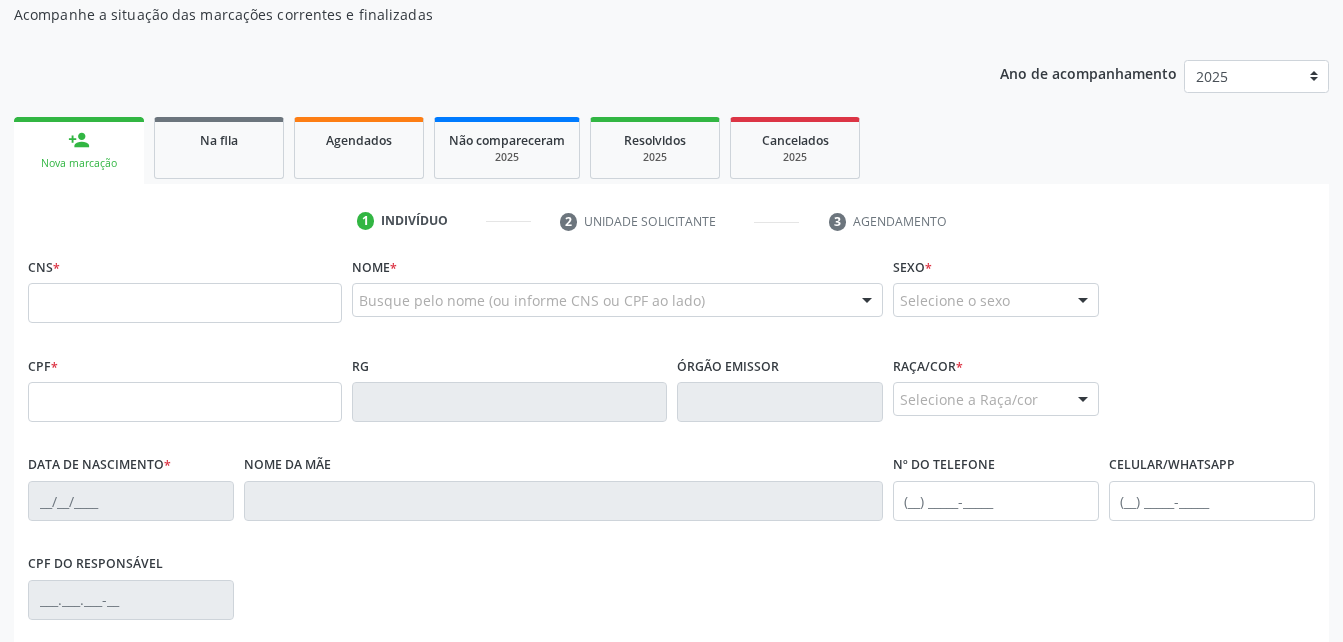 click on "Indivíduo" at bounding box center [414, 221] 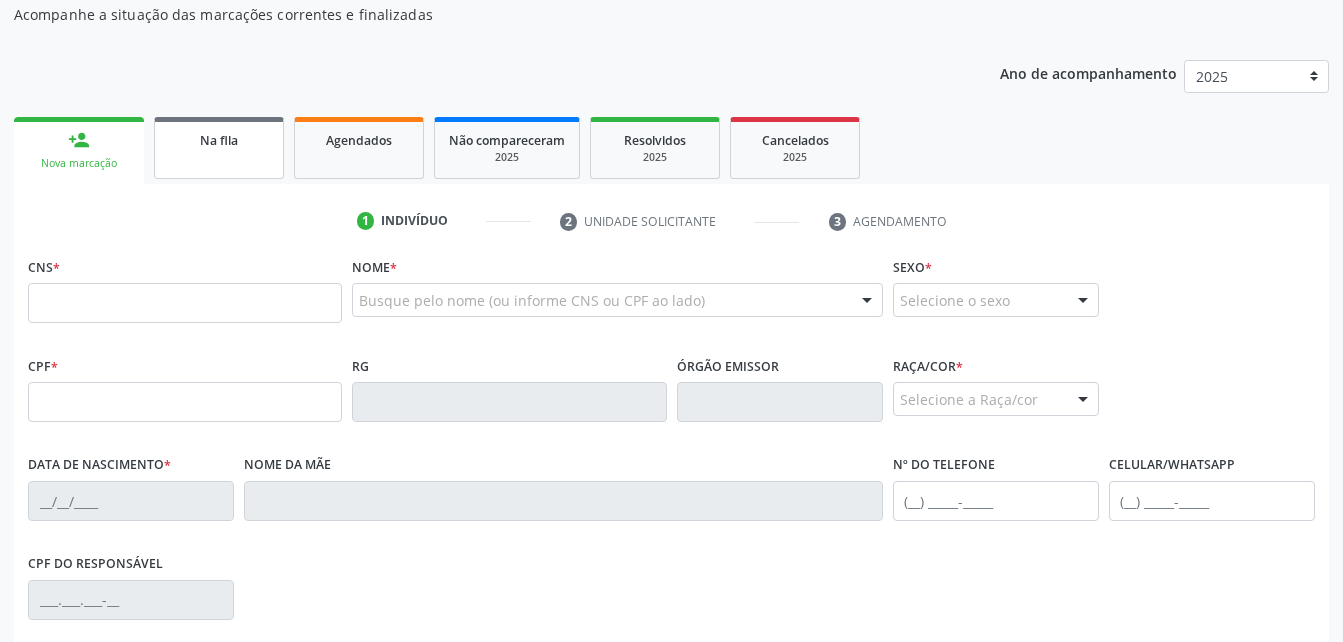 click on "Na fila" at bounding box center (219, 140) 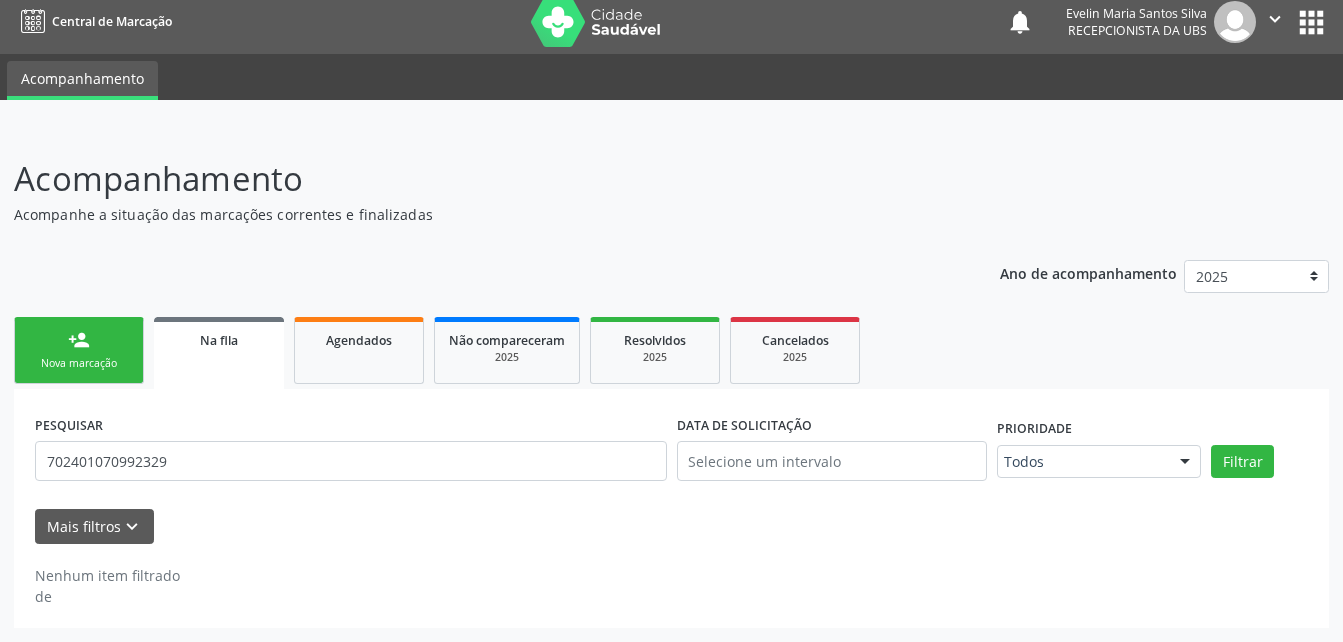 scroll, scrollTop: 10, scrollLeft: 0, axis: vertical 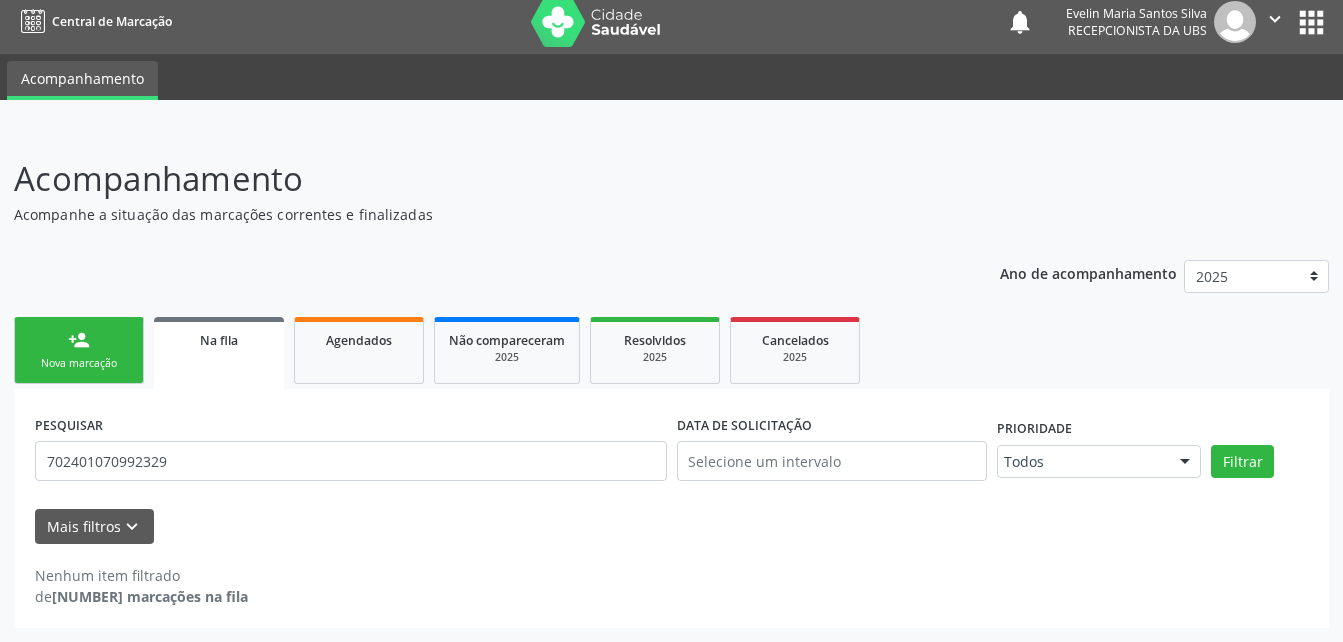 click on "Acompanhamento
Acompanhe a situação das marcações correntes e finalizadas
Relatórios
Ano de acompanhamento
2025
person_add
Nova marcação
Na fila   Agendados   Não compareceram
2025
Resolvidos
2025
Cancelados
2025
PESQUISAR
[NUMBER]
DATA DE SOLICITAÇÃO
Prioridade
Todos         Todos   Baixa Prioridade   Média Prioridade   Alta Prioridade
Nenhum resultado encontrado para: "   "
Não há nenhuma opção para ser exibida.
Filtrar
Grupo/Subgrupo
Selecione um grupo ou subgrupo
Todos os grupos e subgrupos
01 - Ações de promoção e prevenção em saúde
01.01 - Ações coletivas/individuais em saúde
01.02 - Vigilância em saúde" at bounding box center (671, 385) 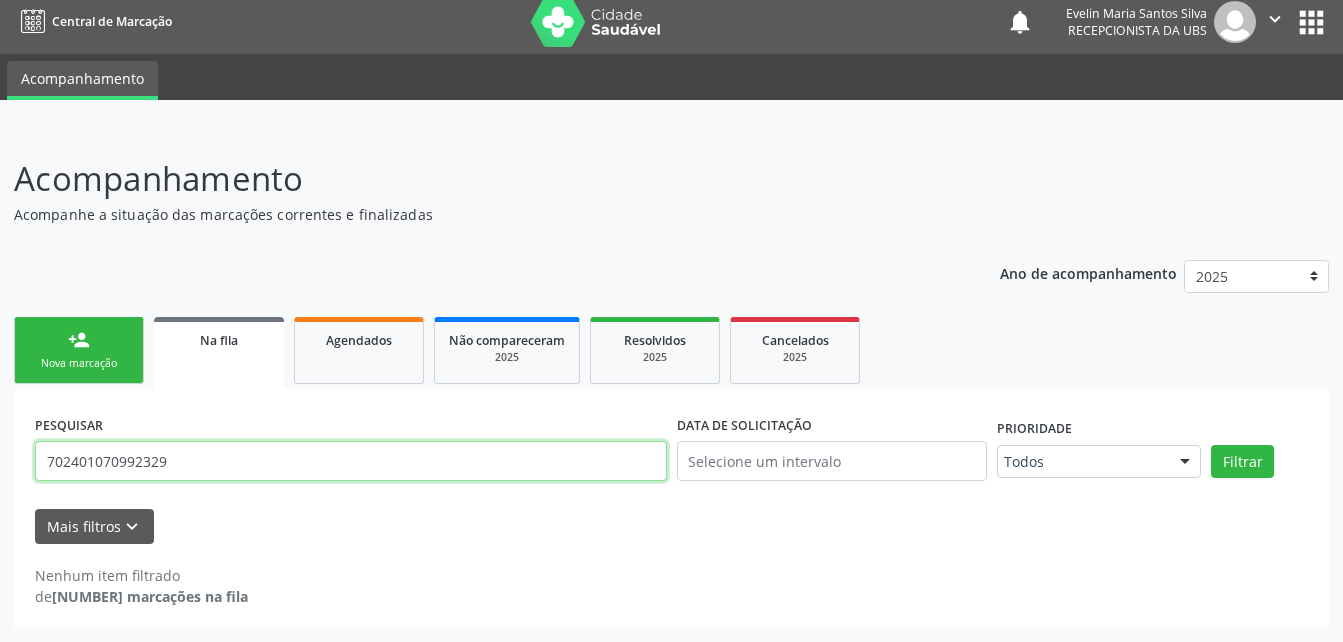 click on "702401070992329" at bounding box center [351, 461] 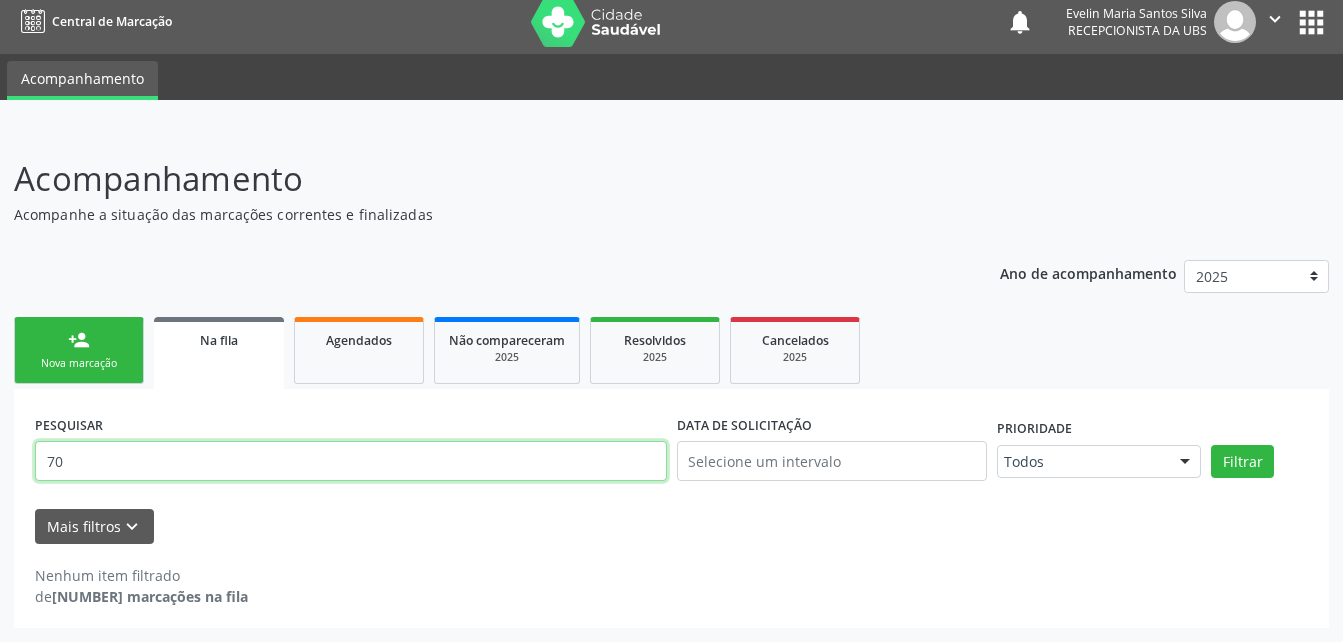 type on "7" 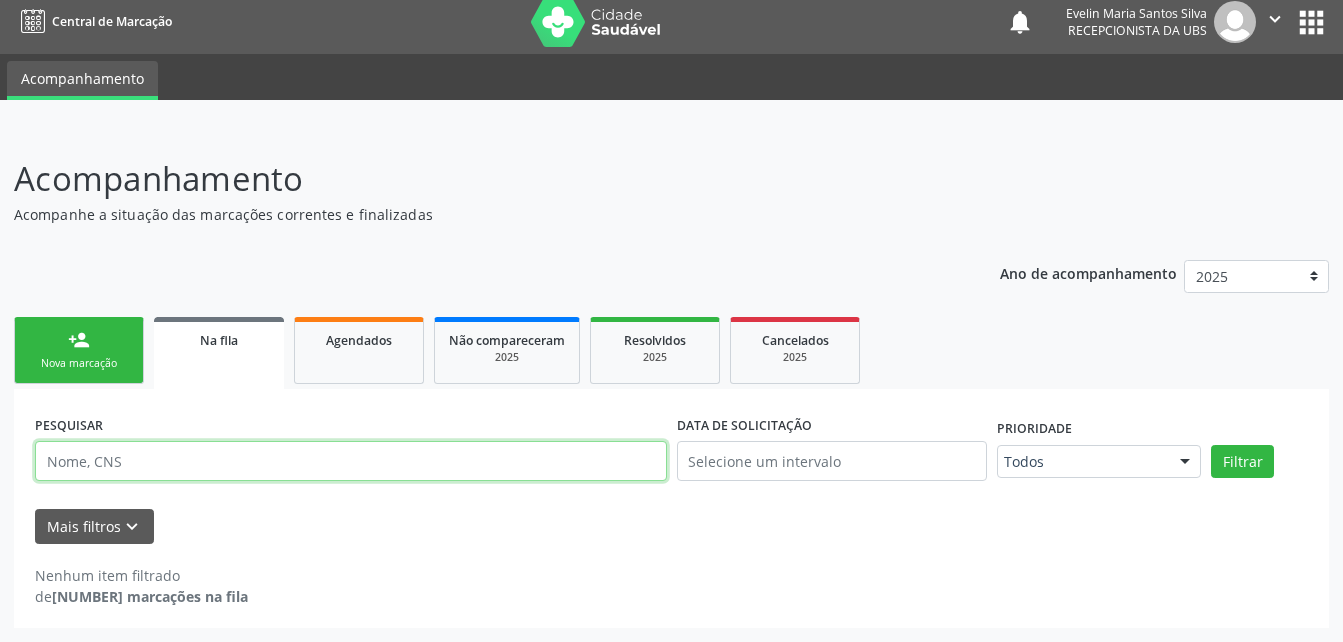 drag, startPoint x: 230, startPoint y: 500, endPoint x: 203, endPoint y: 460, distance: 48.259712 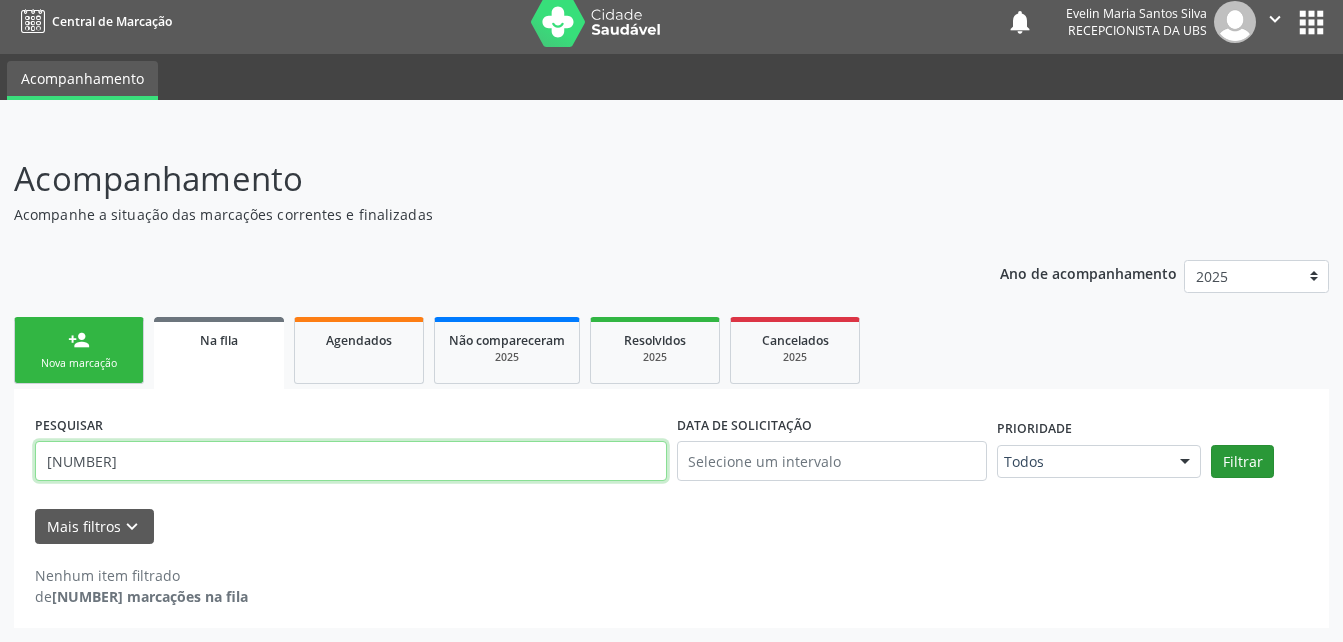 type on "[NUMBER]" 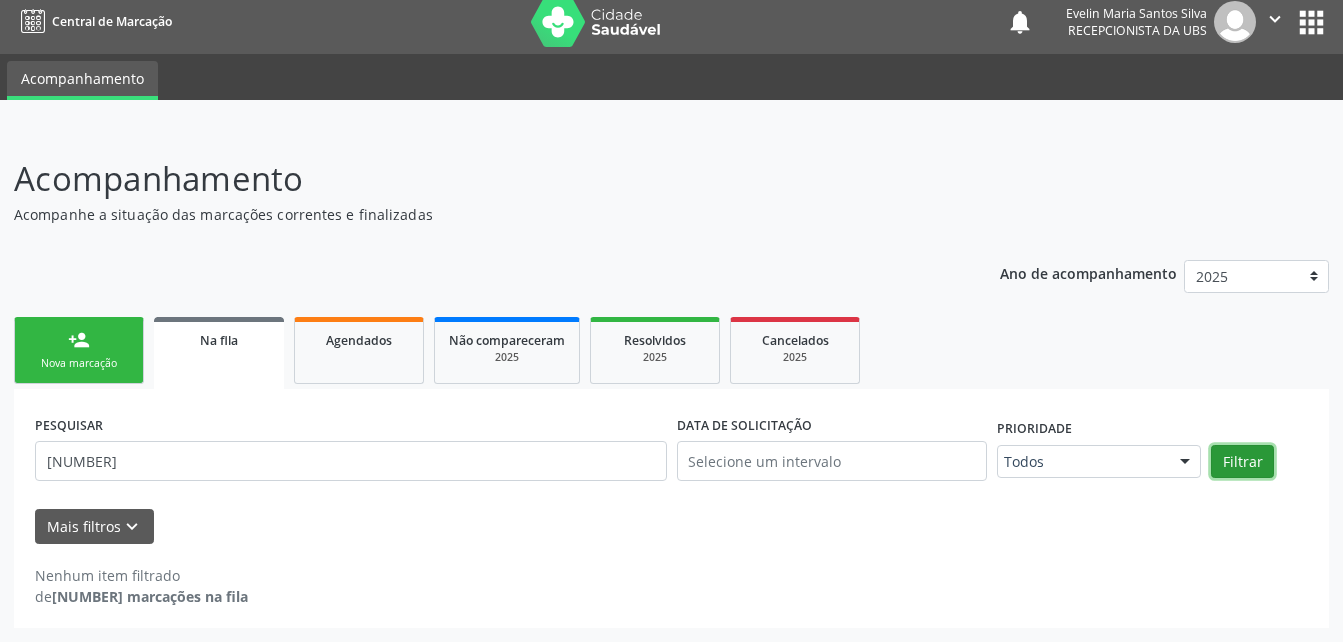 click on "Filtrar" at bounding box center (1242, 462) 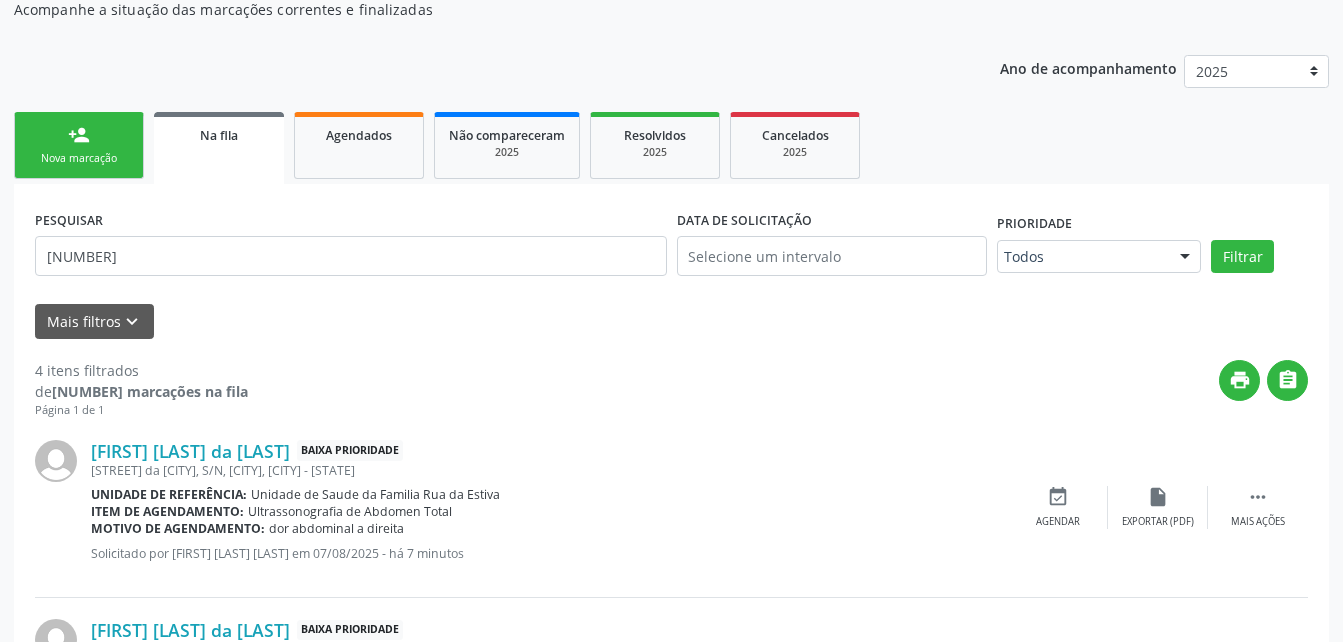 scroll, scrollTop: 0, scrollLeft: 0, axis: both 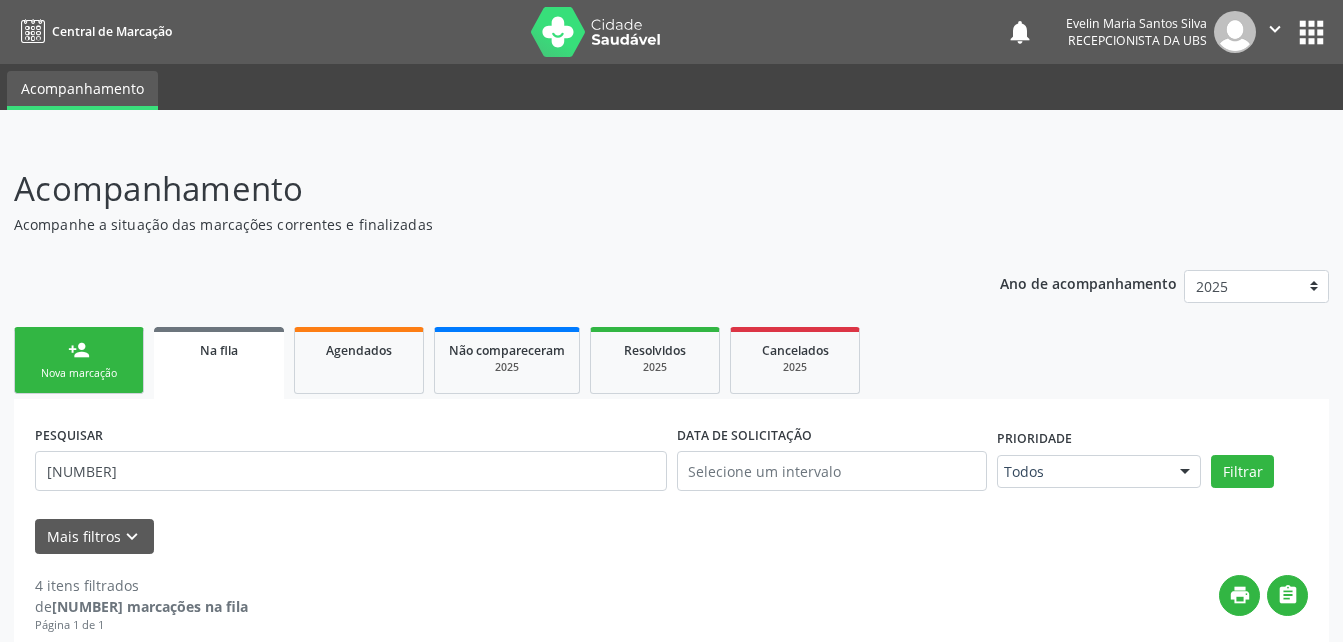 click on "person_add
Nova marcação" at bounding box center (79, 360) 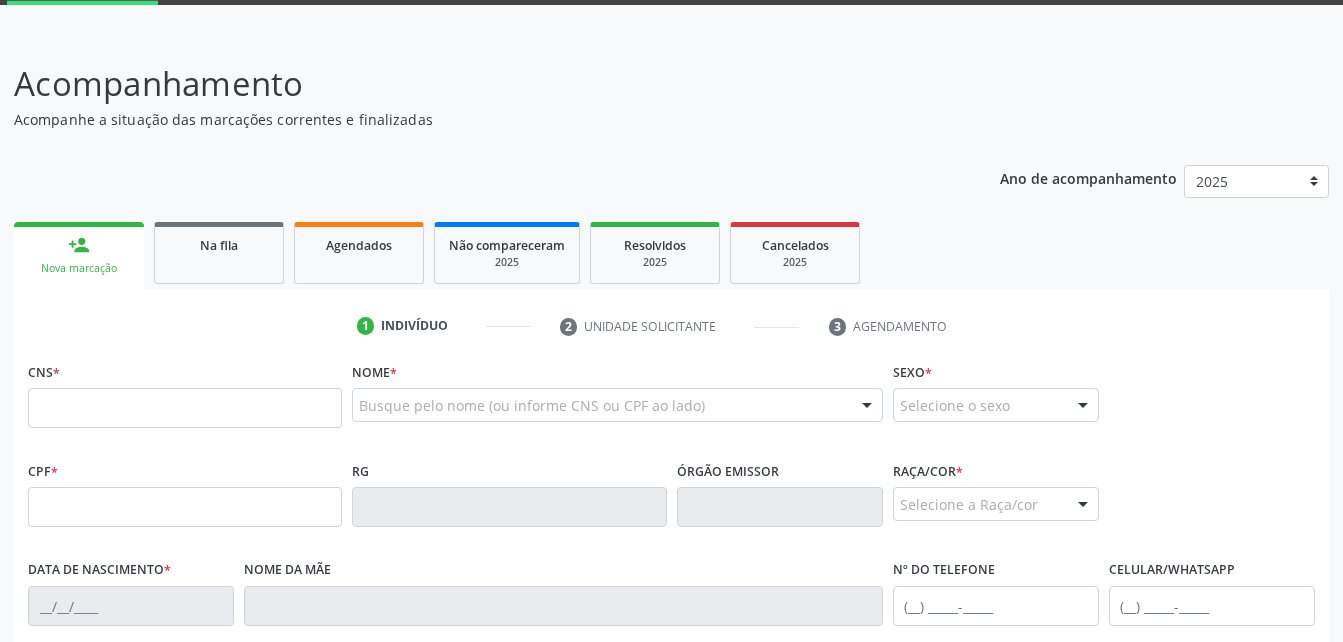 scroll, scrollTop: 300, scrollLeft: 0, axis: vertical 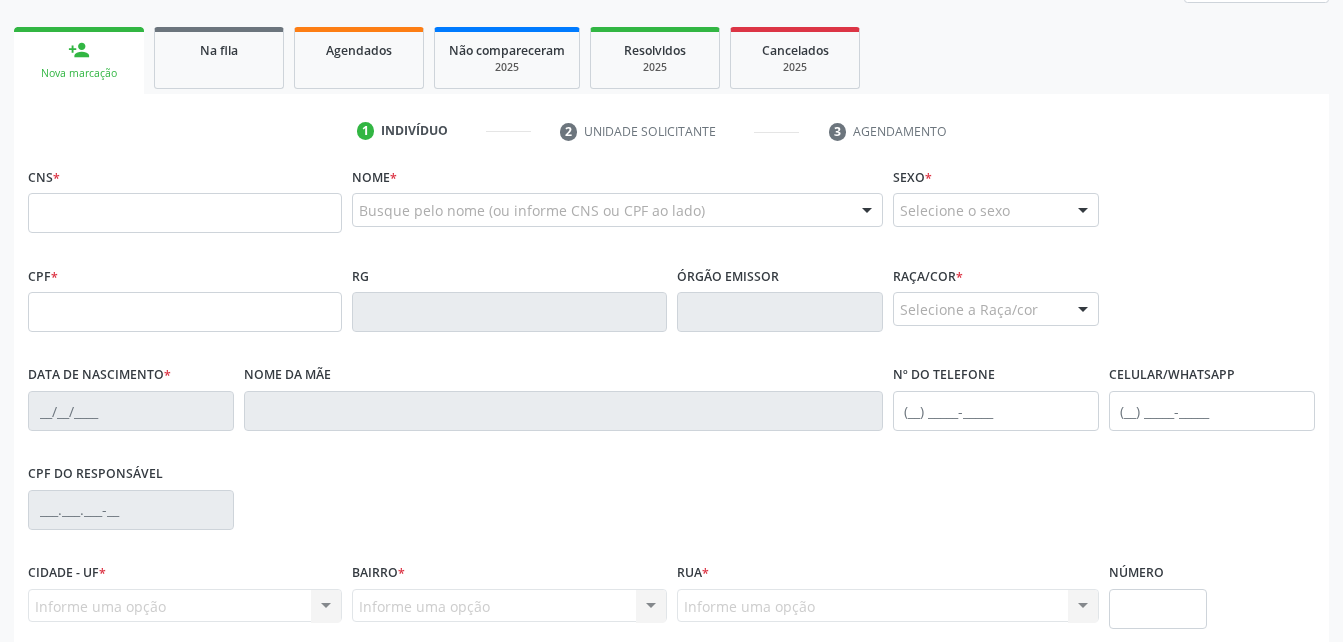 click on "CNS
*" at bounding box center (185, 197) 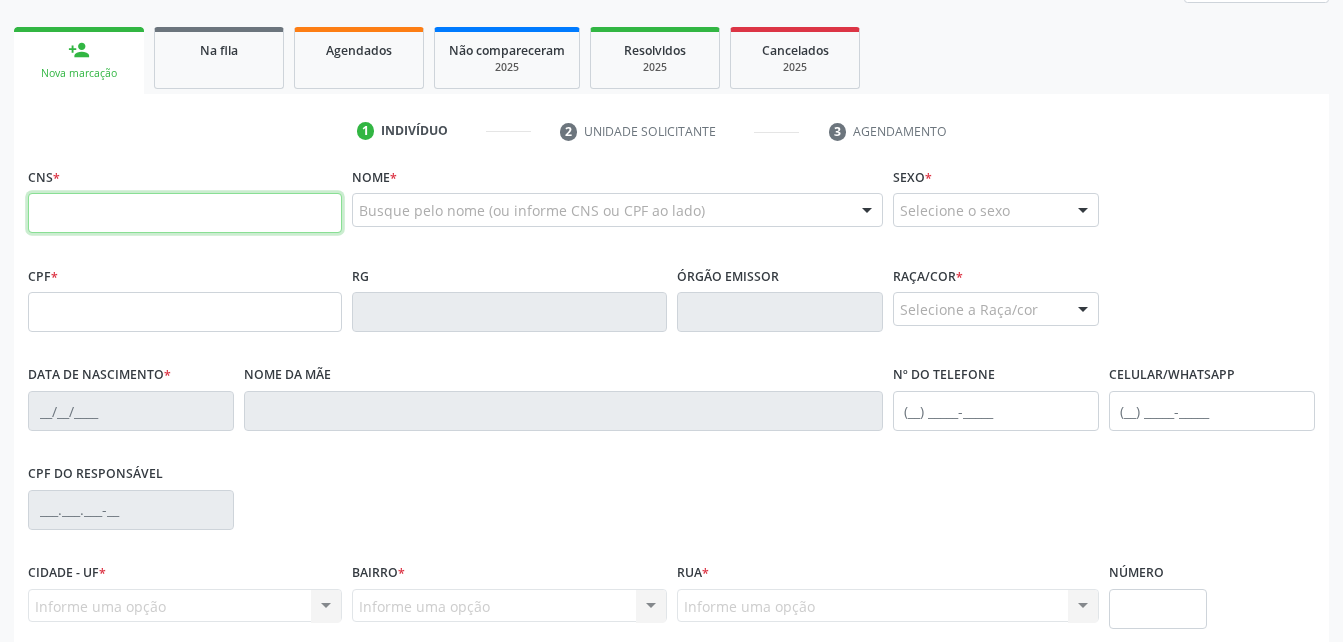 click at bounding box center [185, 213] 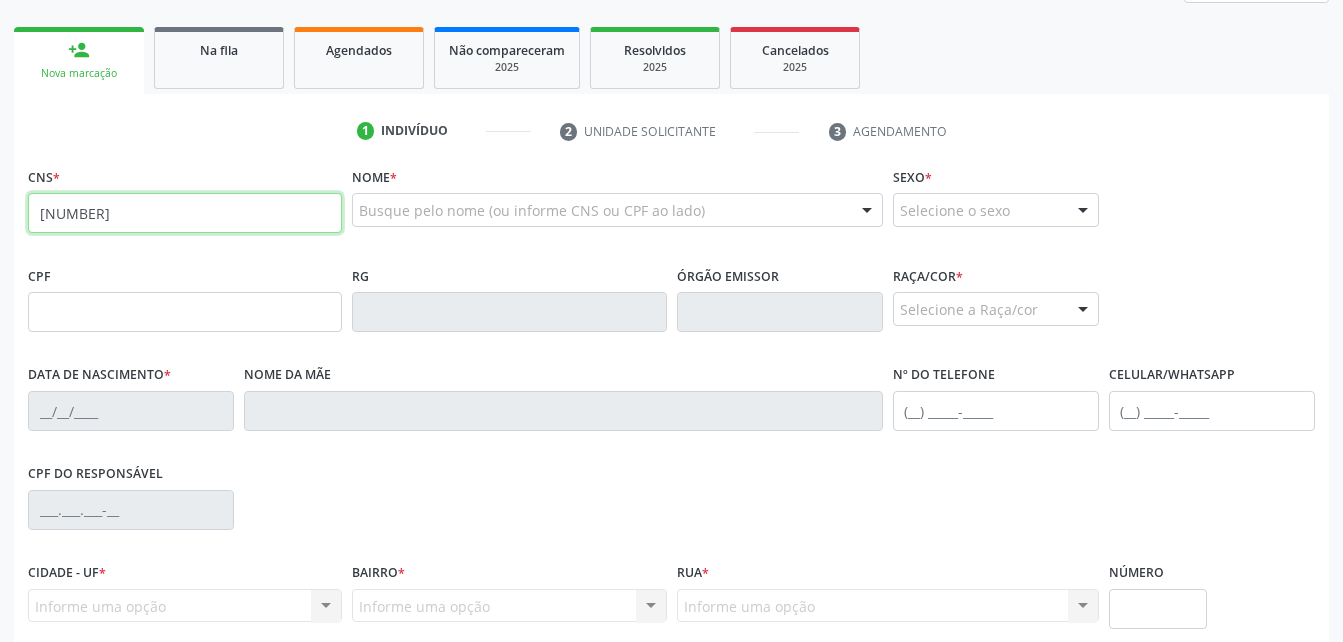 type on "[NUMBER]" 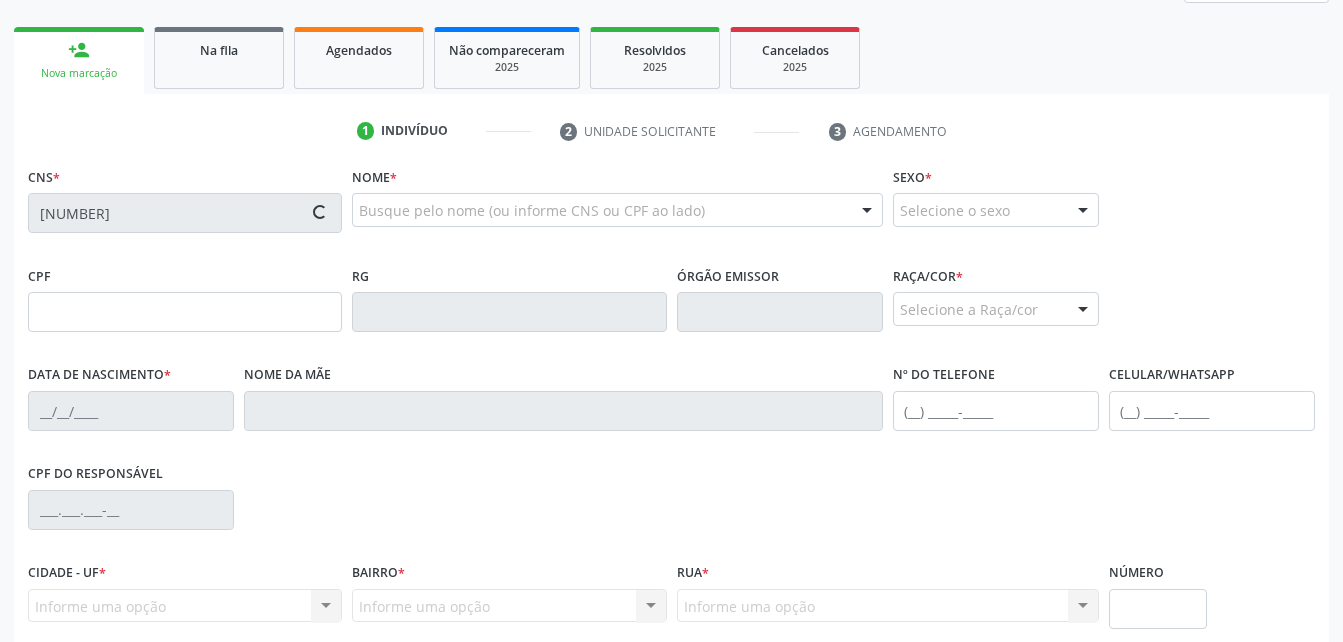 type on "[NUMBER]" 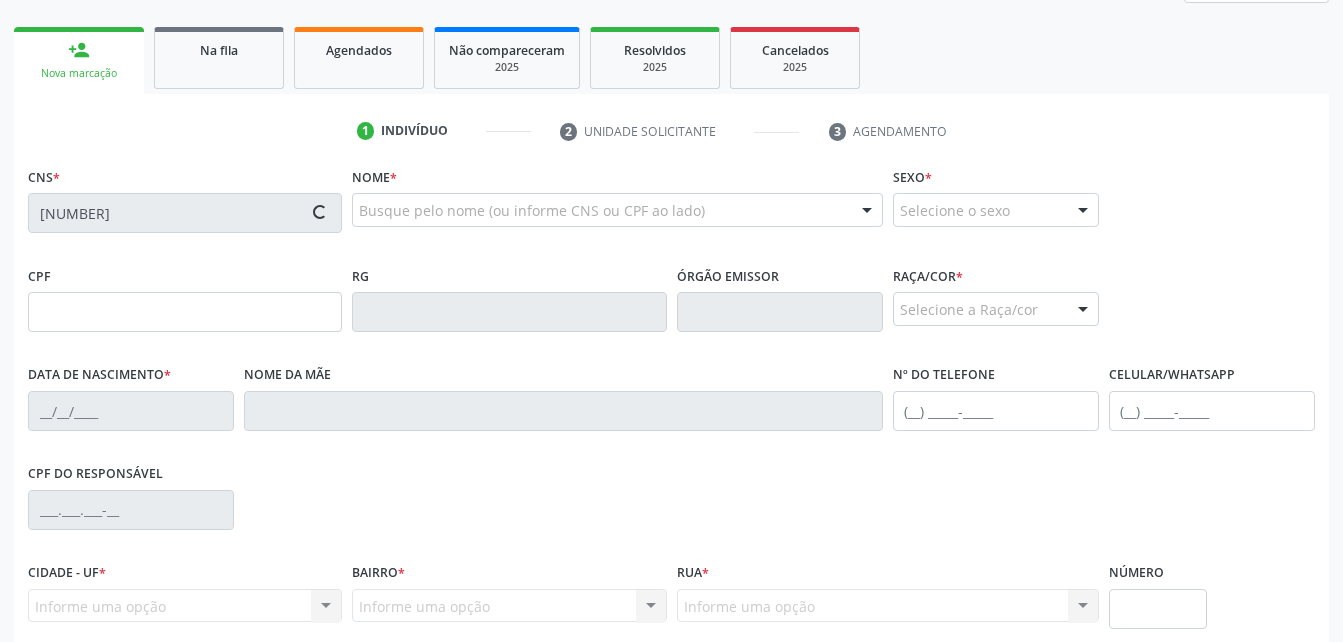 type on "[DD]/[MM]/[YYYY]" 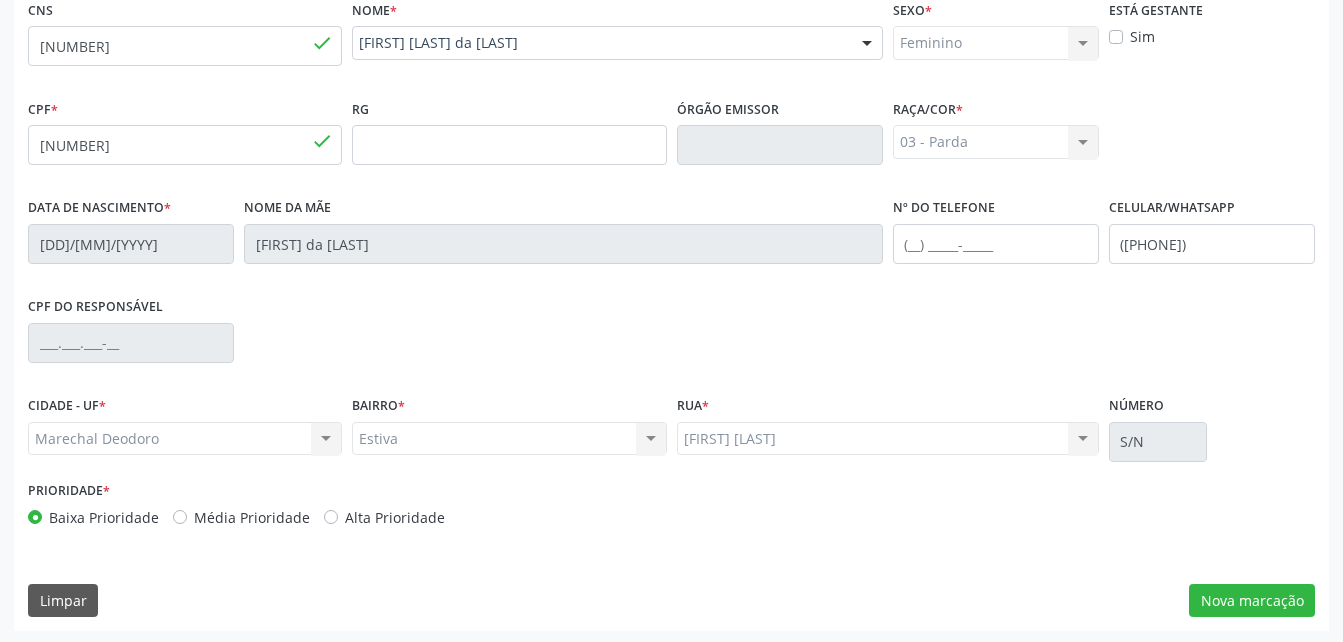 scroll, scrollTop: 470, scrollLeft: 0, axis: vertical 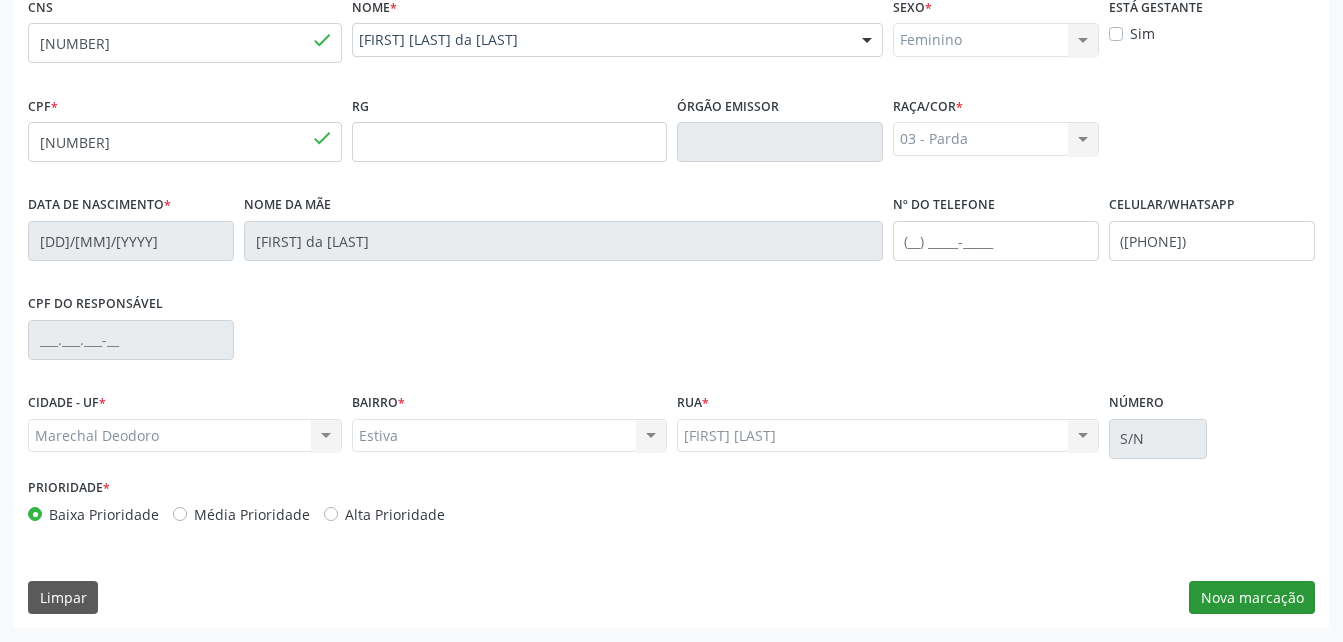drag, startPoint x: 1265, startPoint y: 577, endPoint x: 1264, endPoint y: 595, distance: 18.027756 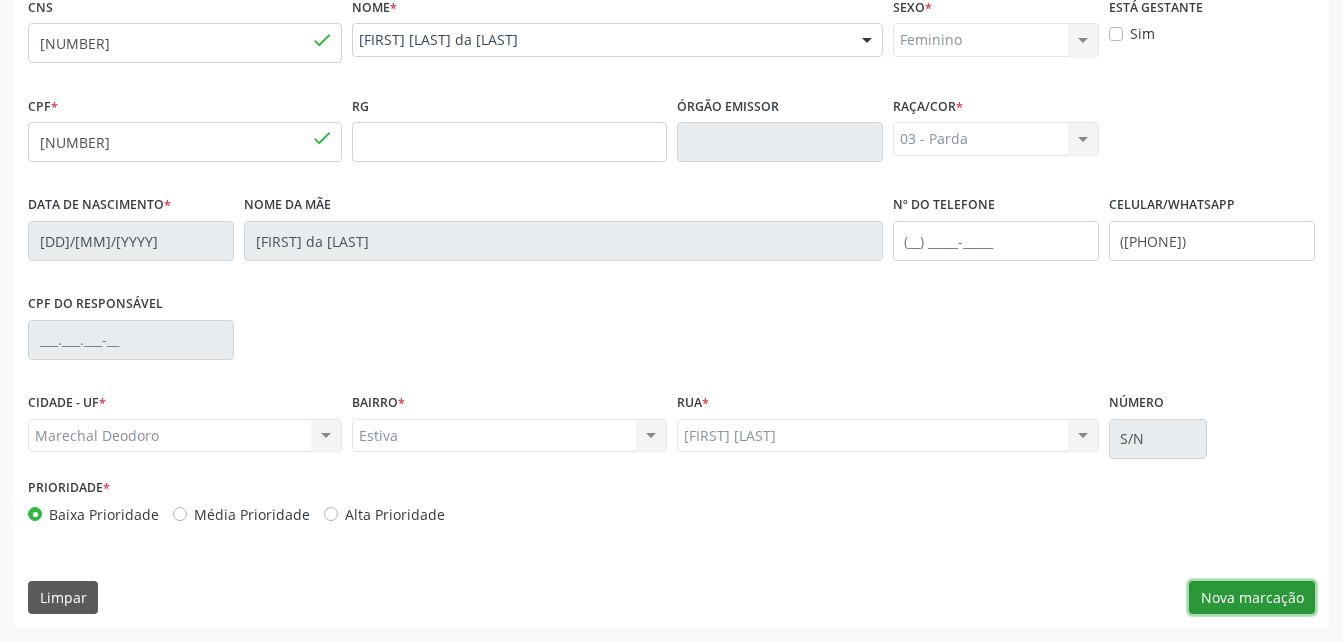 click on "Nova marcação" at bounding box center [1252, 598] 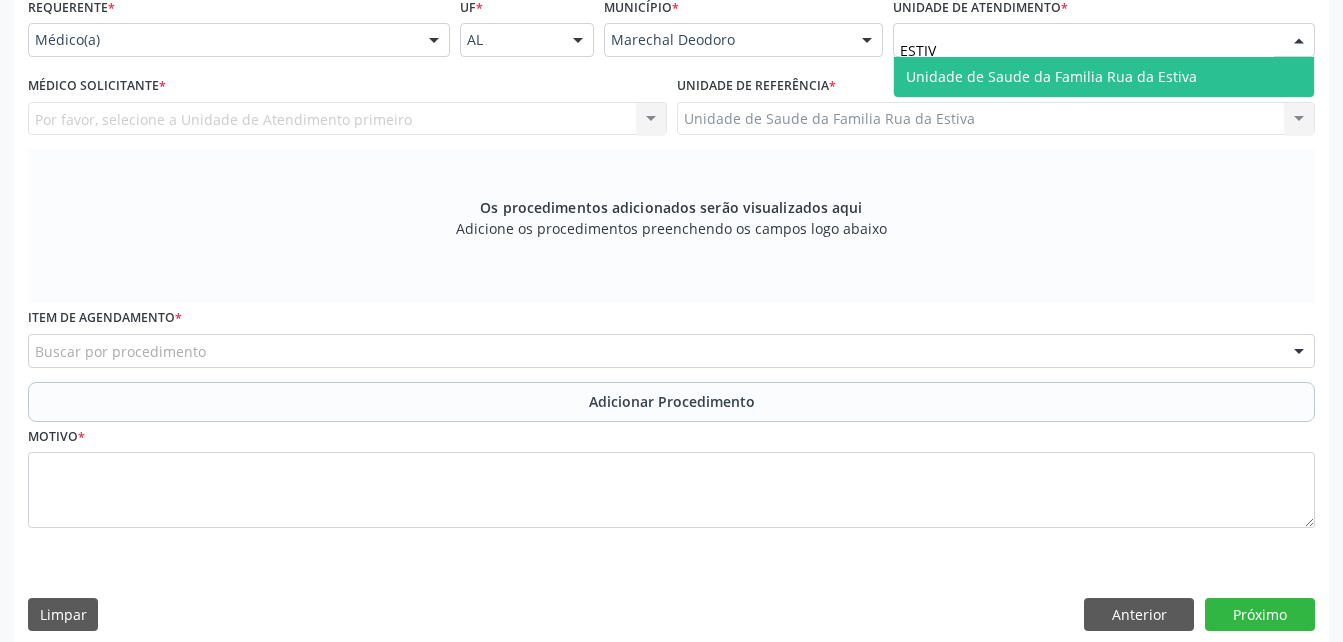 type on "ESTIVA" 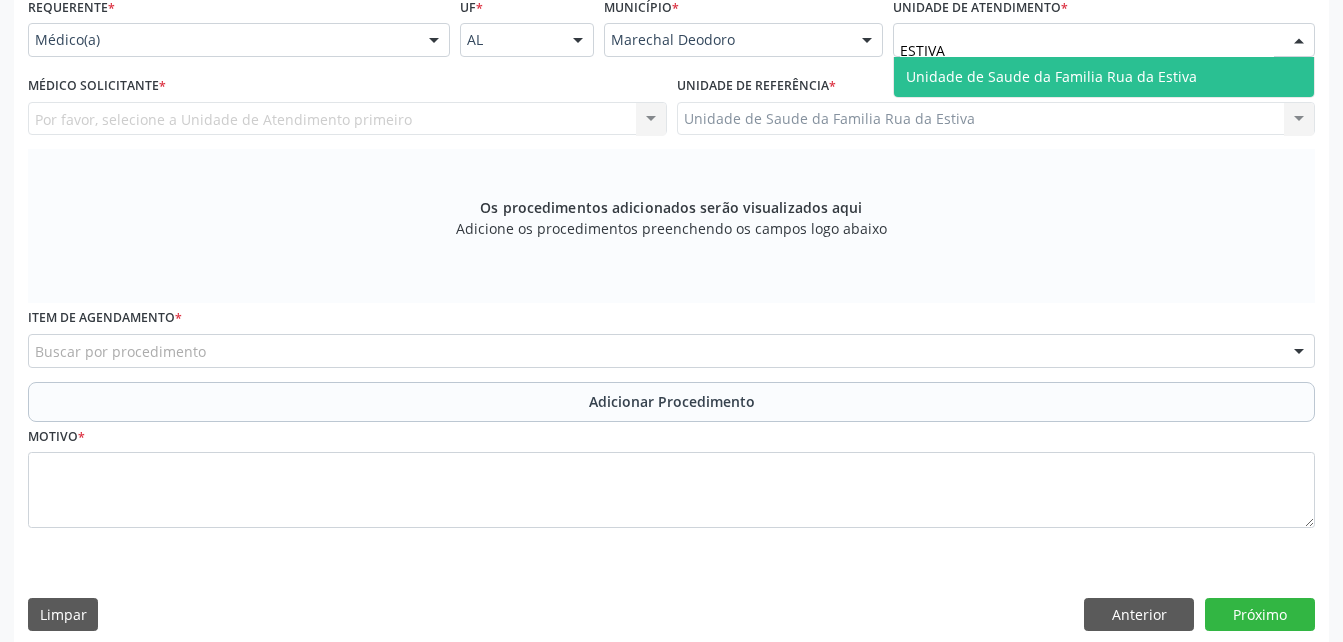 click on "Unidade de Saude da Familia Rua da Estiva" at bounding box center [1104, 77] 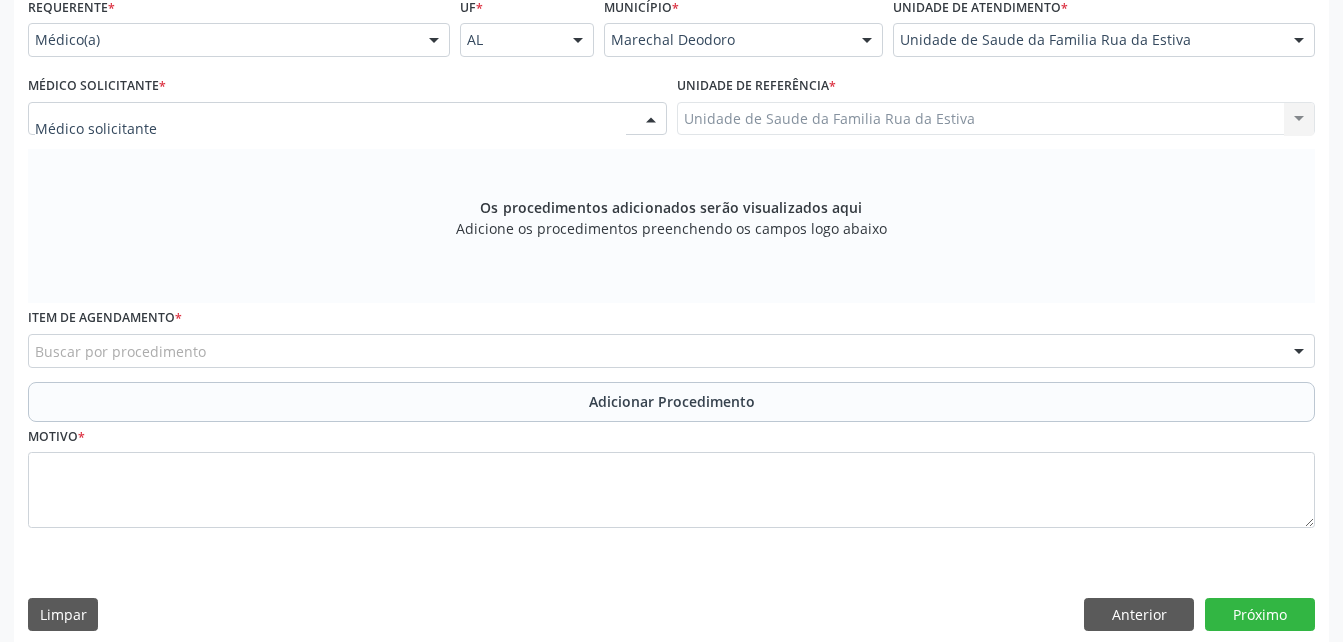 click at bounding box center (347, 119) 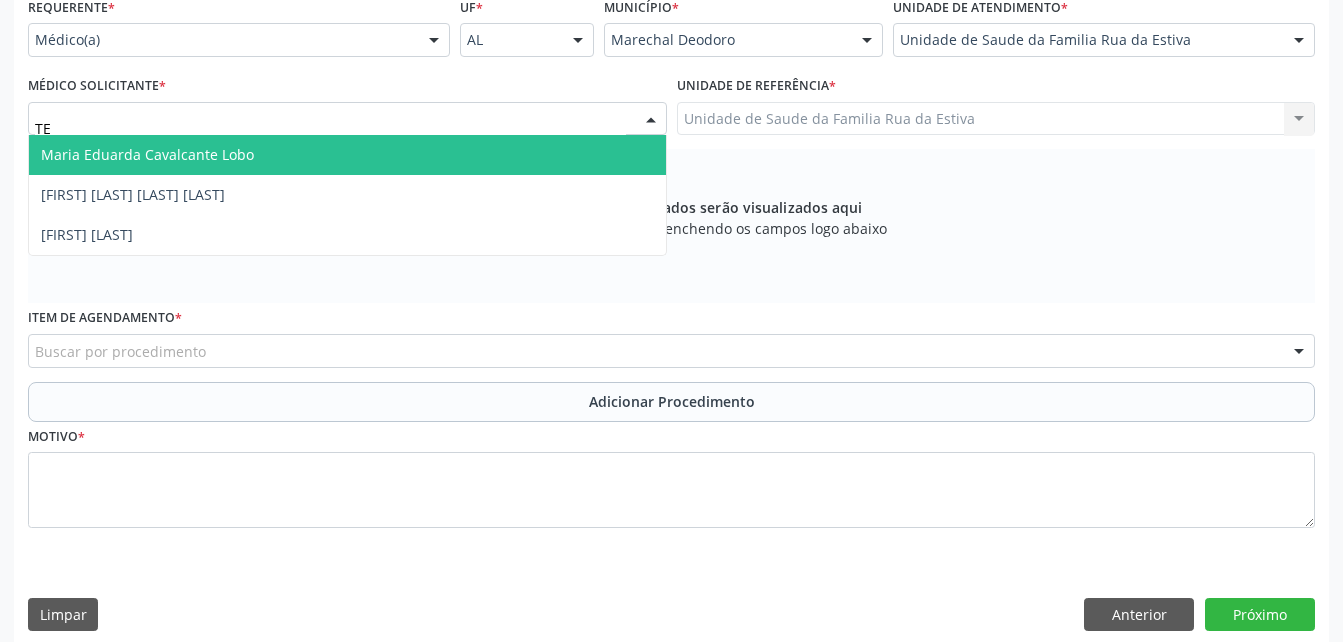 type on "TER" 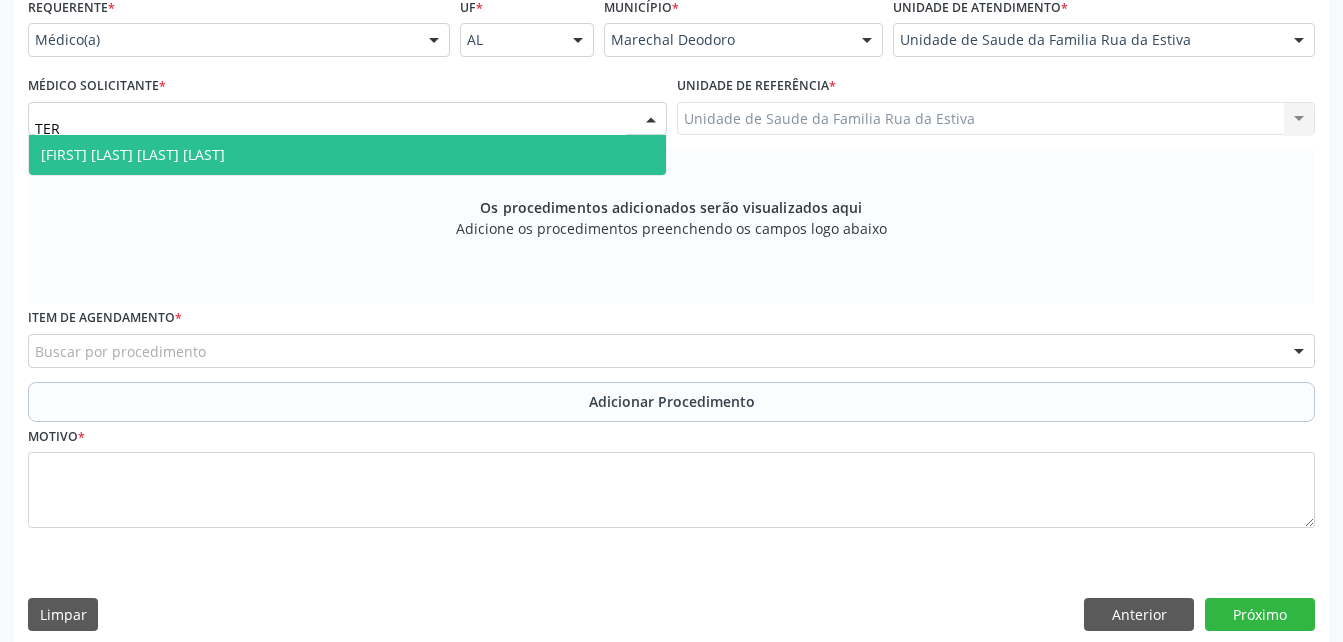 click on "[FIRST] [LAST] [LAST] [LAST]" at bounding box center (347, 155) 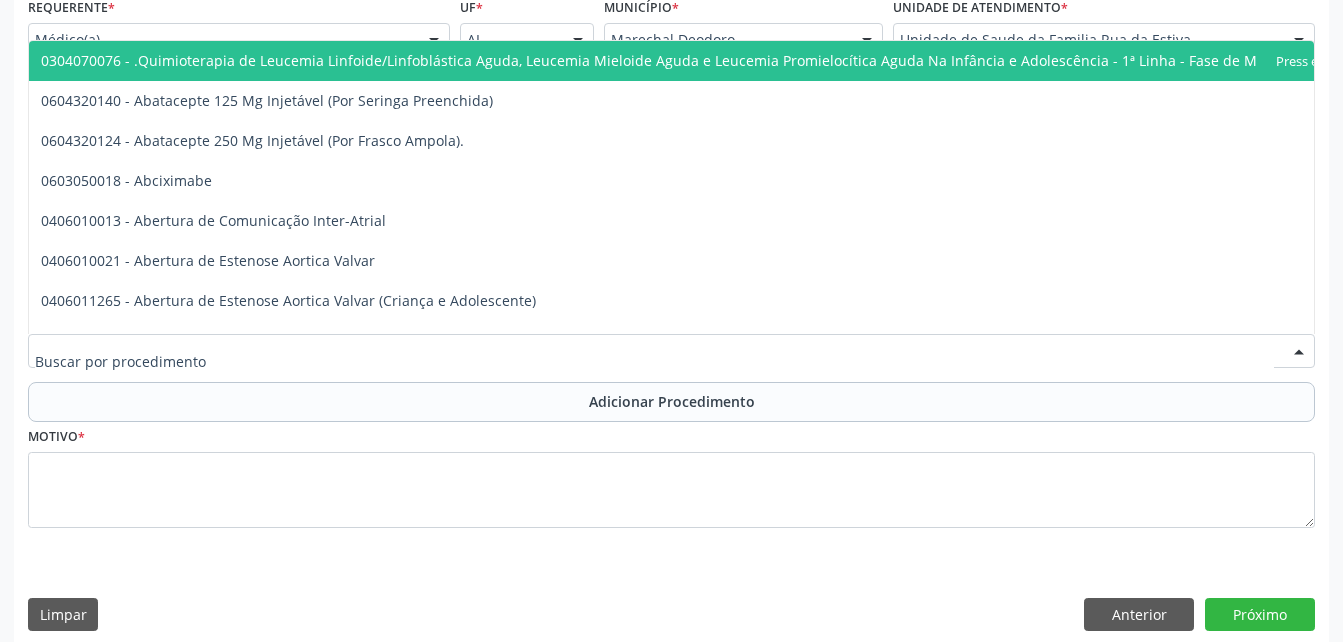 click at bounding box center (671, 351) 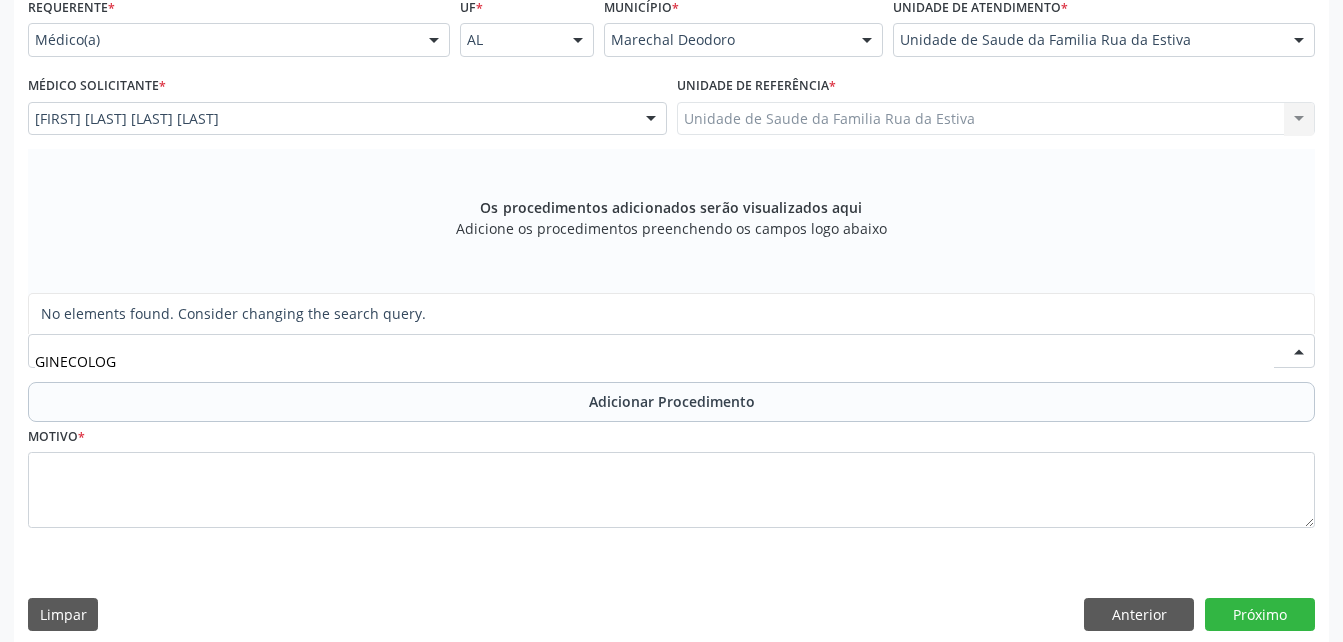 type on "GINECOLO" 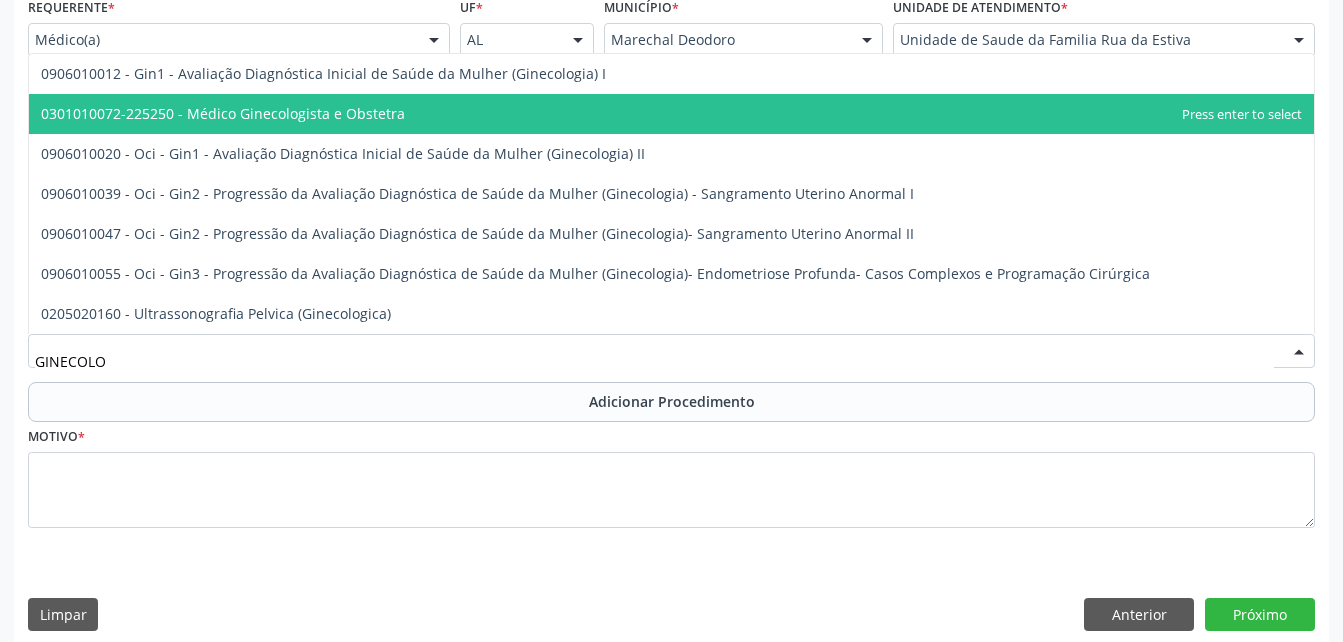 click on "0301010072-225250 - Médico Ginecologista e Obstetra" at bounding box center [671, 114] 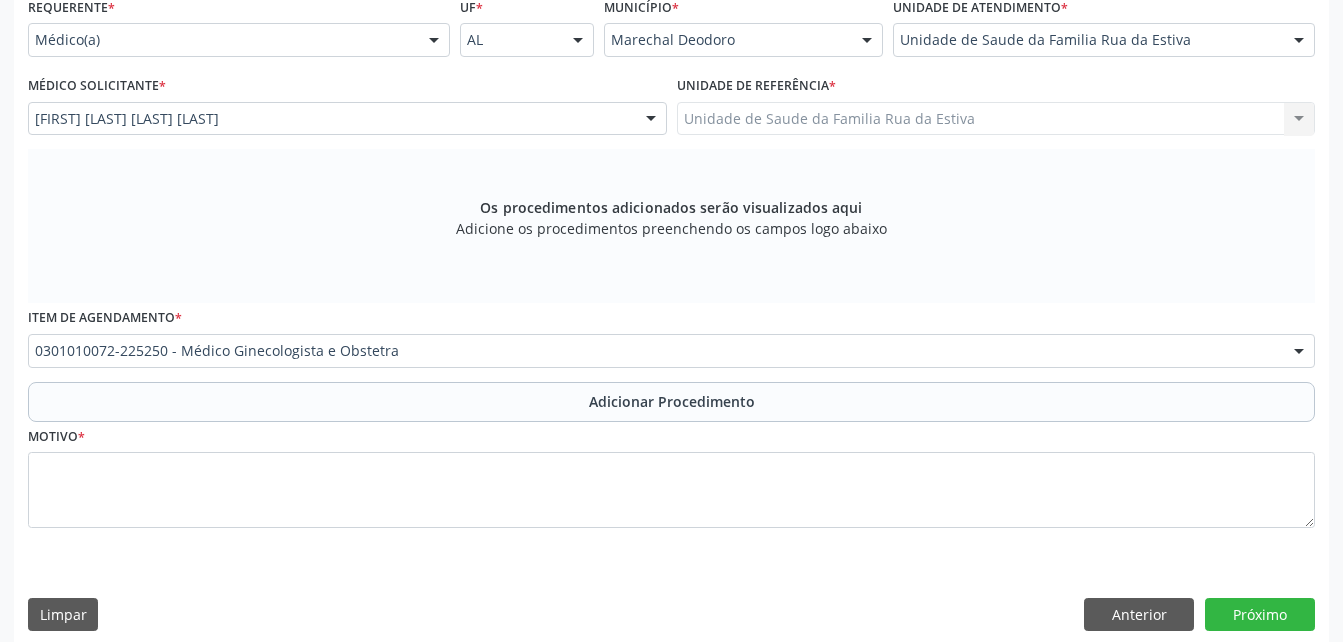 drag, startPoint x: 691, startPoint y: 406, endPoint x: 701, endPoint y: 473, distance: 67.74216 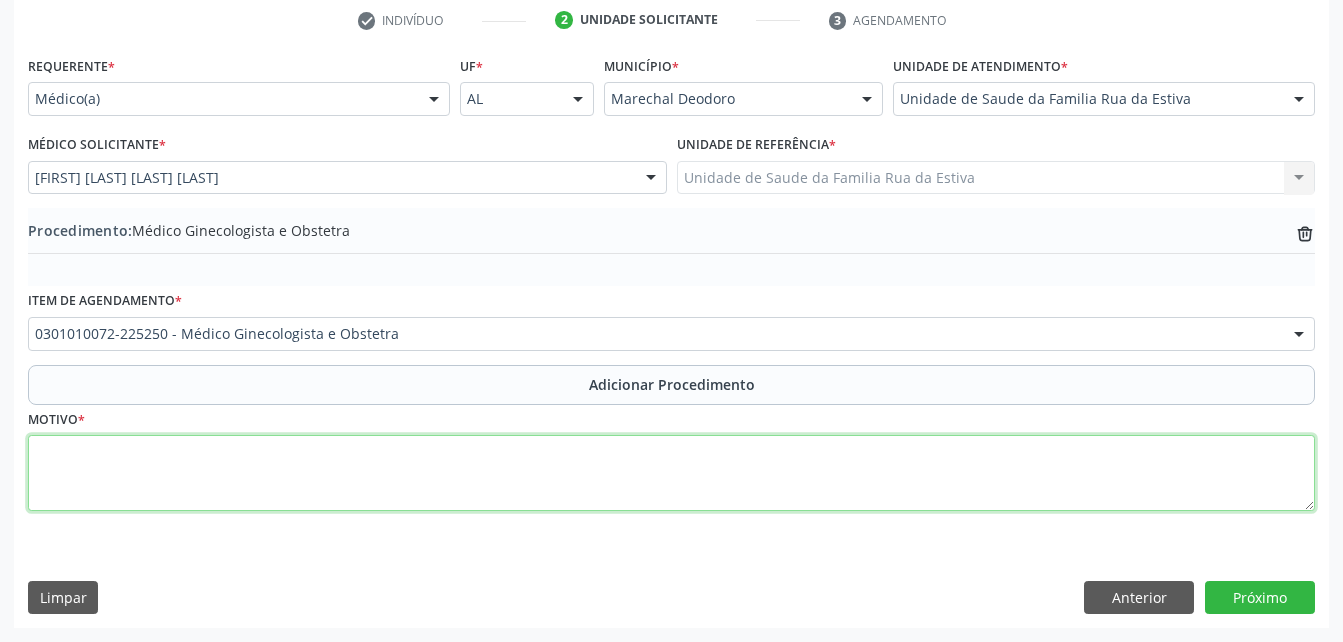 click at bounding box center [671, 473] 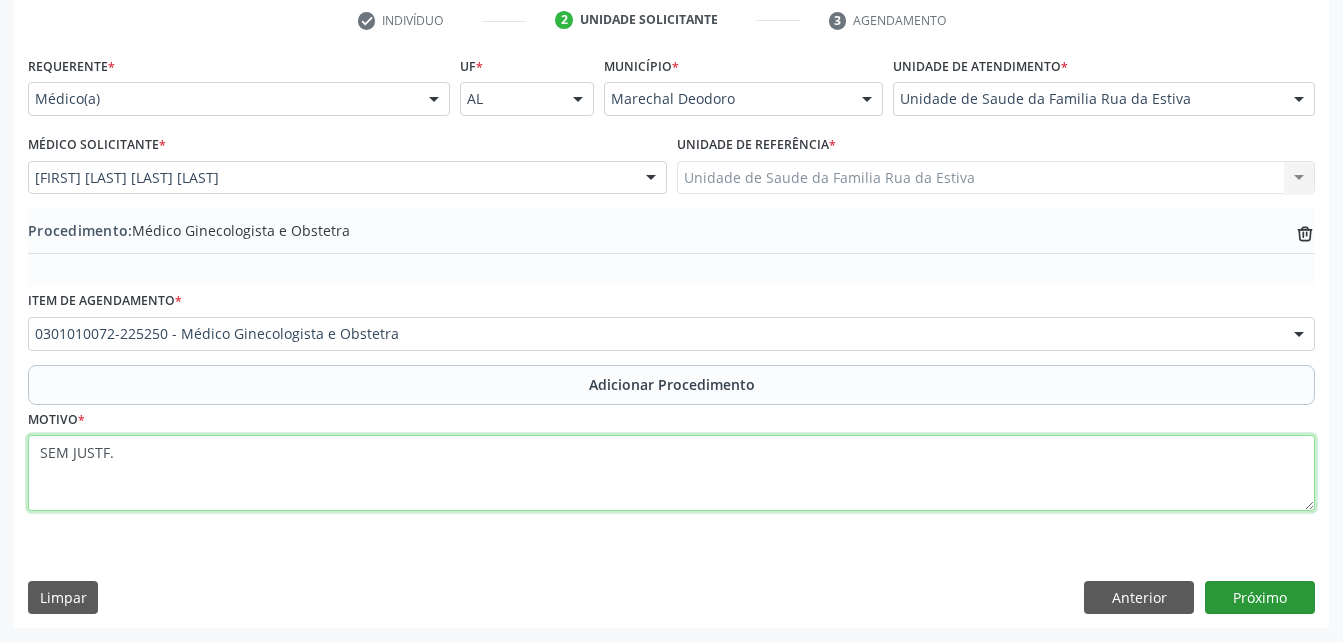 type on "SEM JUSTF." 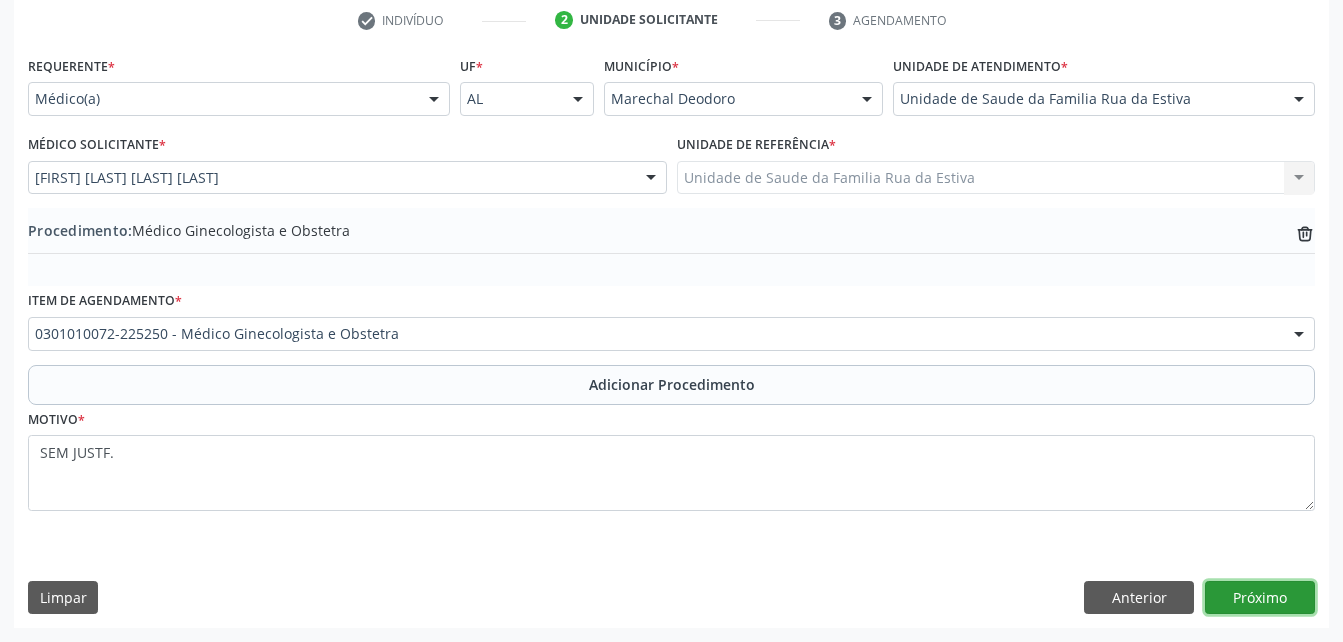 click on "Próximo" at bounding box center (1260, 598) 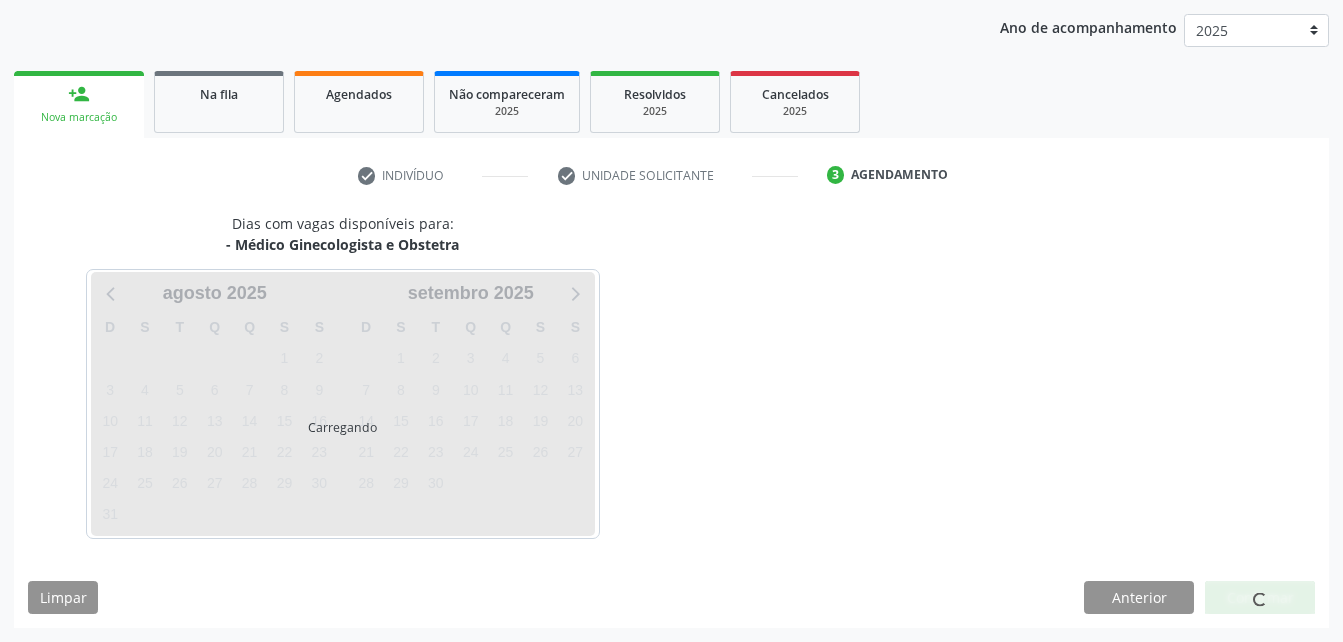 scroll, scrollTop: 315, scrollLeft: 0, axis: vertical 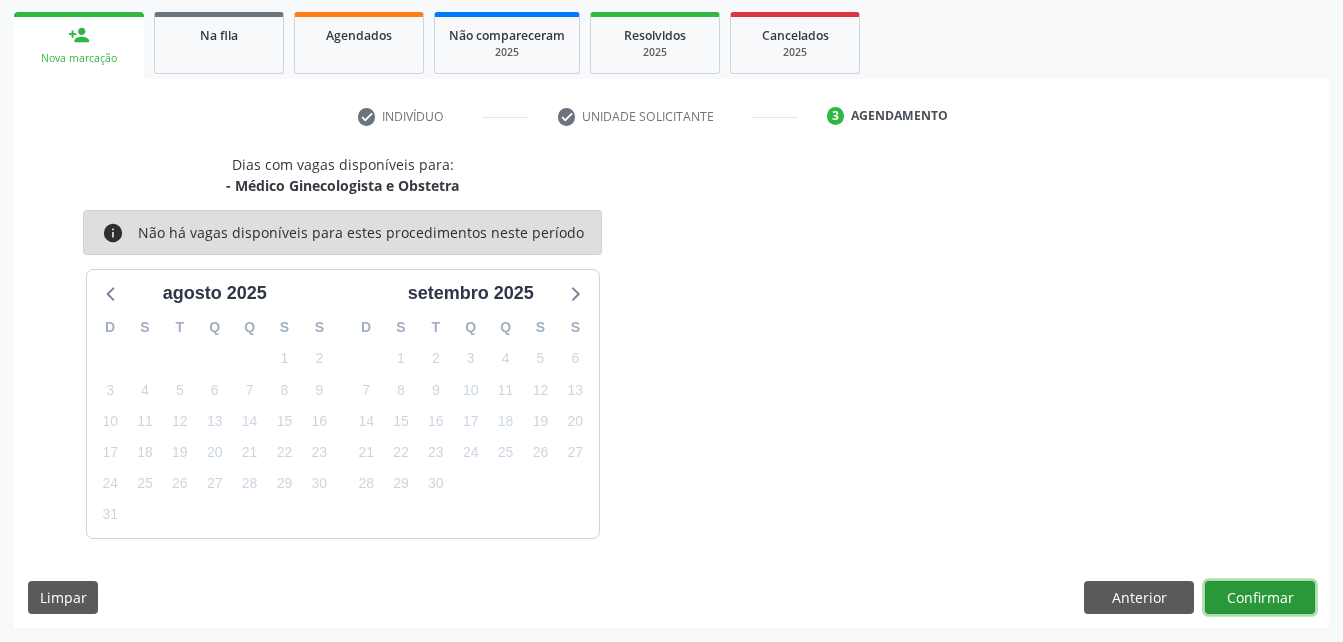click on "Confirmar" at bounding box center (1260, 598) 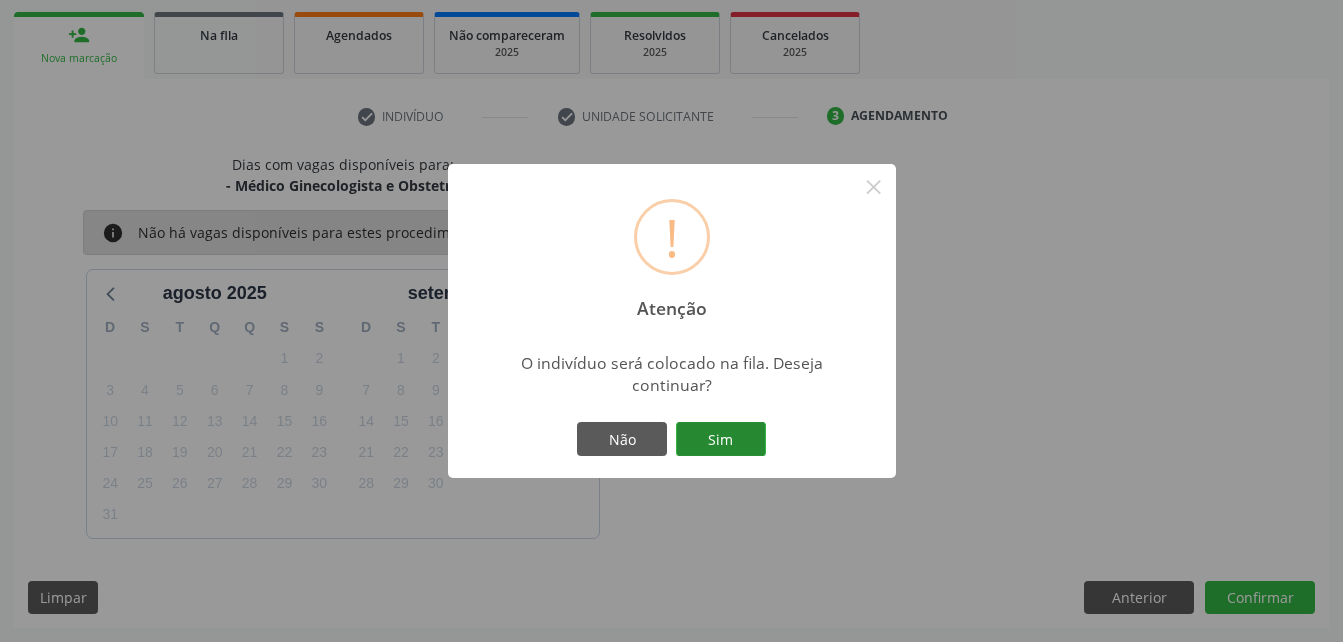 click on "Sim" at bounding box center (721, 439) 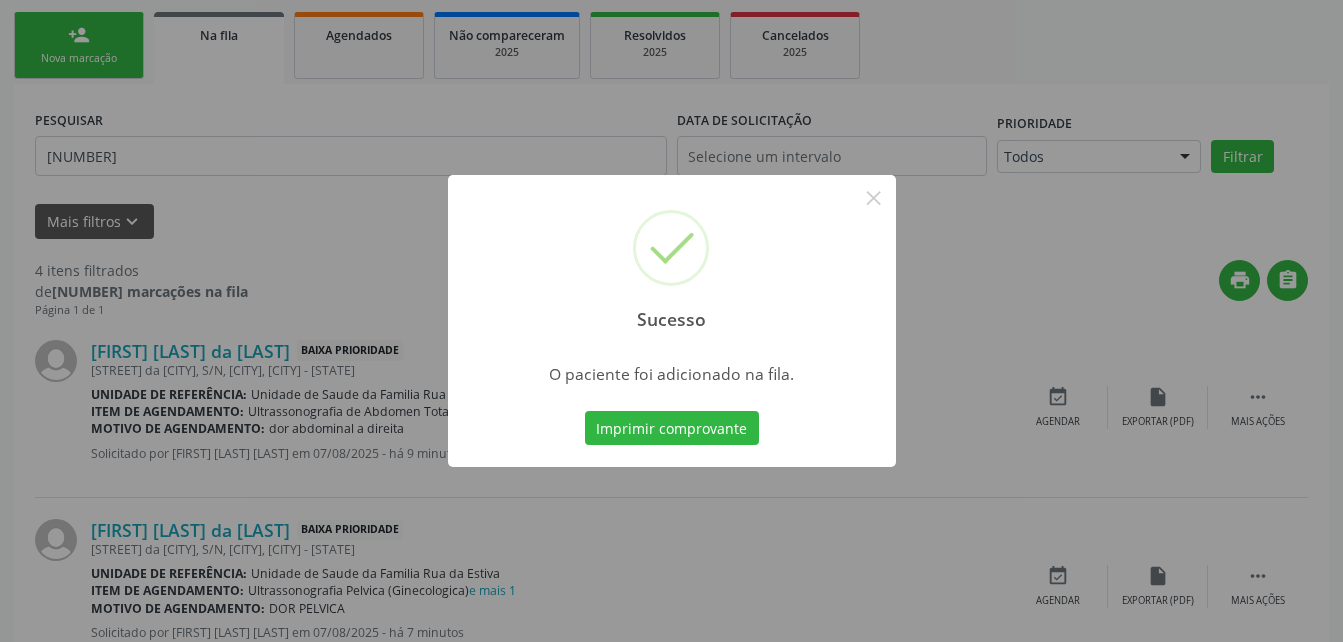 scroll, scrollTop: 53, scrollLeft: 0, axis: vertical 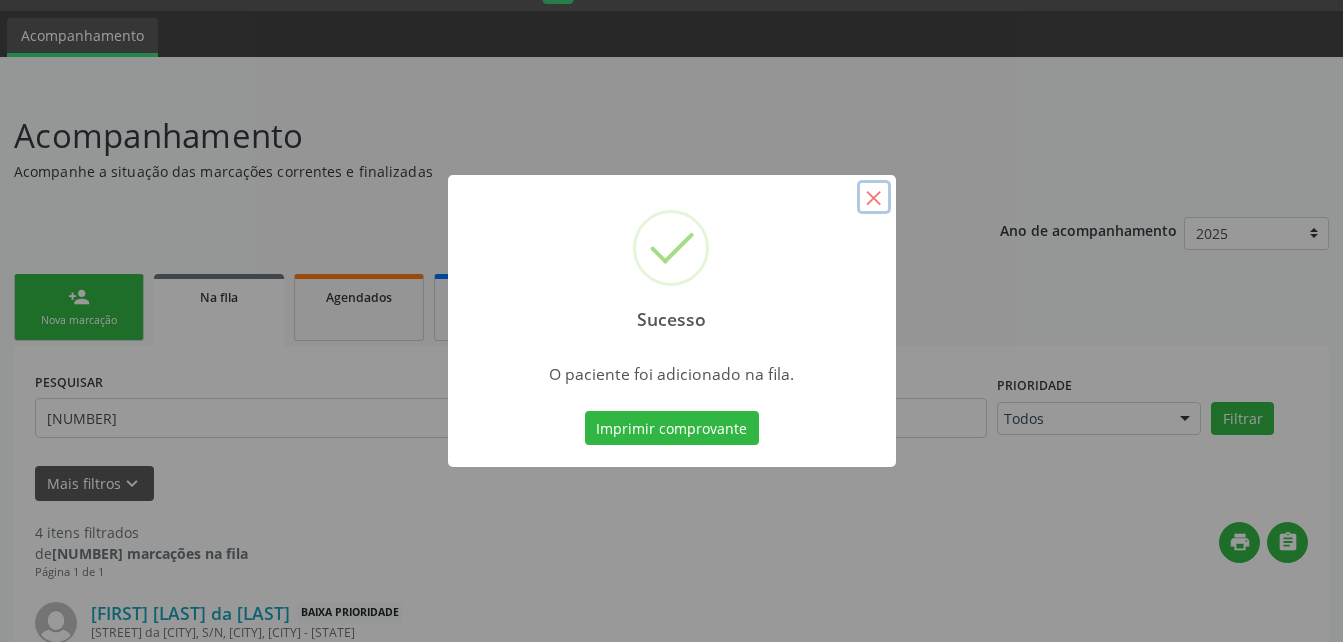 click on "×" at bounding box center (874, 197) 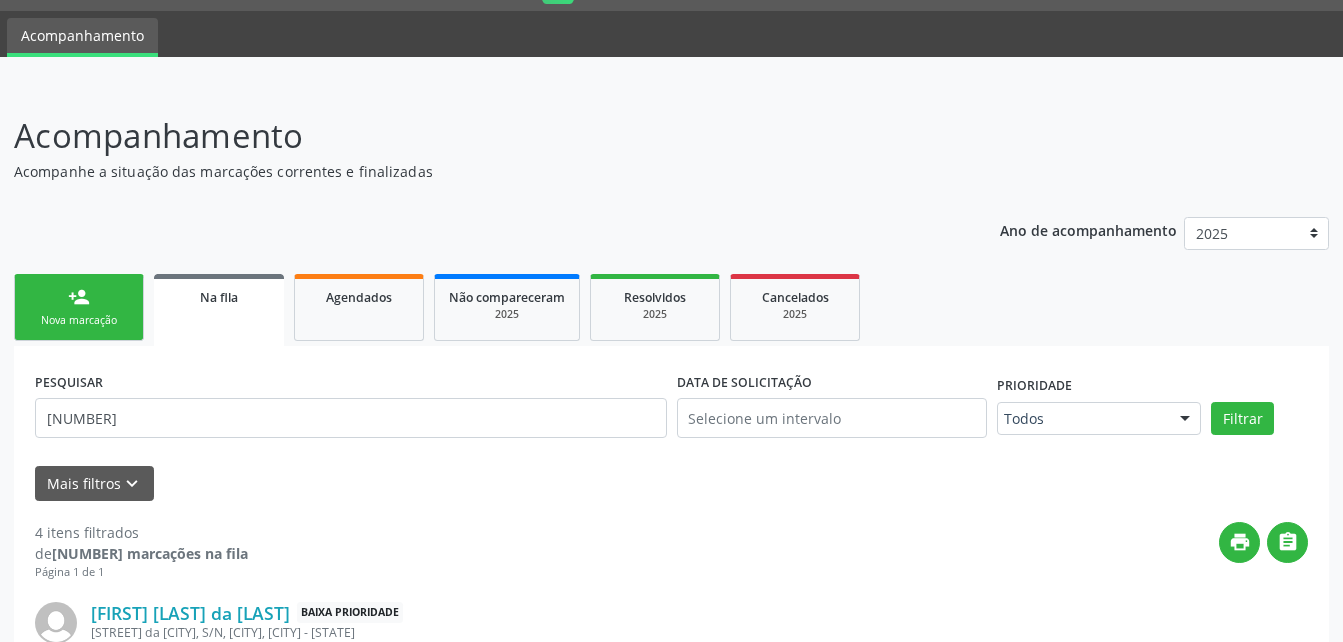 click on "person_add
Nova marcação" at bounding box center (79, 307) 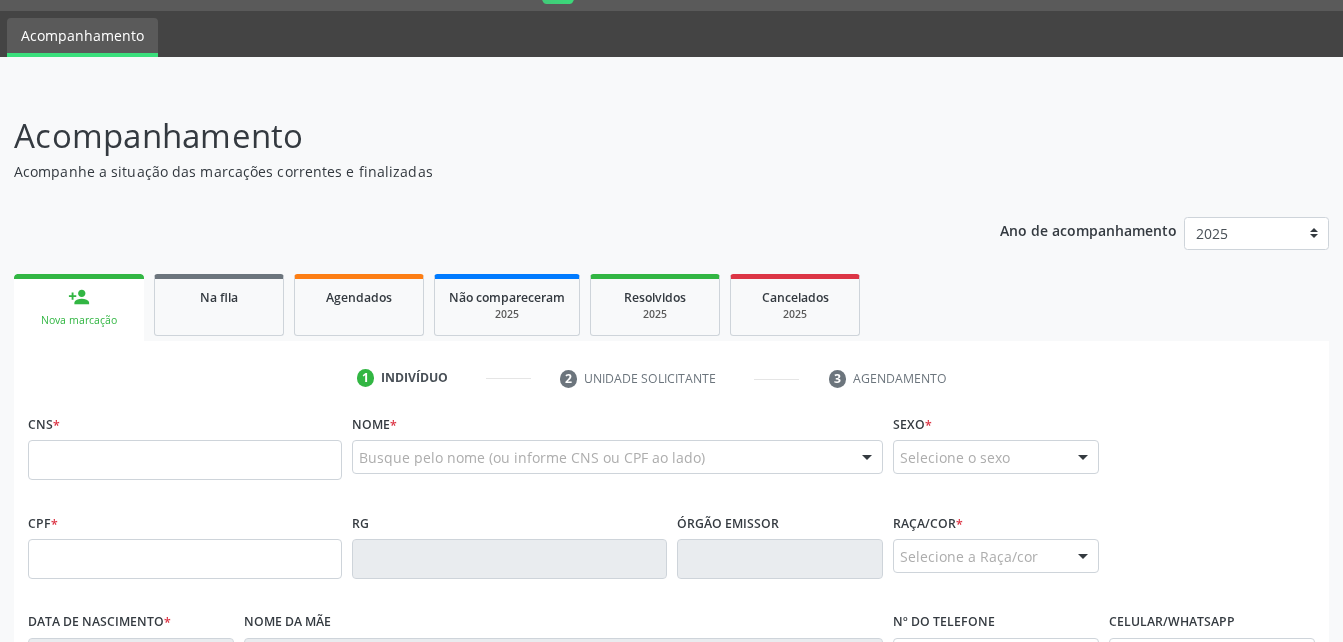 scroll, scrollTop: 153, scrollLeft: 0, axis: vertical 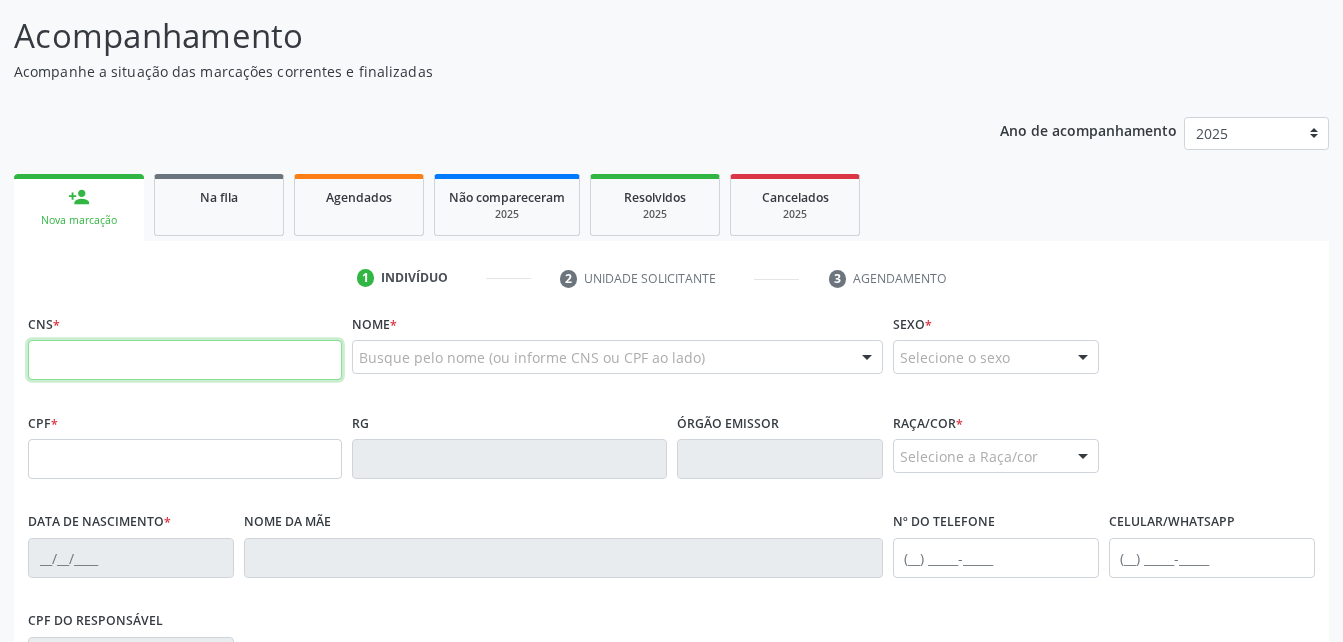 click at bounding box center (185, 360) 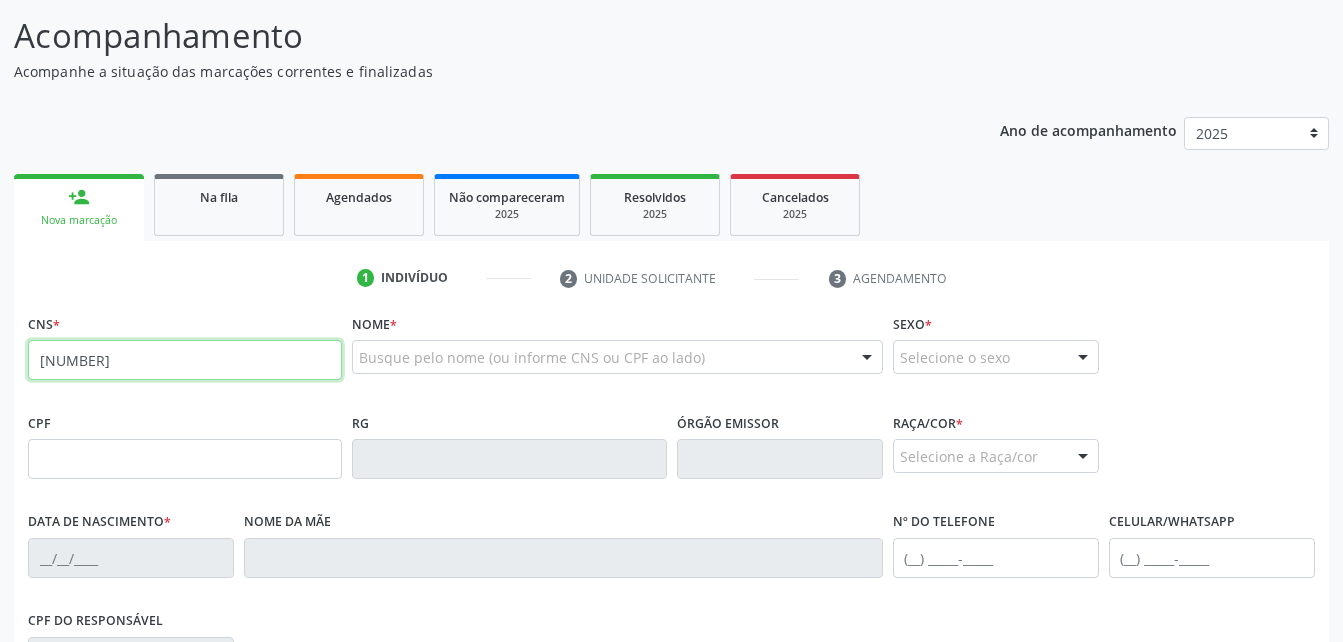 type on "[NUMBER]" 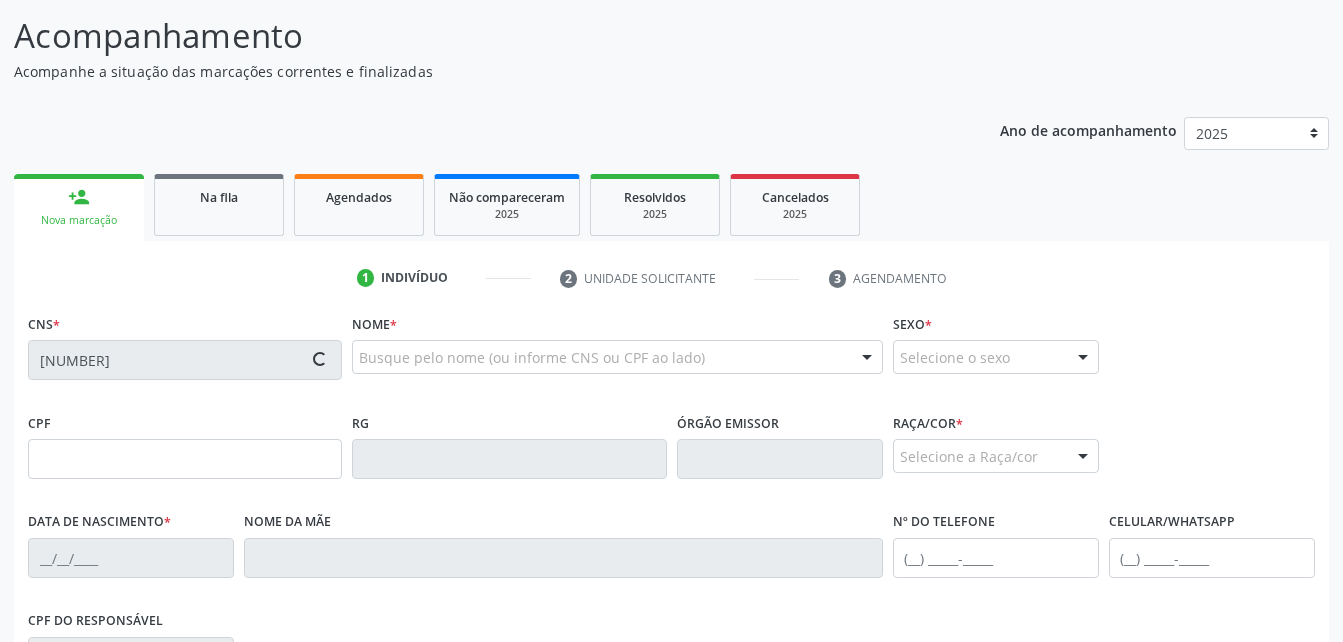 type on "[NUMBER]" 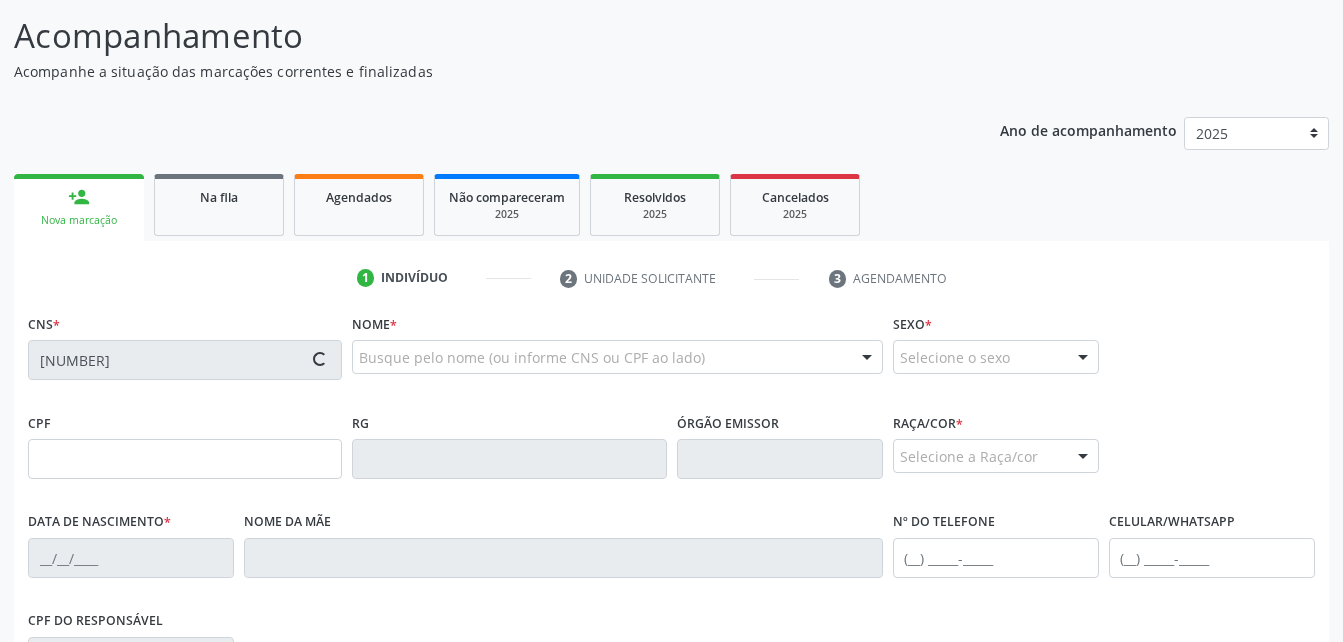 type on "[DD]/[MM]/[YYYY]" 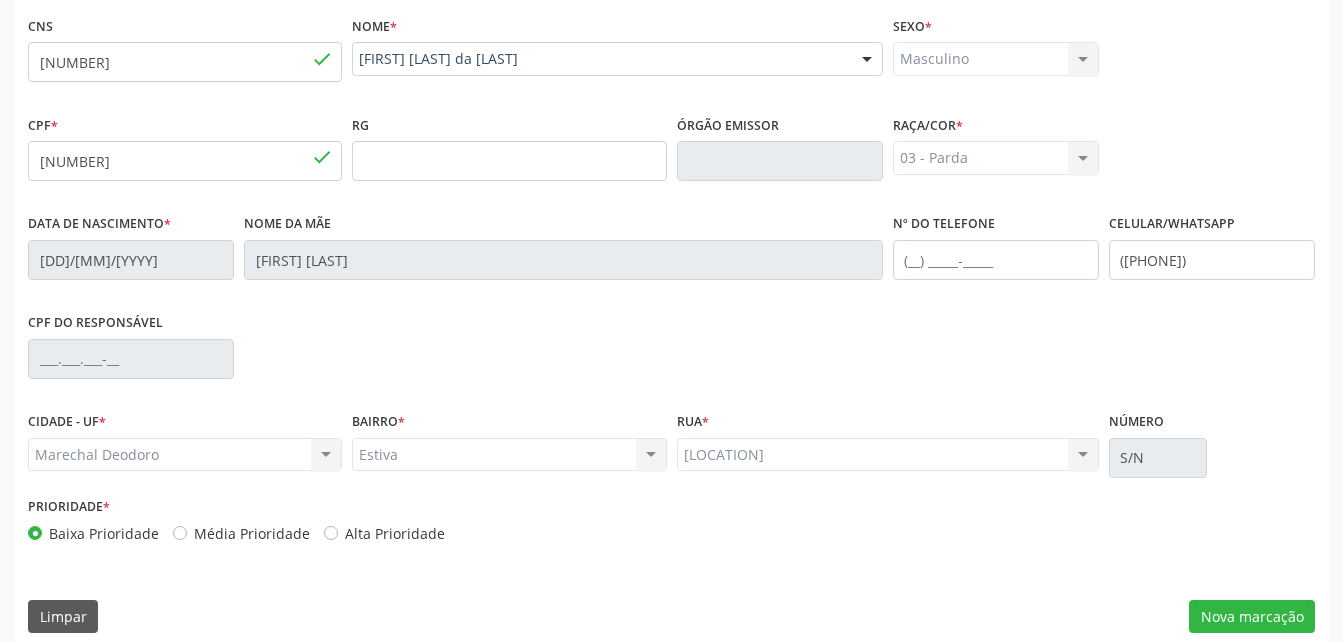 scroll, scrollTop: 470, scrollLeft: 0, axis: vertical 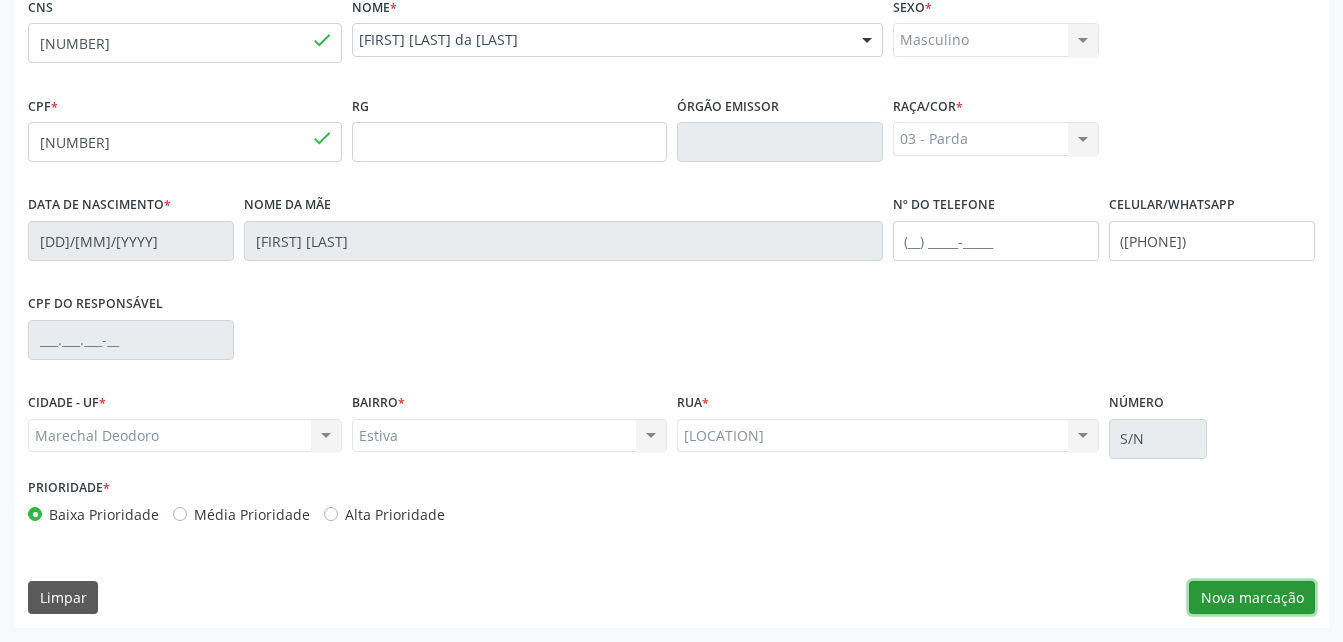 click on "Nova marcação" at bounding box center (1252, 598) 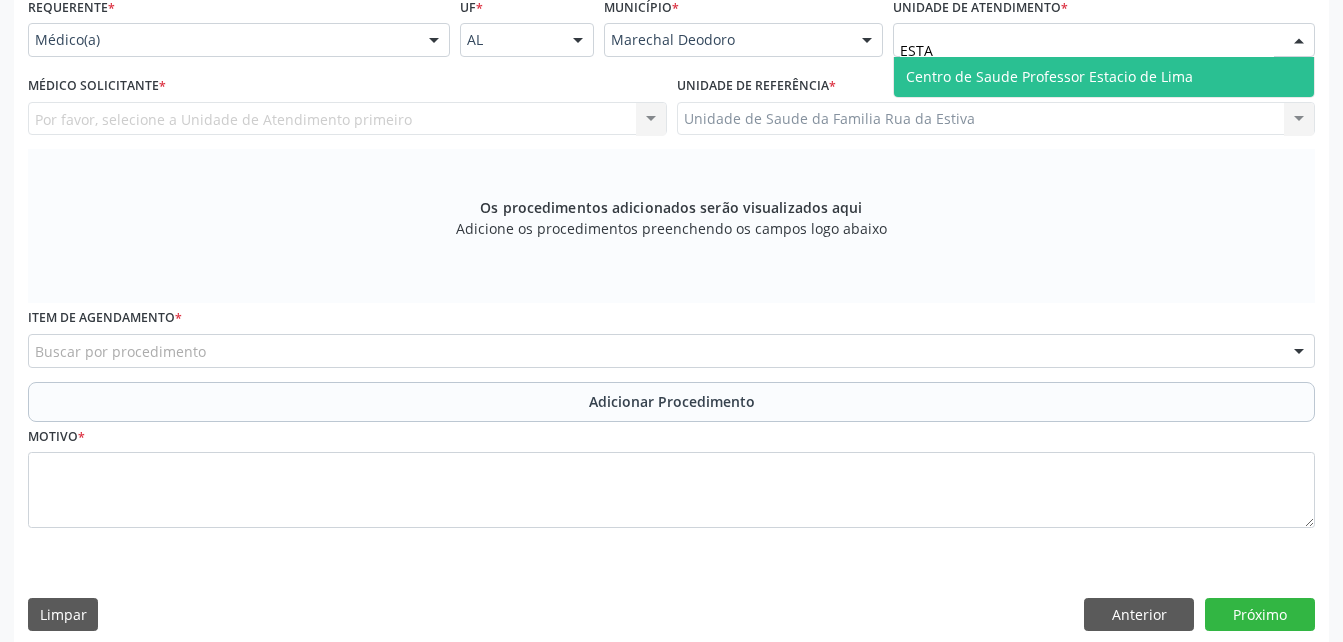 type on "ESTAC" 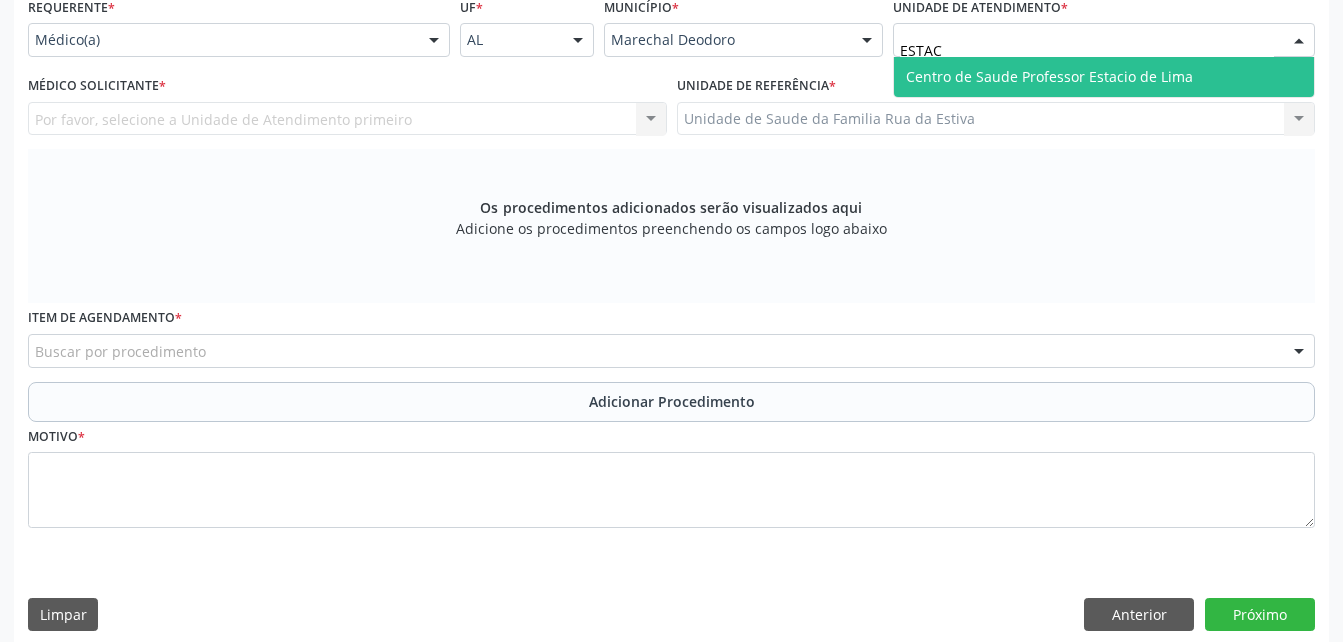 click on "Centro de Saude Professor Estacio de Lima" at bounding box center [1049, 76] 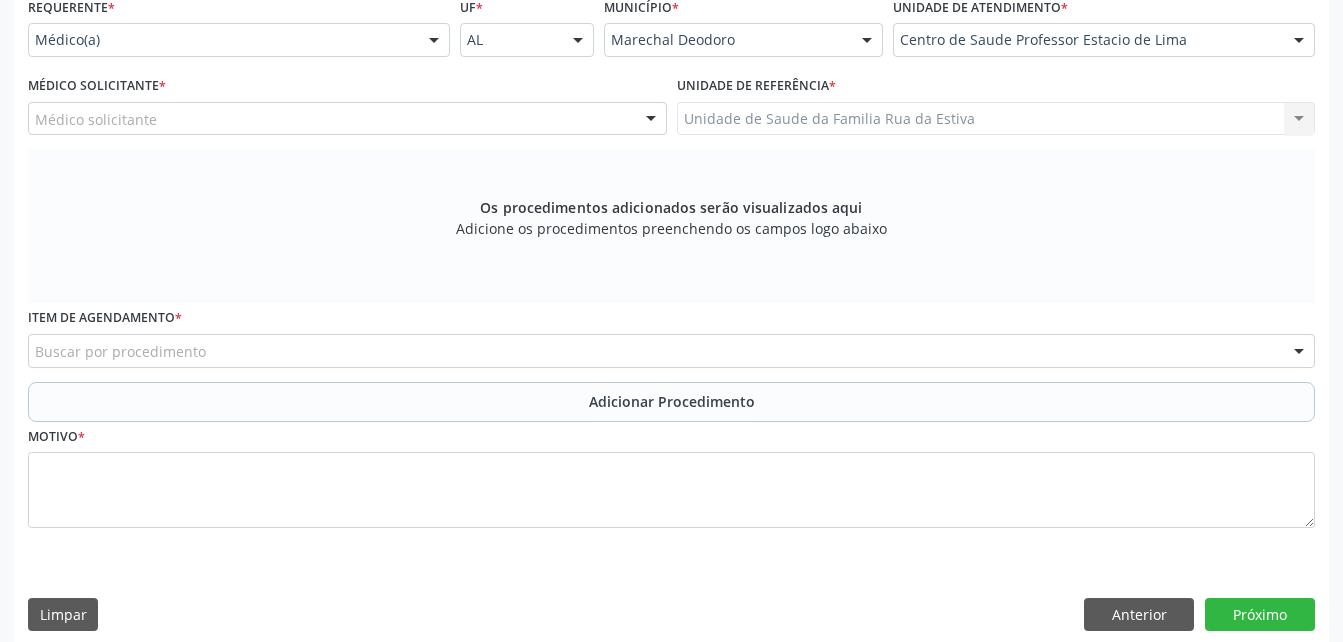 click on "Médico solicitante" at bounding box center [347, 119] 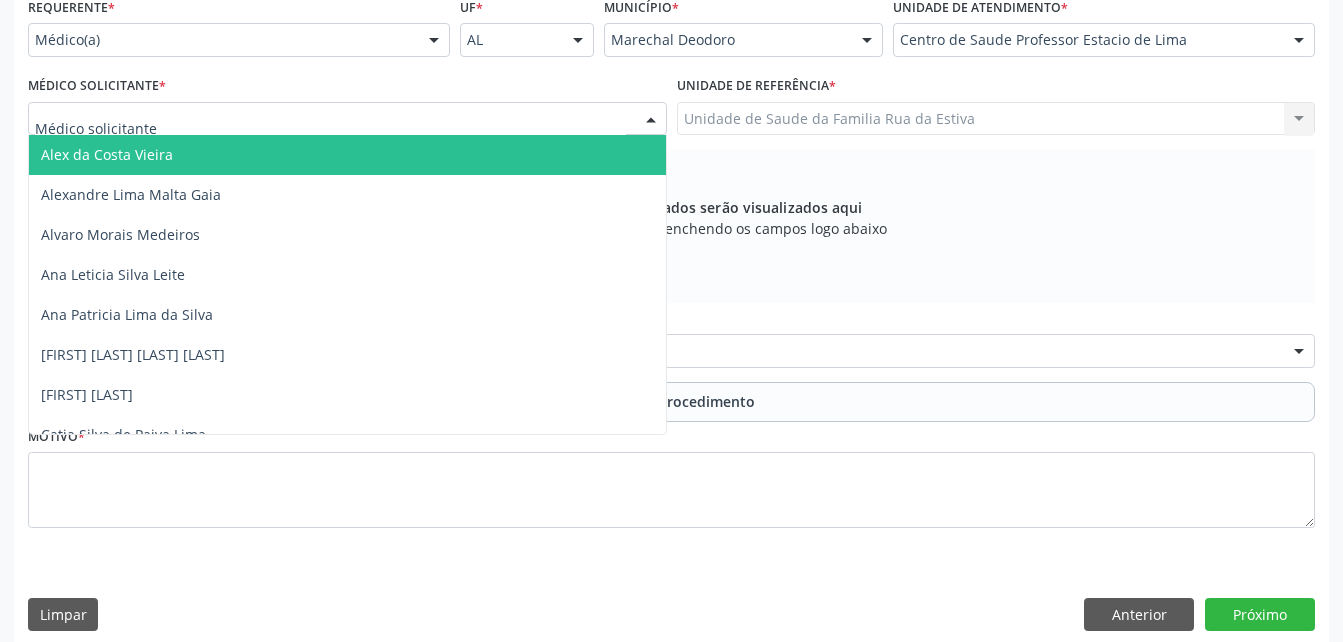 click on "Alex da Costa Vieira" at bounding box center (347, 155) 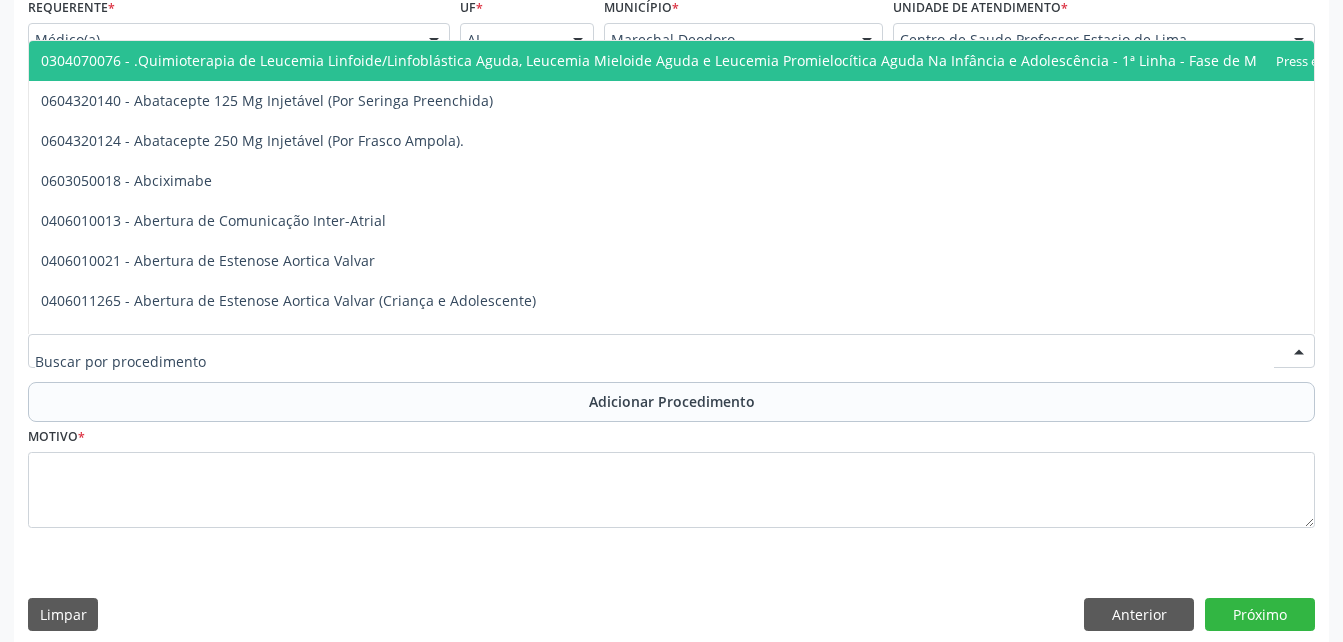 click at bounding box center (671, 351) 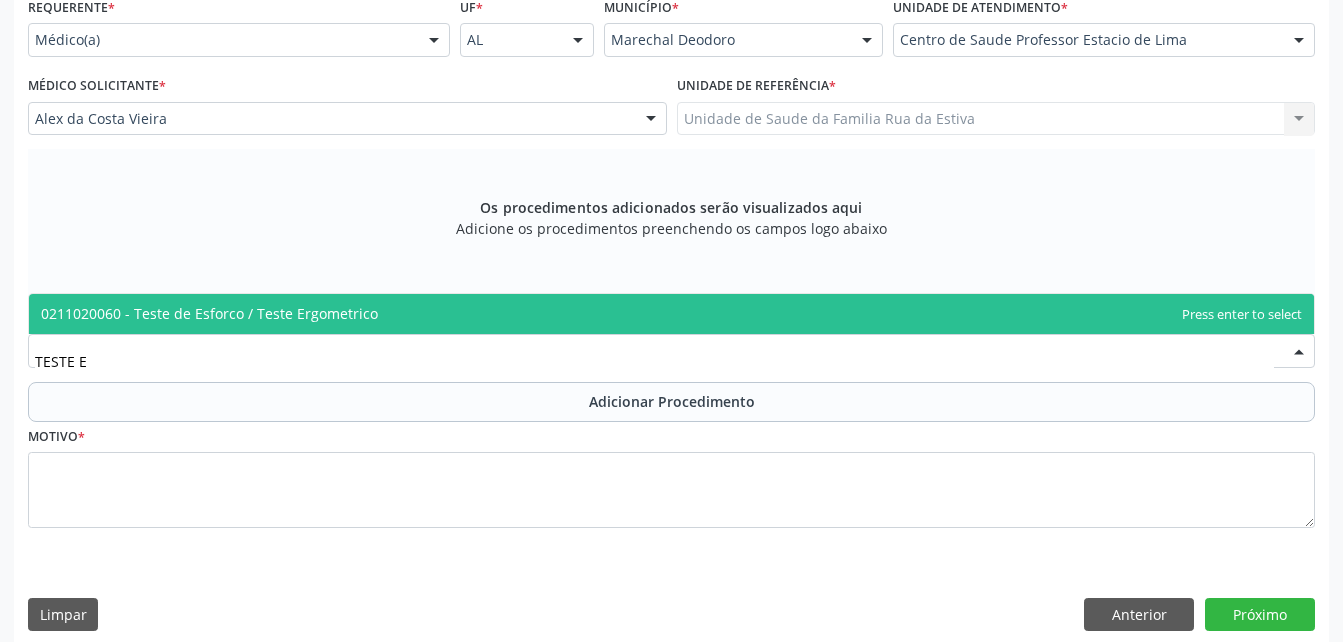 type on "TESTE ER" 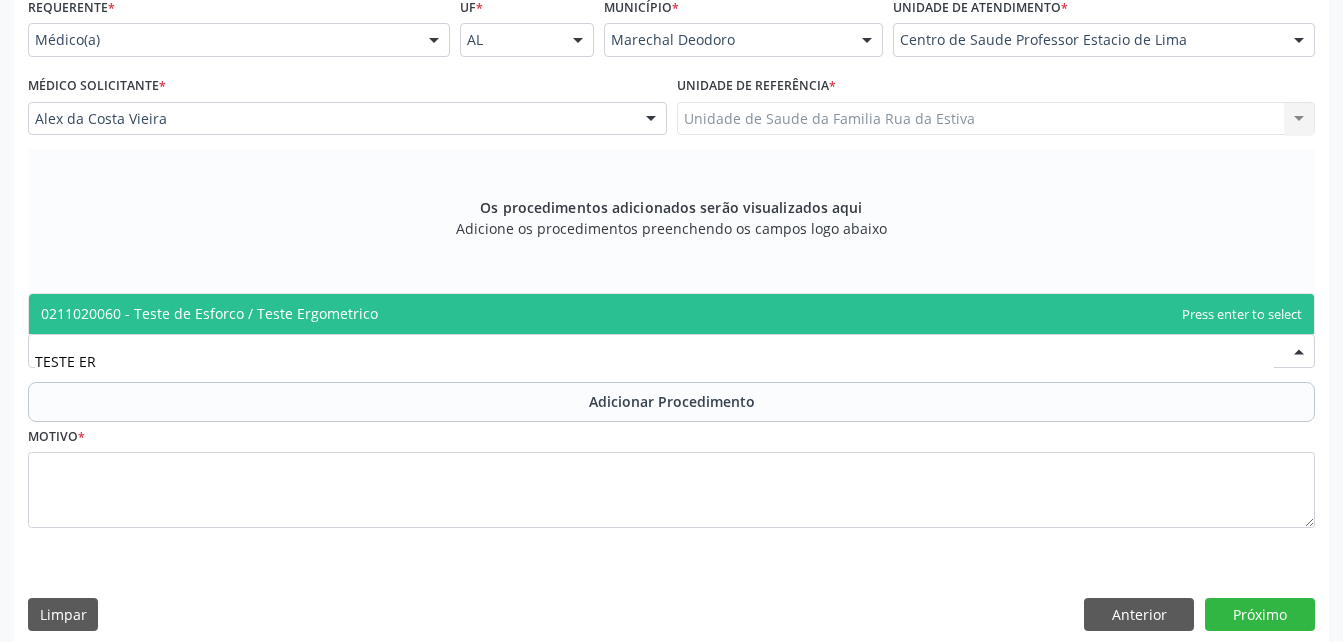click on "0211020060 - Teste de Esforco / Teste Ergometrico" at bounding box center (671, 314) 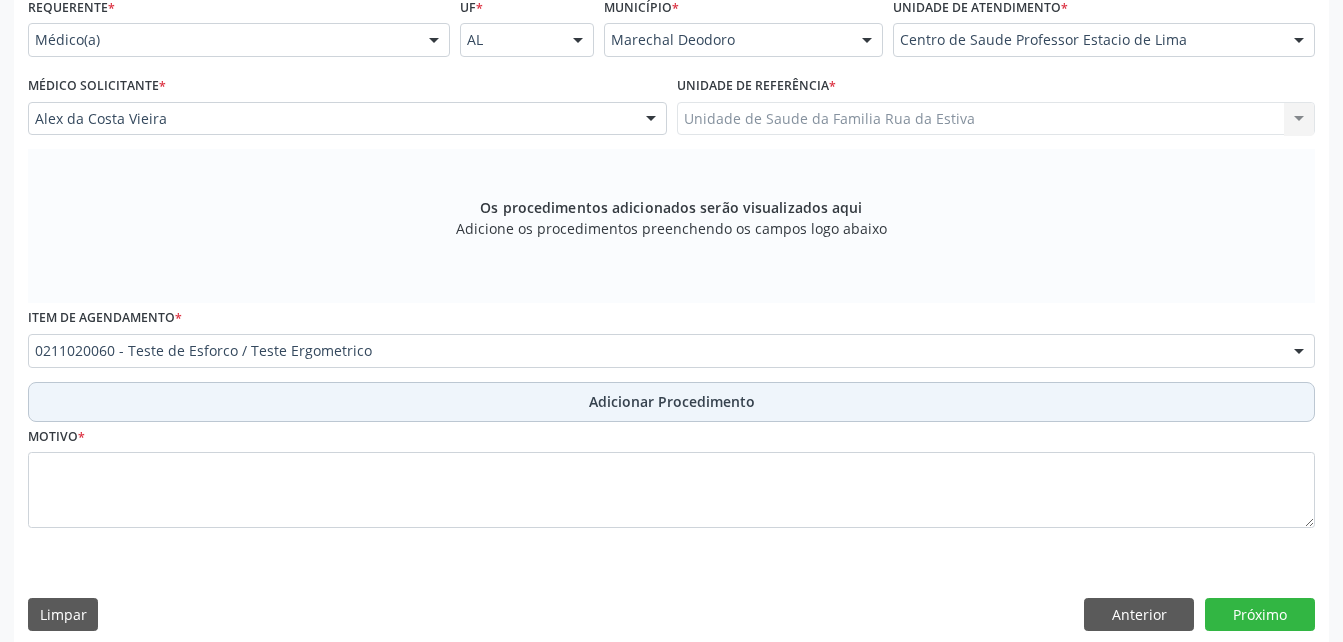 click on "Adicionar Procedimento" at bounding box center [672, 401] 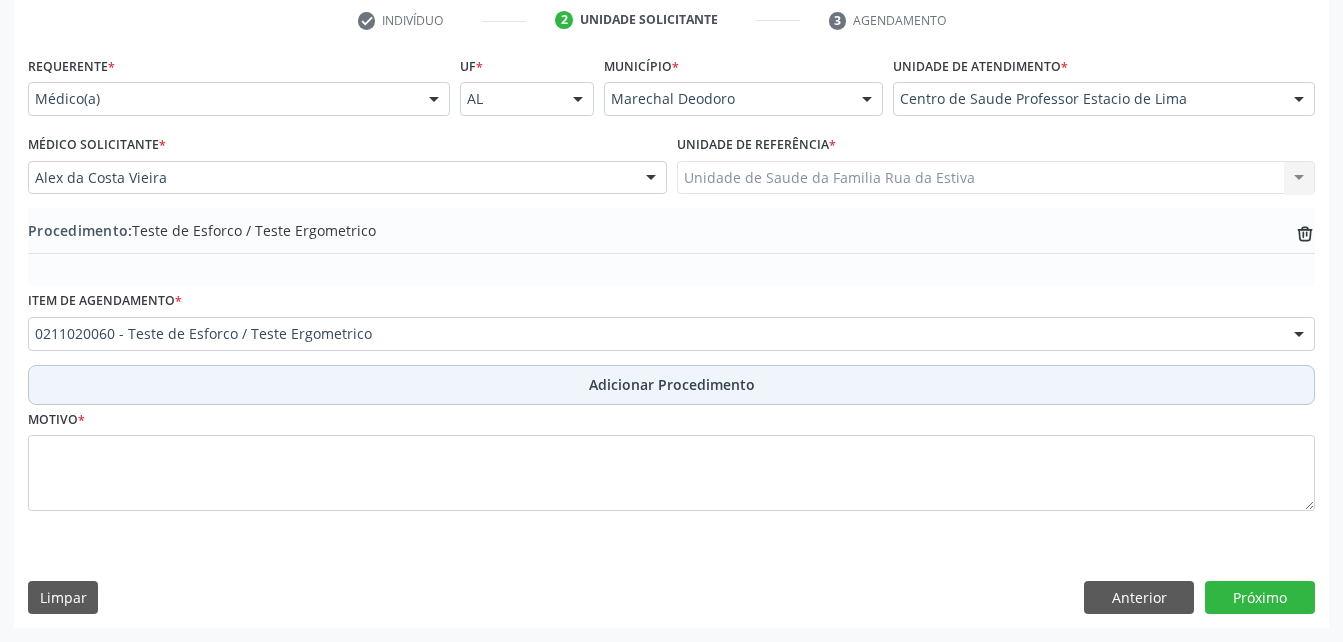 click on "Adicionar Procedimento" at bounding box center [671, 385] 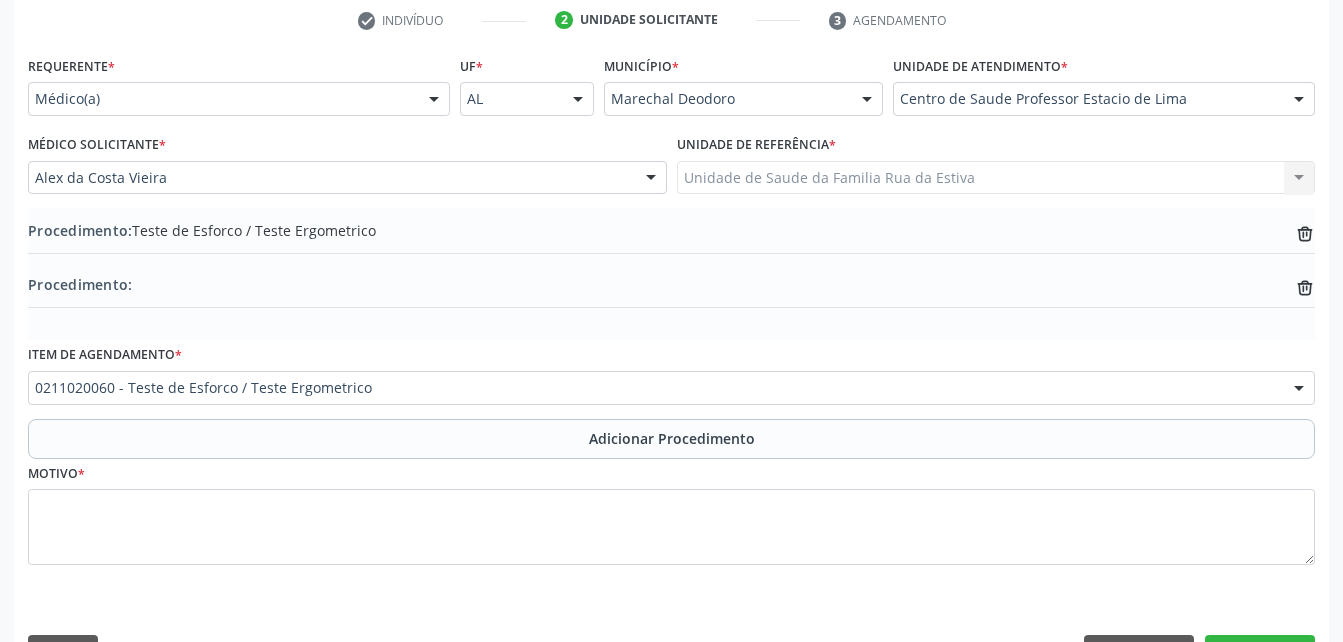 scroll, scrollTop: 465, scrollLeft: 0, axis: vertical 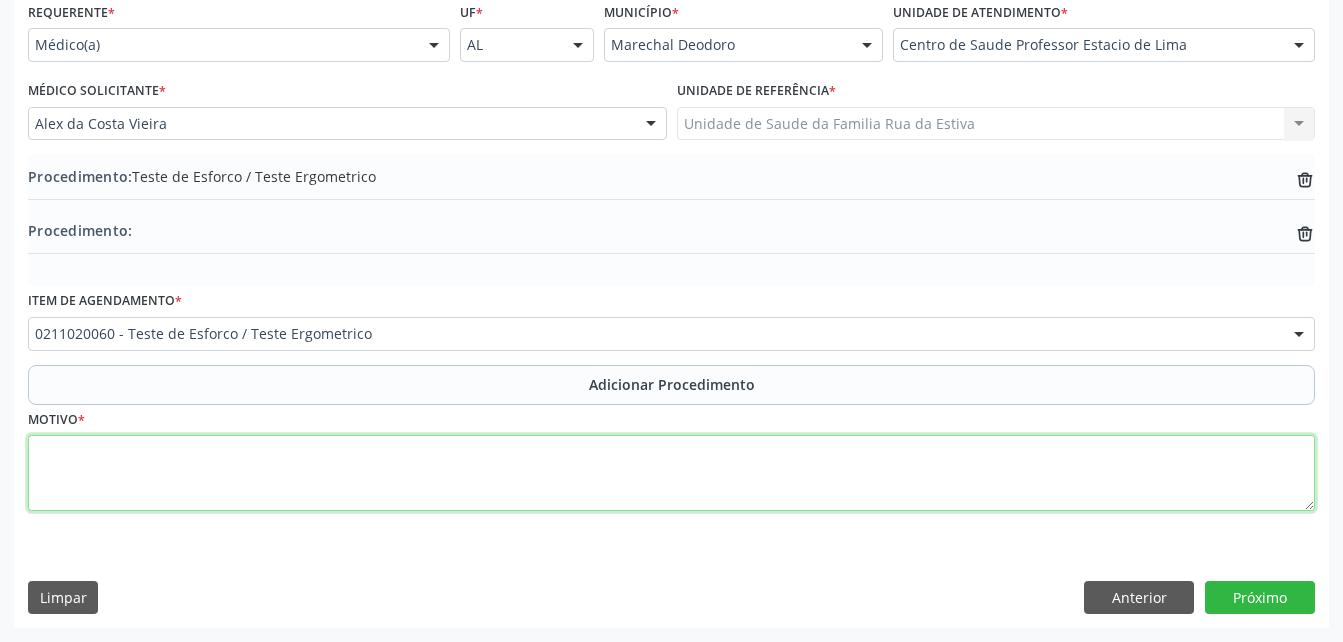 click at bounding box center (671, 473) 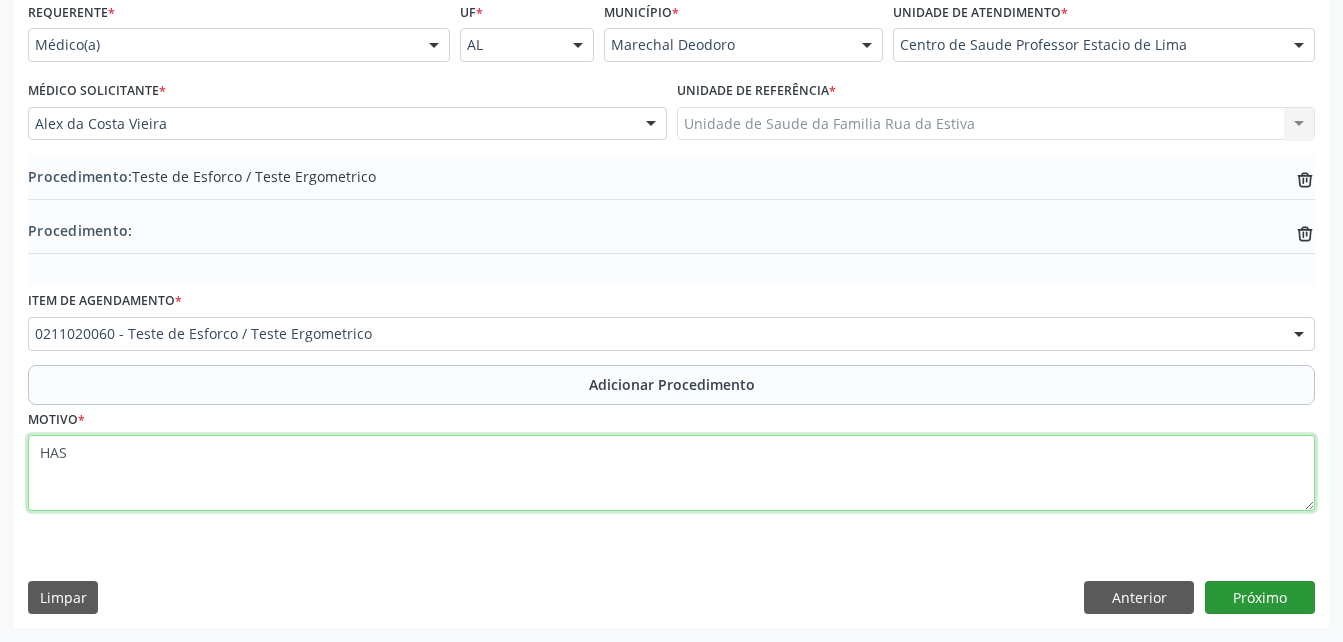 type on "HAS" 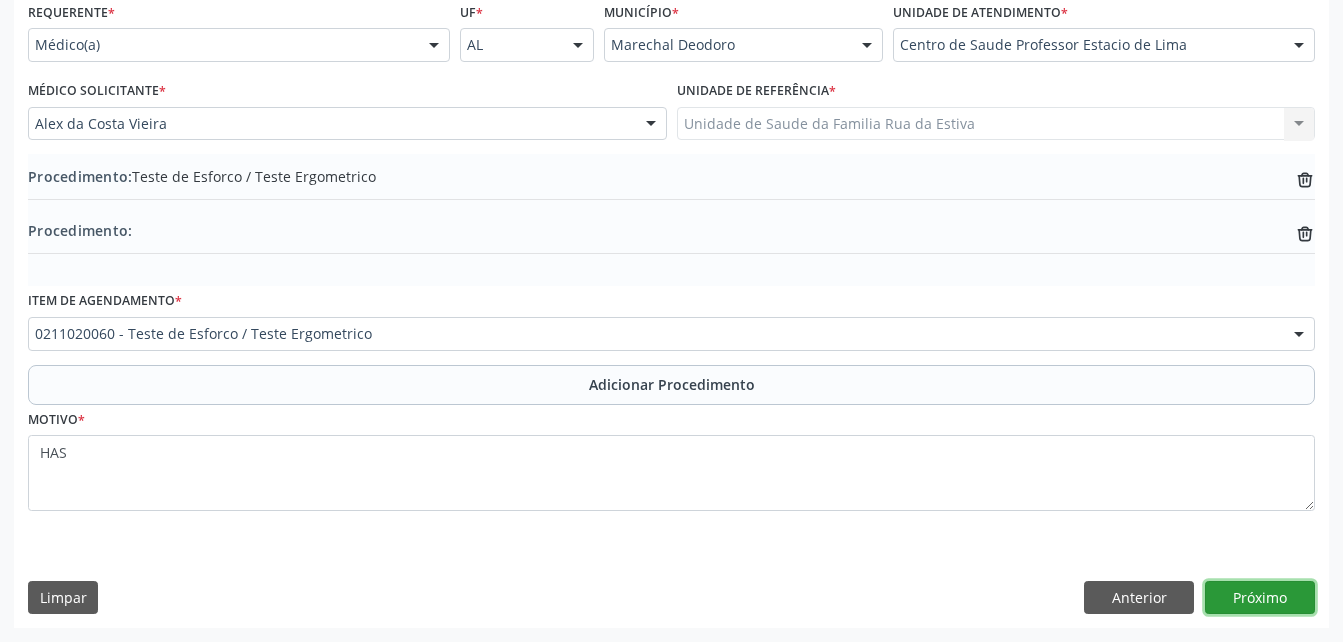 click on "Próximo" at bounding box center (1260, 598) 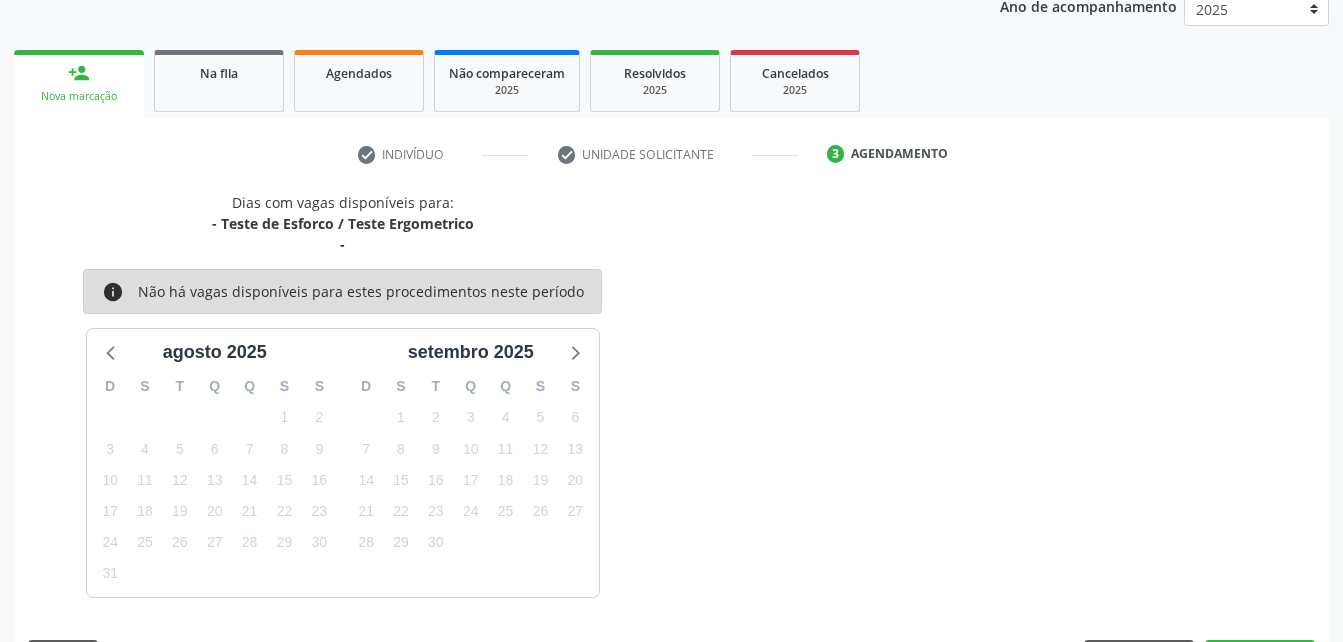 scroll, scrollTop: 336, scrollLeft: 0, axis: vertical 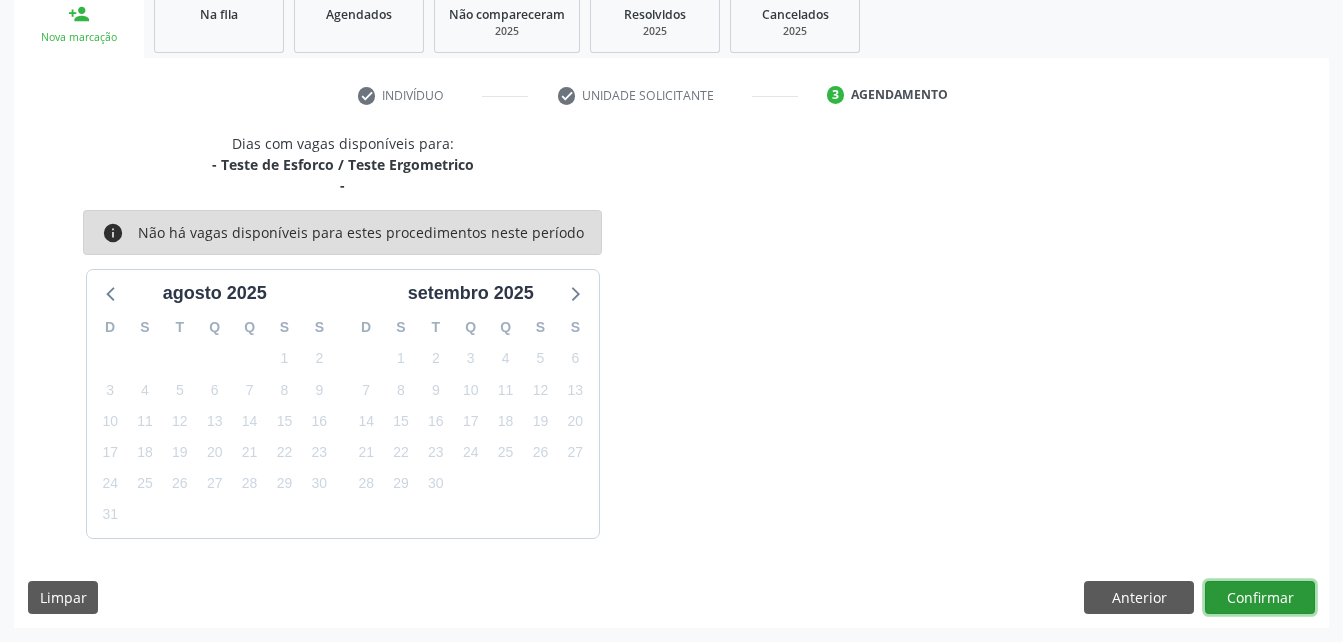 click on "Confirmar" at bounding box center (1260, 598) 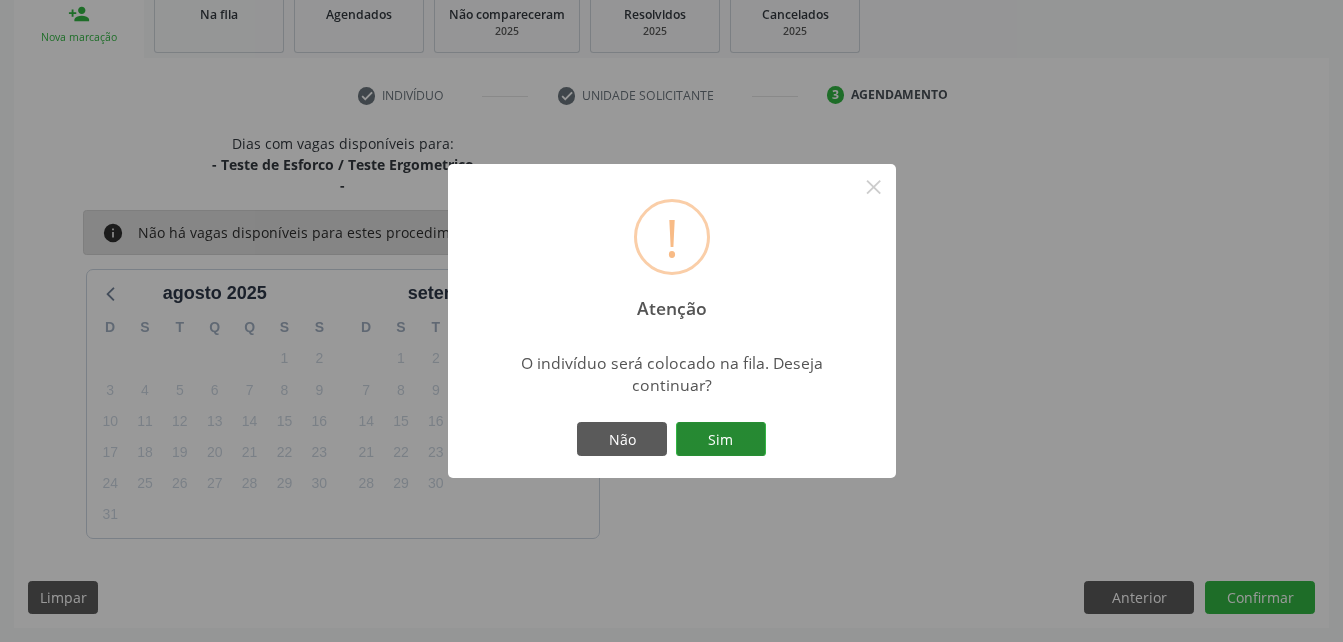 click on "Sim" at bounding box center [721, 439] 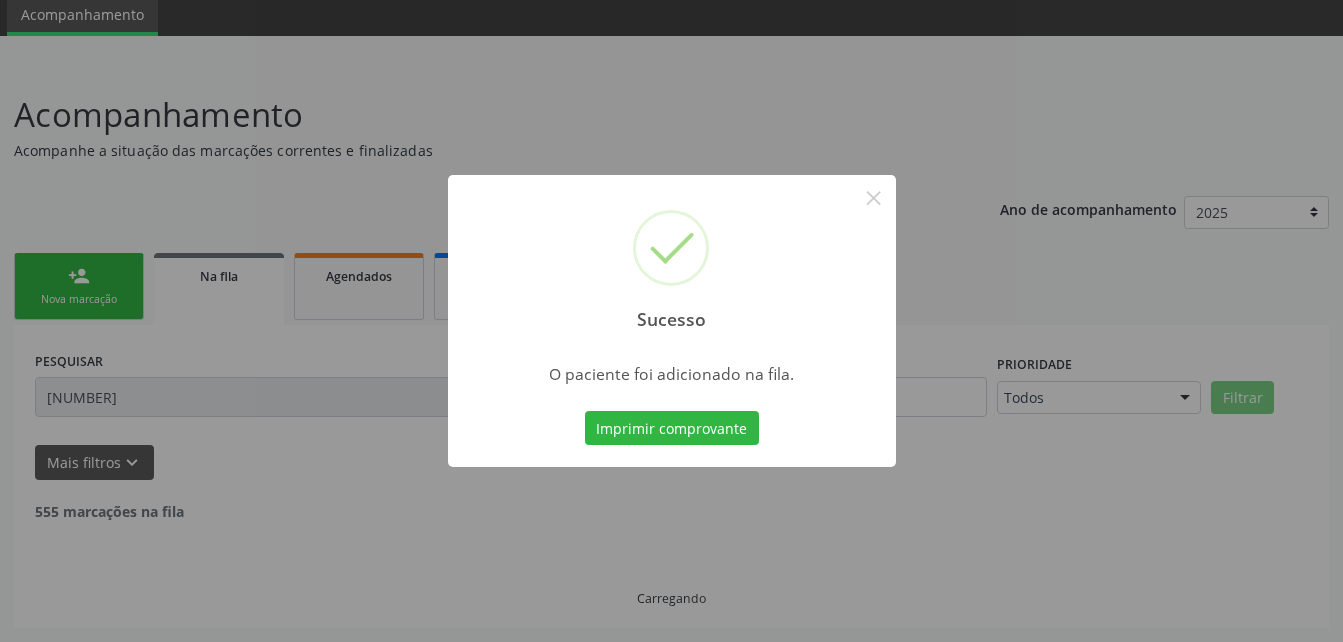 scroll, scrollTop: 53, scrollLeft: 0, axis: vertical 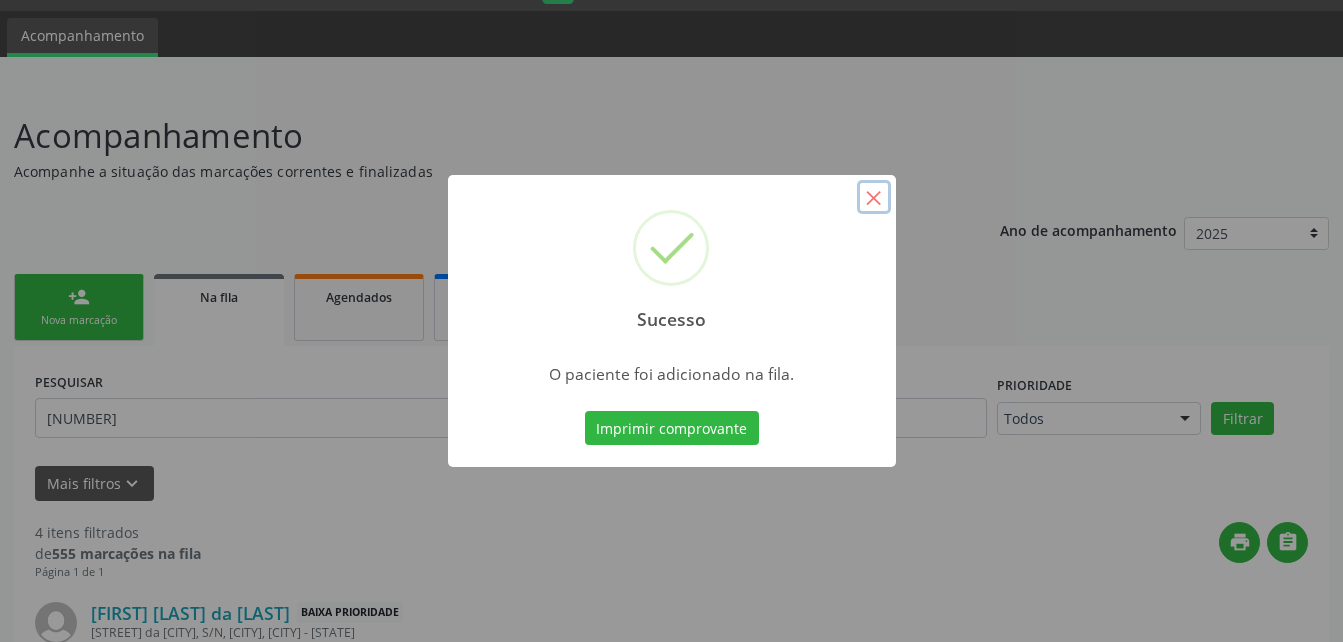 click on "×" at bounding box center [874, 197] 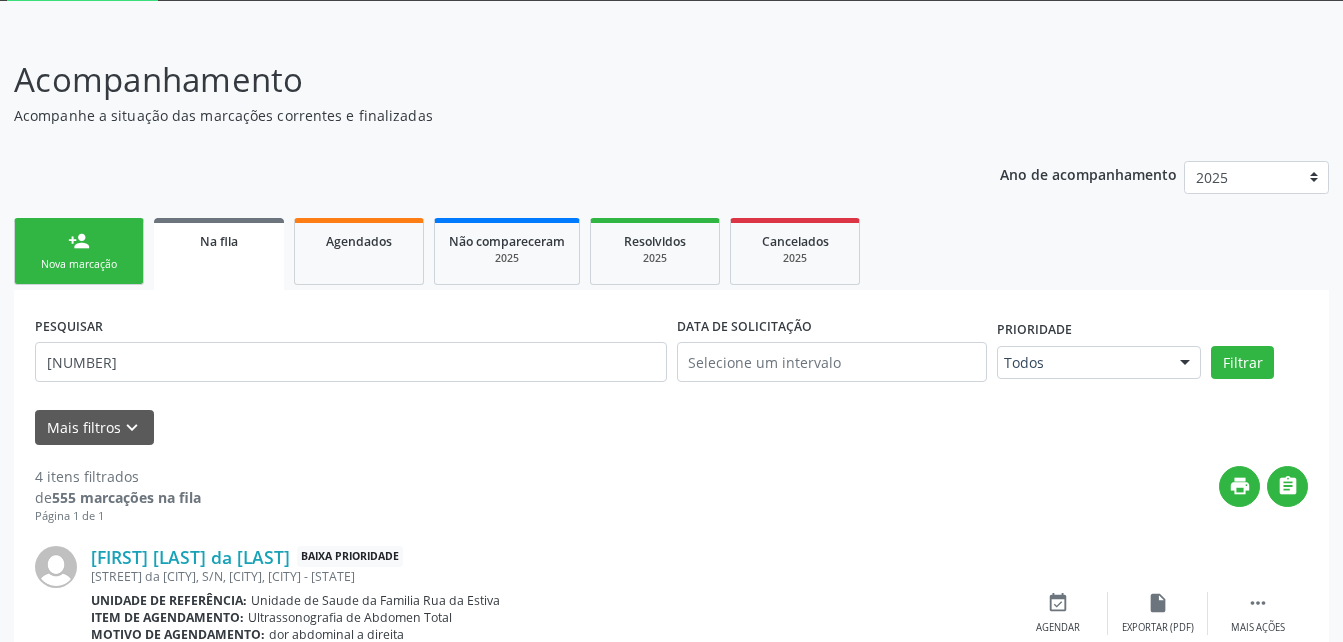 scroll, scrollTop: 153, scrollLeft: 0, axis: vertical 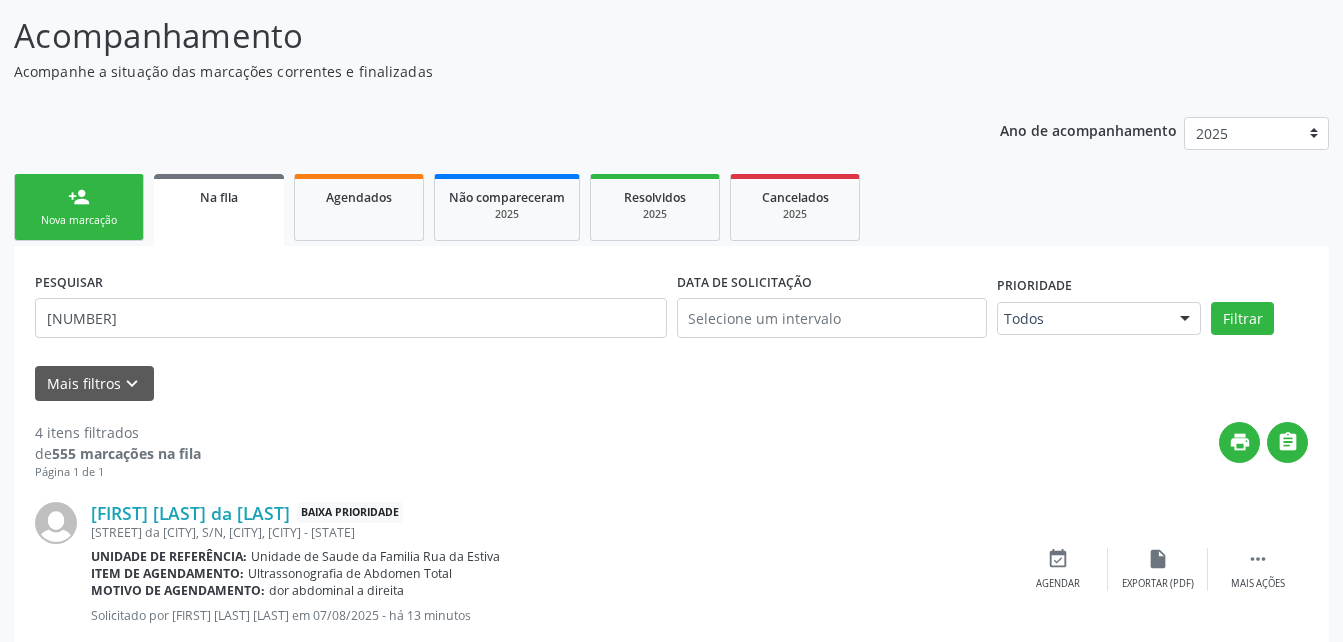 drag, startPoint x: 108, startPoint y: 198, endPoint x: 219, endPoint y: 229, distance: 115.24756 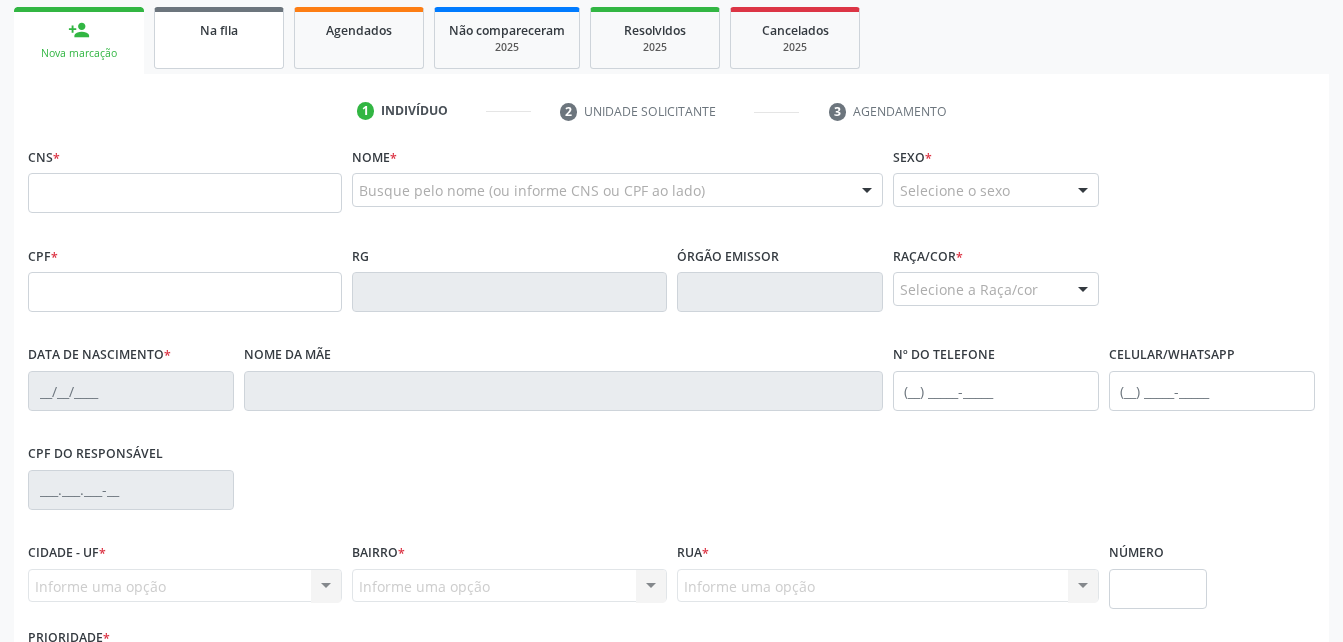 scroll, scrollTop: 353, scrollLeft: 0, axis: vertical 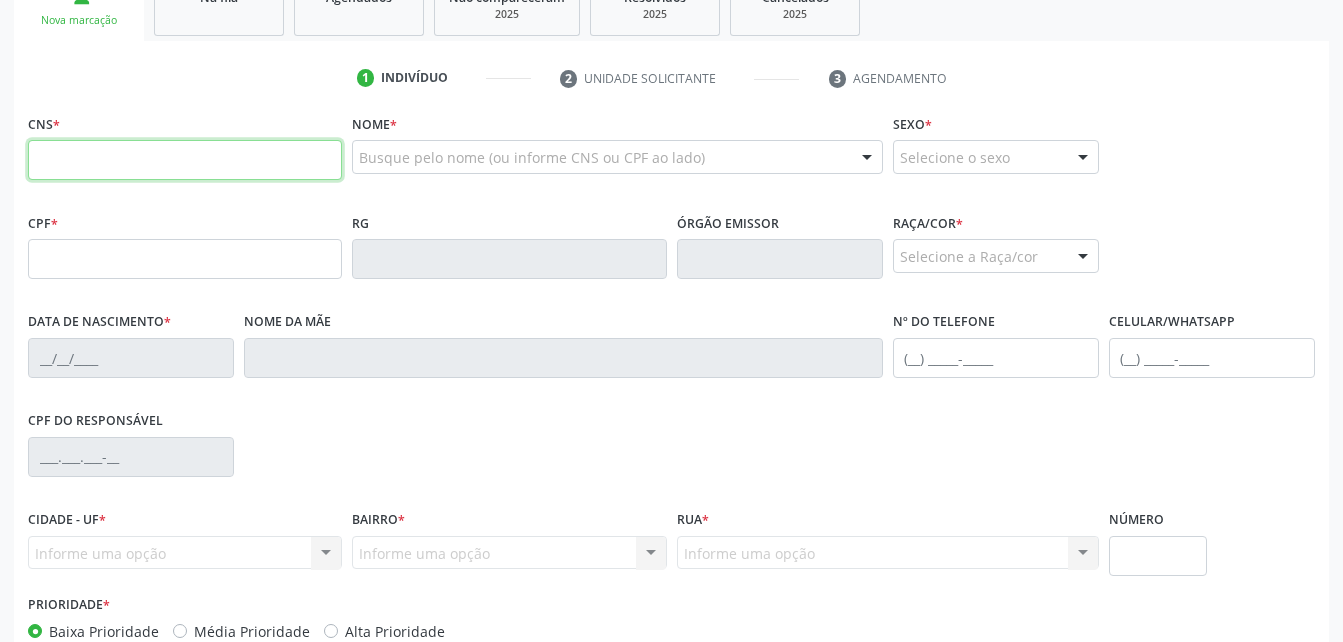 click at bounding box center [185, 160] 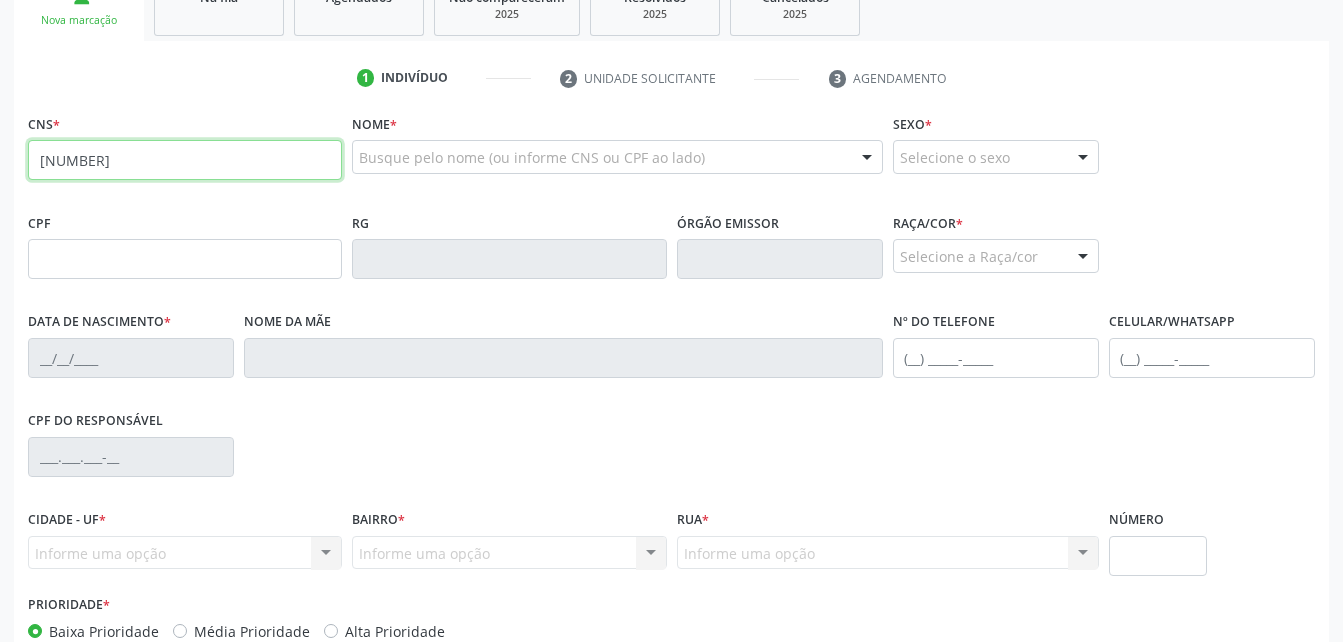 type on "[NUMBER]" 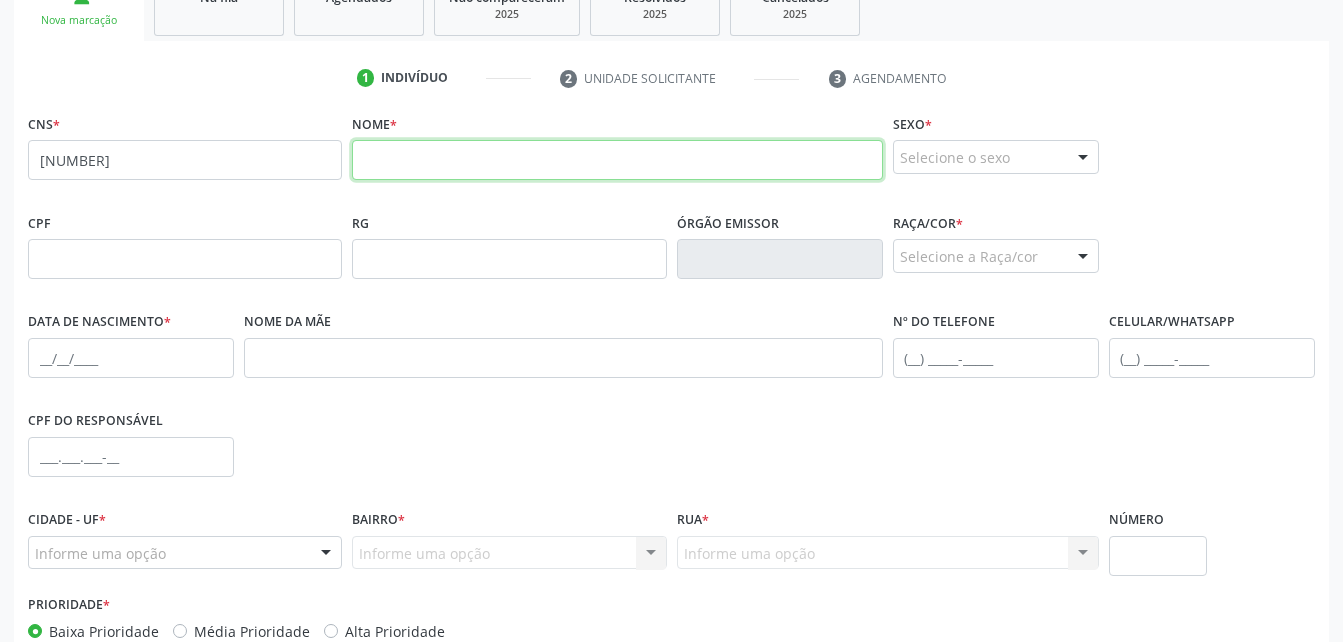 drag, startPoint x: 578, startPoint y: 167, endPoint x: 415, endPoint y: 69, distance: 190.192 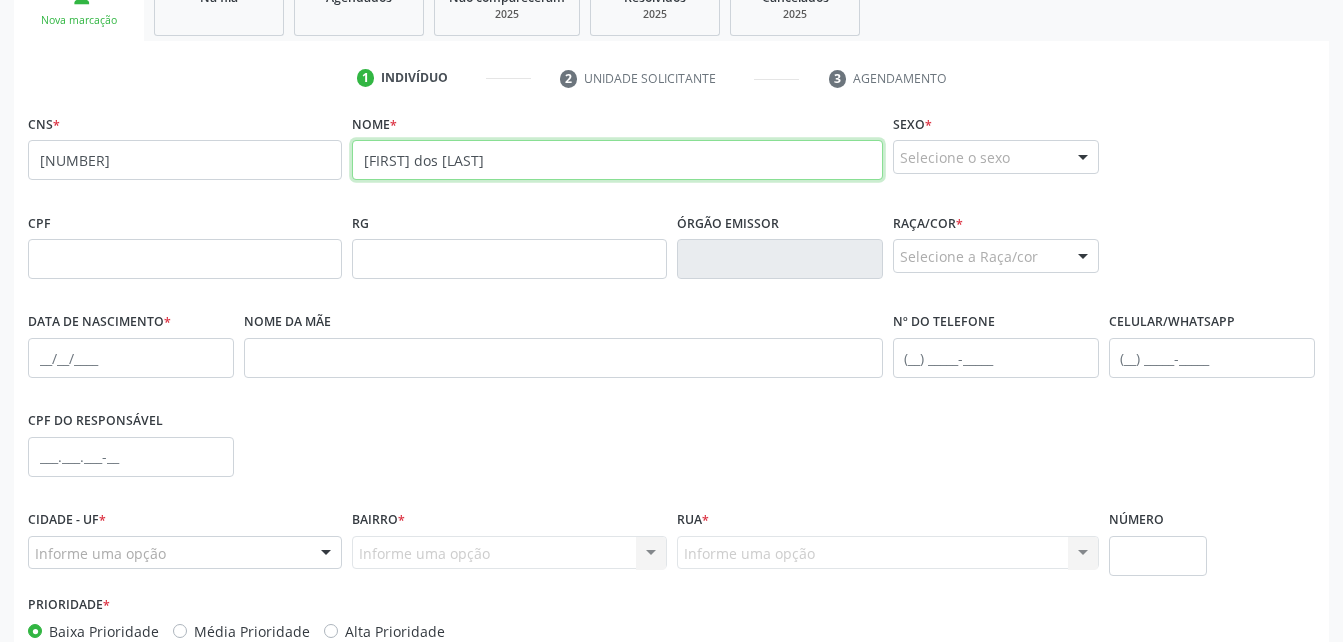 type on "[FIRST] dos [LAST]" 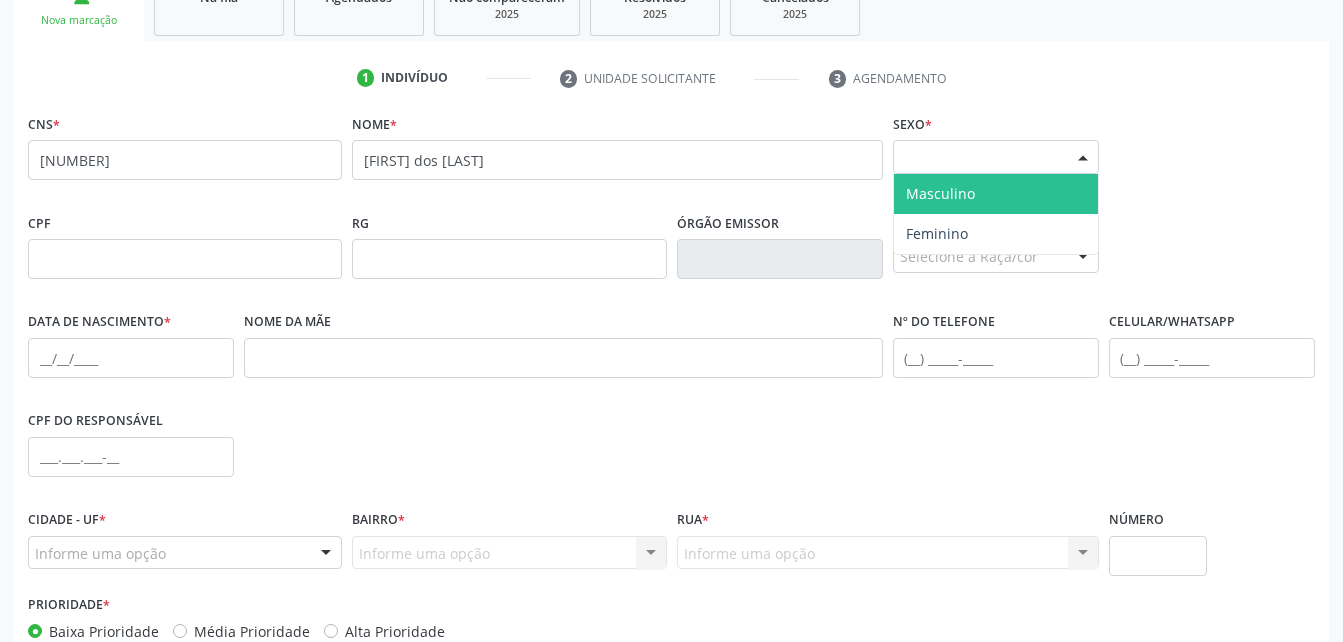 click on "Selecione o sexo" at bounding box center (996, 157) 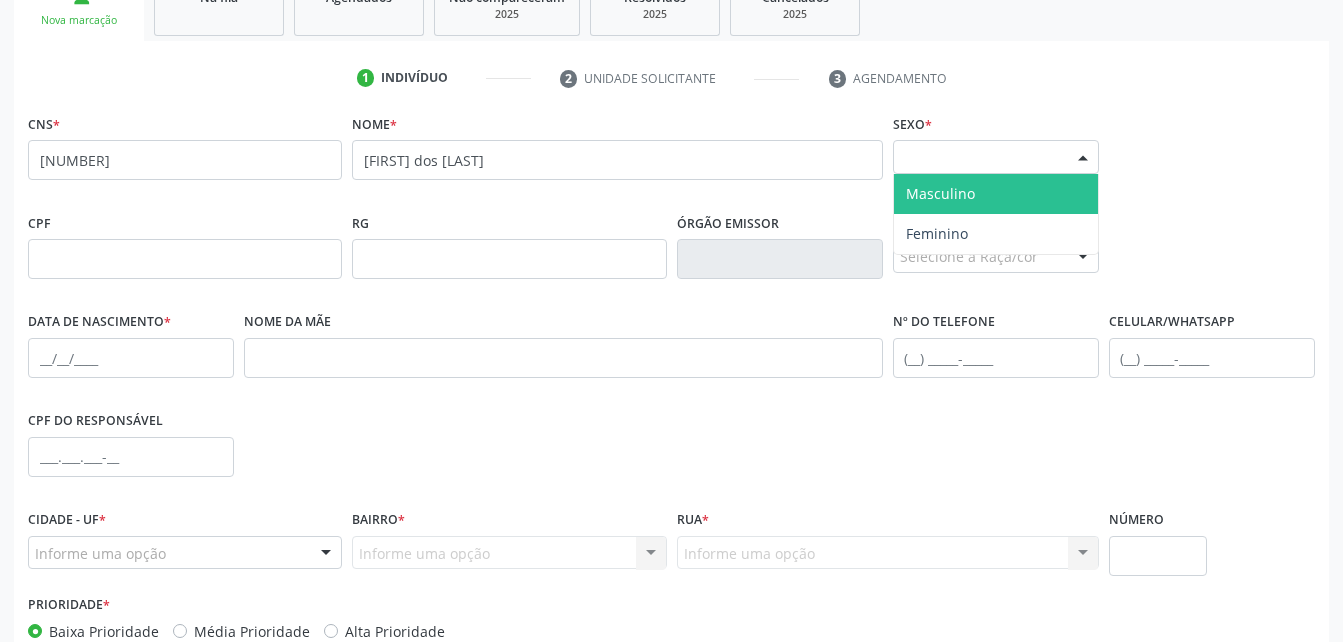 click on "Masculino" at bounding box center (996, 194) 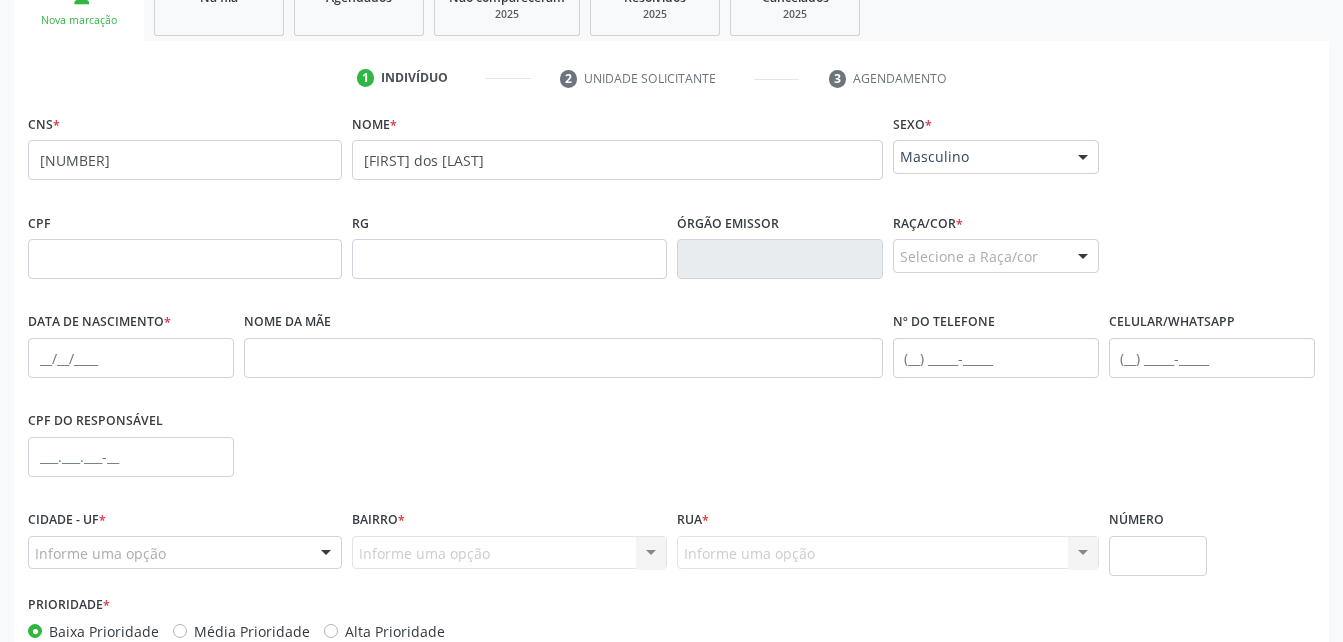 click on "Masculino" at bounding box center [979, 157] 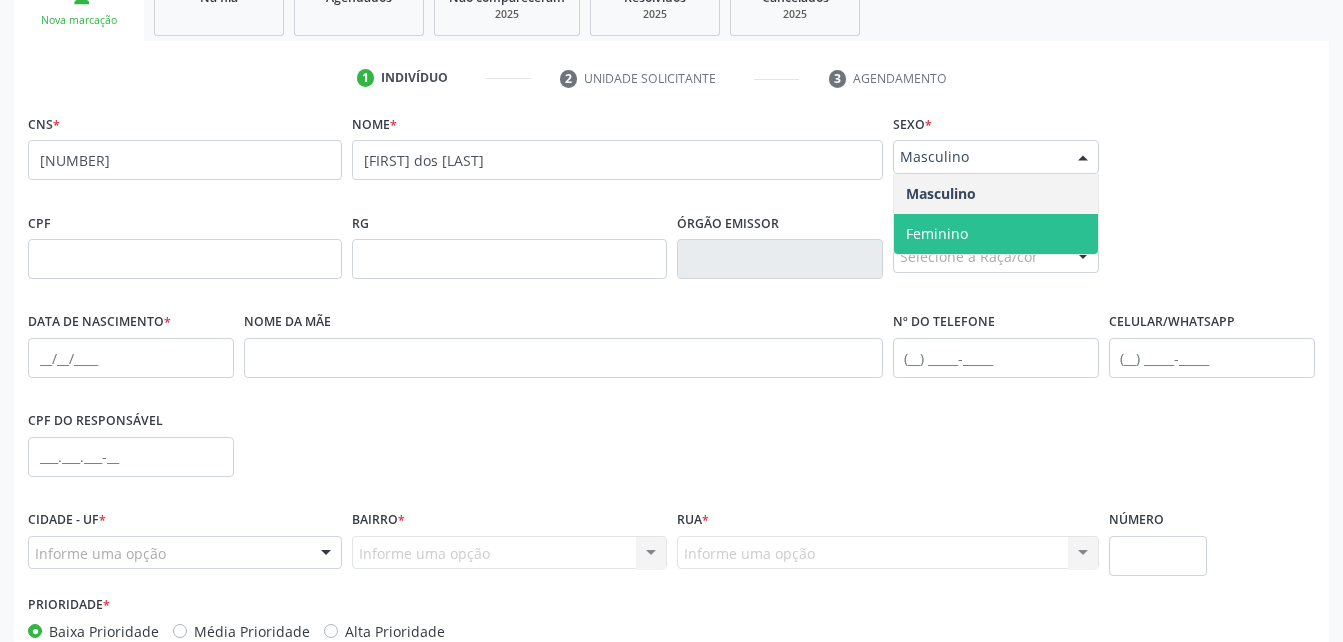 click on "Feminino" at bounding box center [996, 234] 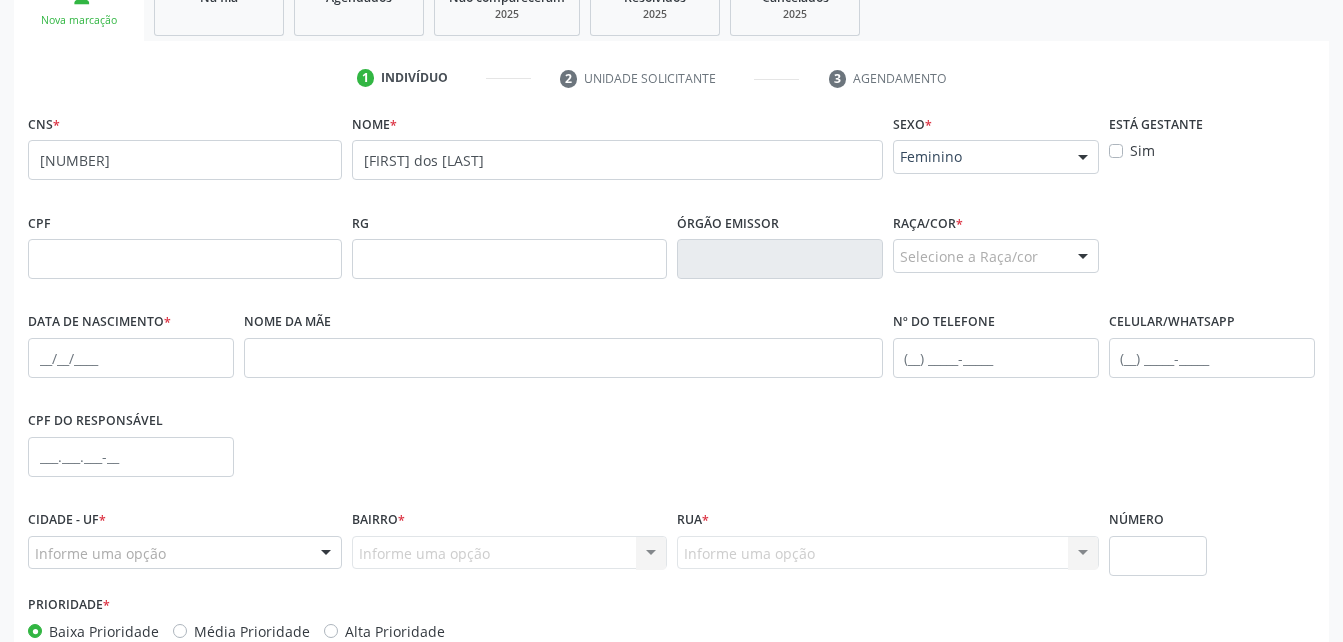 click on "Selecione a Raça/cor" at bounding box center (996, 256) 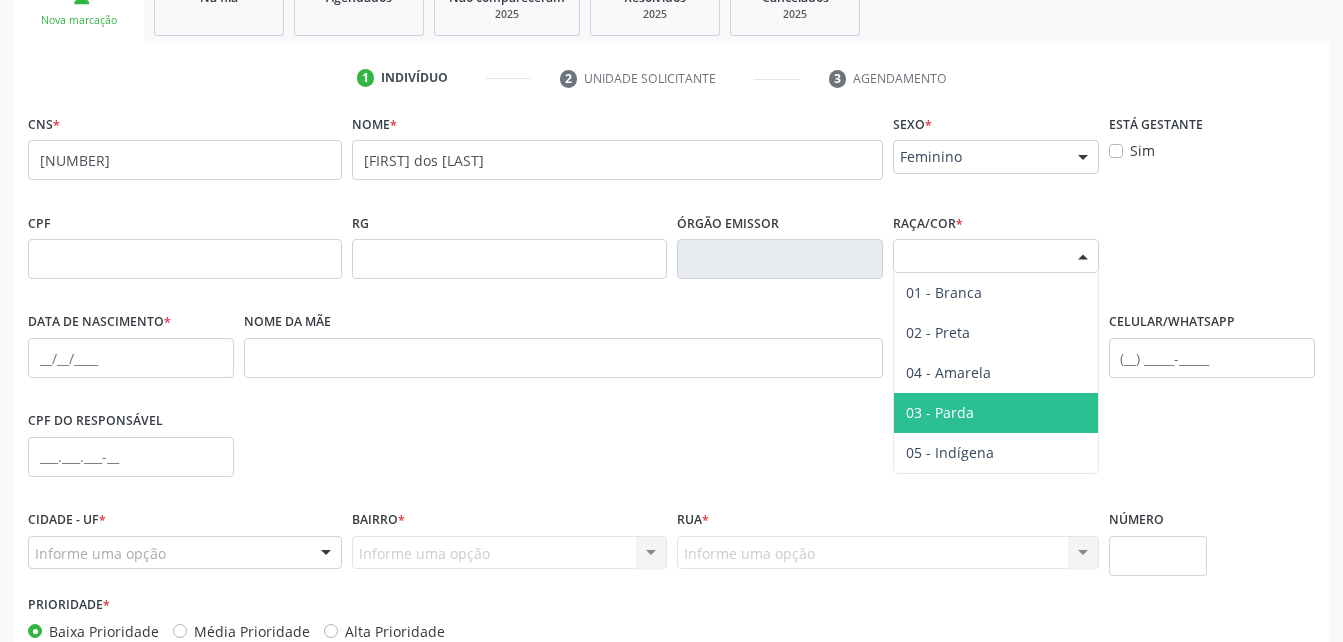 drag, startPoint x: 1001, startPoint y: 410, endPoint x: 981, endPoint y: 389, distance: 29 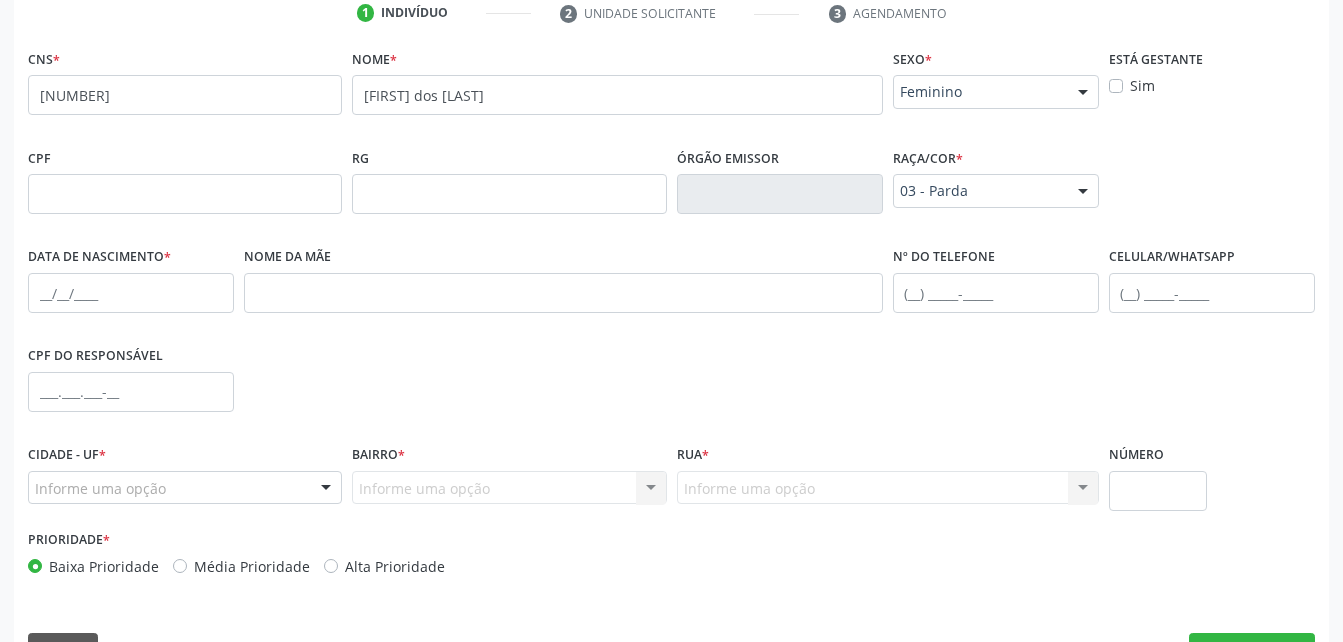scroll, scrollTop: 453, scrollLeft: 0, axis: vertical 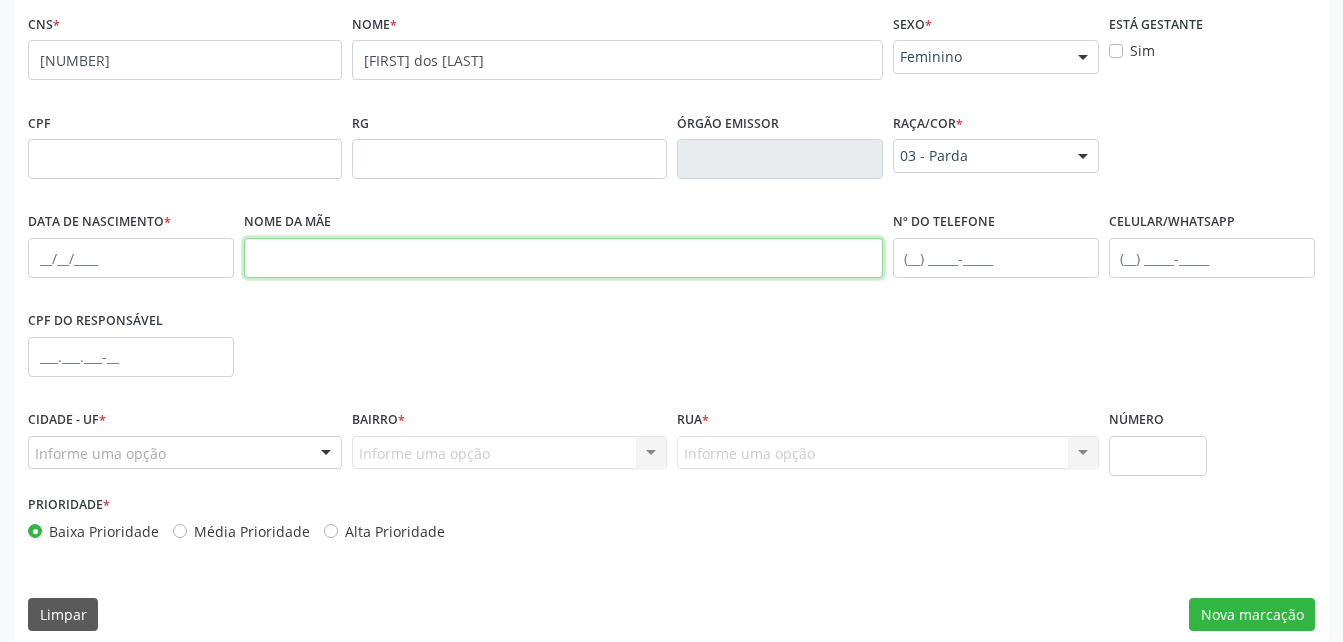 drag, startPoint x: 309, startPoint y: 263, endPoint x: 332, endPoint y: 103, distance: 161.64467 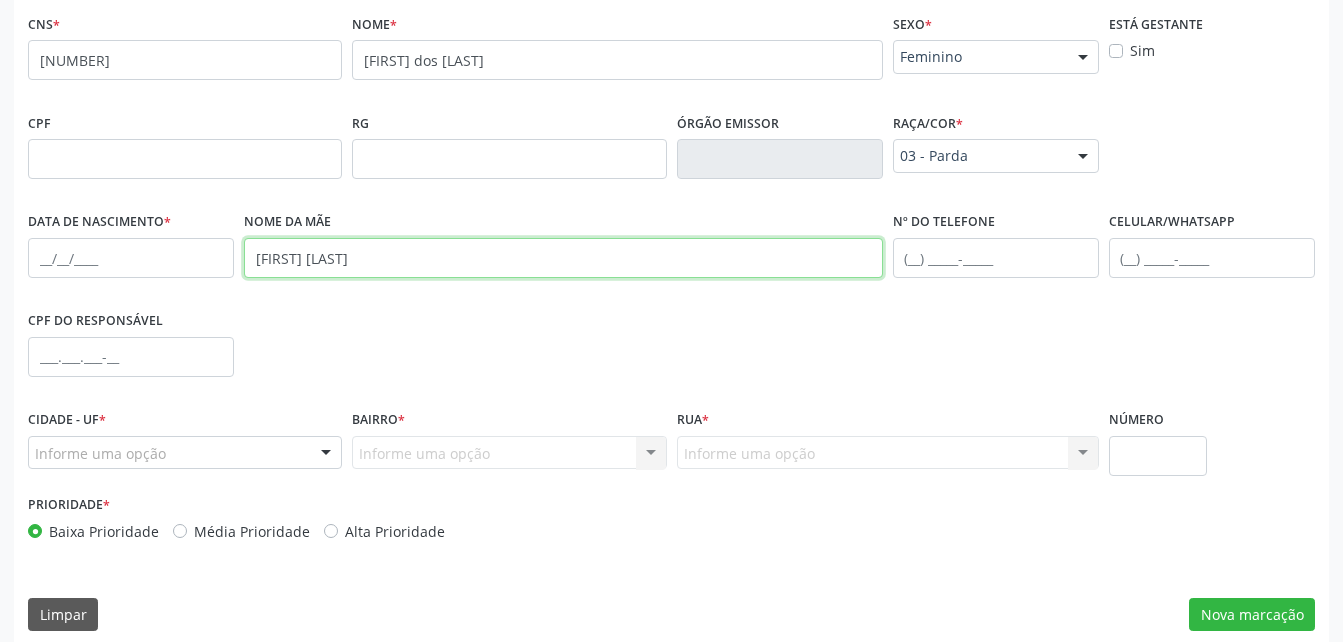 type on "[FIRST] [LAST]" 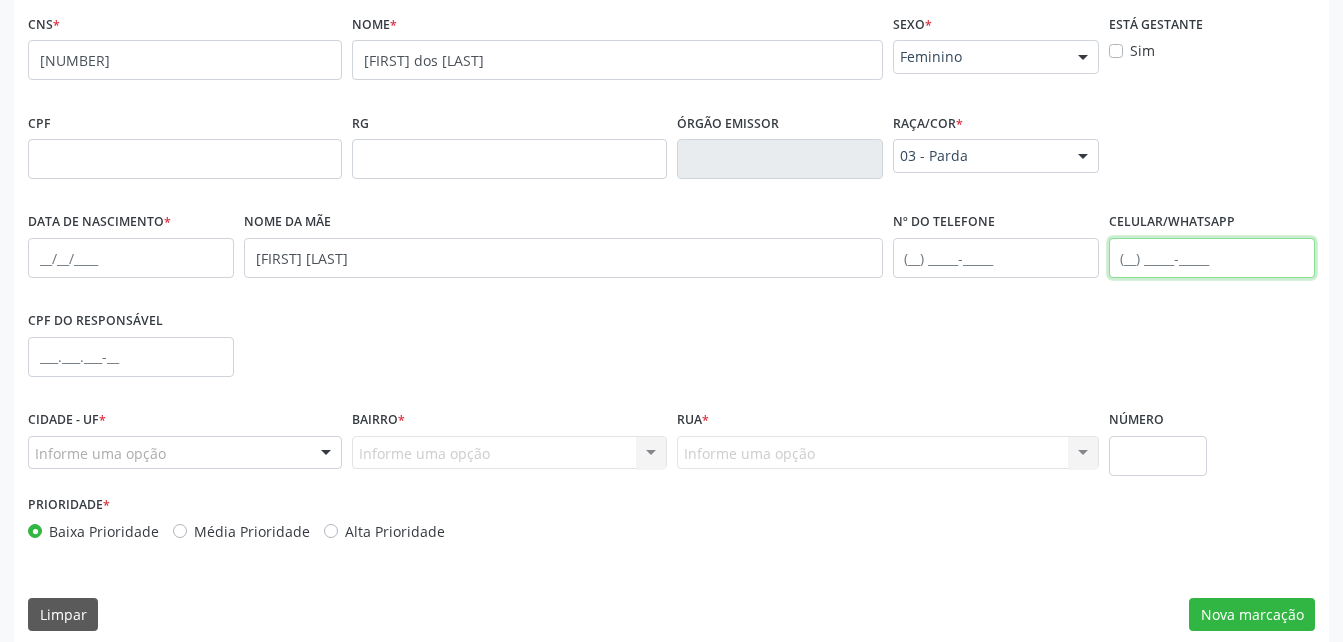 click at bounding box center [1212, 258] 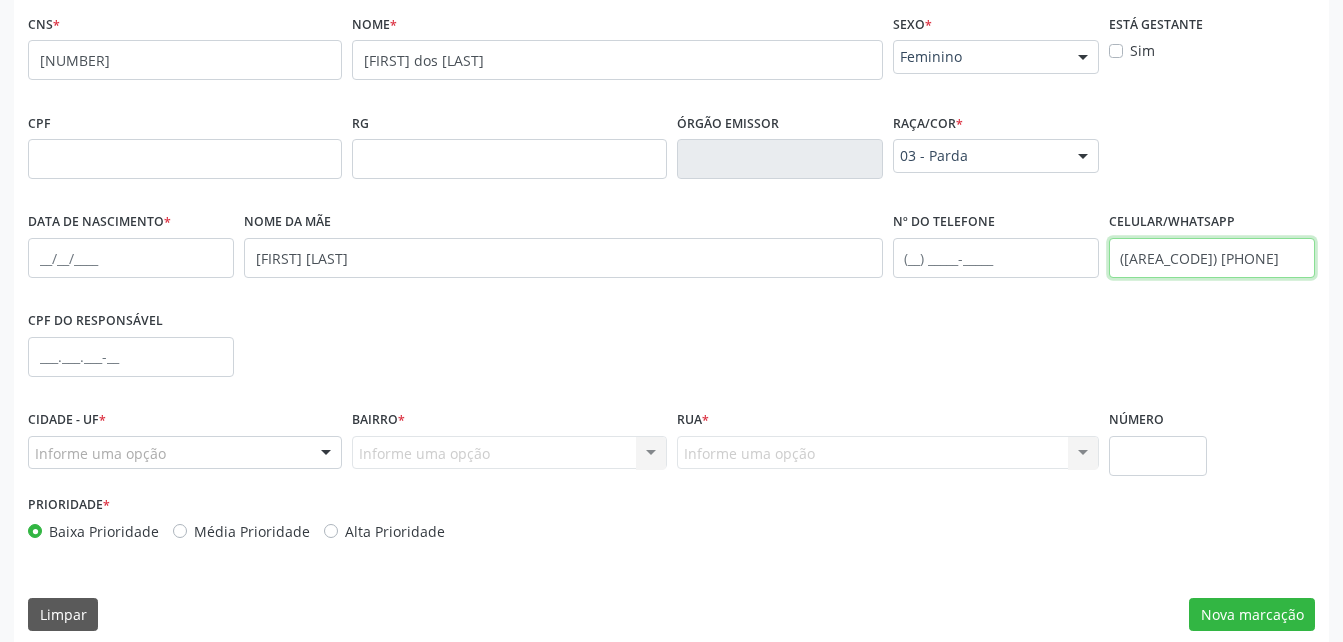 type on "([AREA_CODE]) [PHONE]" 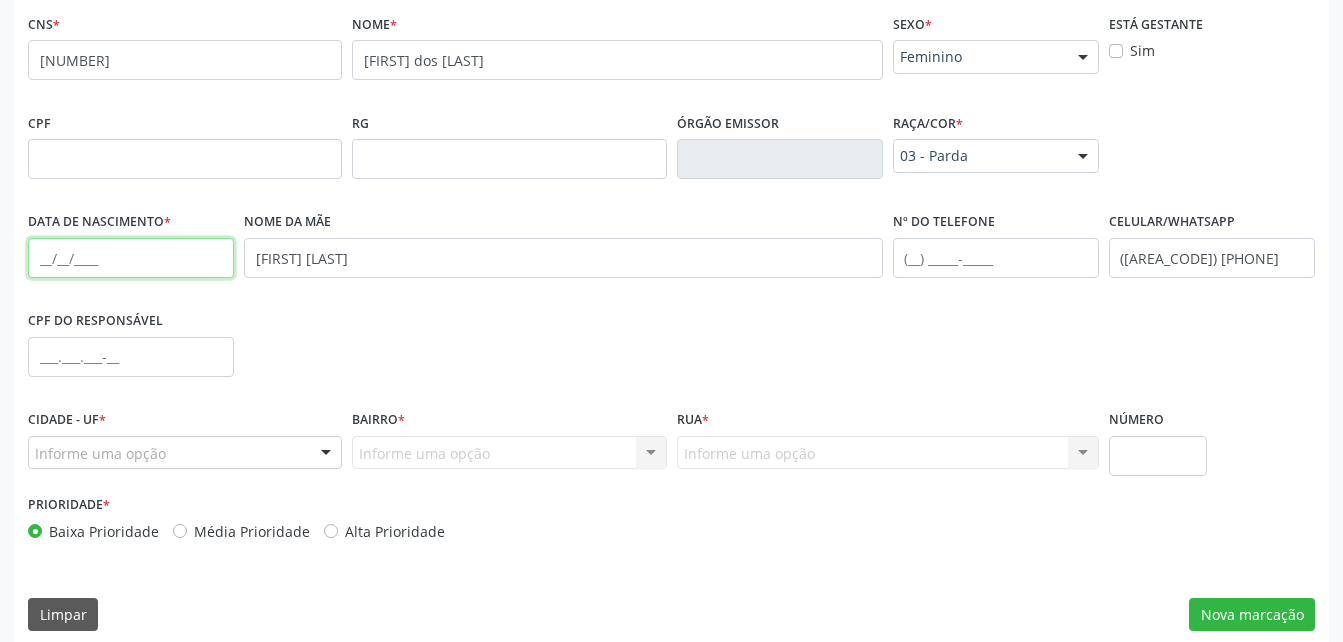 click at bounding box center (131, 258) 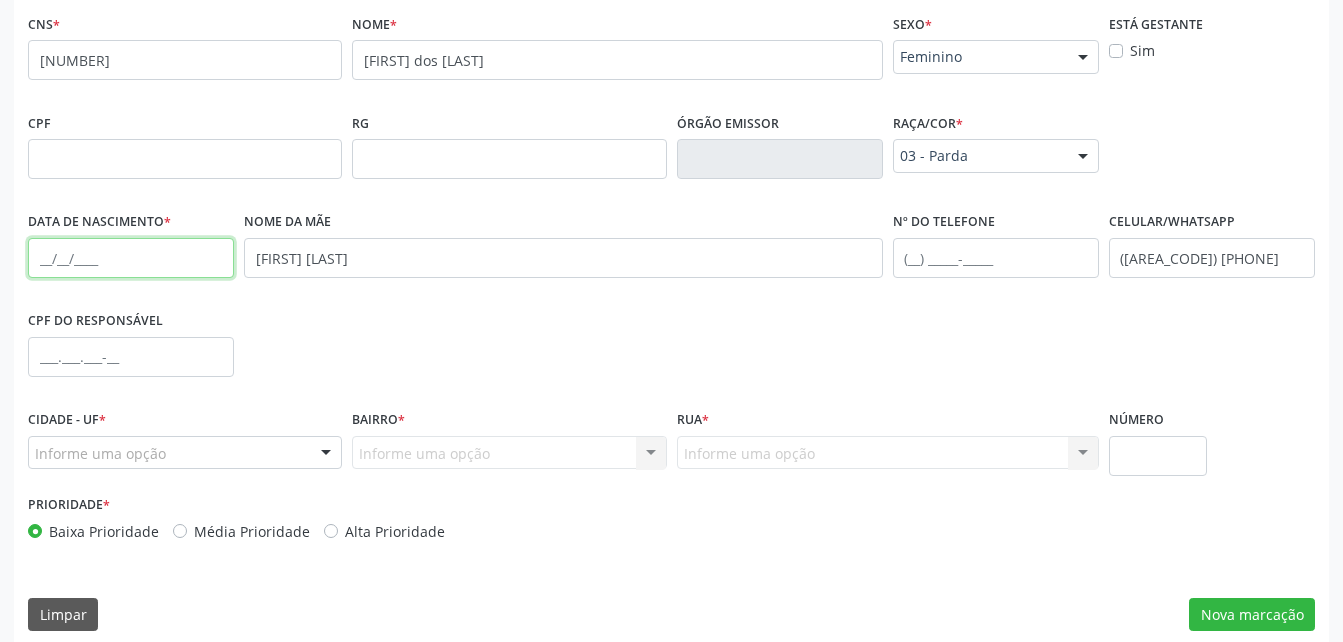 click at bounding box center (131, 258) 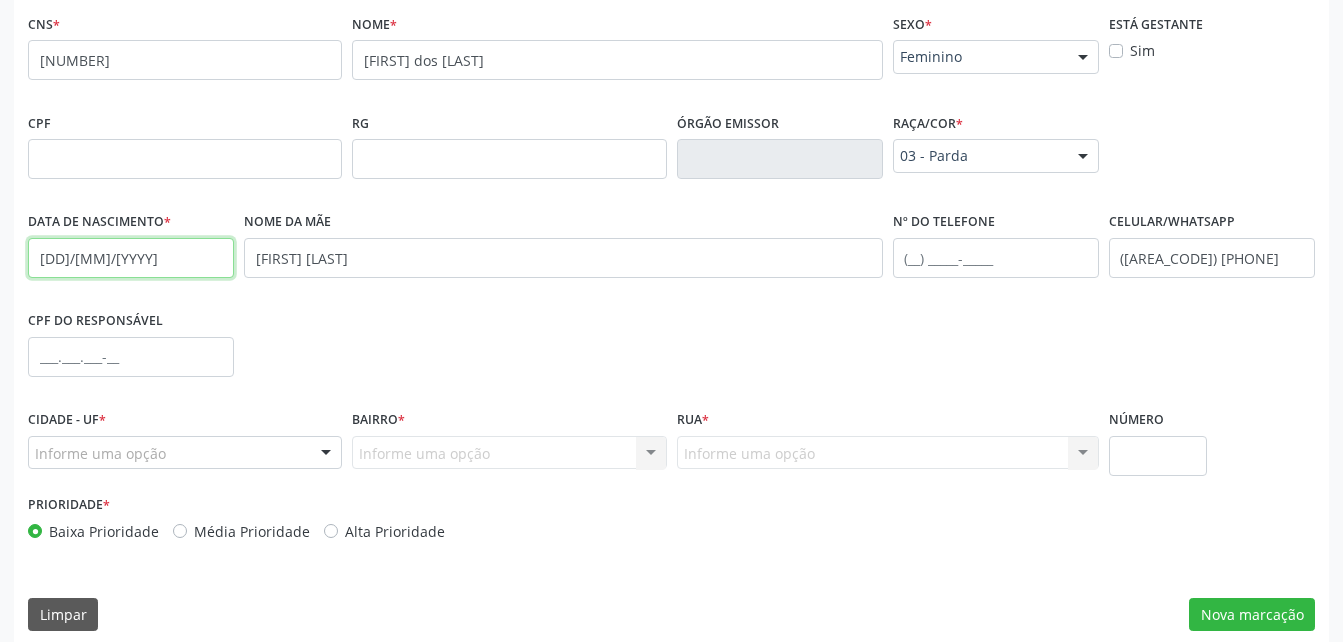 scroll, scrollTop: 470, scrollLeft: 0, axis: vertical 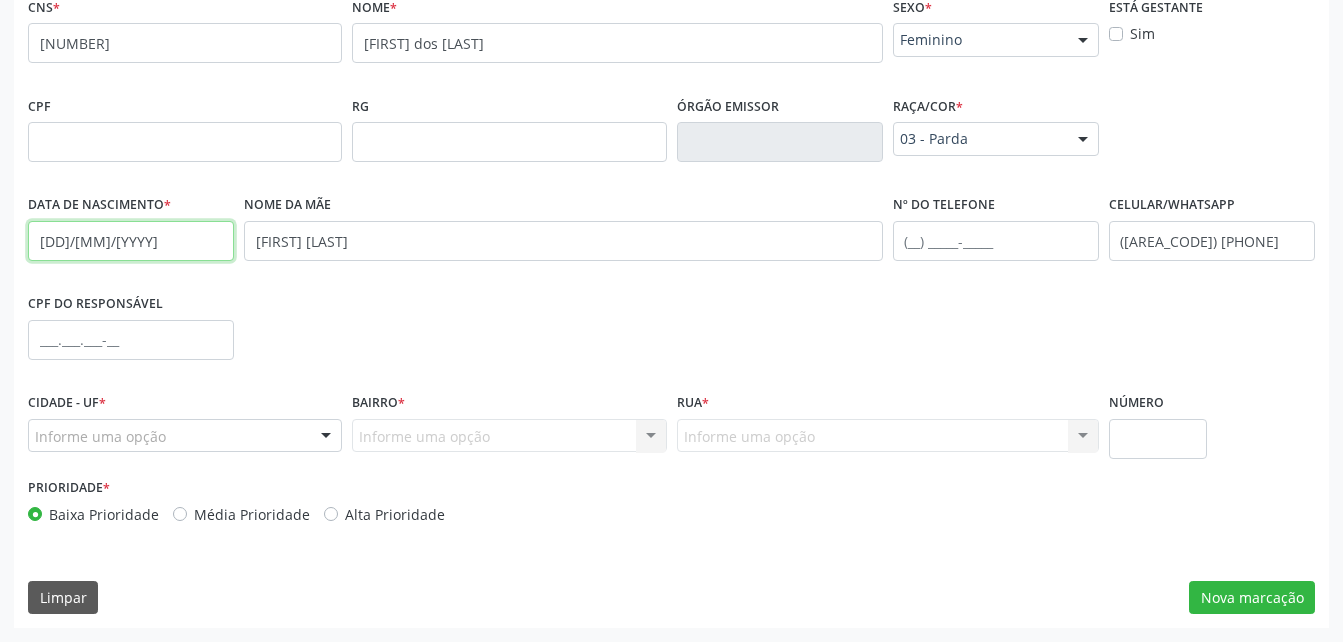 type on "[DD]/[MM]/[YYYY]" 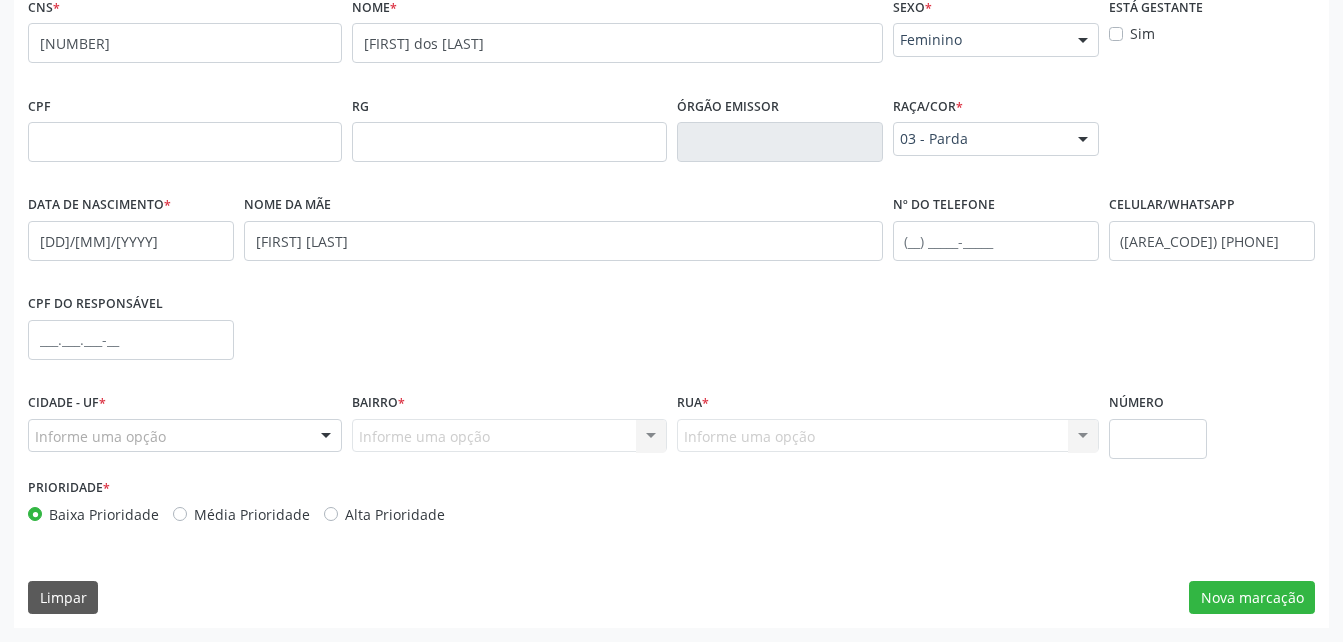click on "Informe uma opção" at bounding box center [185, 436] 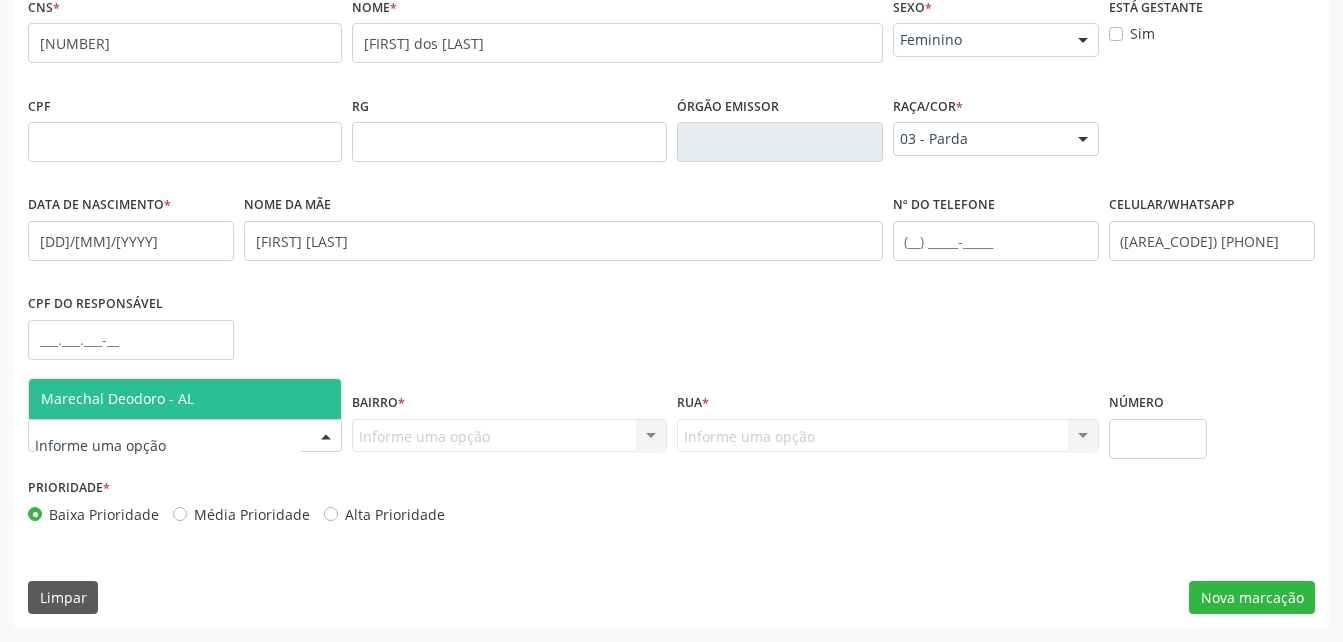 drag, startPoint x: 187, startPoint y: 405, endPoint x: 295, endPoint y: 392, distance: 108.779594 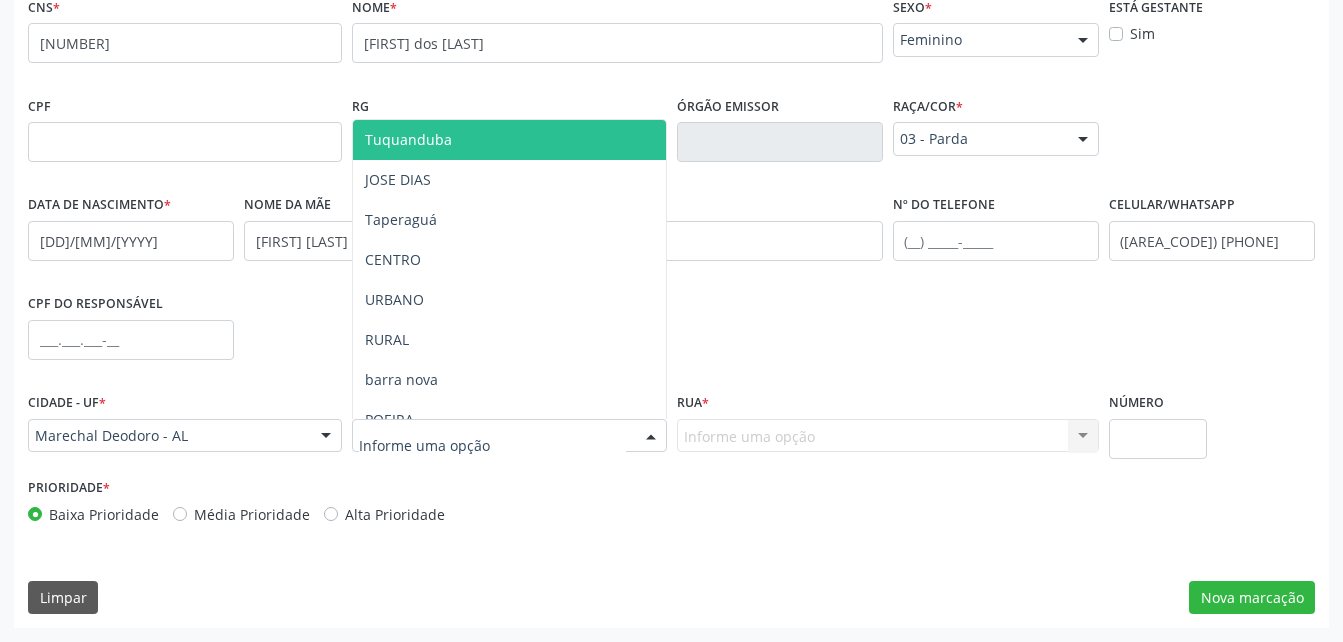 click at bounding box center (509, 436) 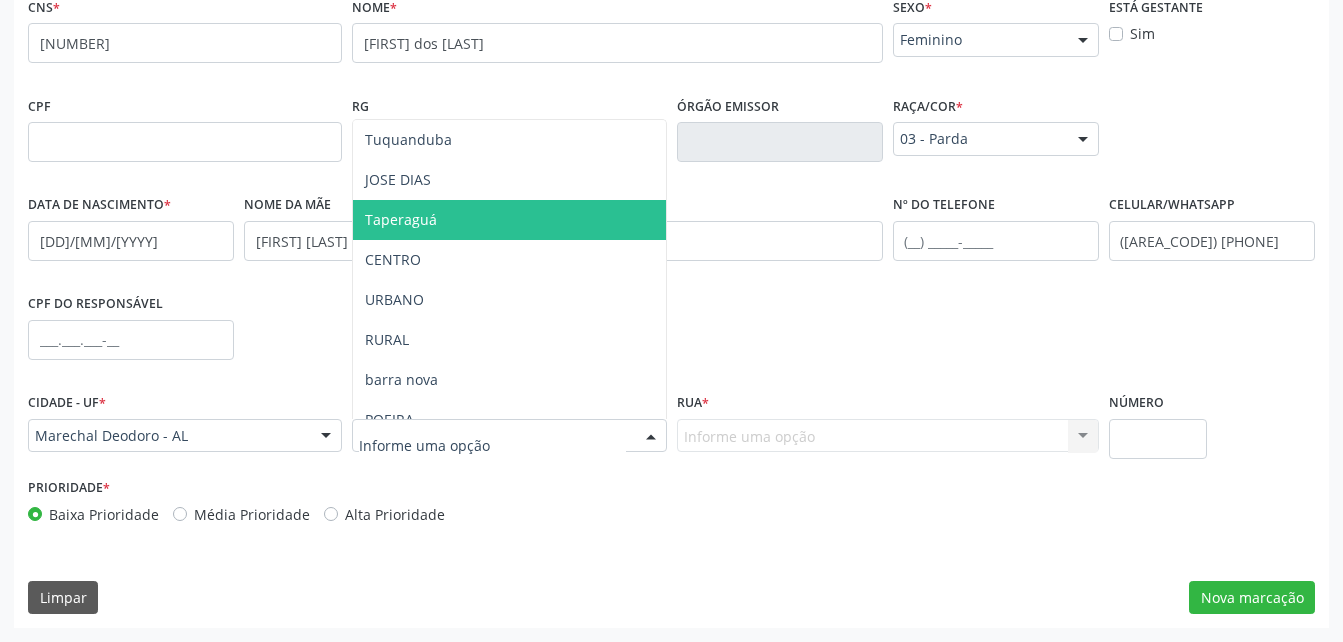 click on "Taperaguá" at bounding box center [401, 219] 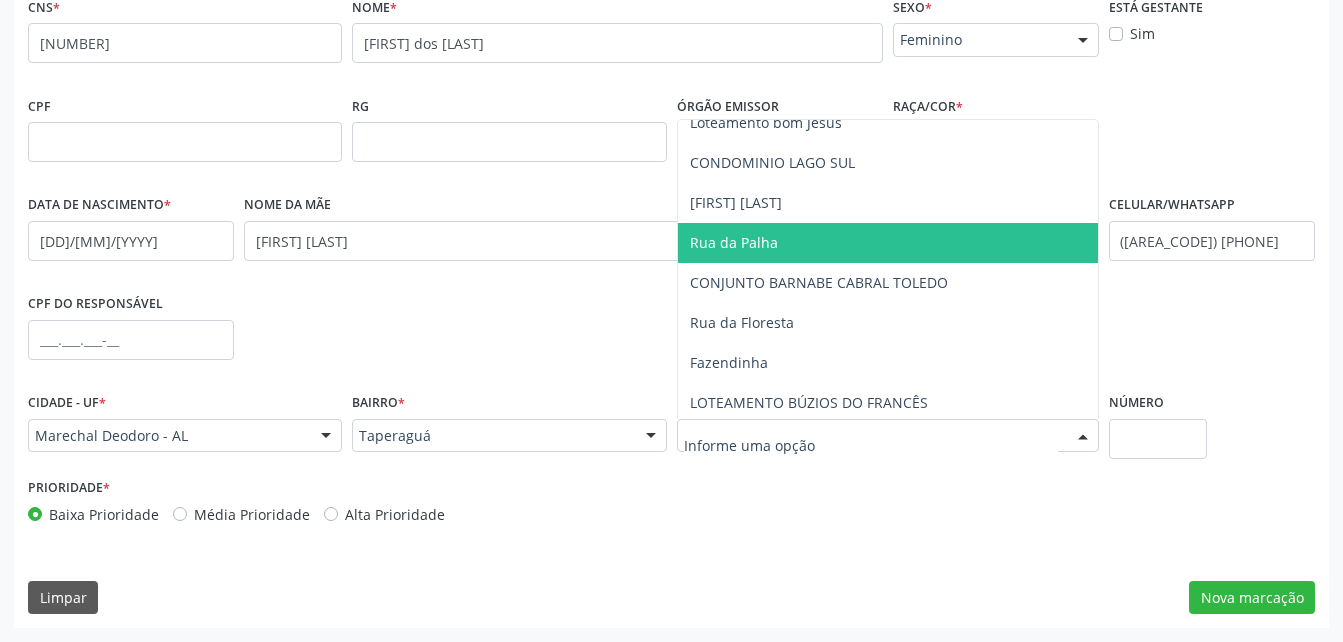 scroll, scrollTop: 200, scrollLeft: 0, axis: vertical 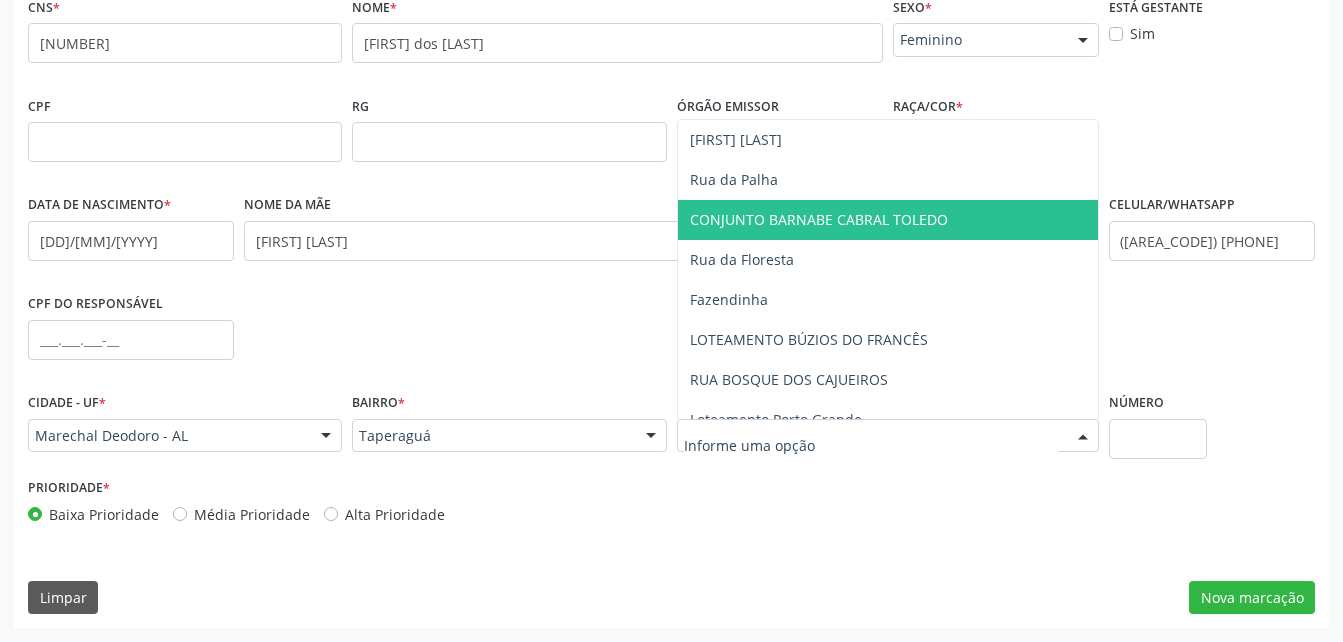 drag, startPoint x: 755, startPoint y: 223, endPoint x: 836, endPoint y: 263, distance: 90.33826 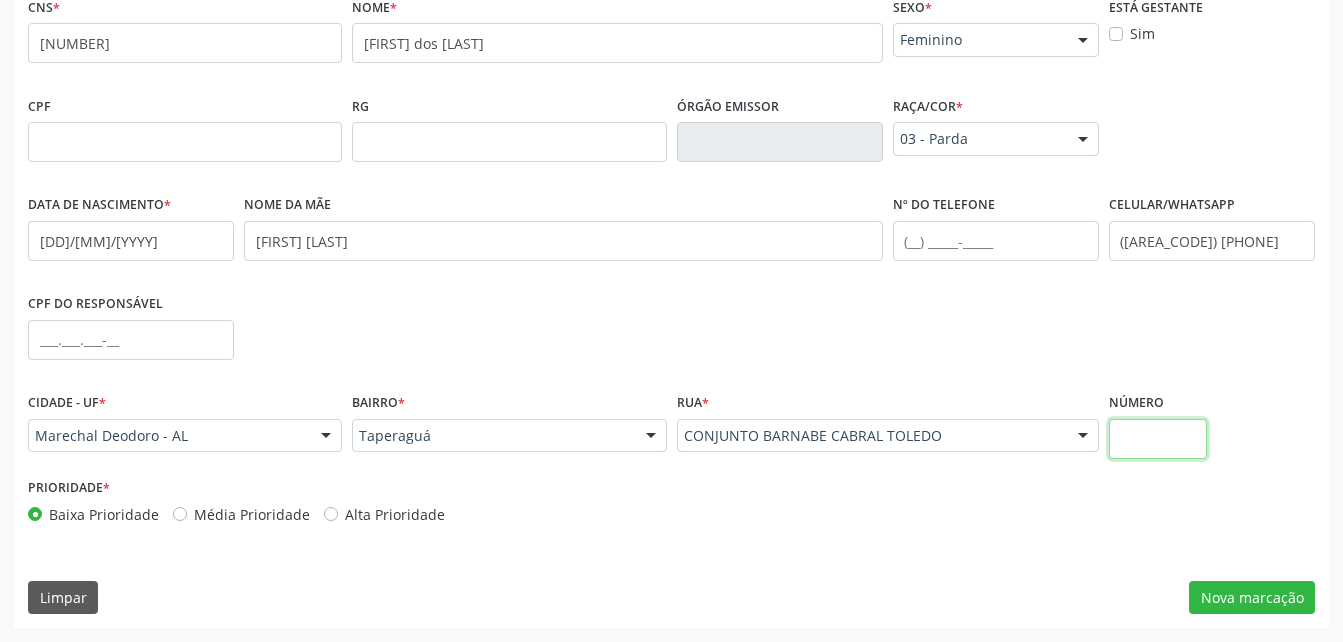 drag, startPoint x: 1170, startPoint y: 437, endPoint x: 1090, endPoint y: 432, distance: 80.1561 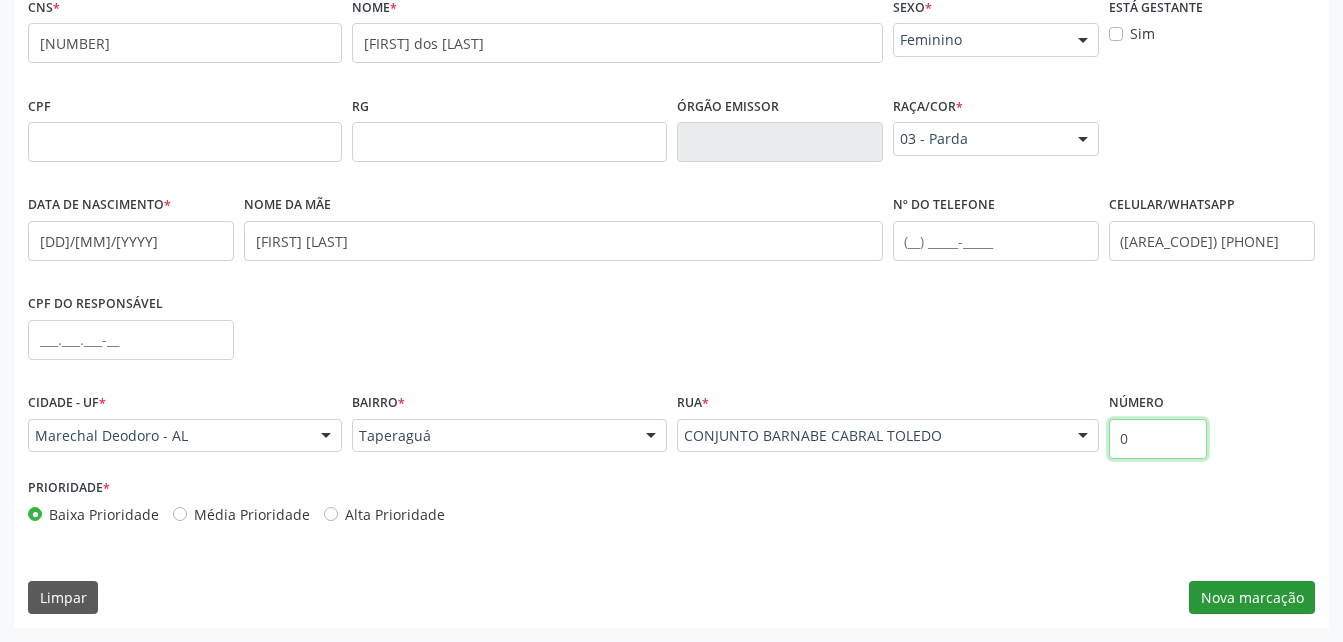 type on "0" 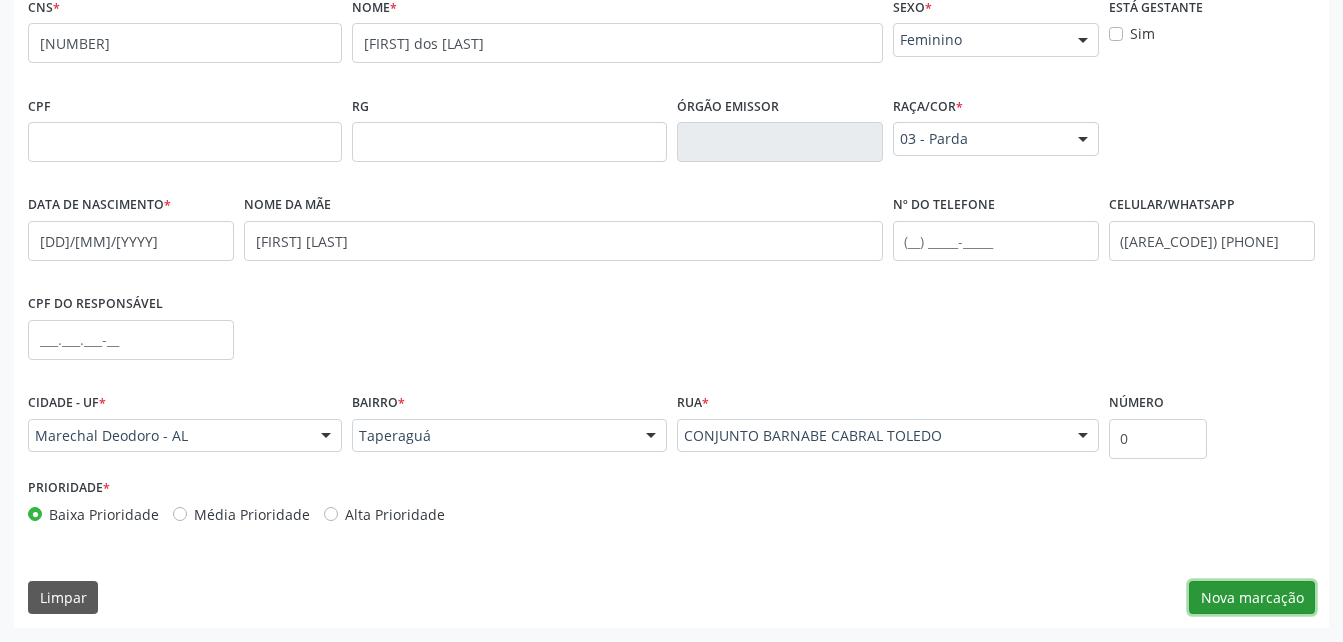 click on "Nova marcação" at bounding box center (1252, 598) 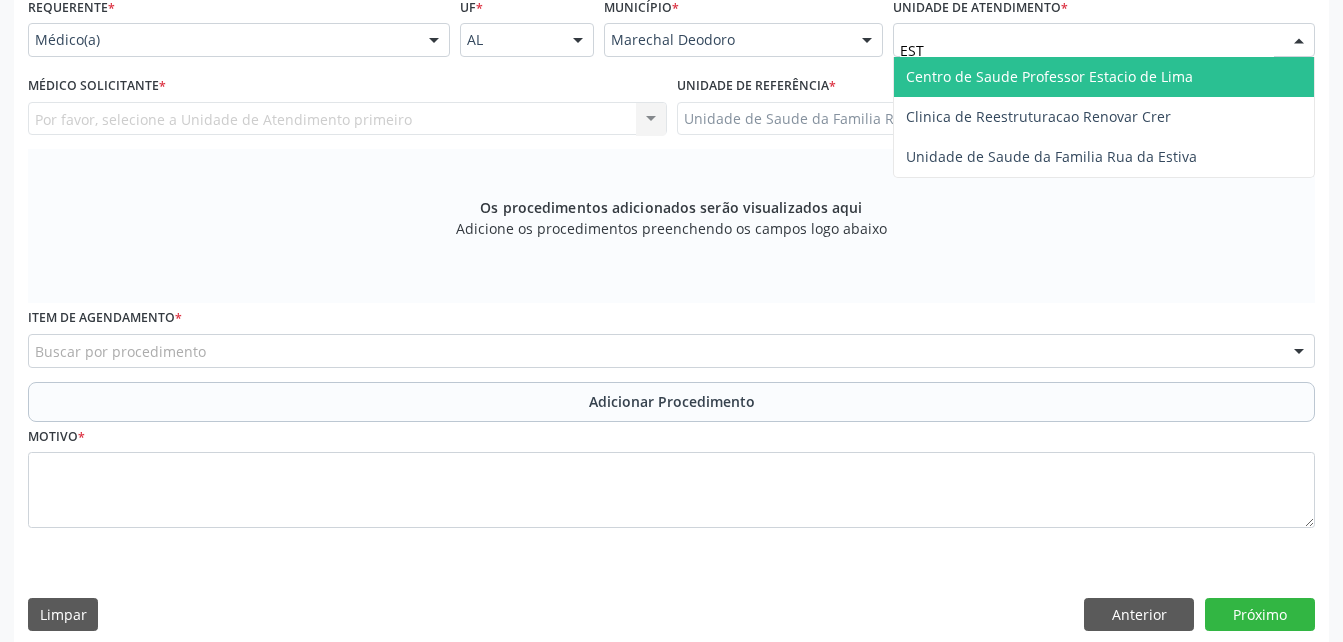type on "ESTI" 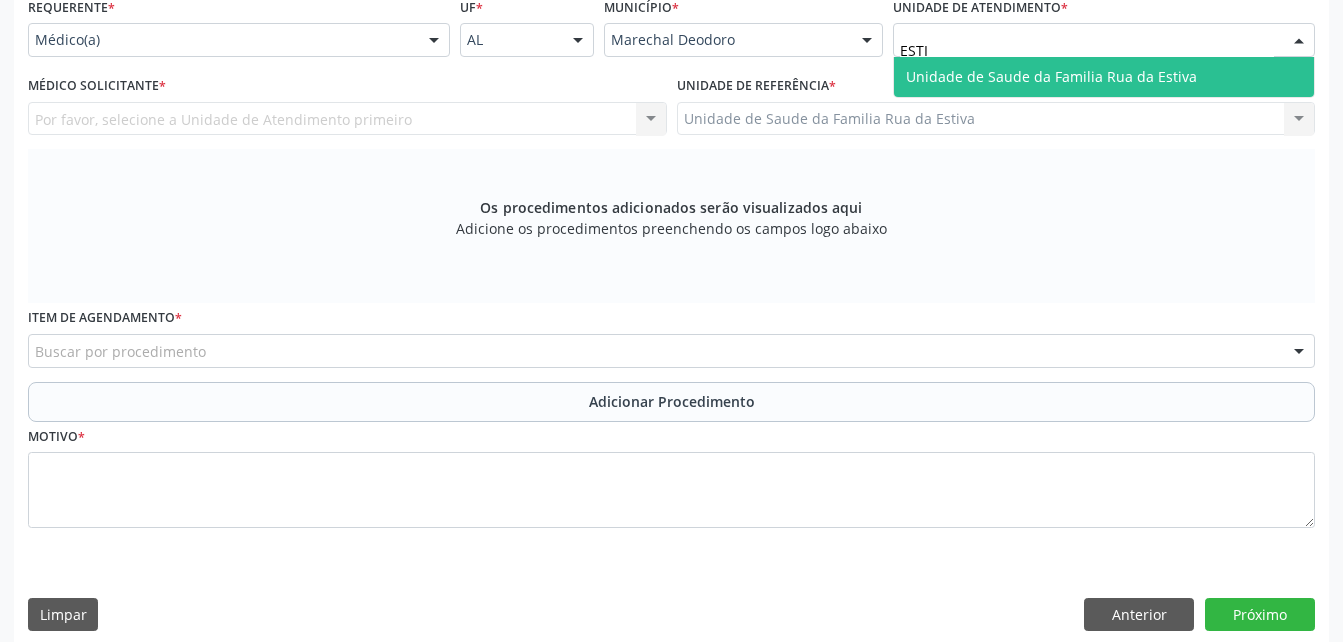 click on "Unidade de Saude da Familia Rua da Estiva" at bounding box center [1051, 76] 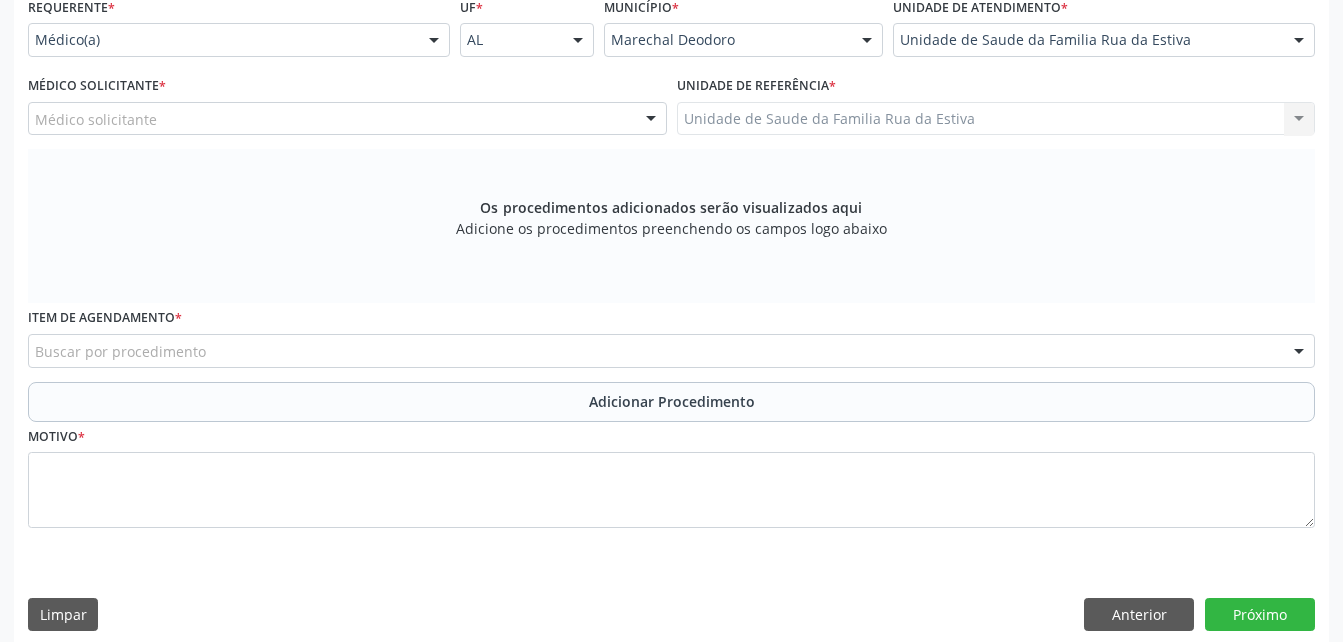 click on "Médico solicitante" at bounding box center [347, 119] 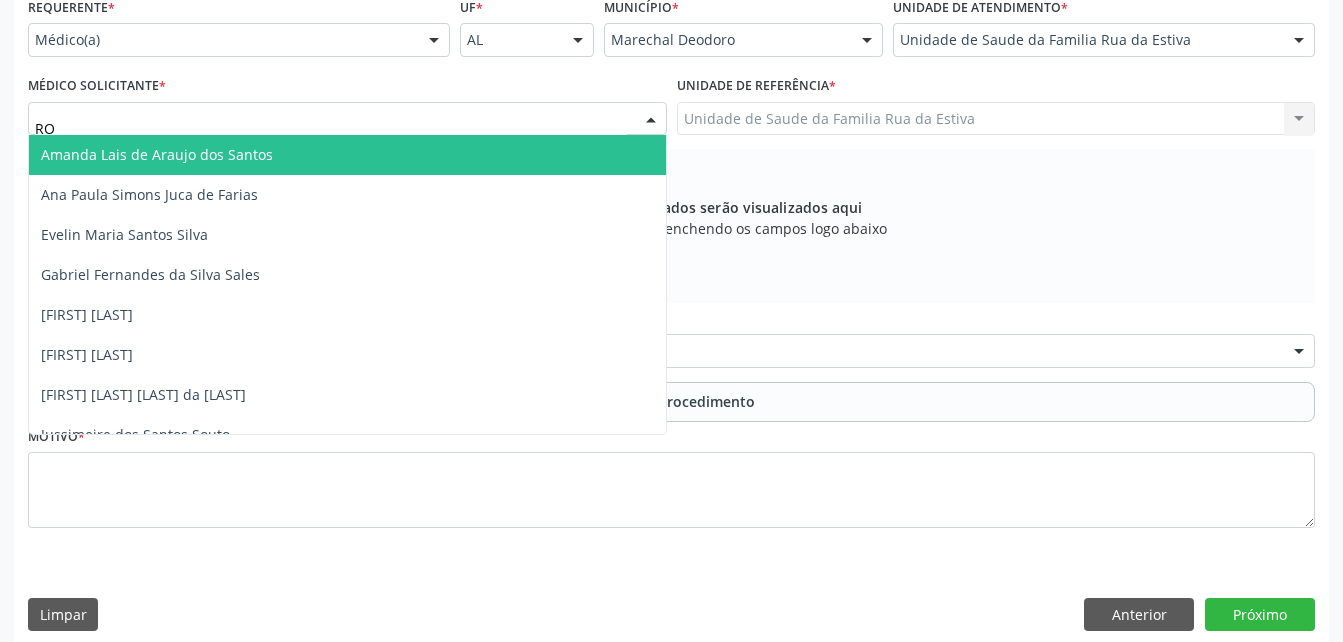 type on "ROD" 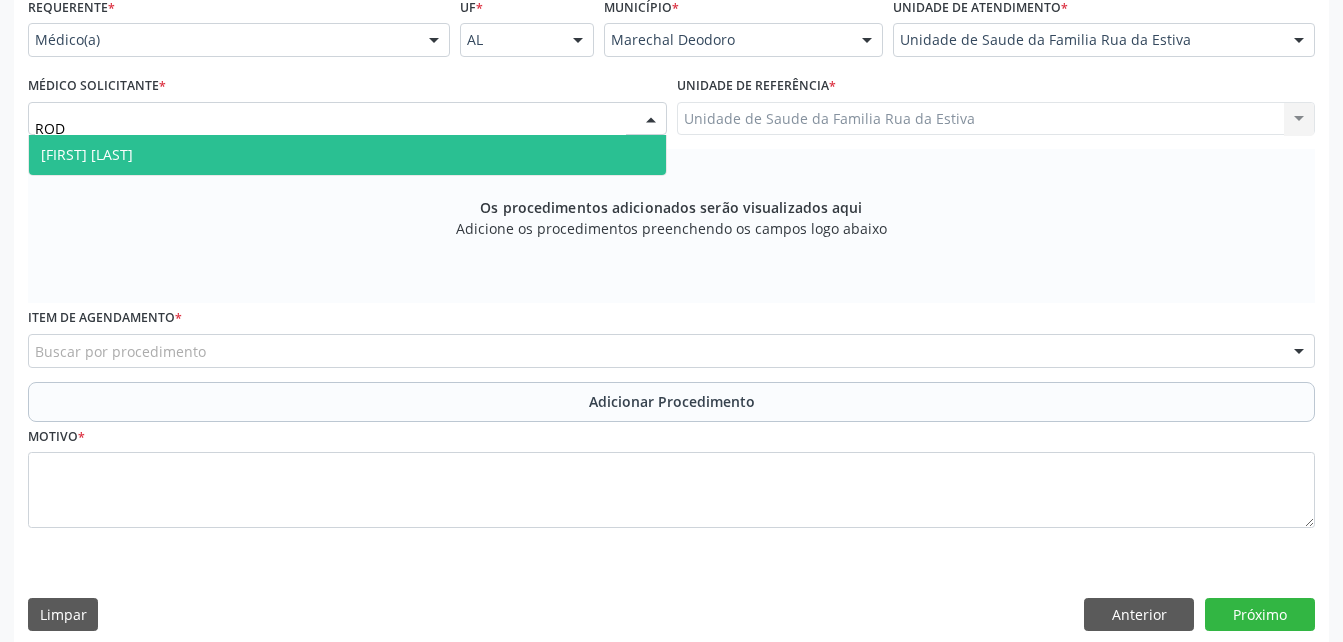 drag, startPoint x: 460, startPoint y: 159, endPoint x: 443, endPoint y: 164, distance: 17.720045 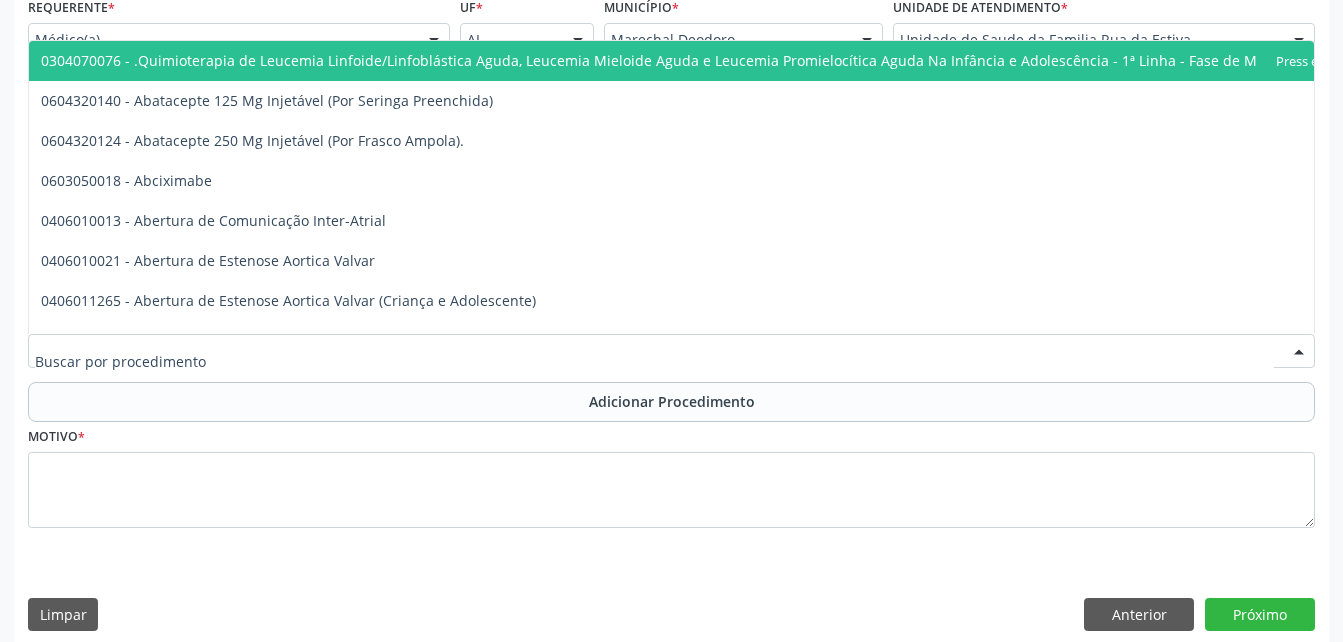 click at bounding box center (671, 351) 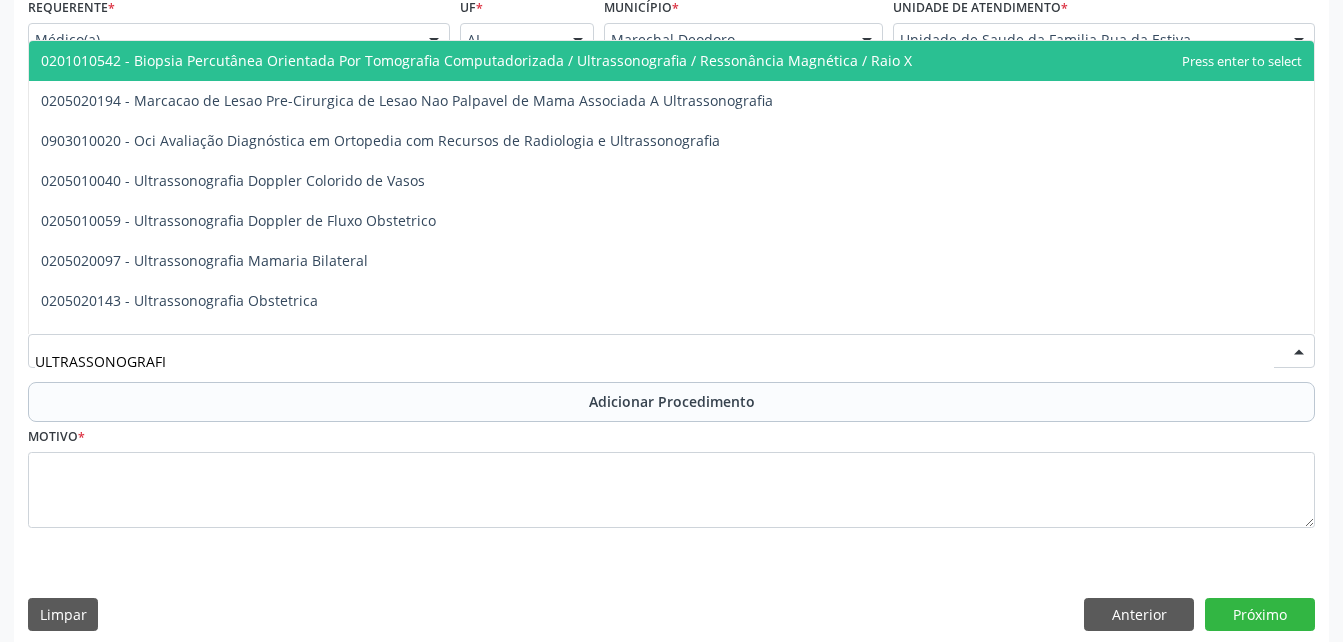 type on "ULTRASSONOGRAFIA" 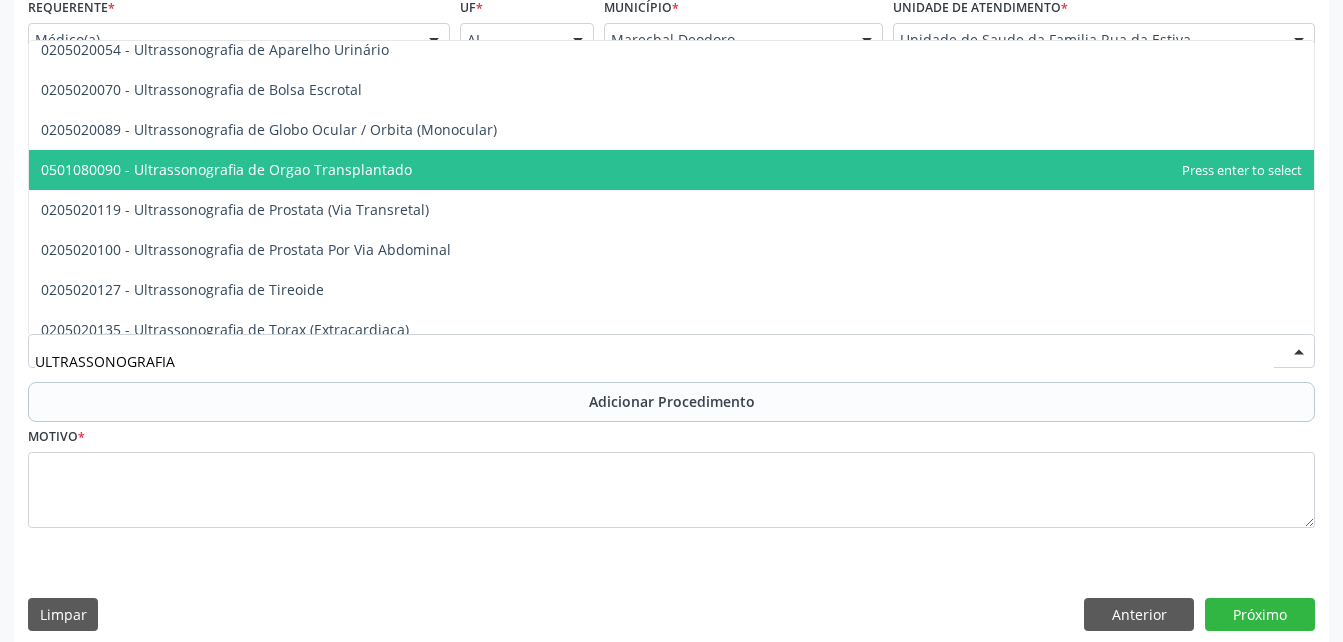 scroll, scrollTop: 547, scrollLeft: 0, axis: vertical 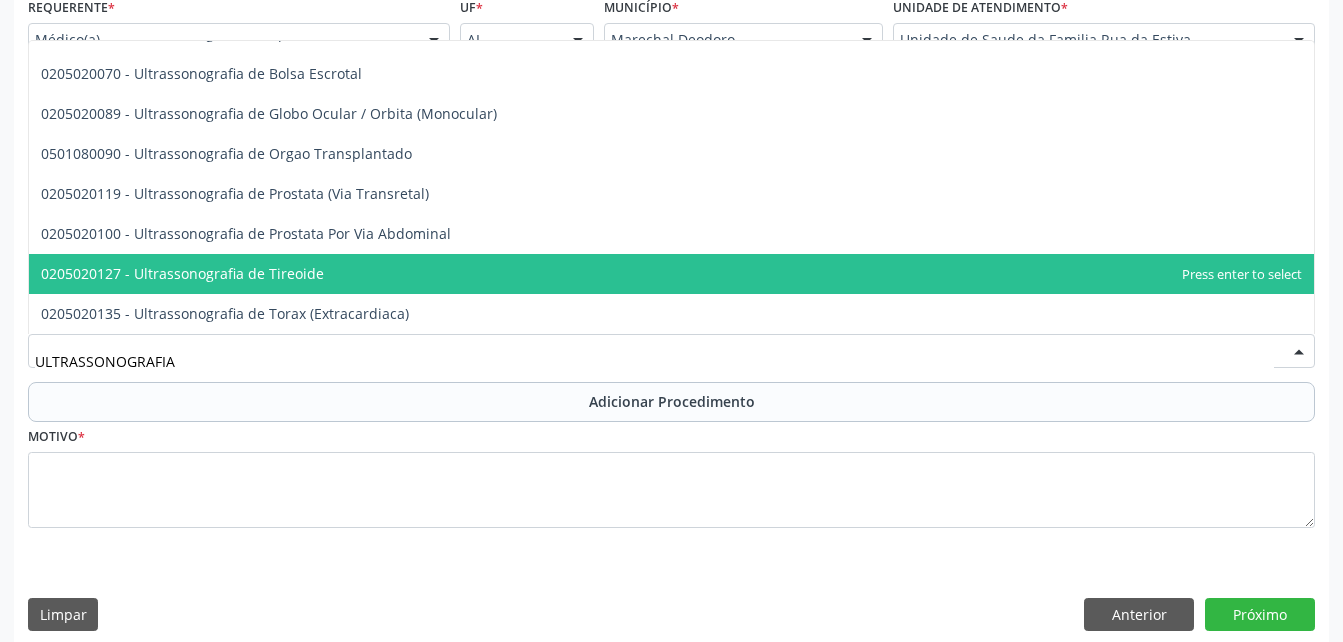 click on "0205020127 - Ultrassonografia de Tireoide" at bounding box center [671, 274] 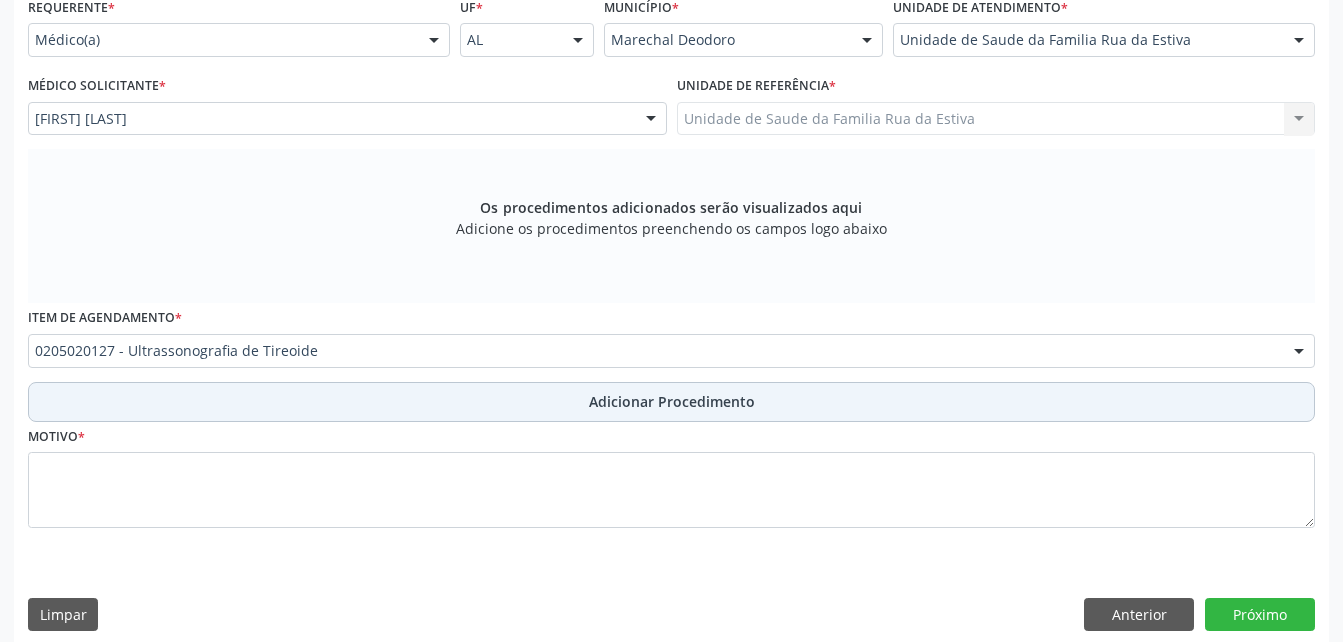 click on "Adicionar Procedimento" at bounding box center (672, 401) 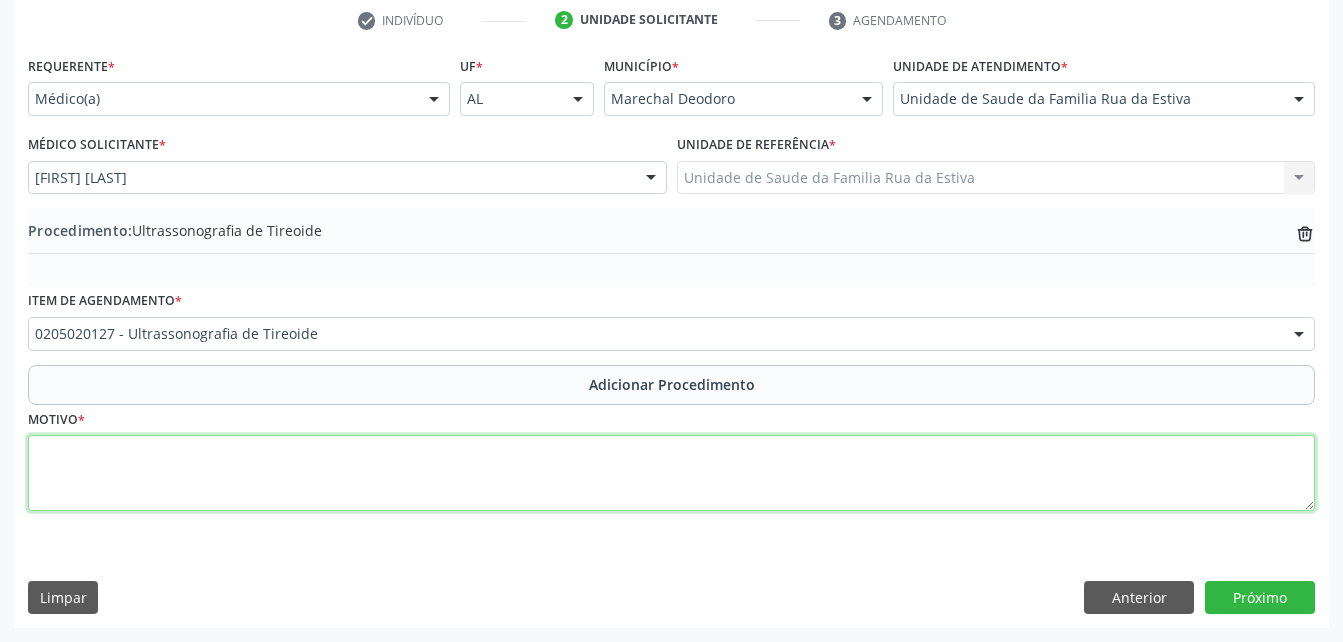 click at bounding box center [671, 473] 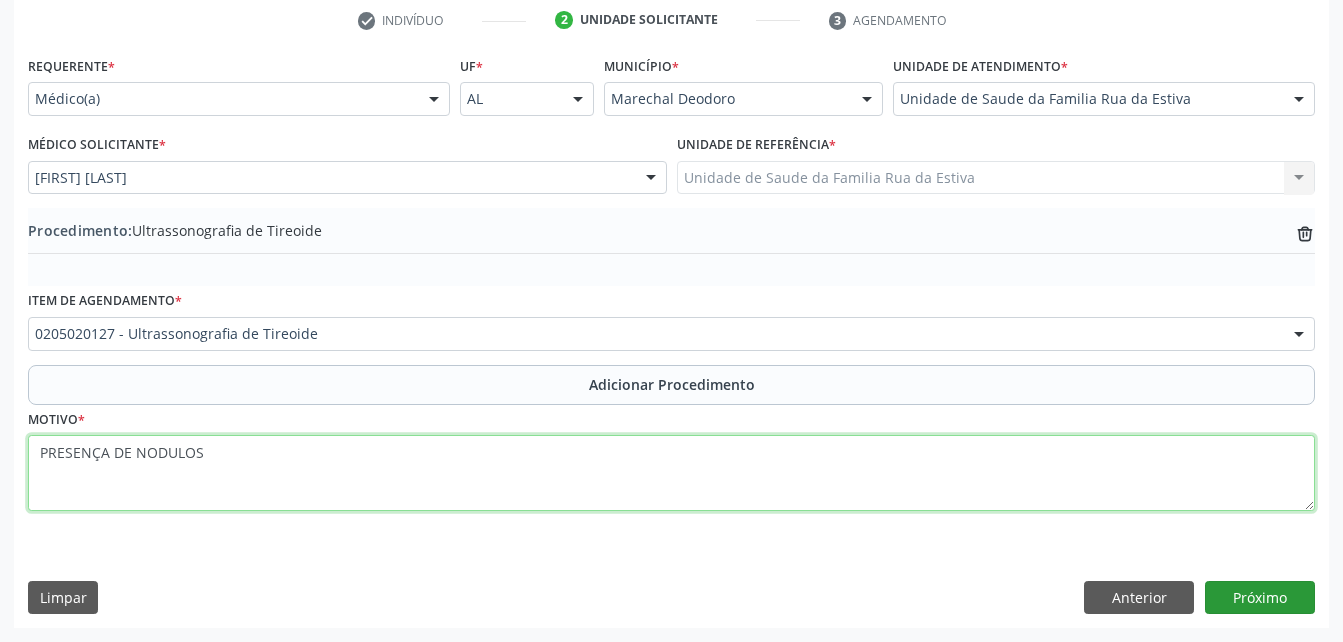 type on "PRESENÇA DE NODULOS" 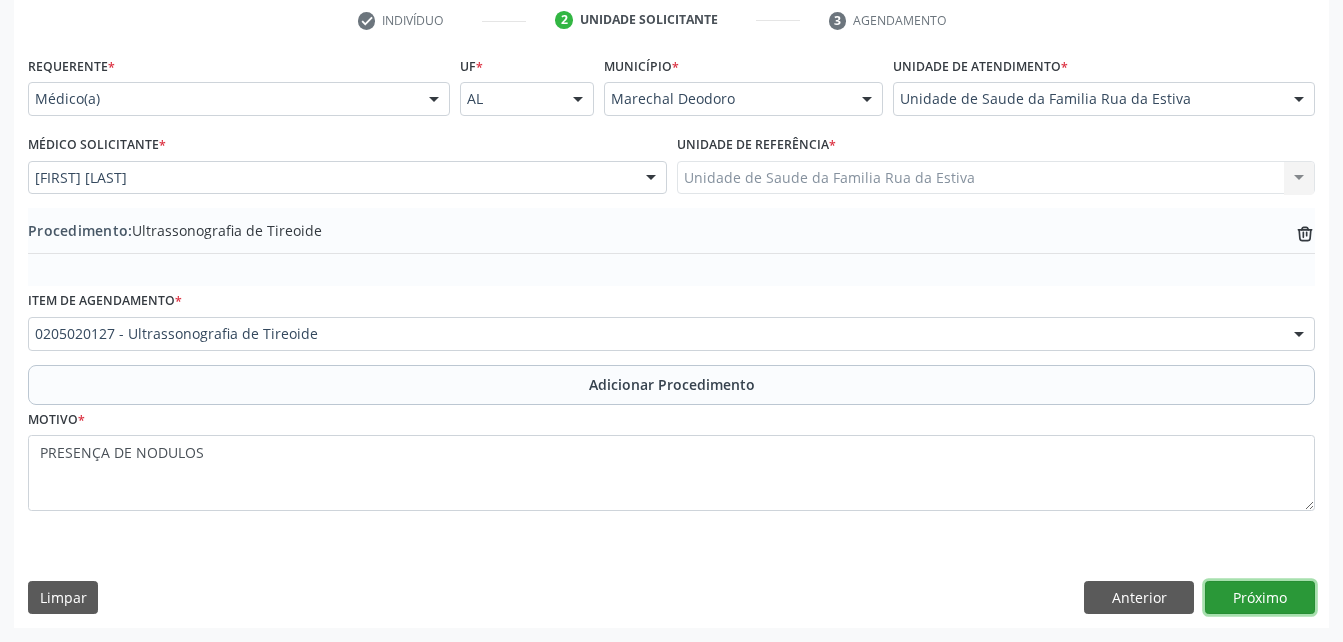click on "Próximo" at bounding box center (1260, 598) 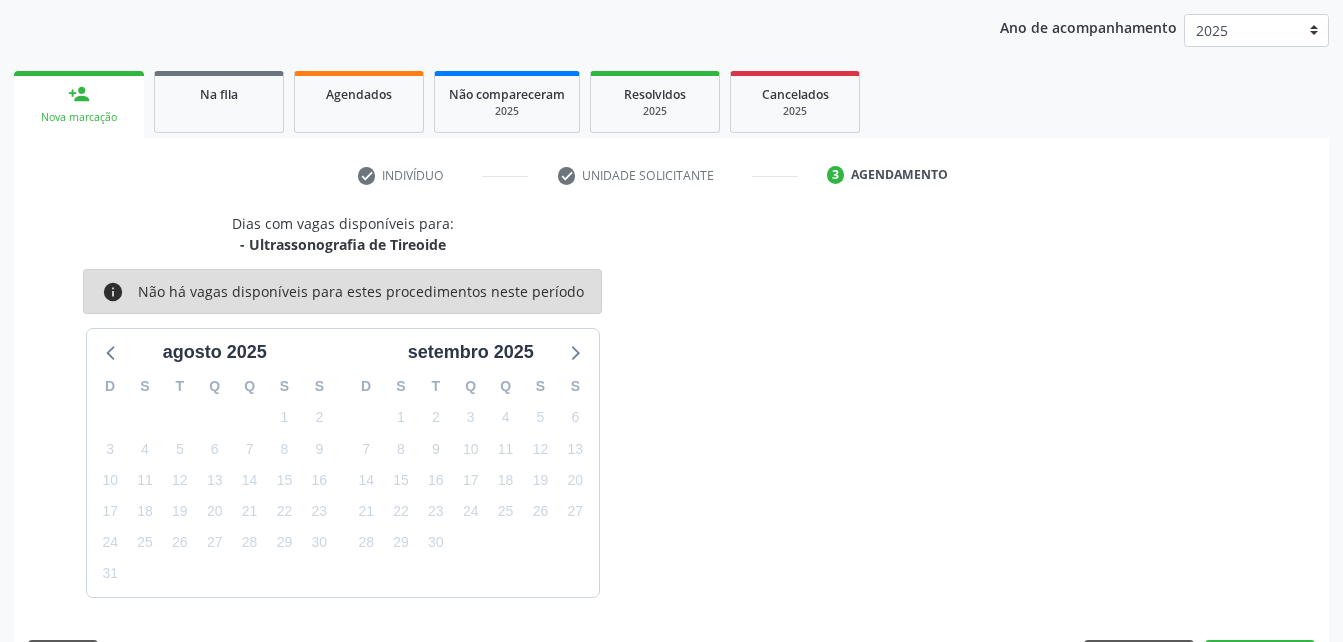 scroll, scrollTop: 315, scrollLeft: 0, axis: vertical 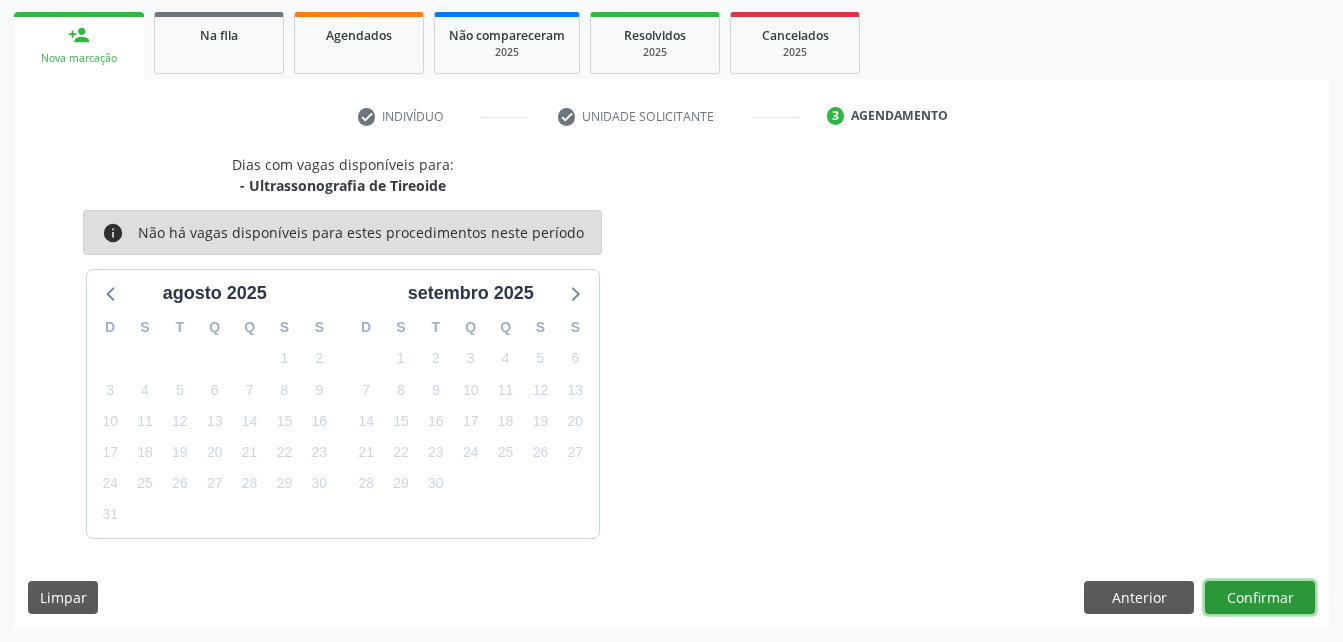click on "Confirmar" at bounding box center (1260, 598) 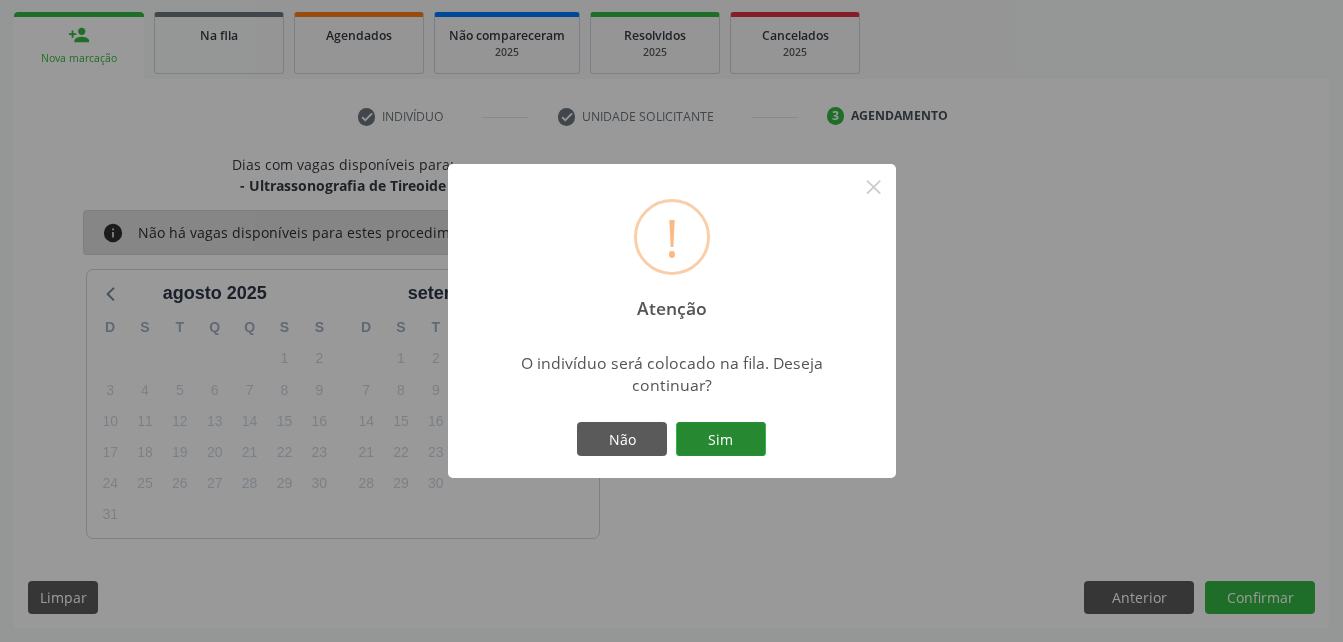 click on "Sim" at bounding box center (721, 439) 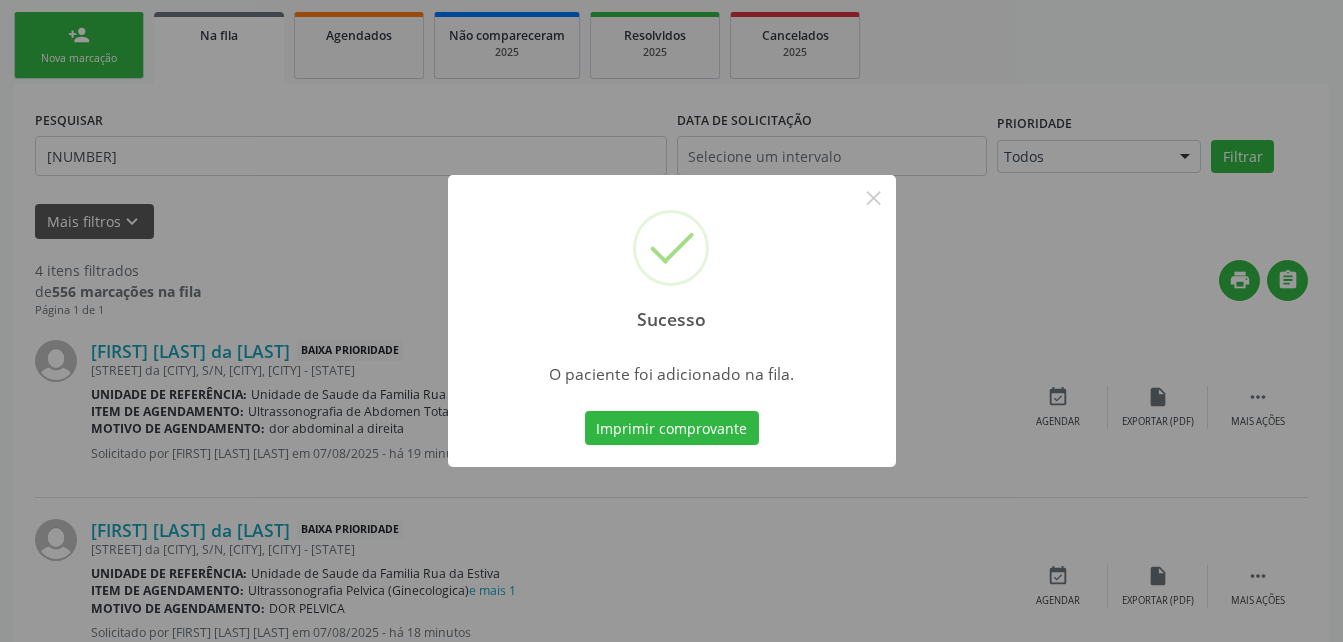 scroll, scrollTop: 53, scrollLeft: 0, axis: vertical 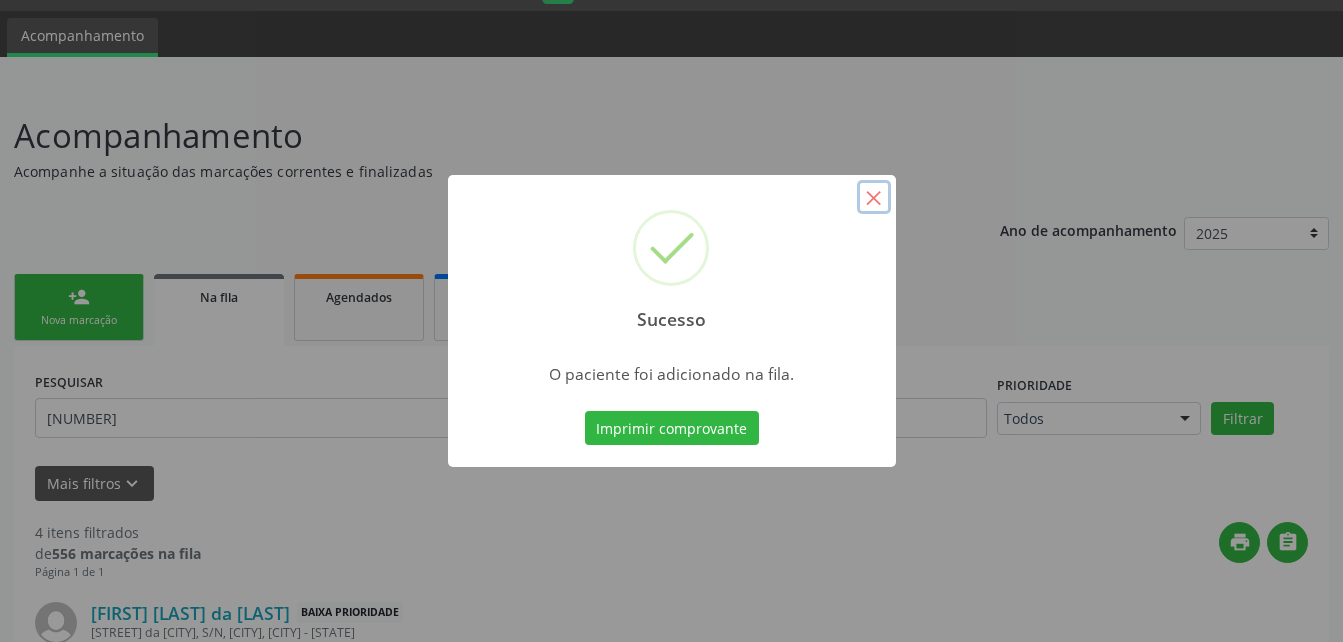 click on "×" at bounding box center (874, 197) 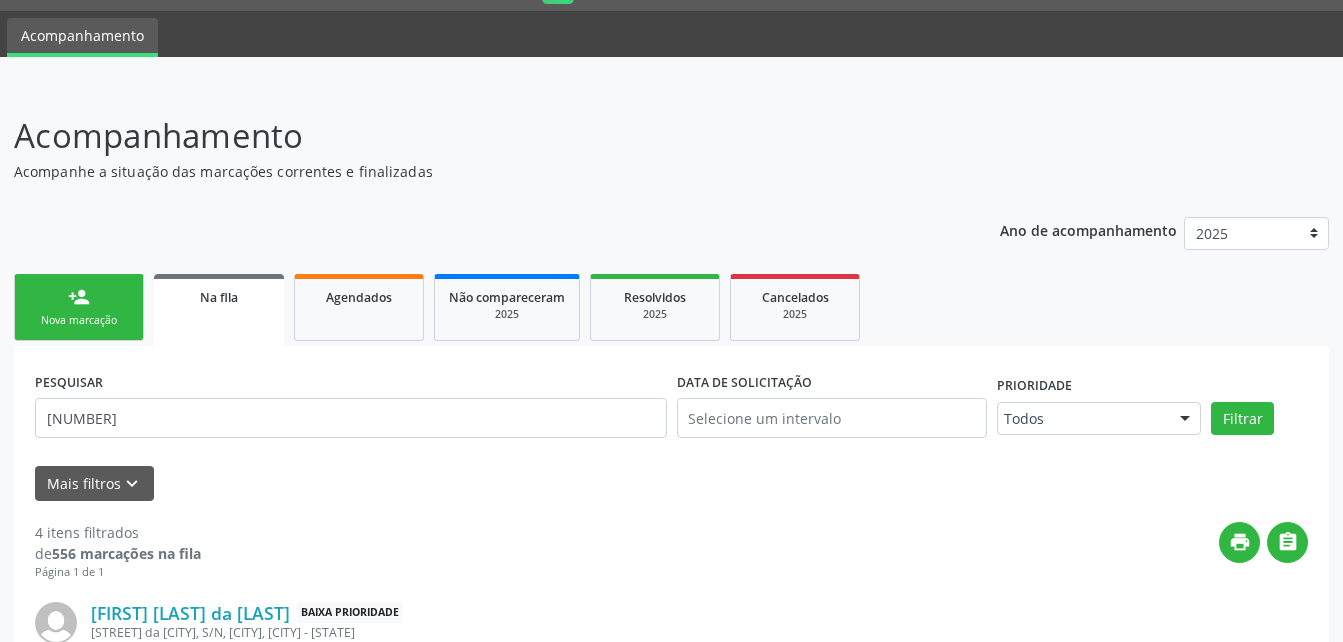 drag, startPoint x: 116, startPoint y: 313, endPoint x: 162, endPoint y: 7, distance: 309.4382 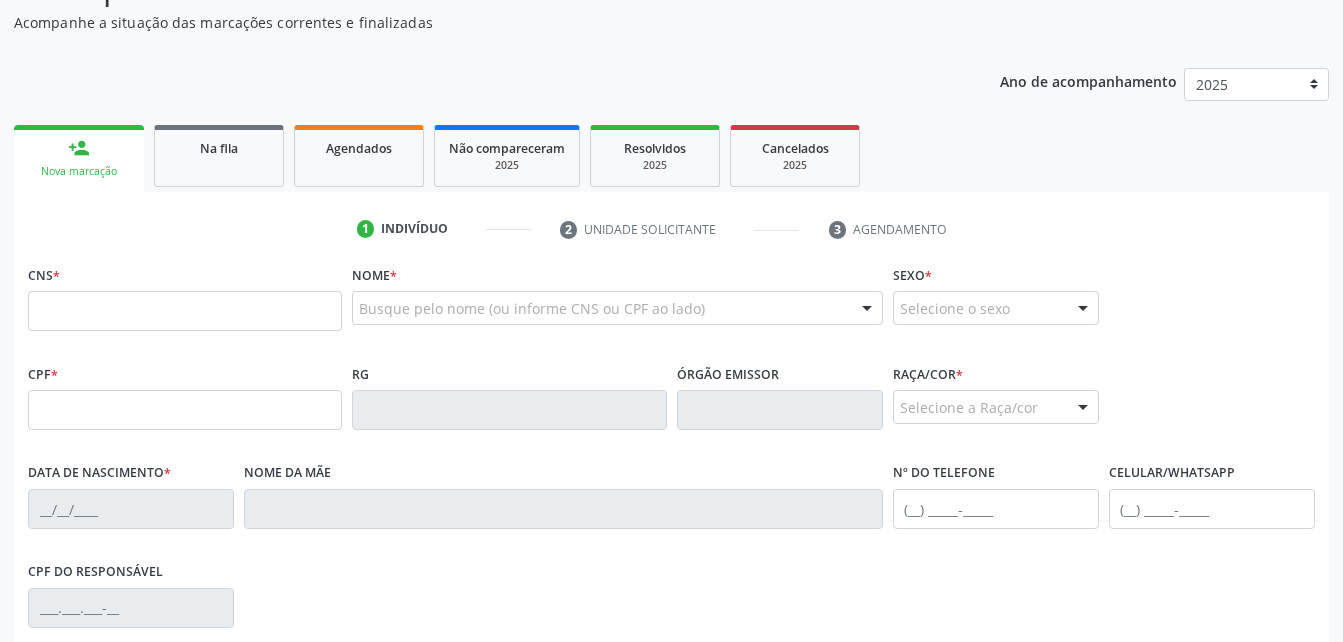 scroll, scrollTop: 253, scrollLeft: 0, axis: vertical 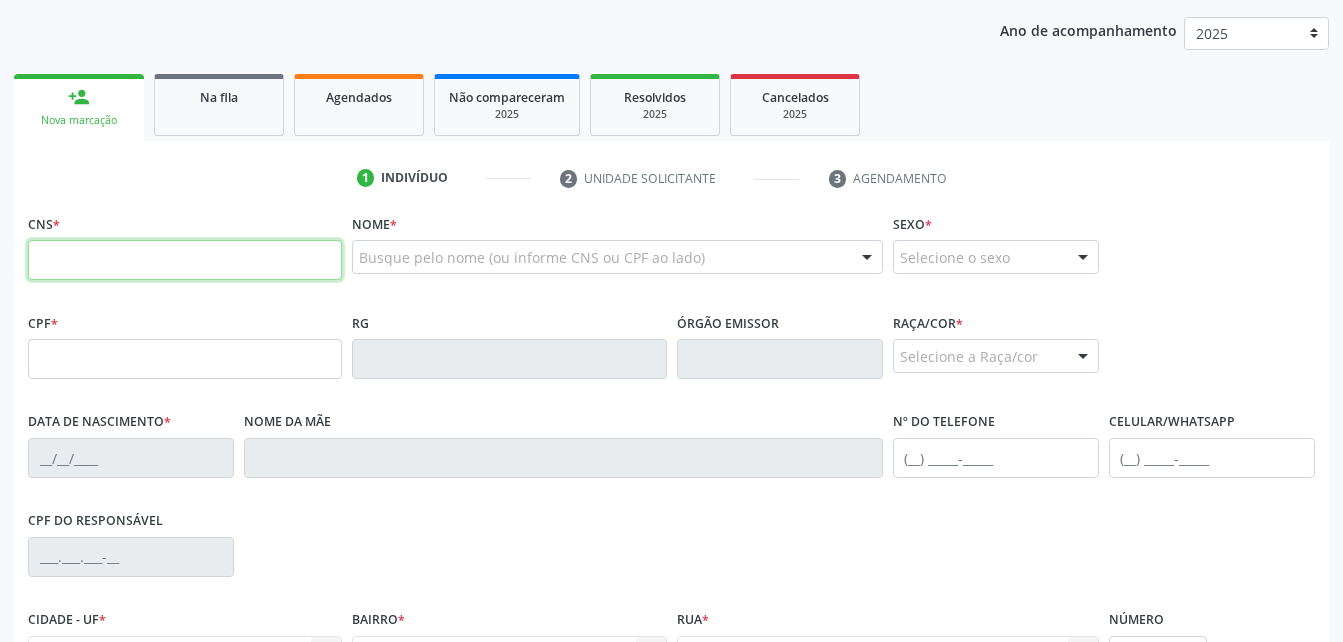click at bounding box center (185, 260) 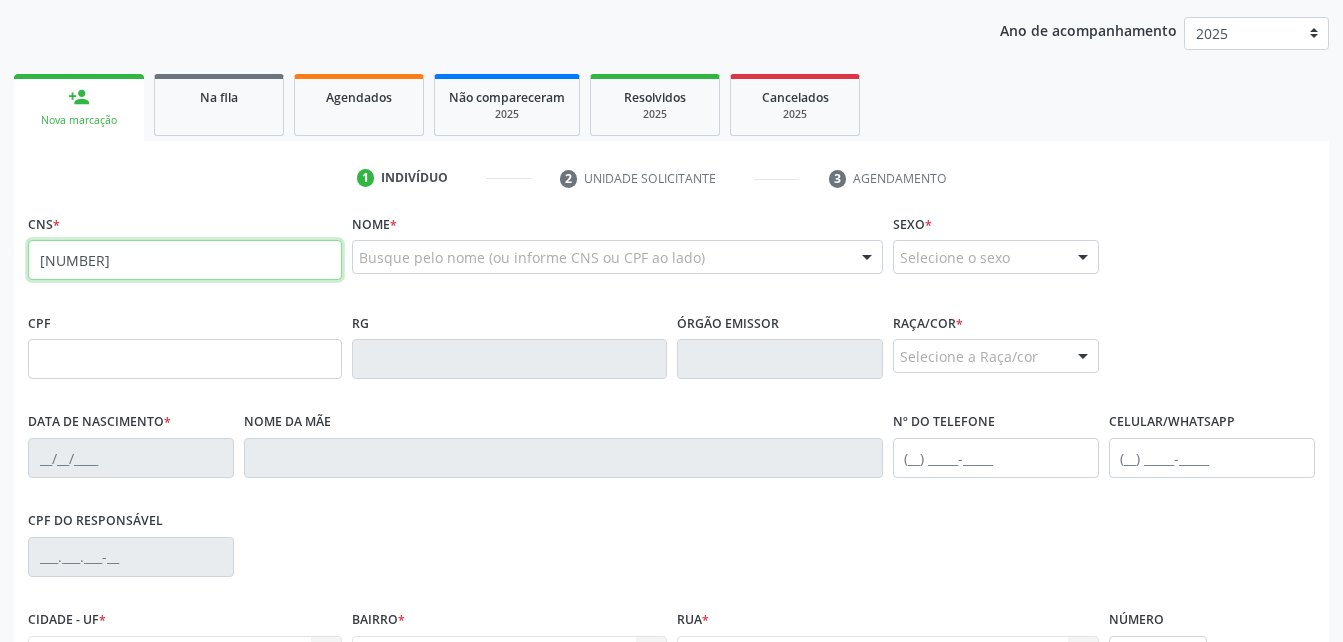 type on "[NUMBER]" 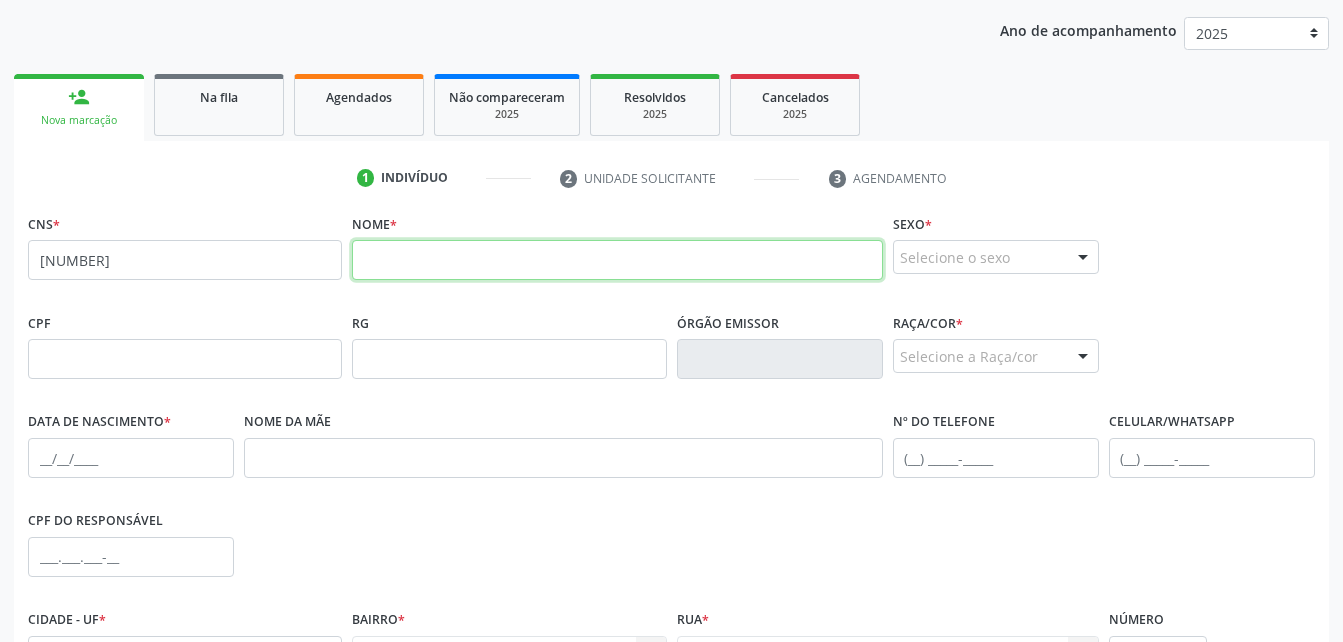 click at bounding box center [617, 260] 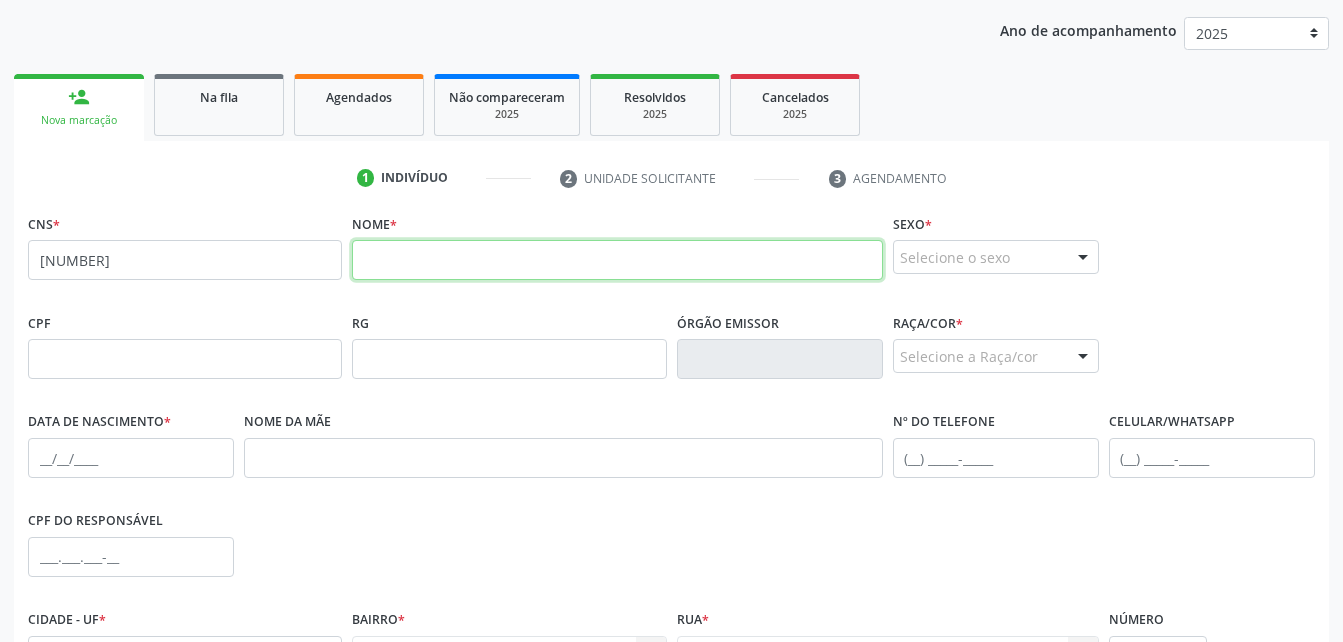 click at bounding box center [617, 260] 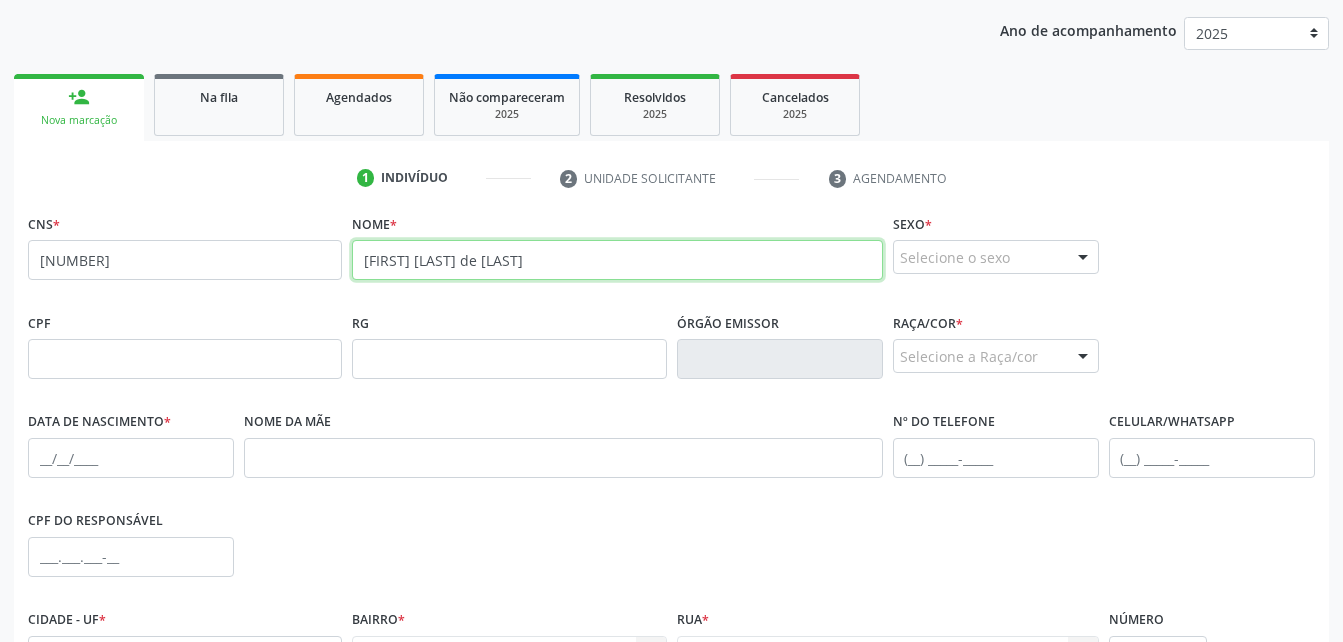type on "[FIRST] [LAST] de [LAST]" 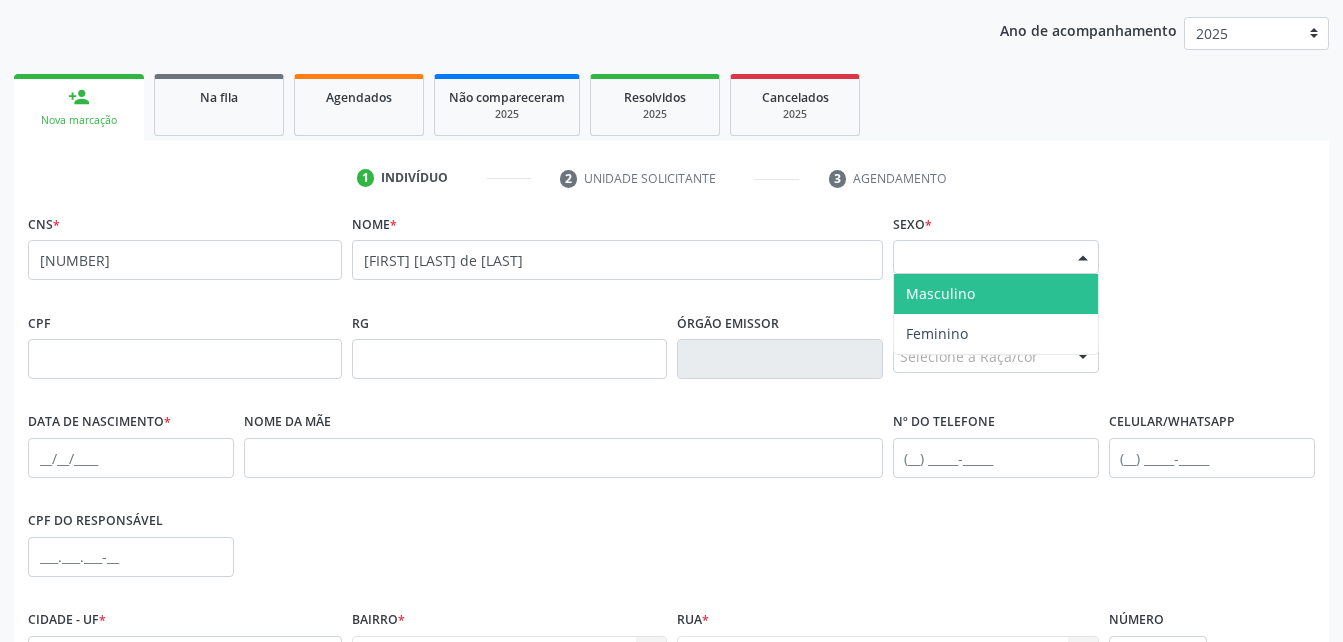 drag, startPoint x: 971, startPoint y: 243, endPoint x: 983, endPoint y: 267, distance: 26.832815 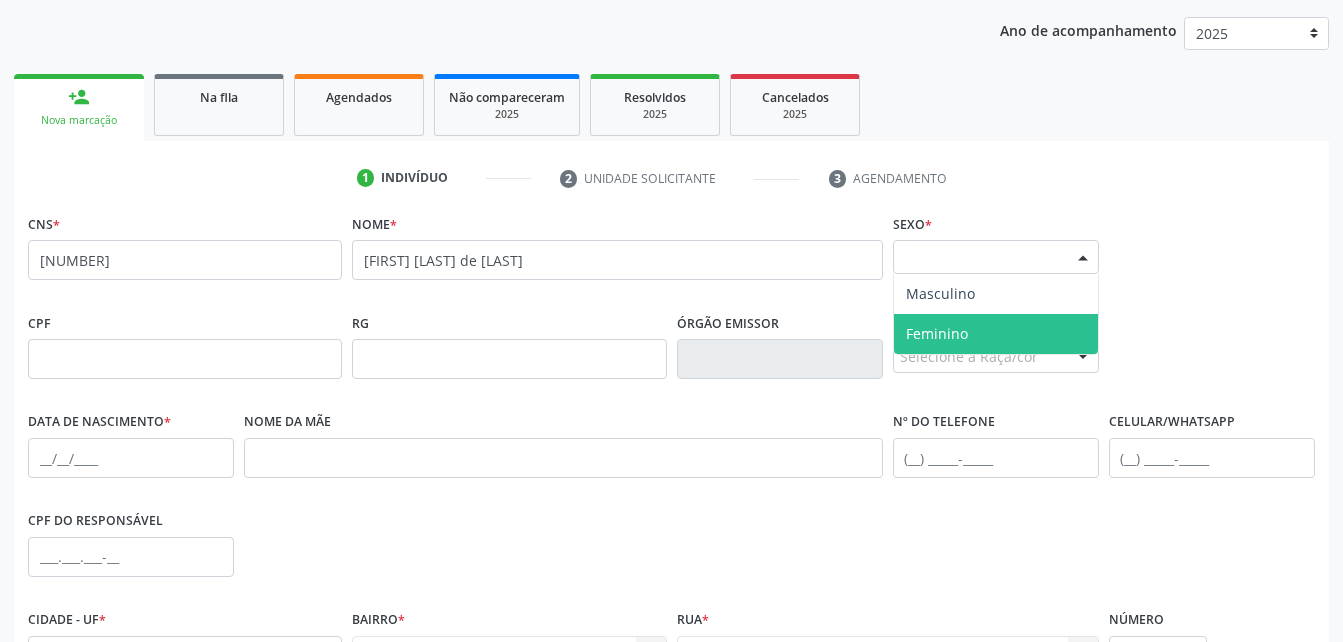 click on "Feminino" at bounding box center [996, 334] 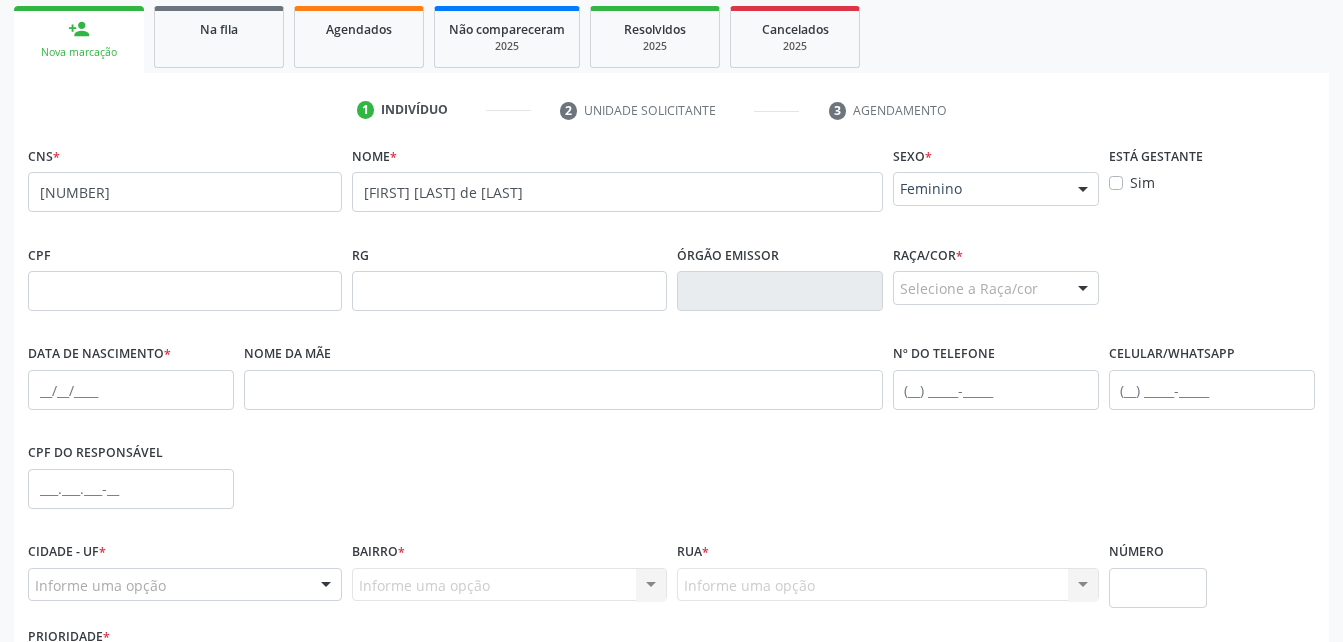 scroll, scrollTop: 353, scrollLeft: 0, axis: vertical 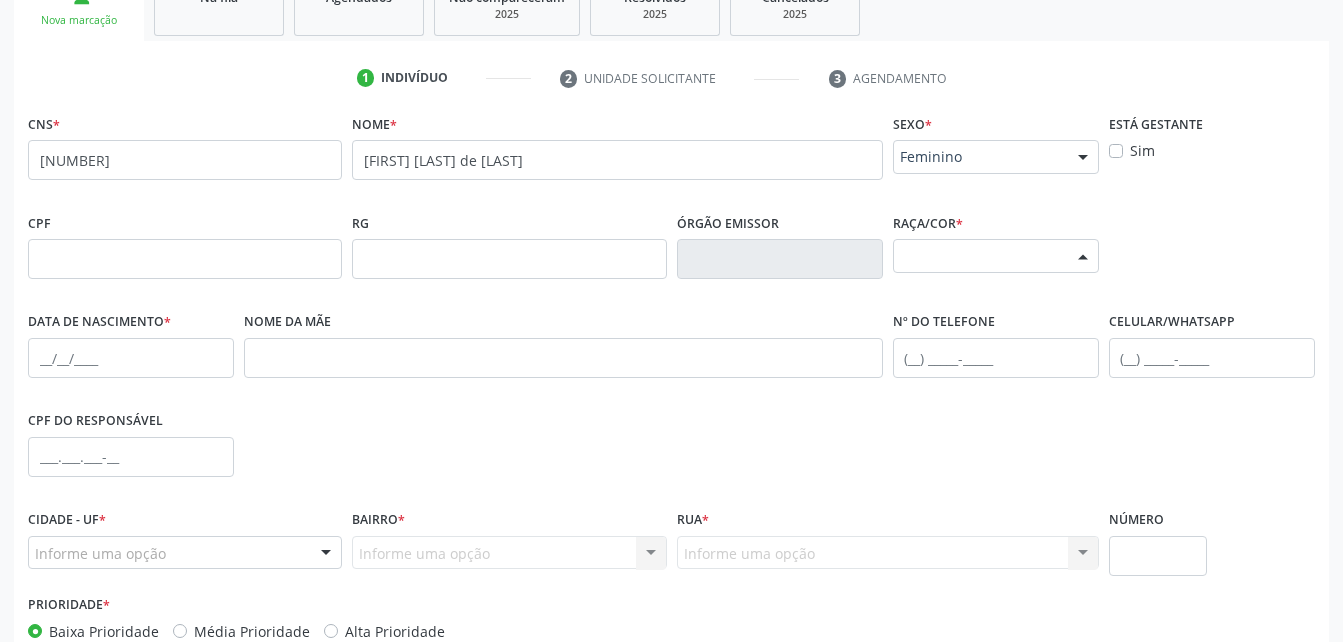 click on "Selecione a Raça/cor" at bounding box center [996, 256] 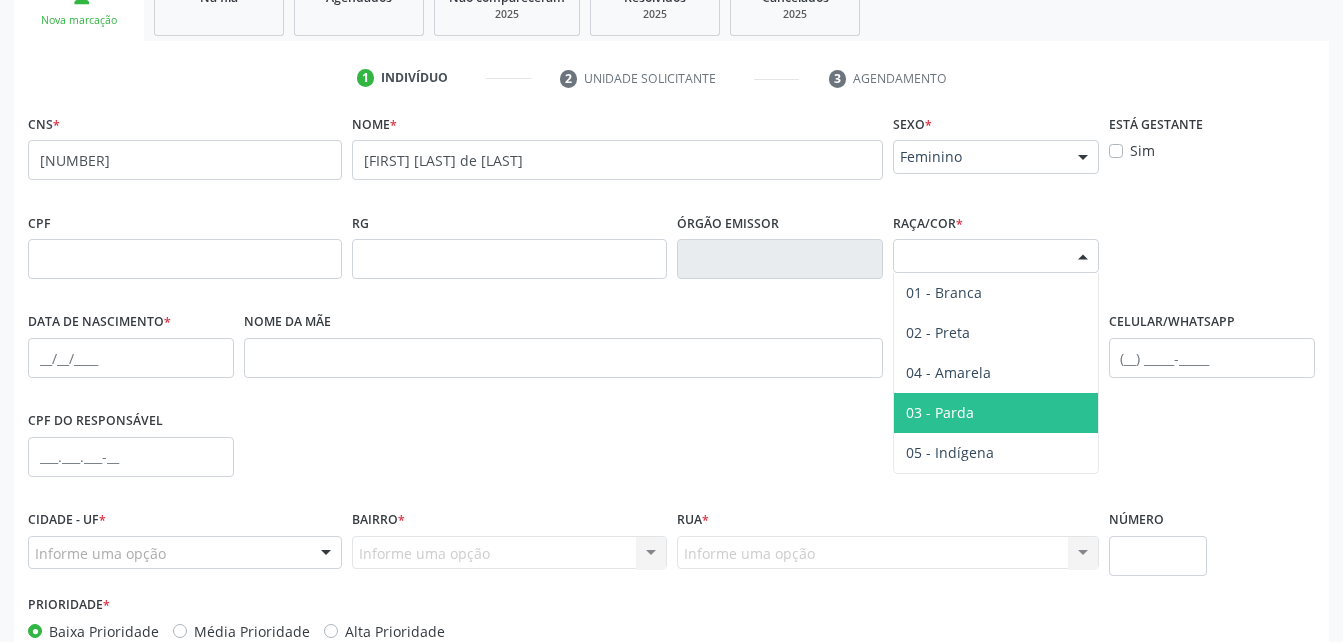 click on "03 - Parda" at bounding box center [996, 413] 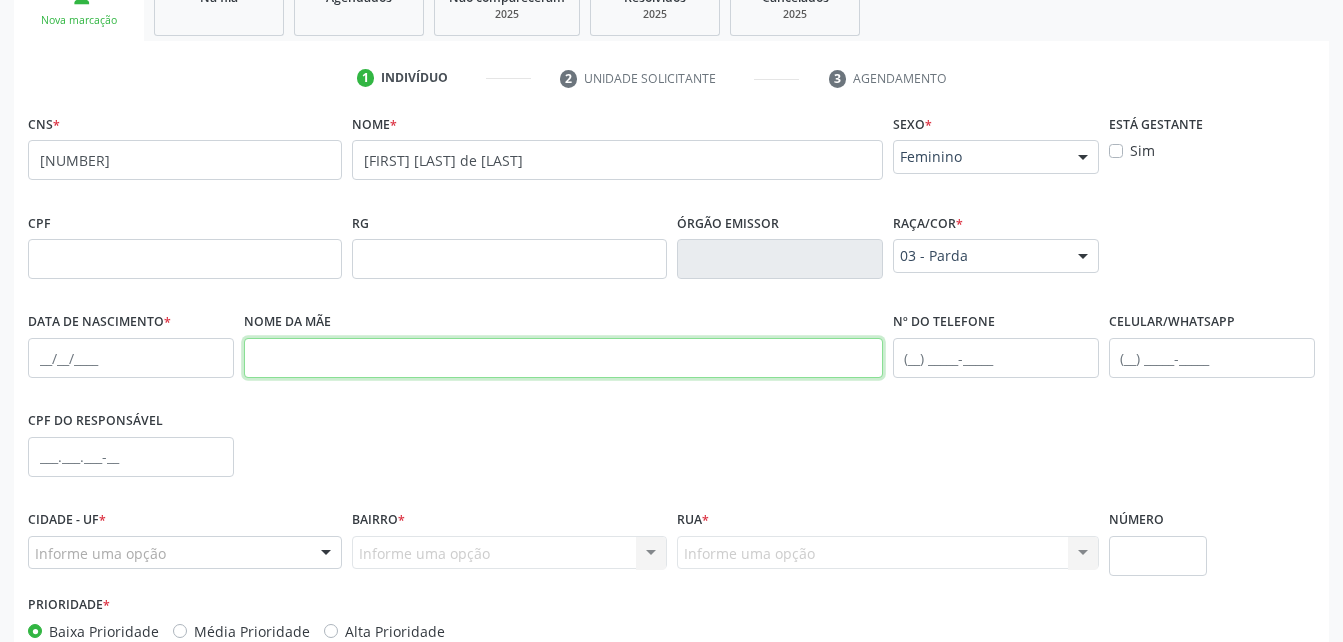 drag, startPoint x: 283, startPoint y: 350, endPoint x: 255, endPoint y: 224, distance: 129.07362 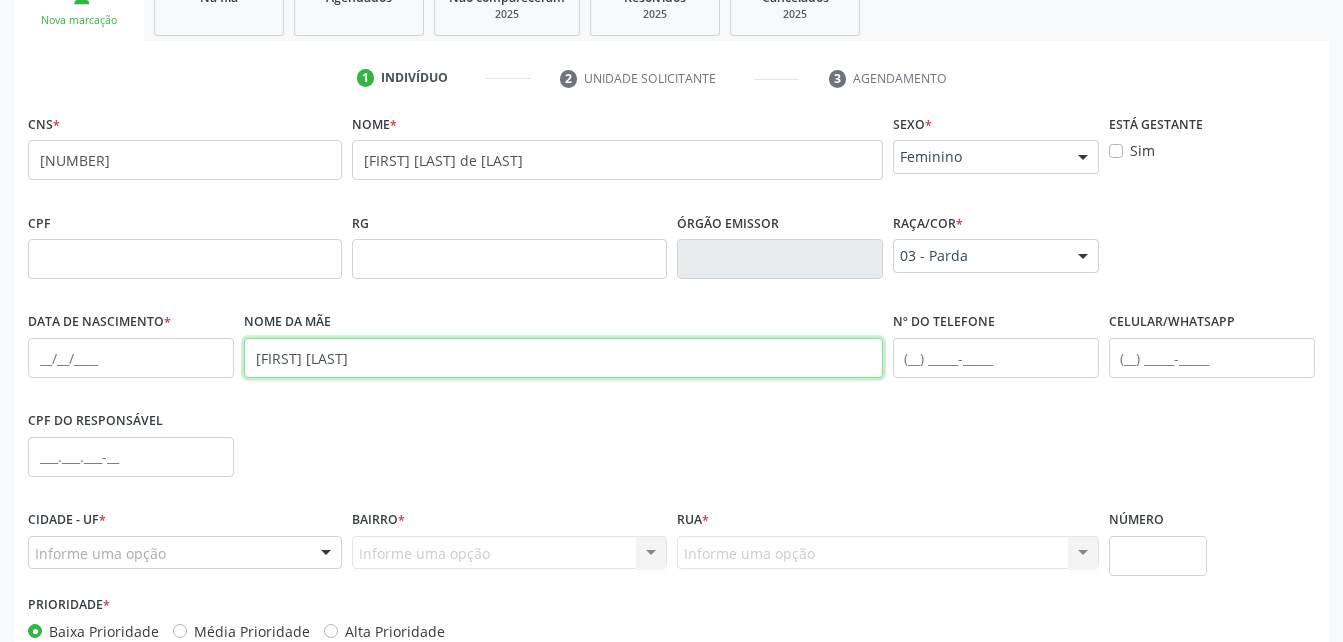 type on "[FIRST] [LAST]" 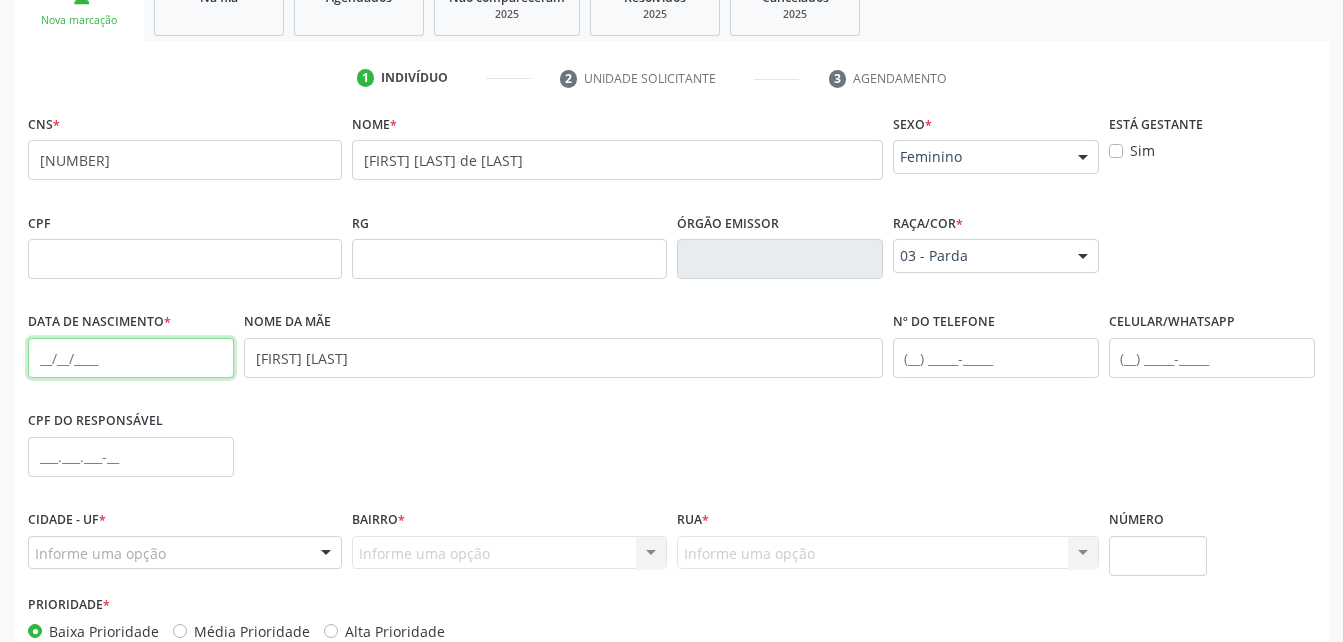 click at bounding box center [131, 358] 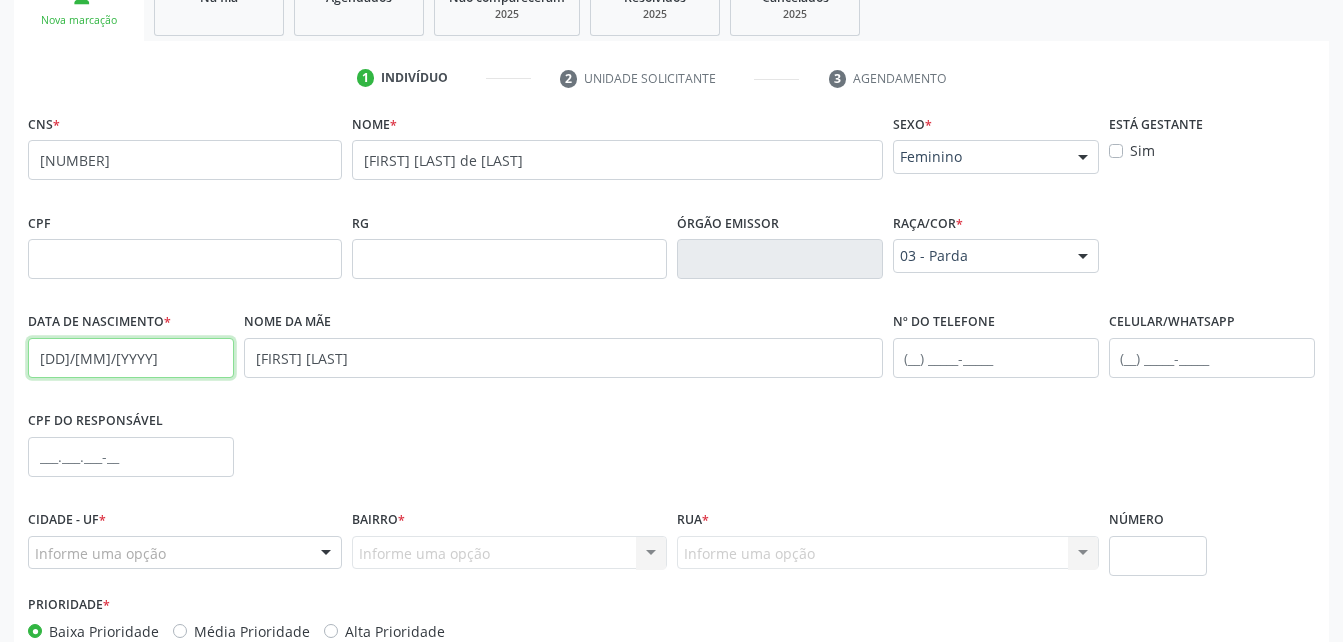 type on "[DD]/[MM]/[YYYY]" 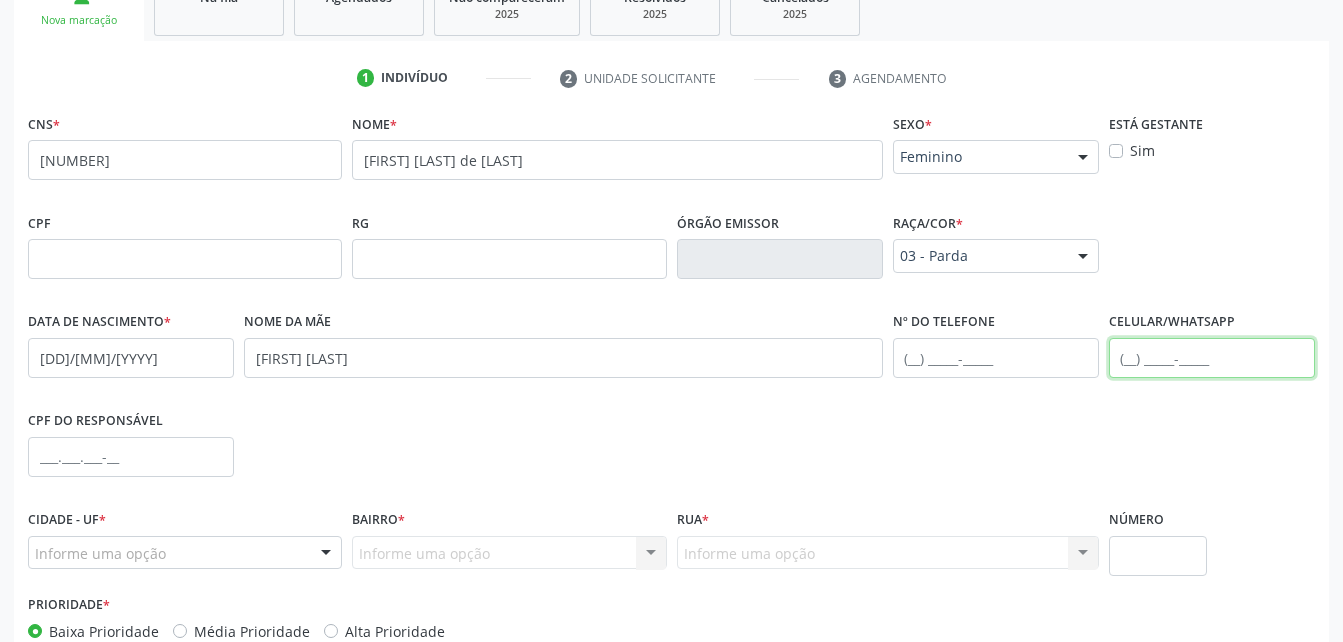 click at bounding box center (1212, 358) 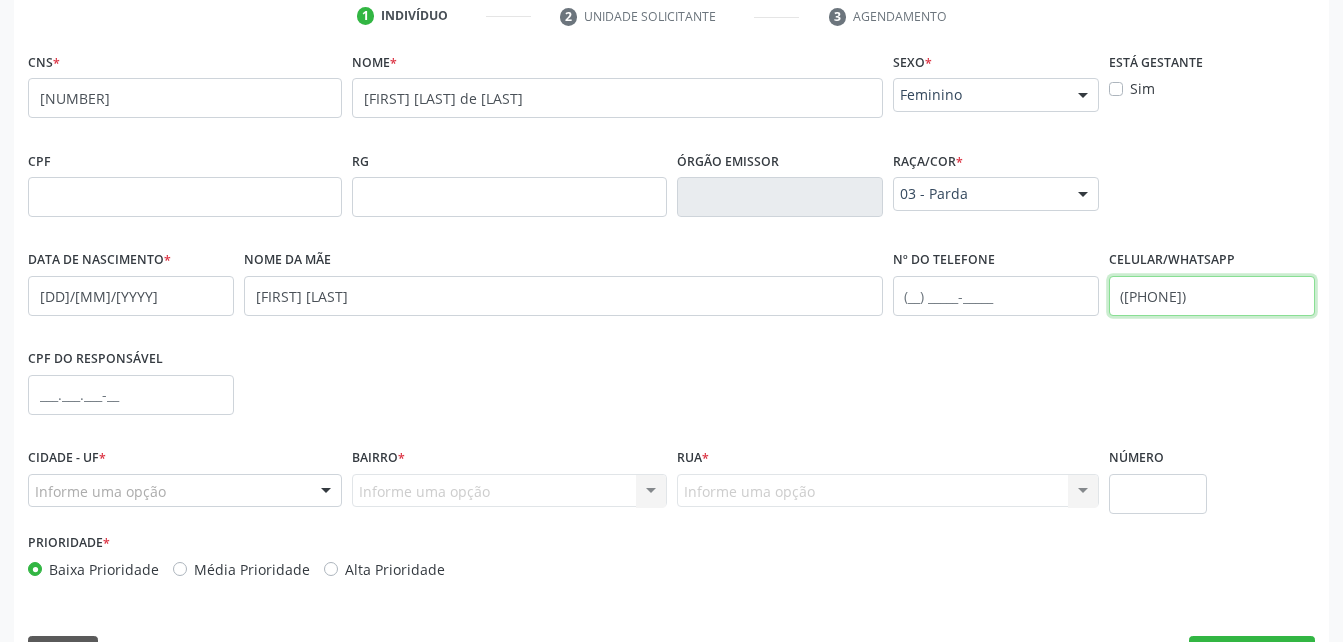 scroll, scrollTop: 470, scrollLeft: 0, axis: vertical 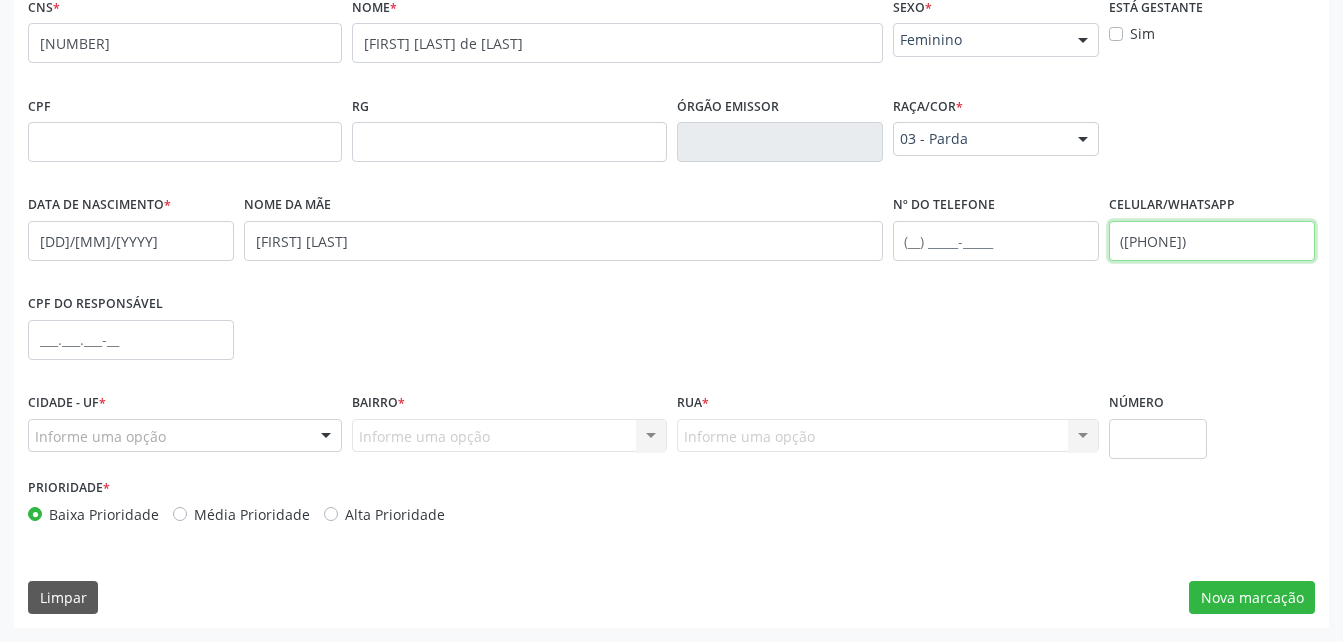 type on "([PHONE])" 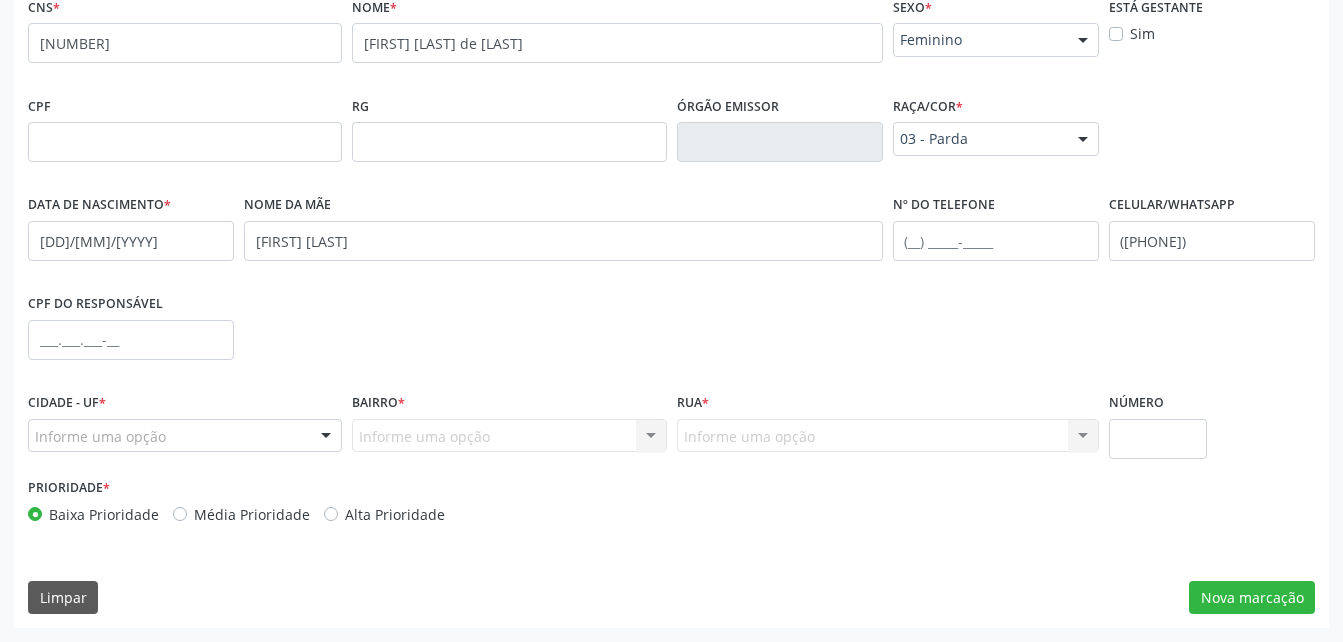 drag, startPoint x: 280, startPoint y: 450, endPoint x: 280, endPoint y: 438, distance: 12 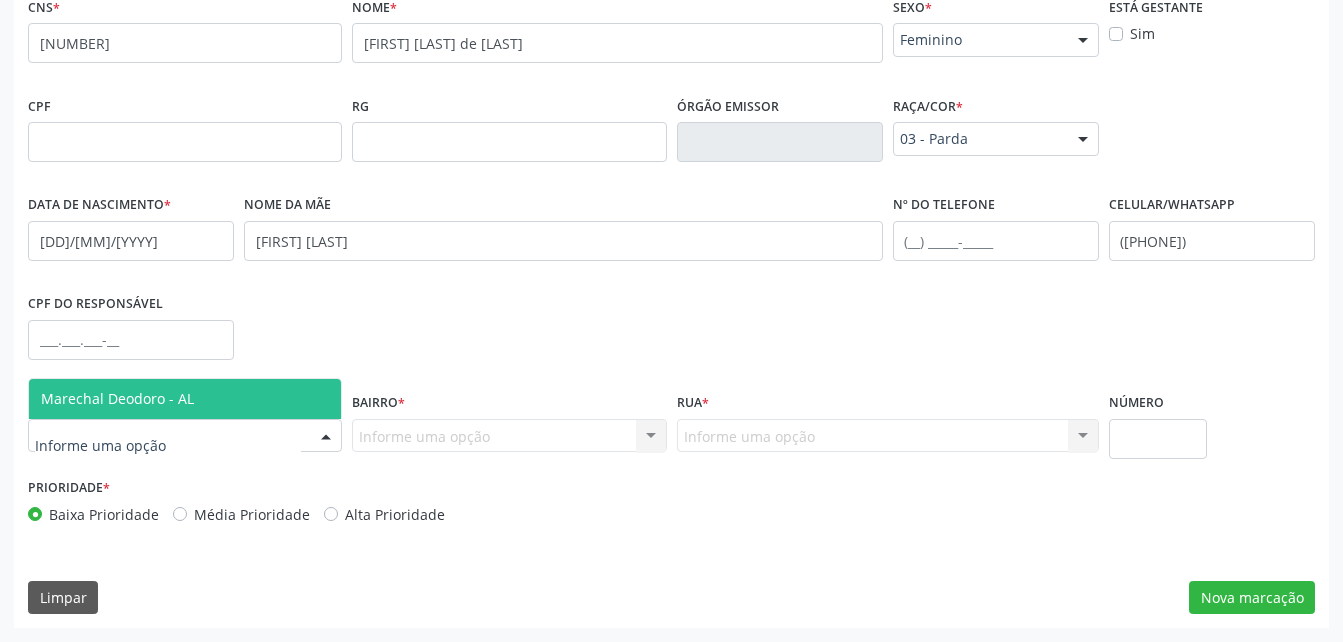 click on "Marechal Deodoro - AL" at bounding box center (185, 399) 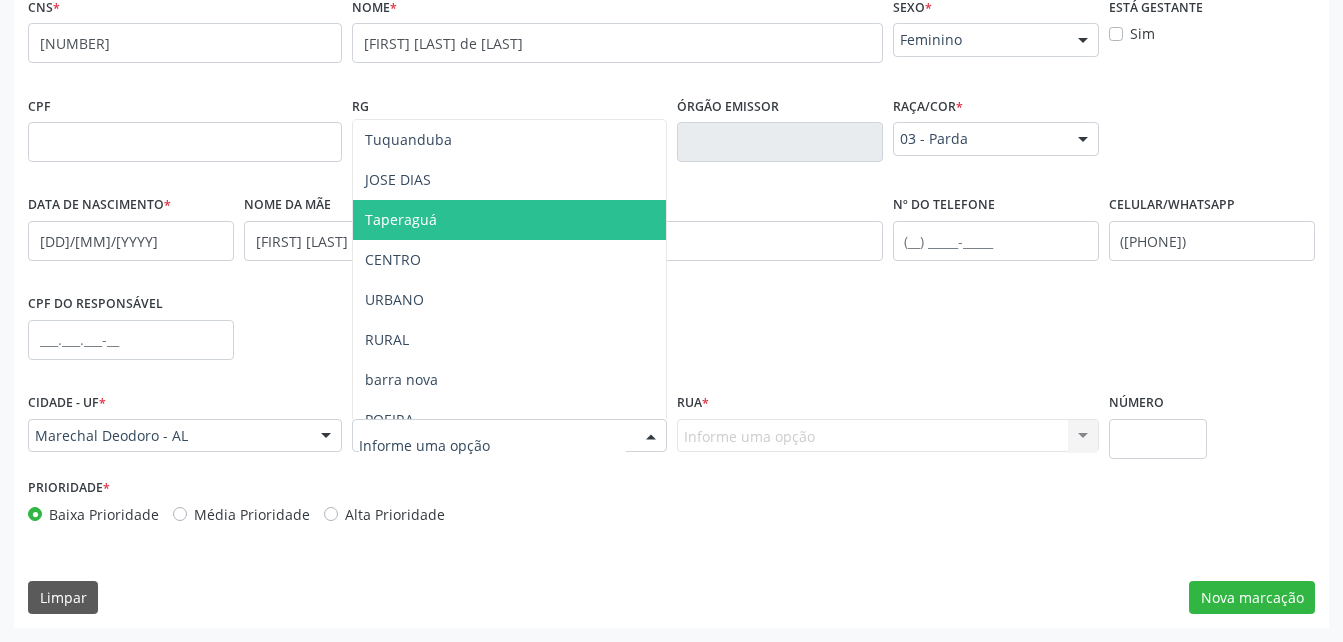 click on "Taperaguá" at bounding box center (401, 219) 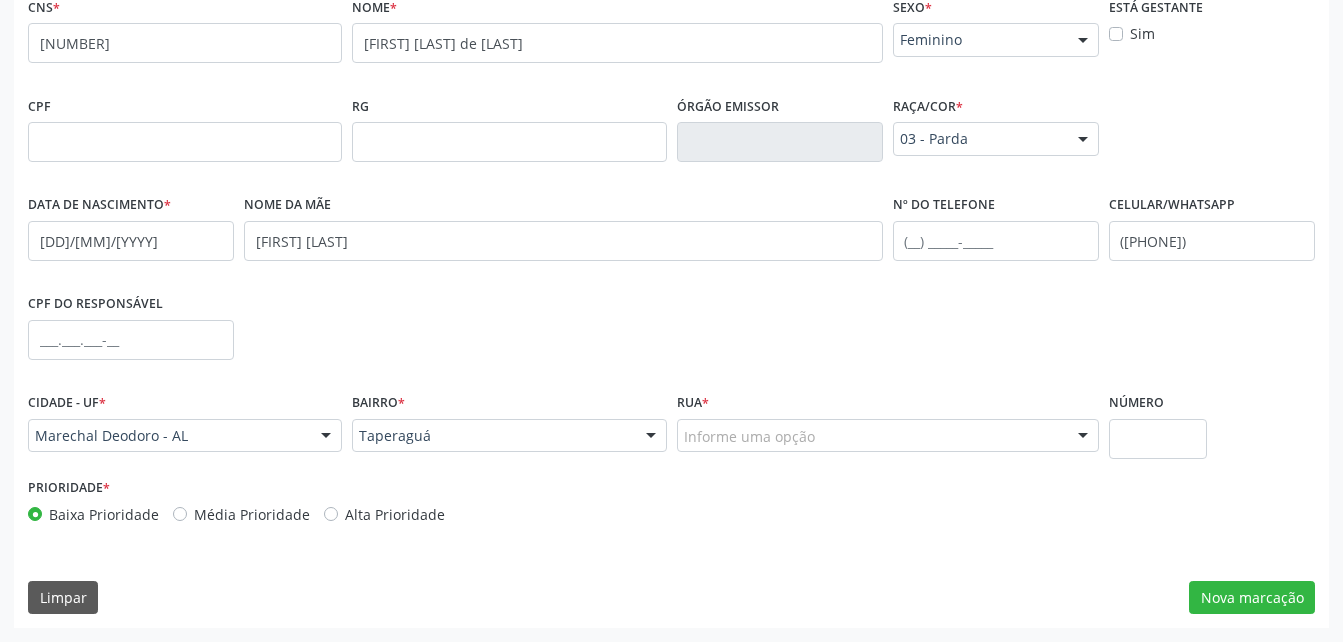 click on "Informe uma opção" at bounding box center (888, 436) 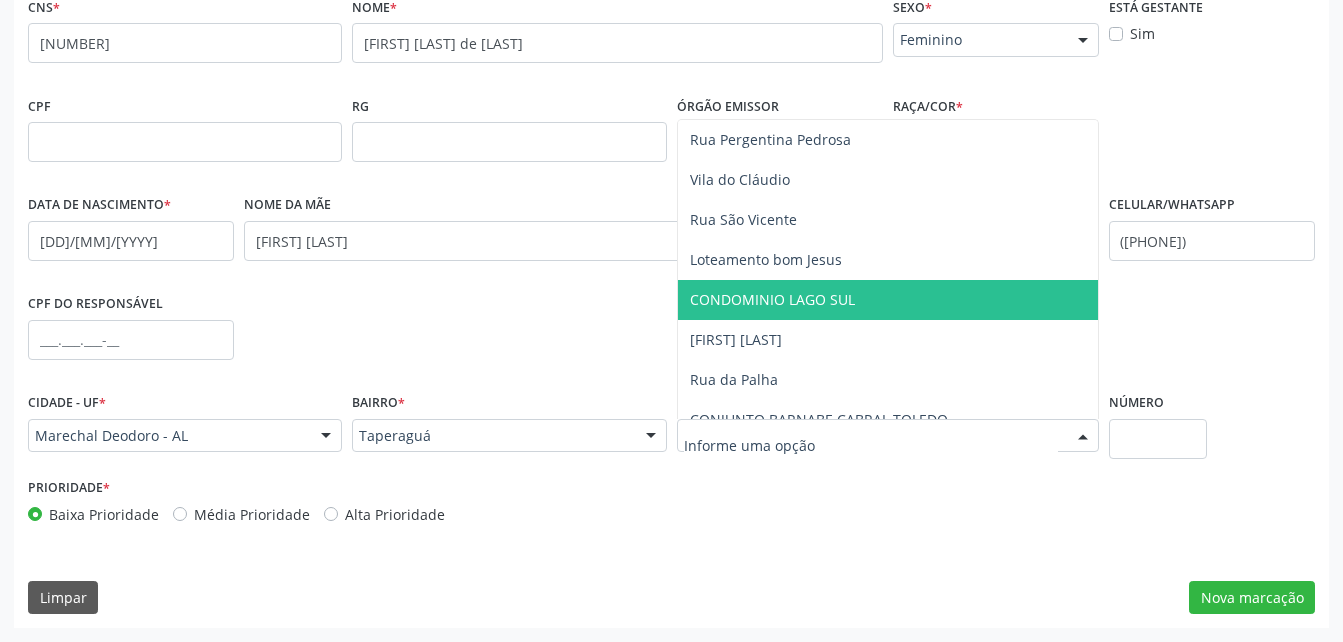 click on "CONDOMINIO LAGO SUL" at bounding box center [772, 299] 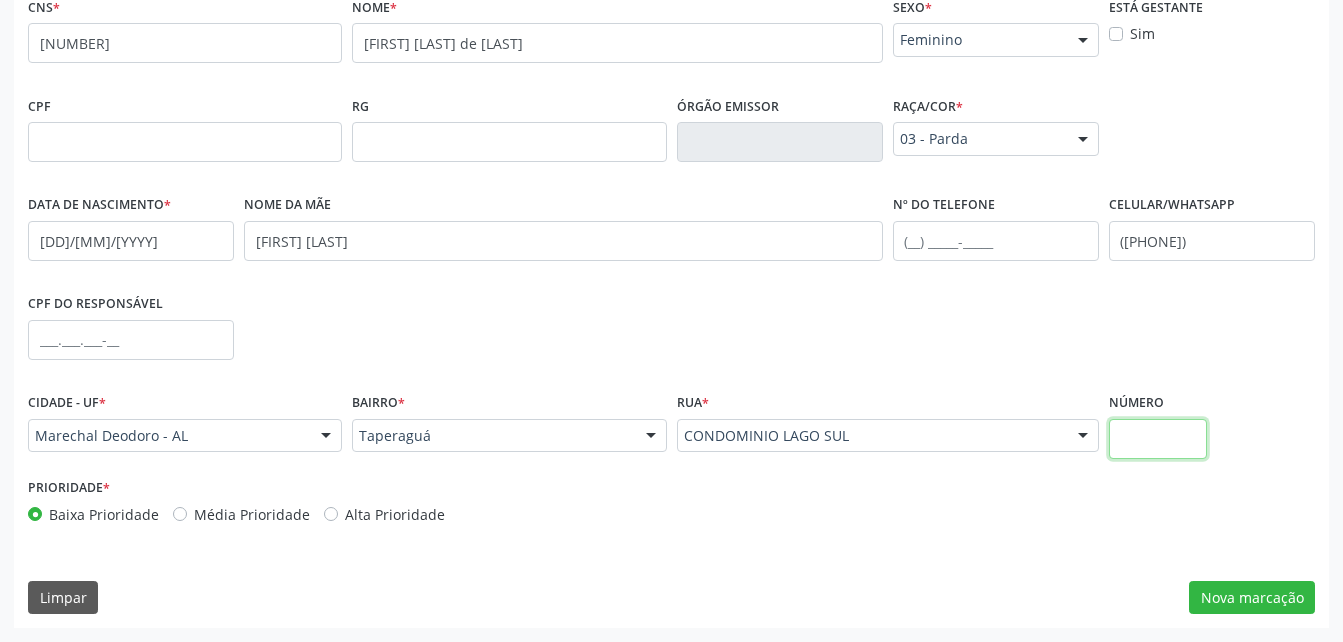 click at bounding box center (1158, 439) 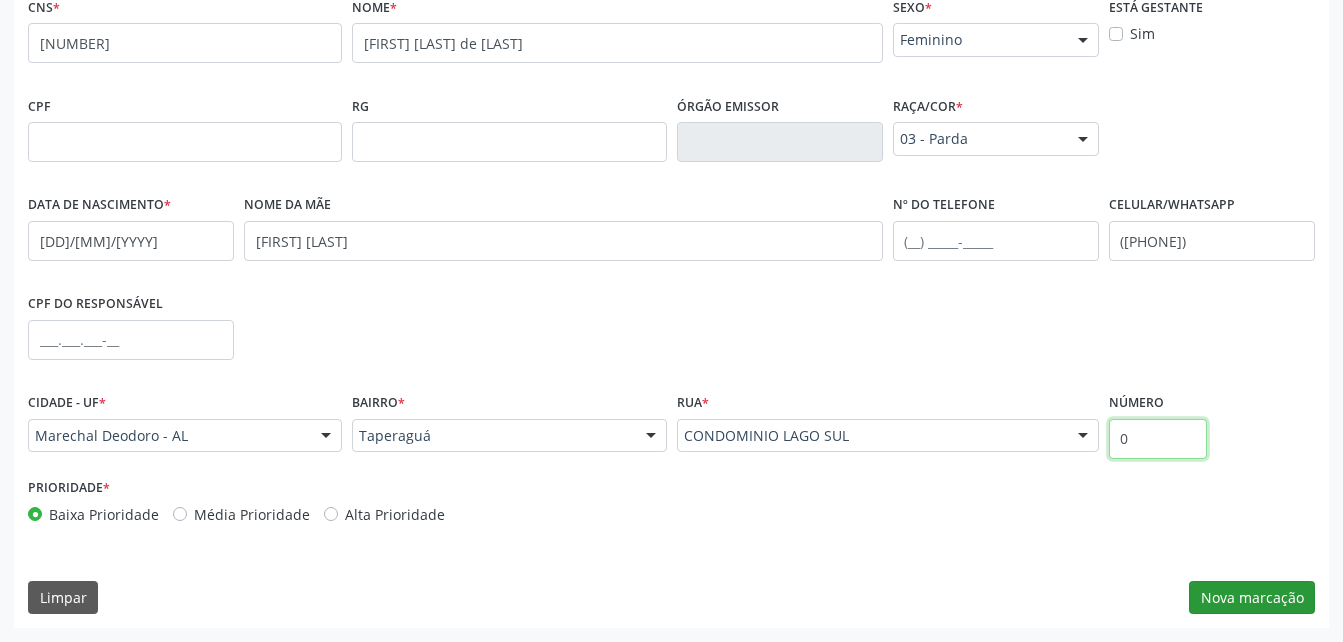 type on "0" 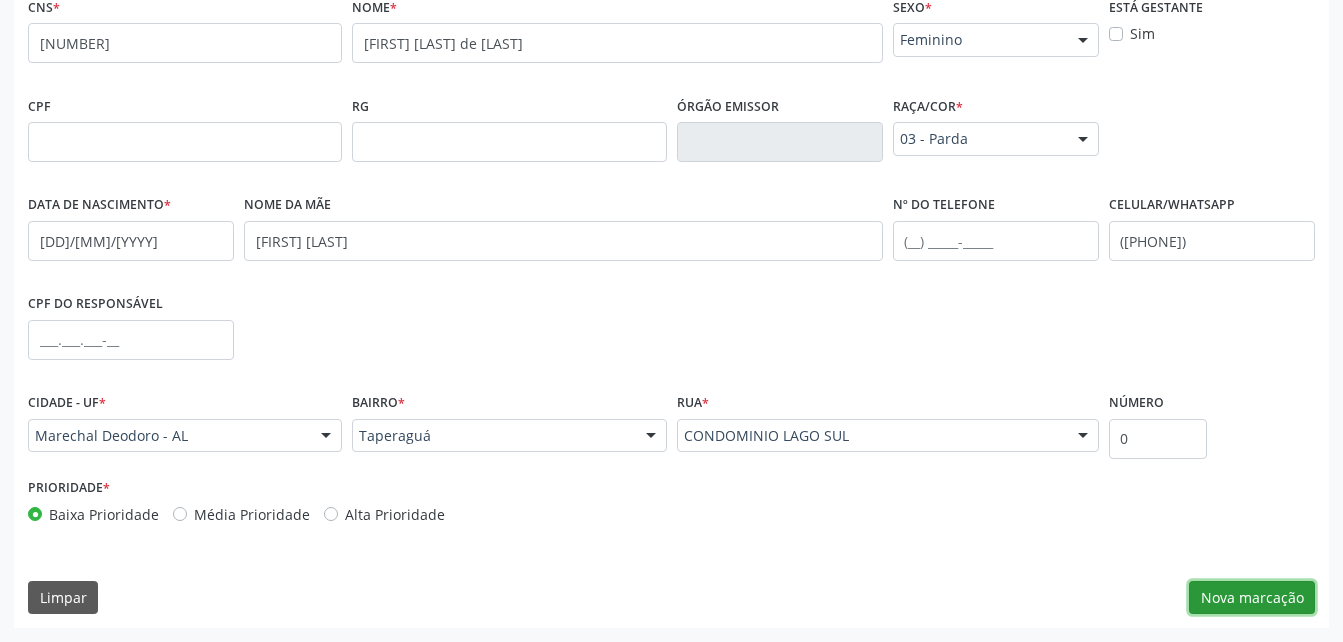click on "Nova marcação" at bounding box center (1252, 598) 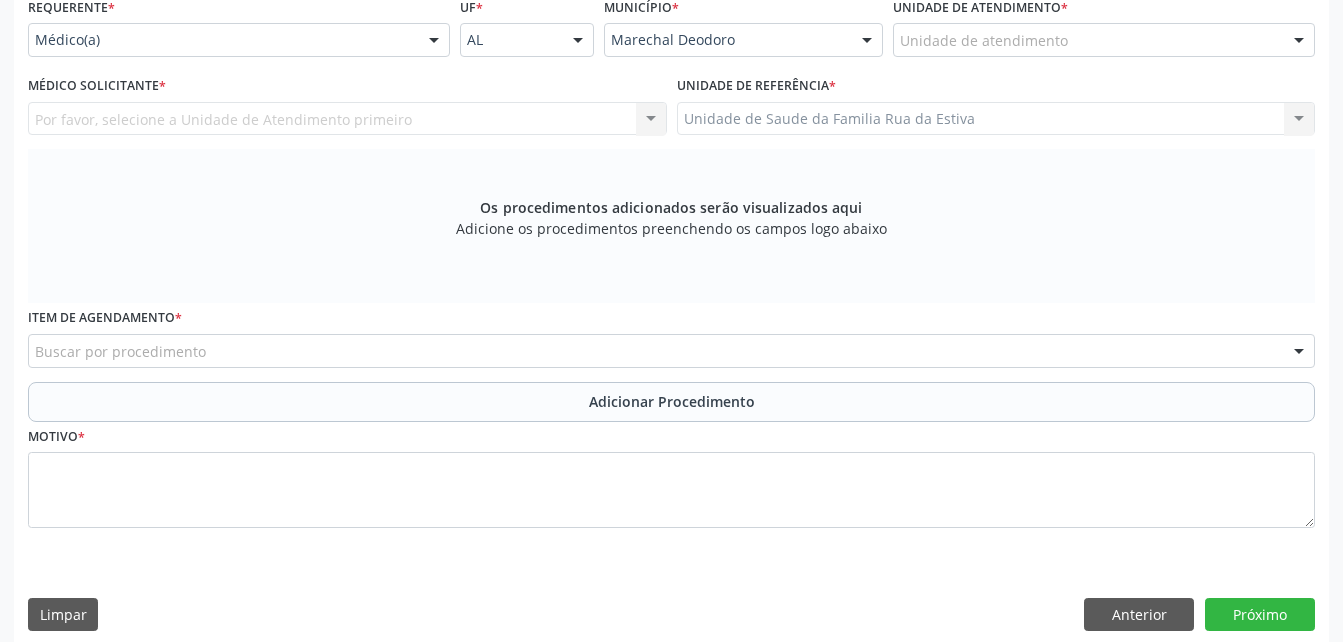 click on "Unidade de atendimento" at bounding box center (1104, 40) 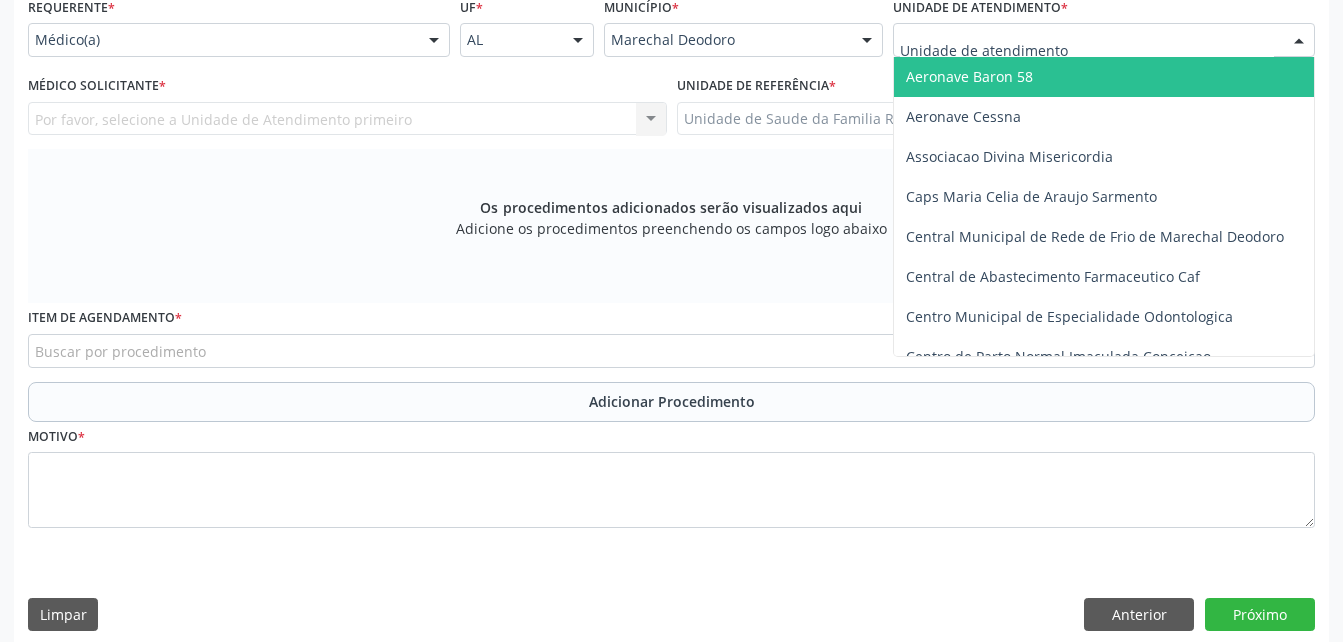 click at bounding box center (1087, 50) 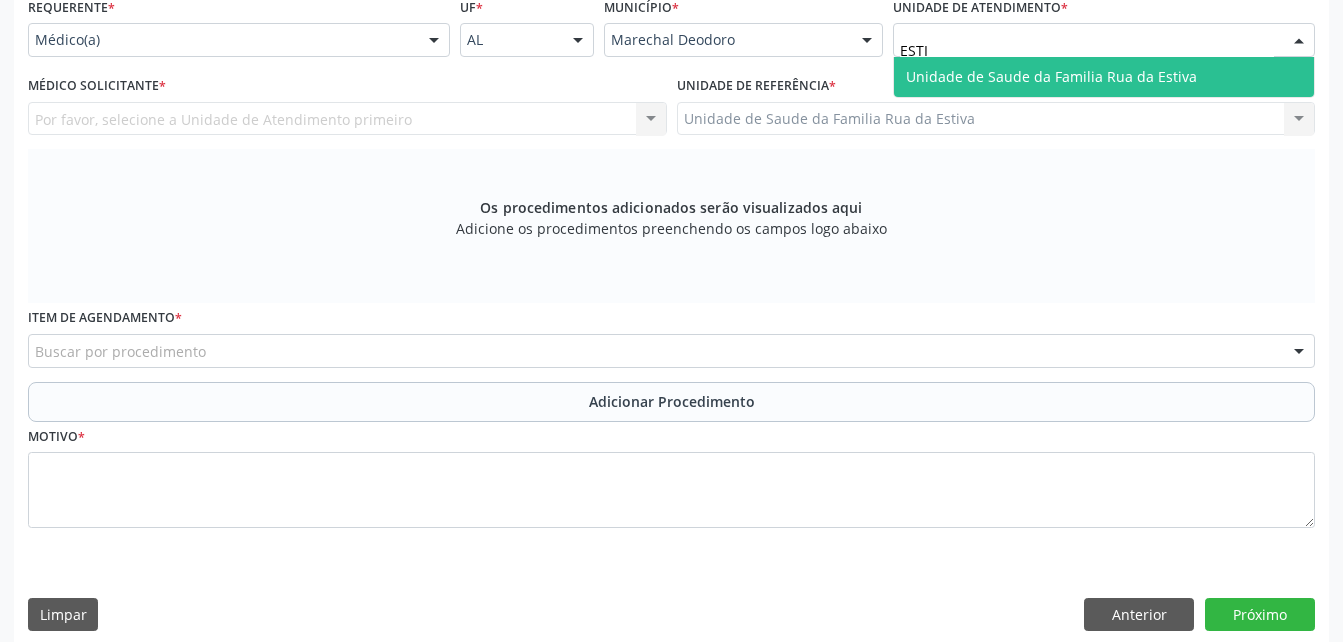 type on "ESTIV" 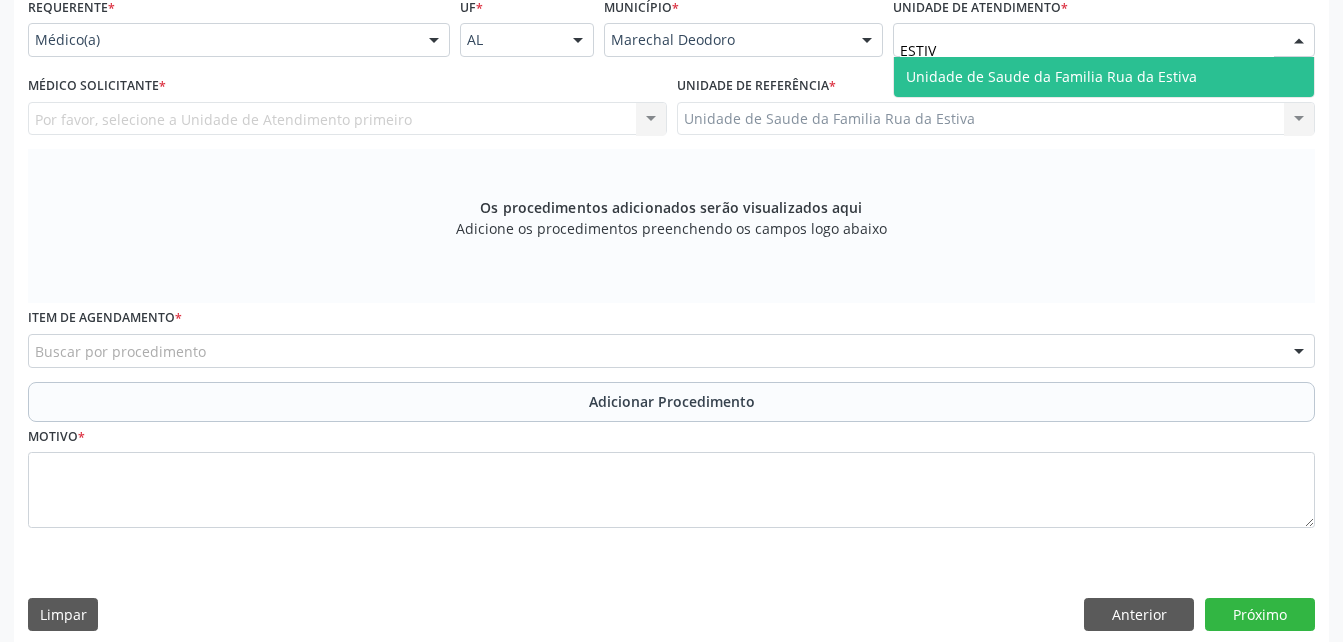 click on "Unidade de Saude da Familia Rua da Estiva" at bounding box center (1104, 77) 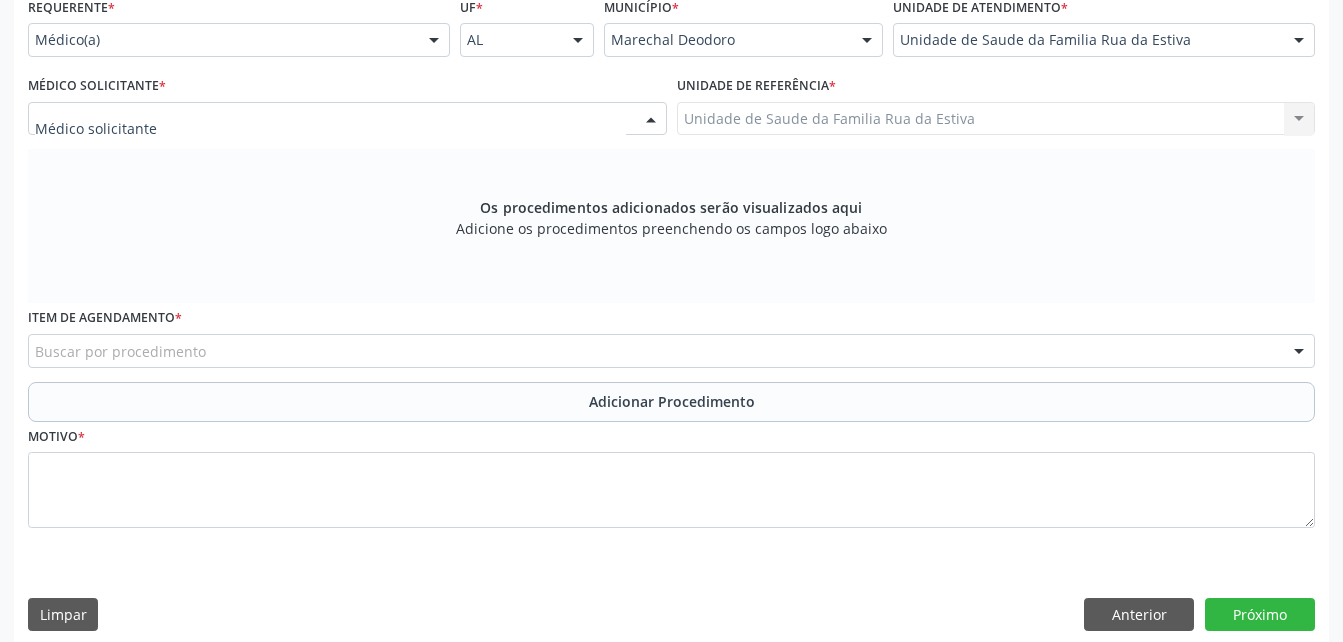 click at bounding box center [347, 119] 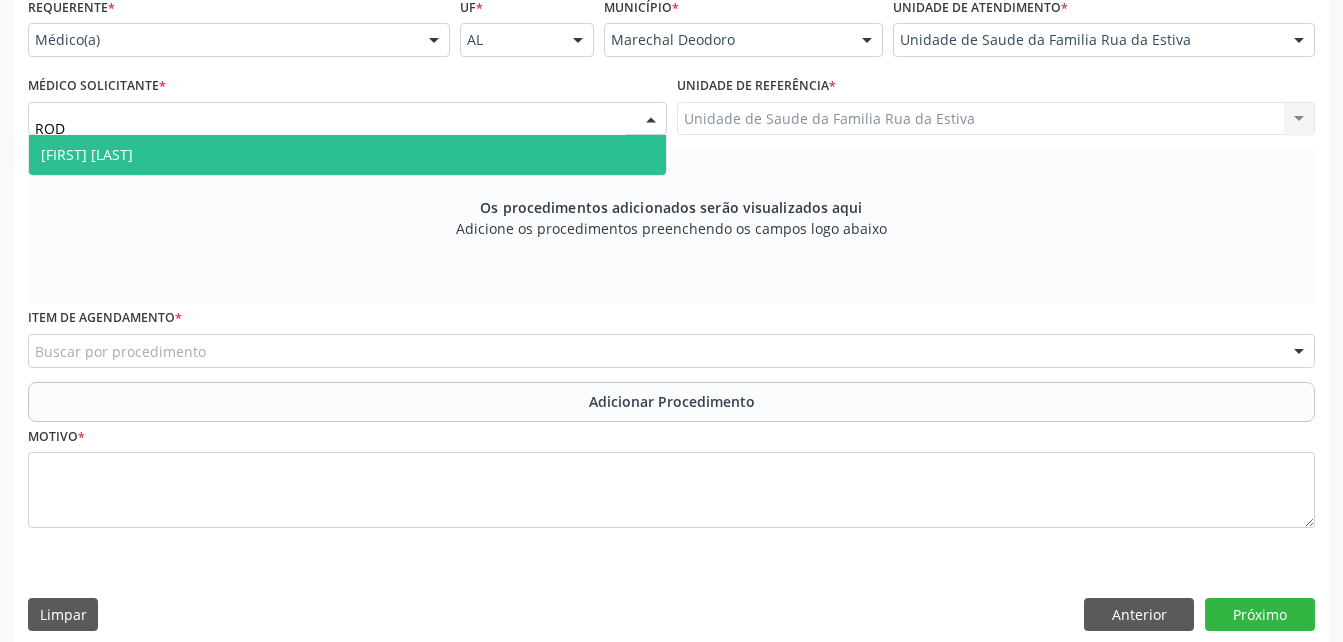 type on "RODR" 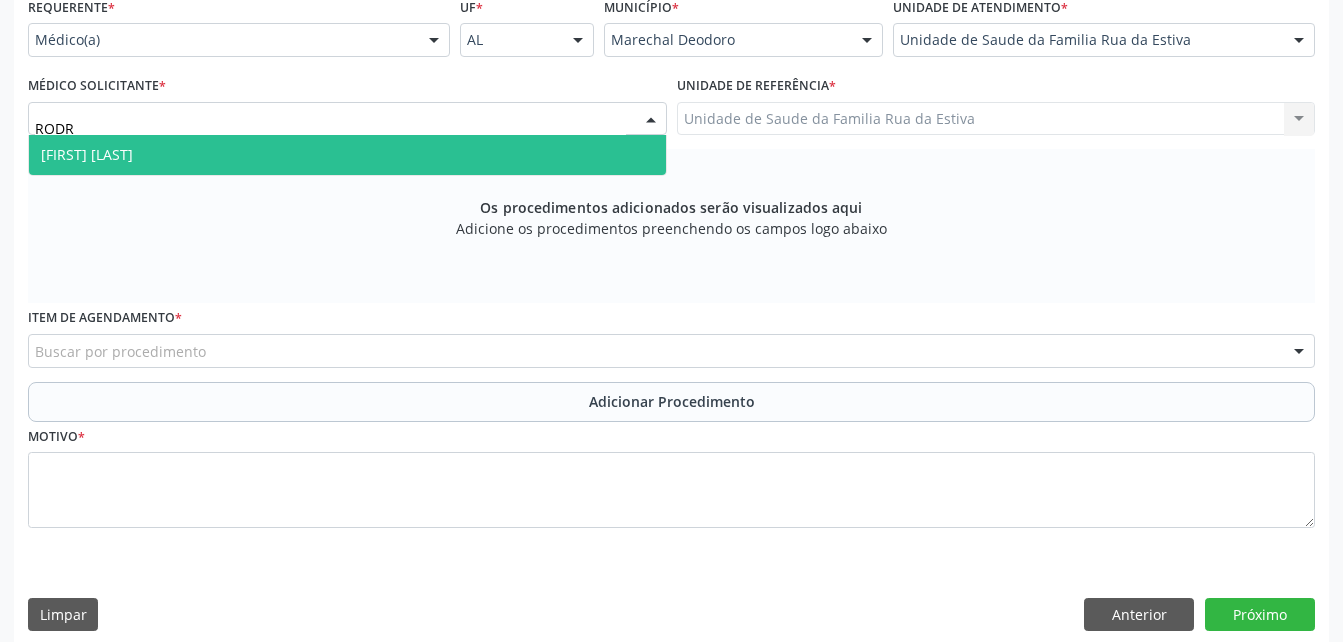 click on "[FIRST] [LAST]" at bounding box center (347, 155) 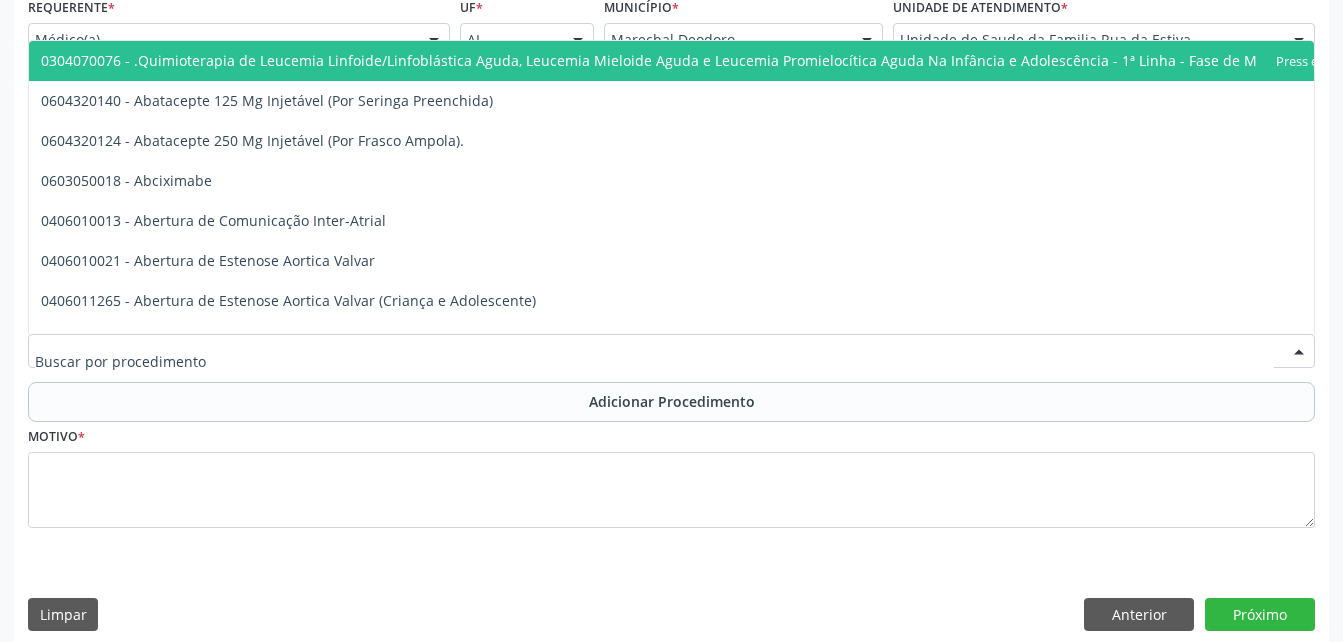 click at bounding box center [671, 351] 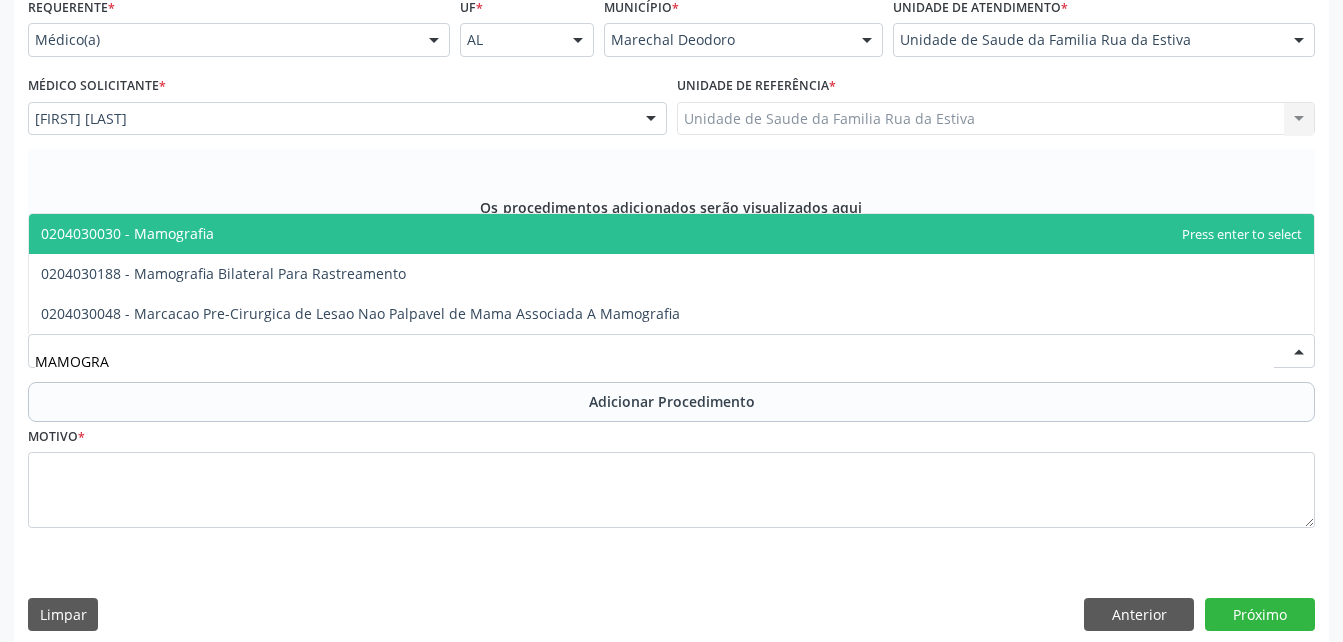 type on "MAMOGRAF" 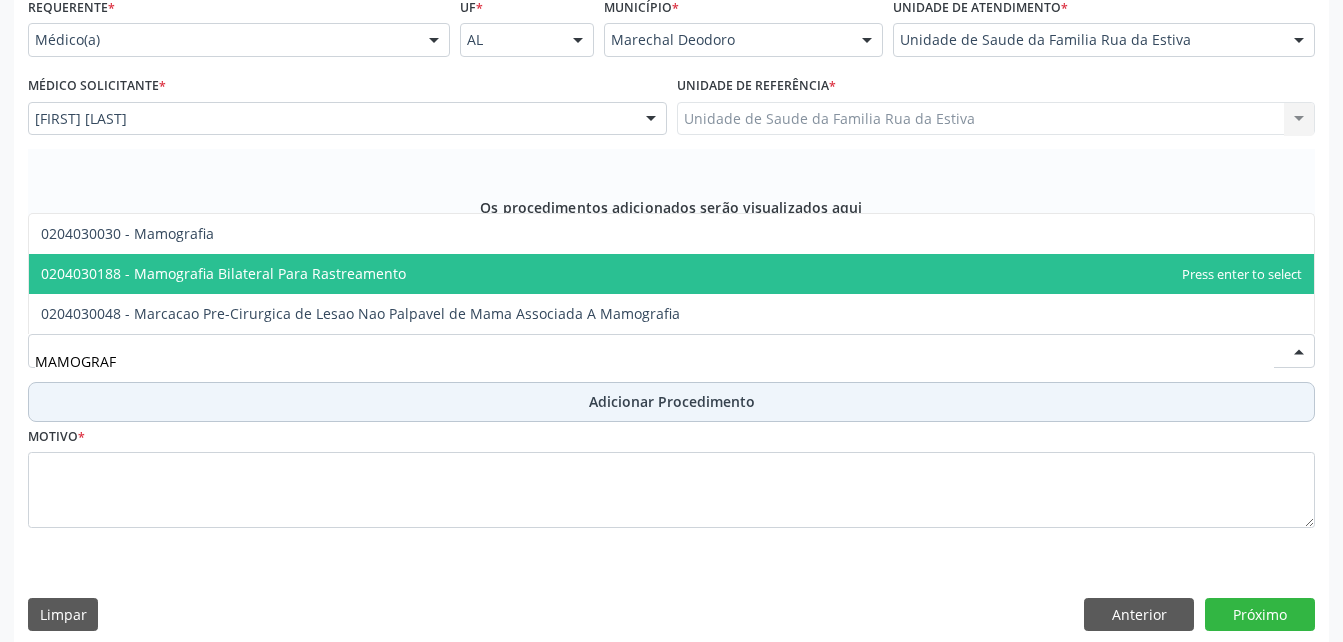 drag, startPoint x: 483, startPoint y: 265, endPoint x: 610, endPoint y: 412, distance: 194.26271 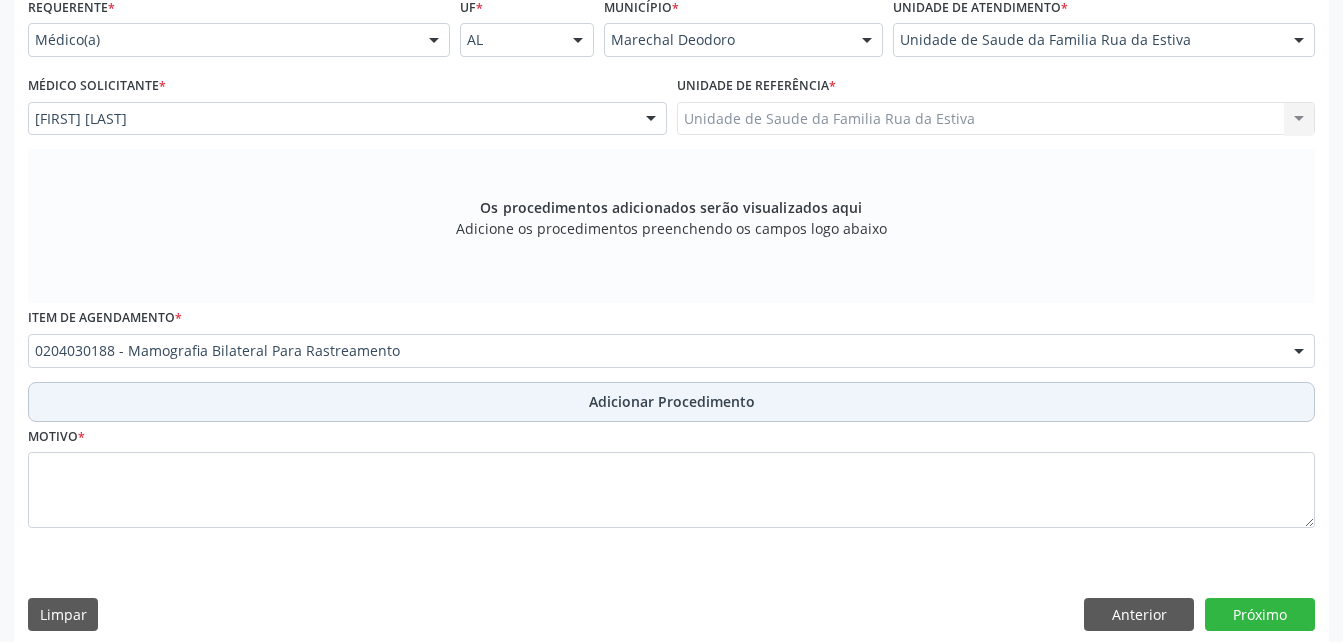 click on "Adicionar Procedimento" at bounding box center [671, 402] 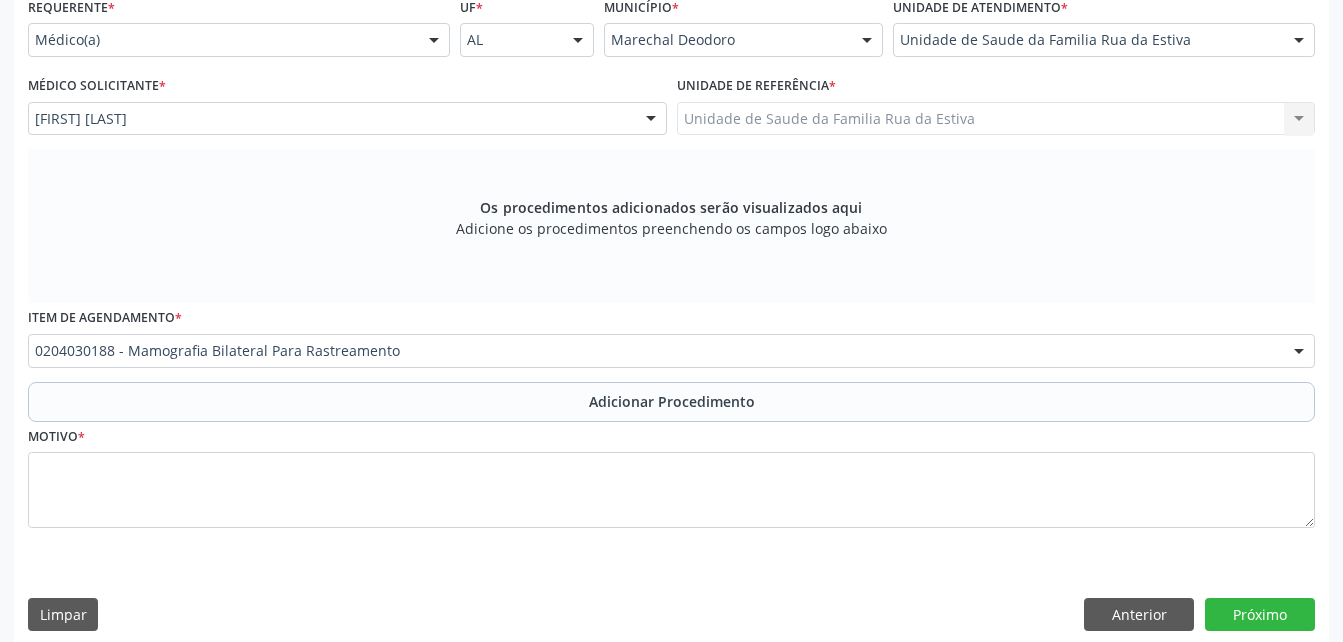 scroll, scrollTop: 411, scrollLeft: 0, axis: vertical 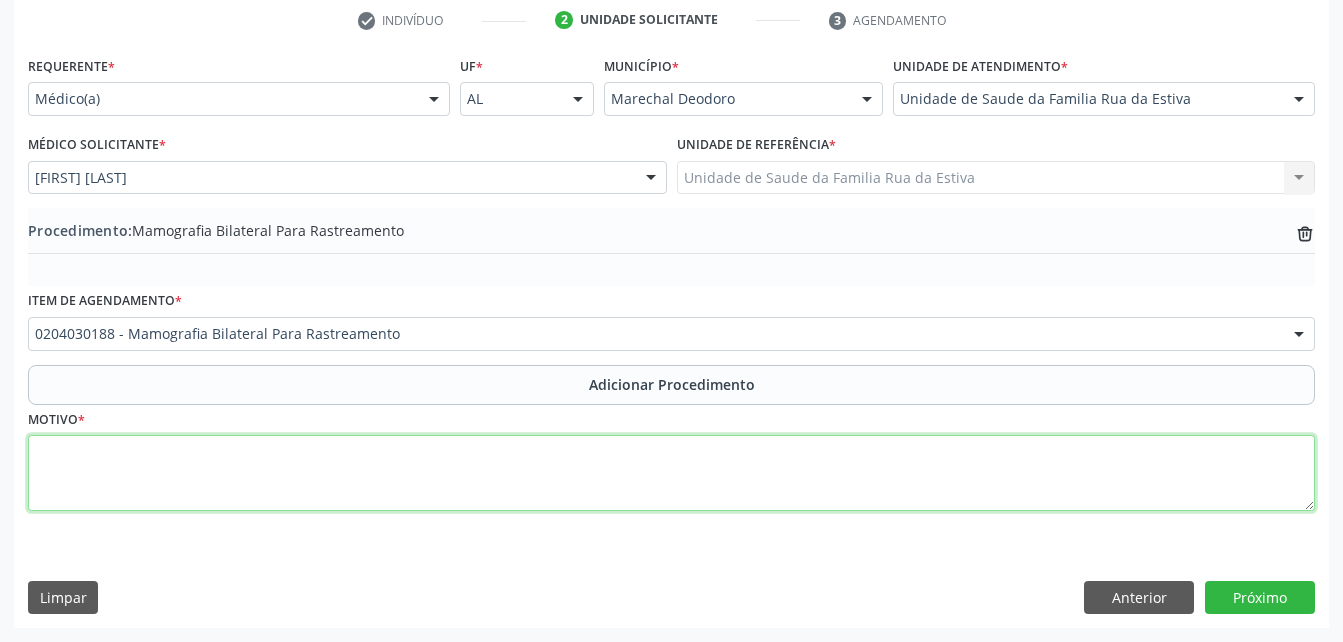 click at bounding box center [671, 473] 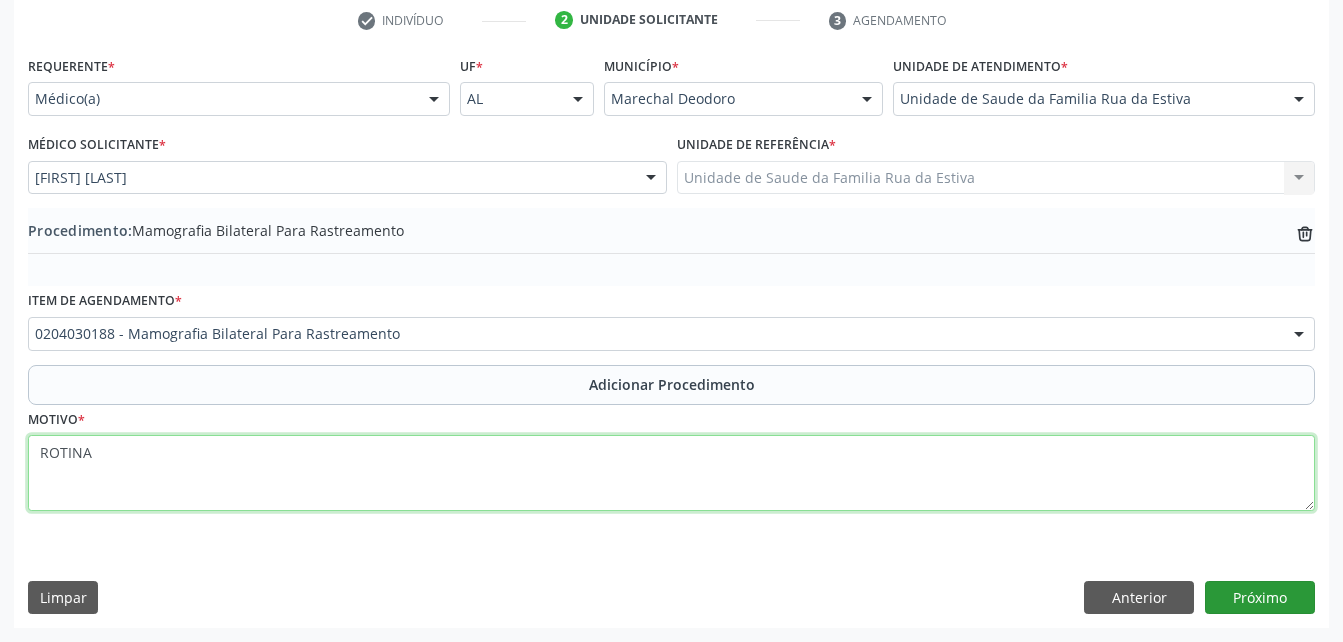 type on "ROTINA" 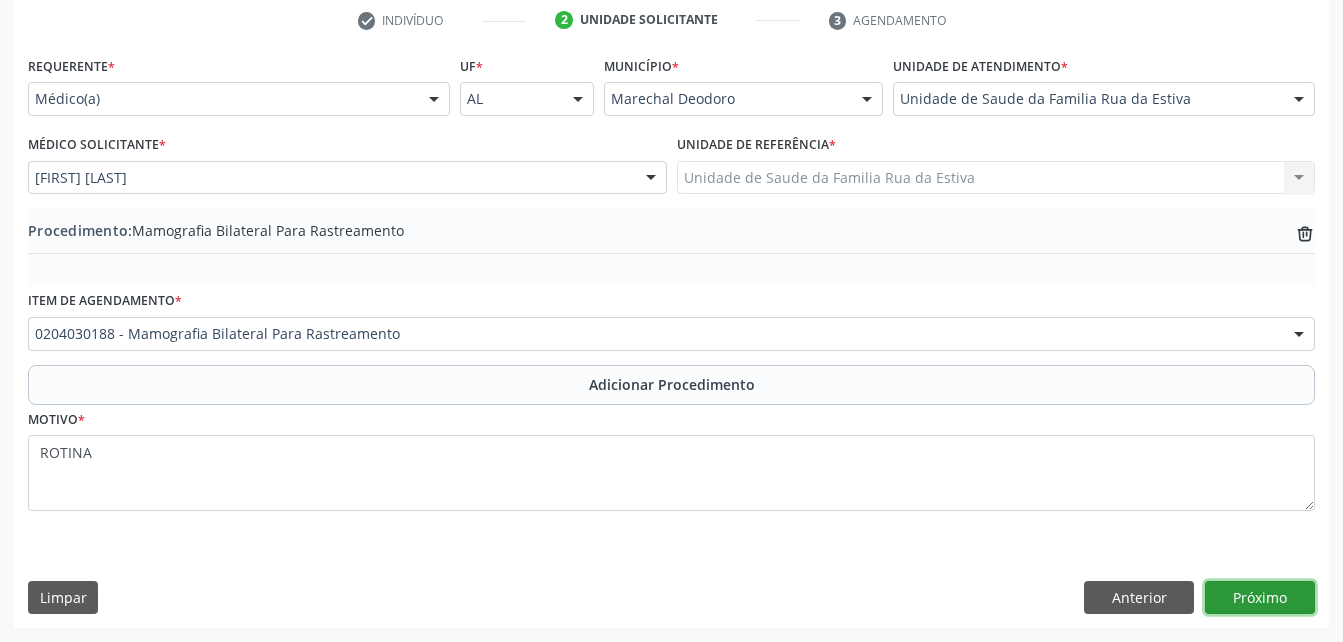 click on "Próximo" at bounding box center [1260, 598] 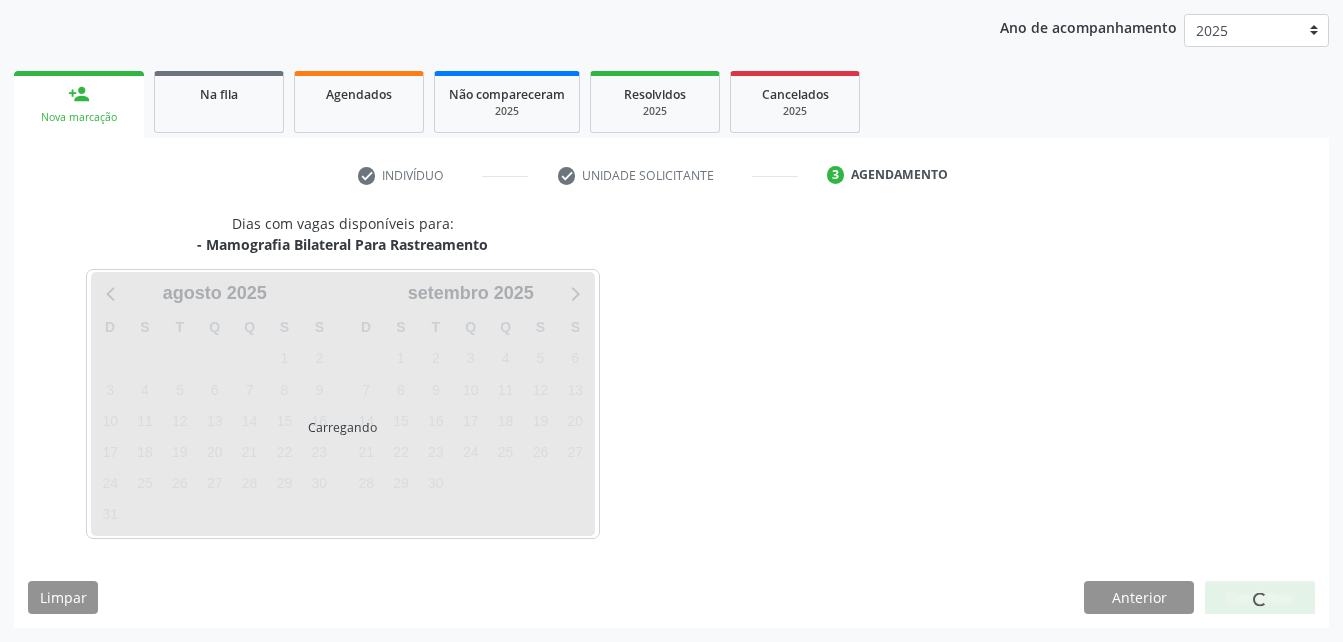 scroll, scrollTop: 315, scrollLeft: 0, axis: vertical 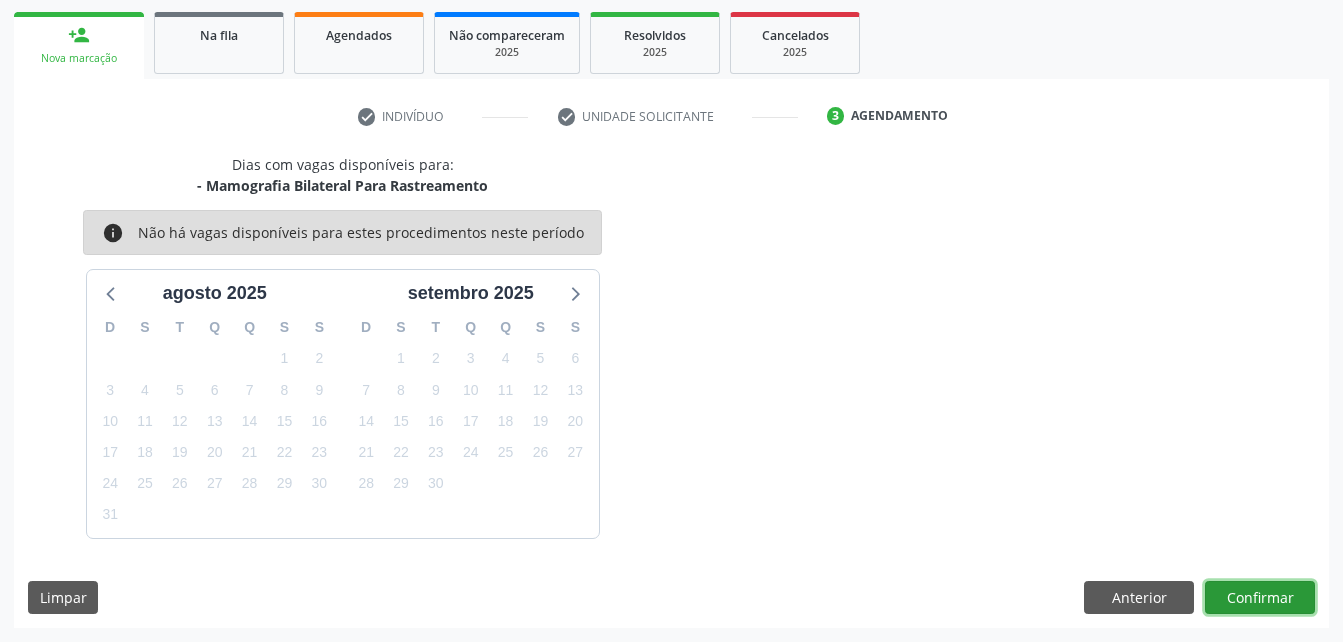 click on "Confirmar" at bounding box center (1260, 598) 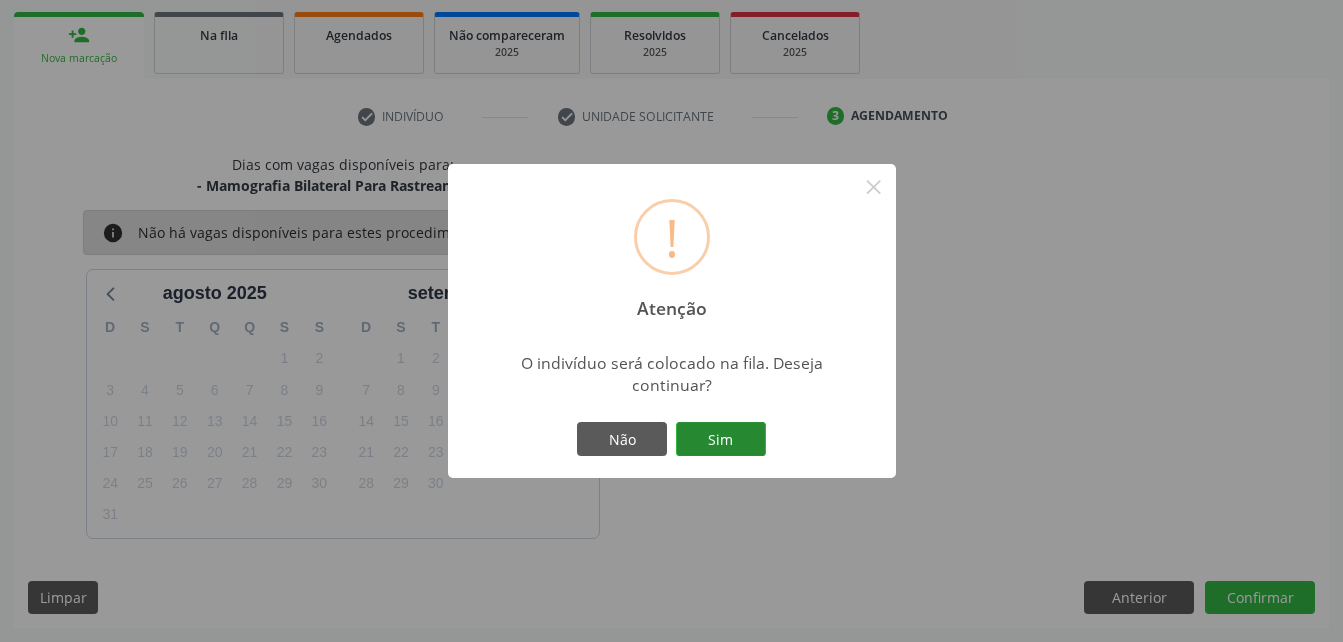 click on "Sim" at bounding box center [721, 439] 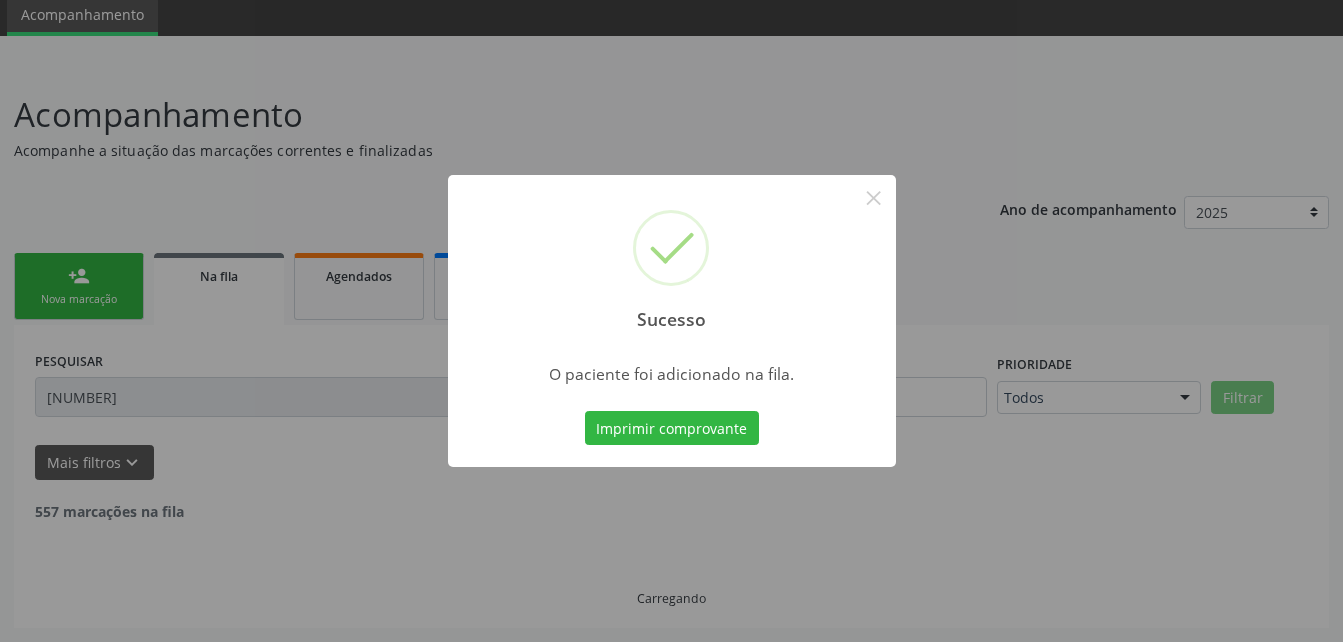 scroll, scrollTop: 53, scrollLeft: 0, axis: vertical 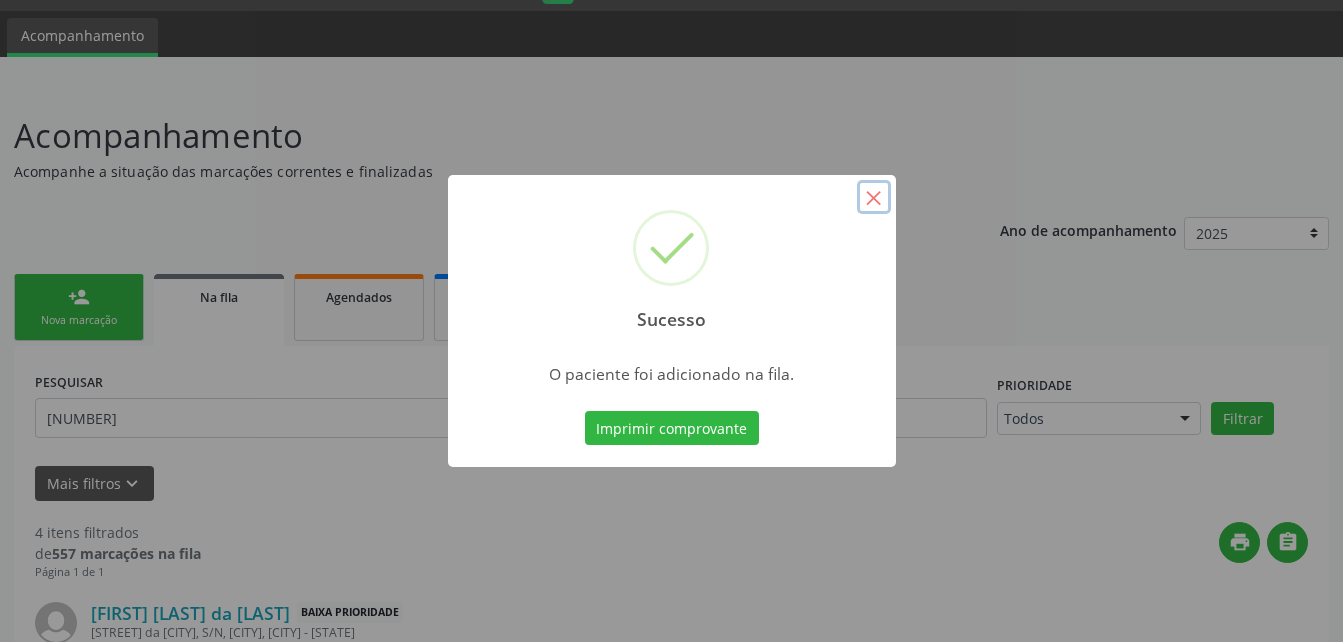 click on "×" at bounding box center (874, 197) 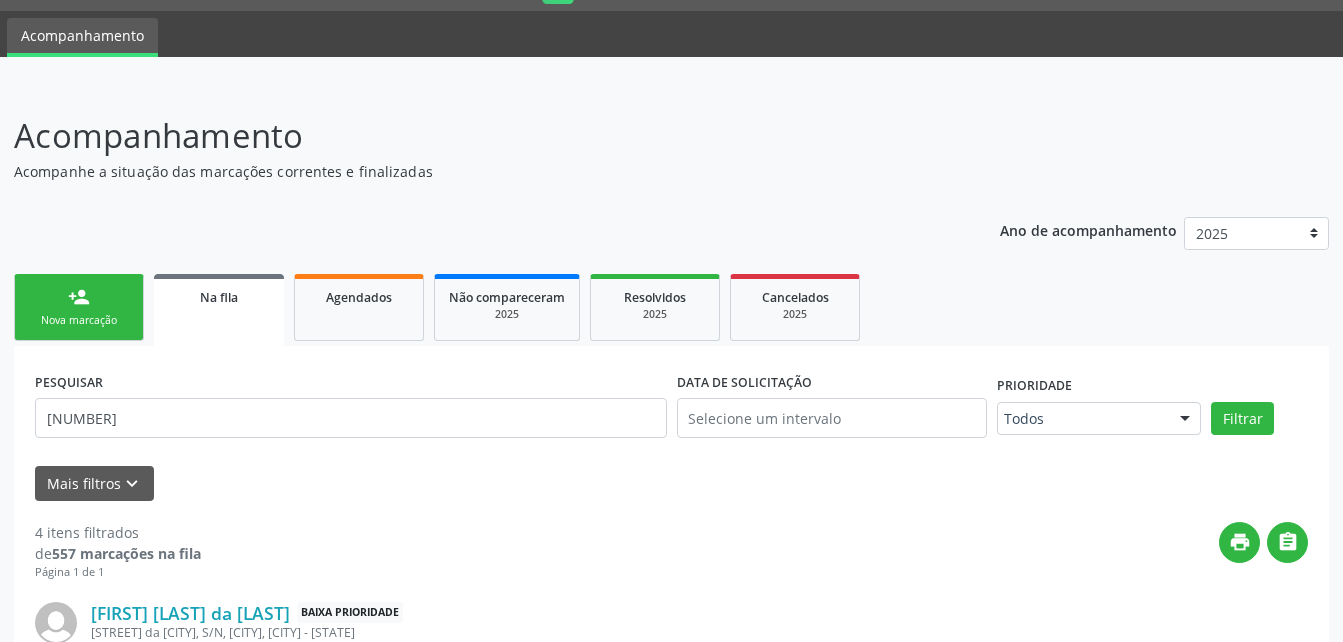 click on "person_add
Nova marcação" at bounding box center [79, 307] 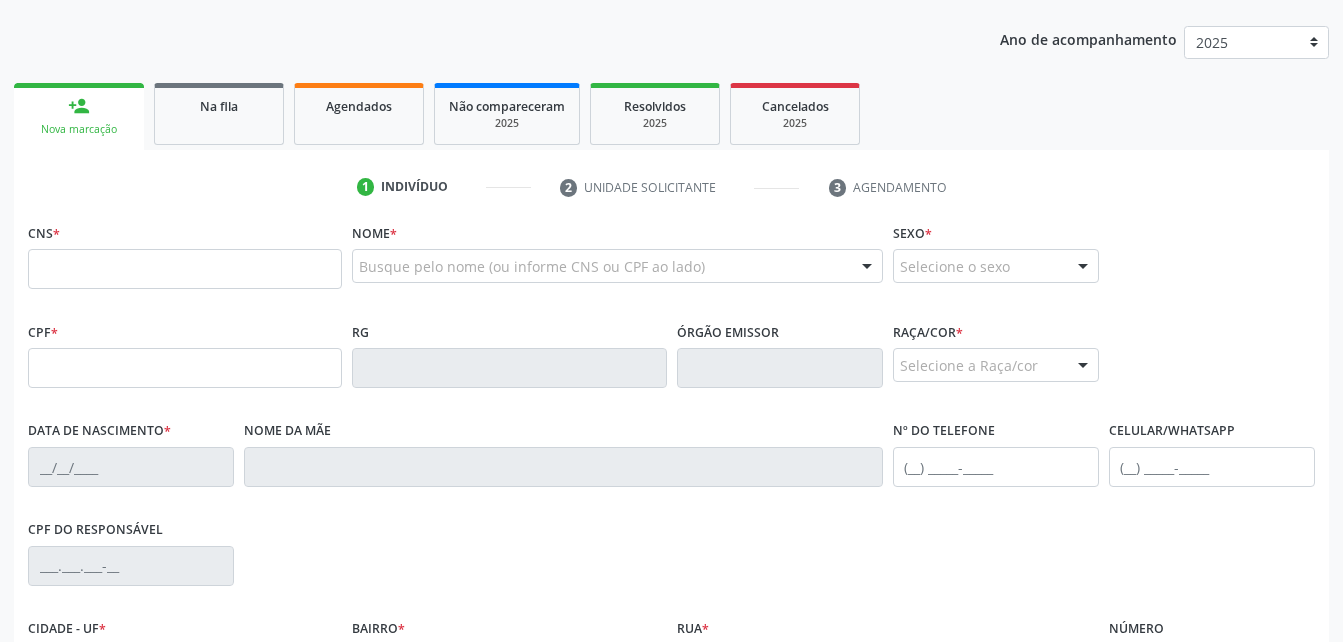 scroll, scrollTop: 253, scrollLeft: 0, axis: vertical 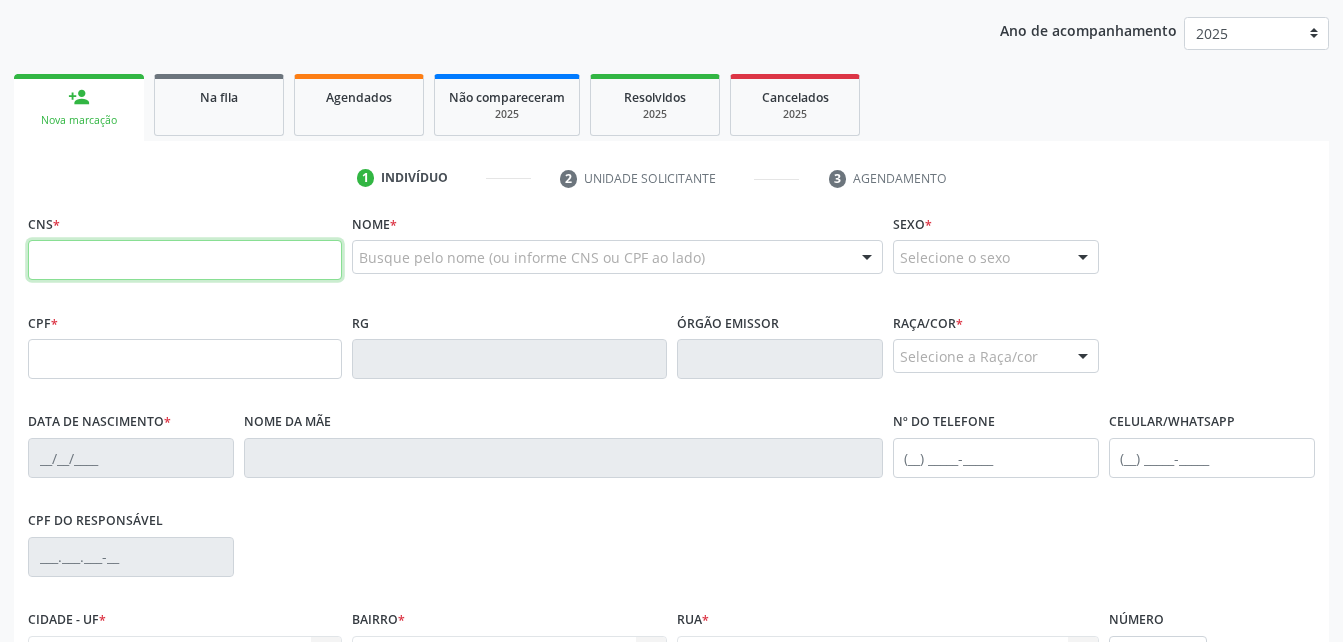 click at bounding box center [185, 260] 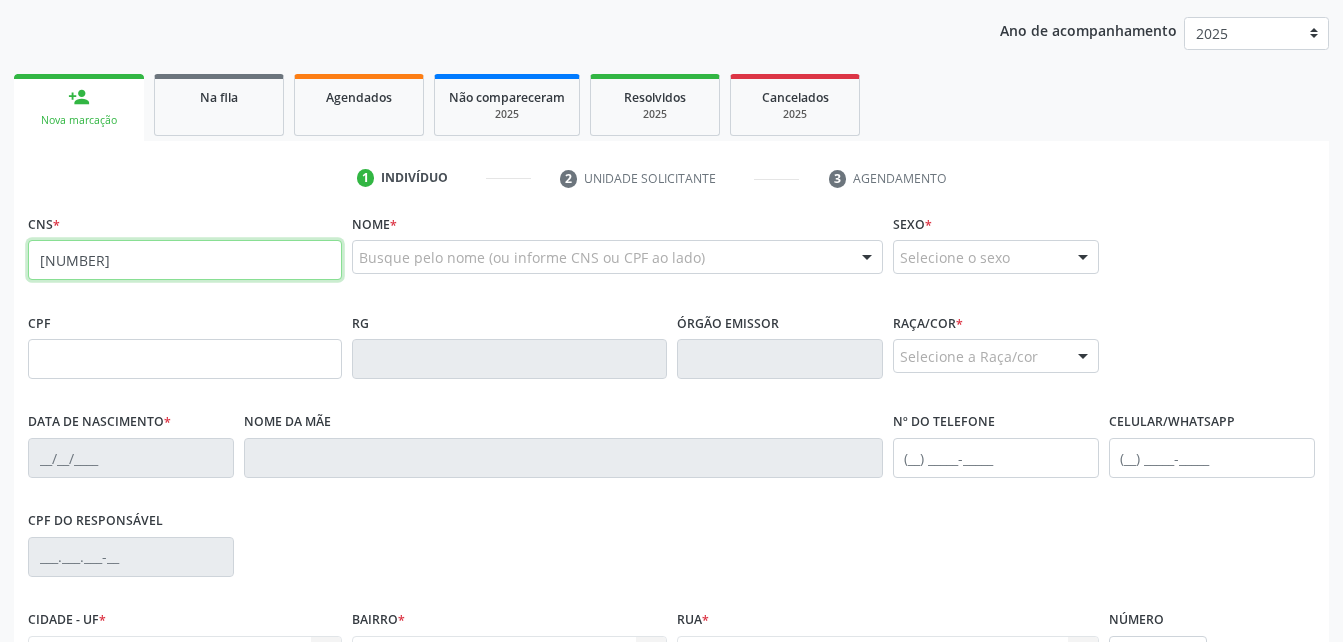 type on "[NUMBER]" 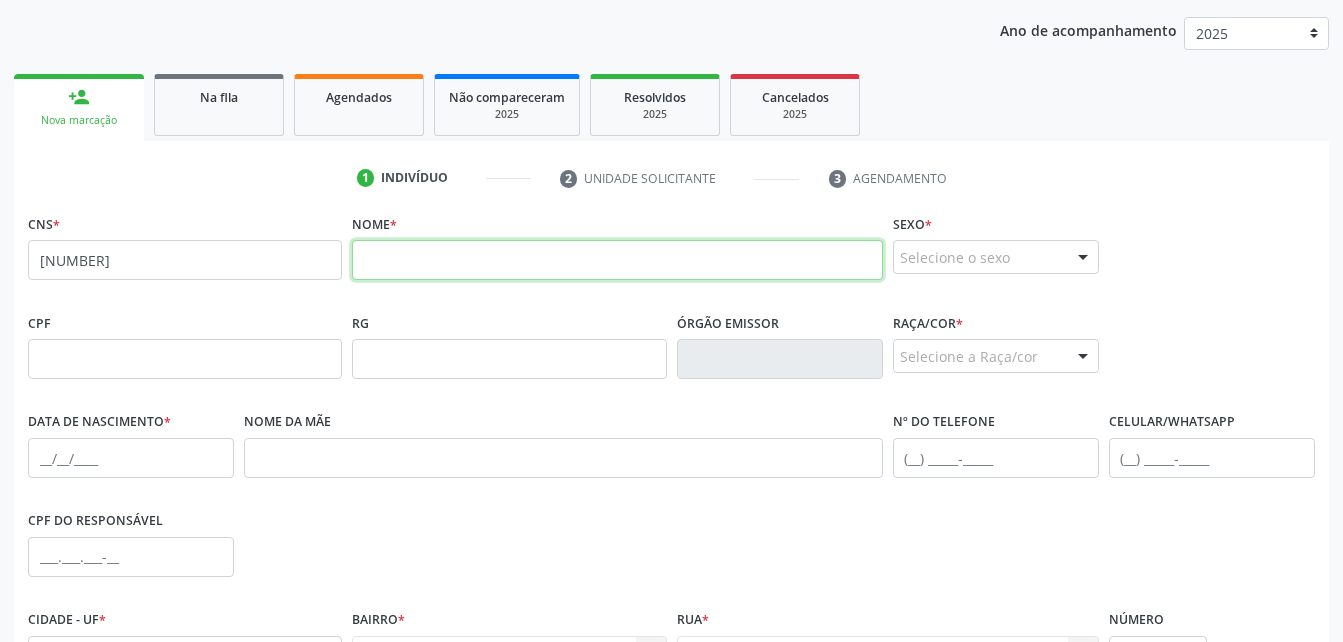 click at bounding box center [617, 260] 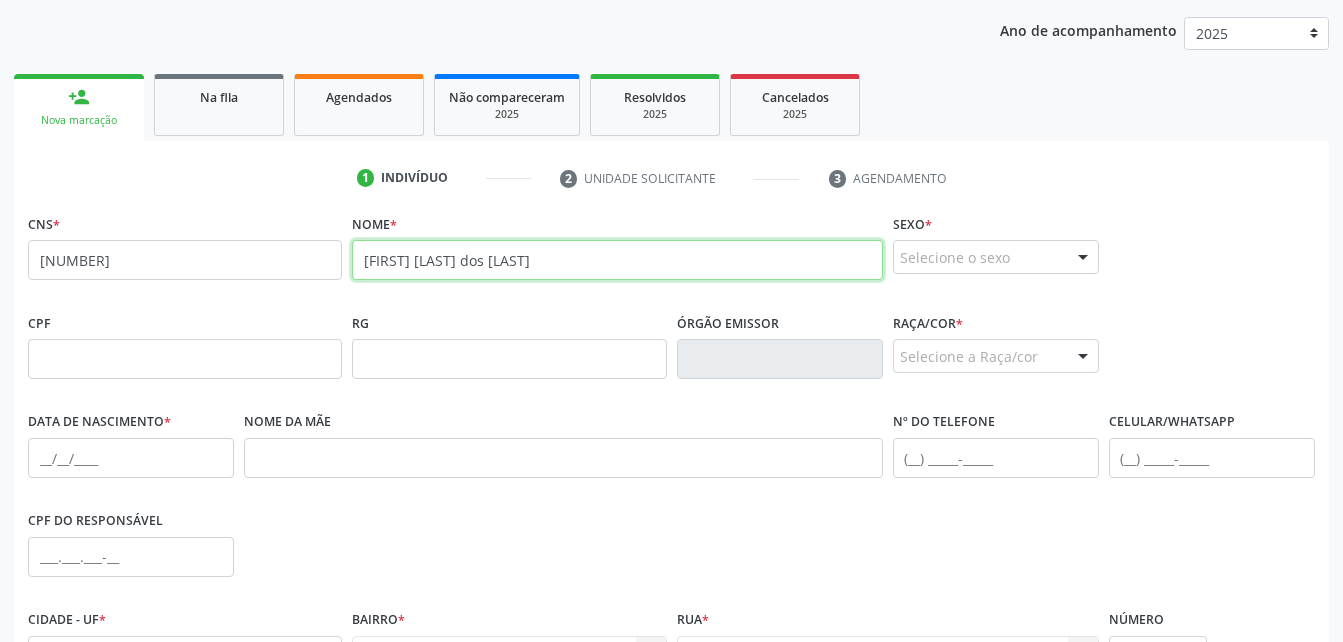 type on "[FIRST] [LAST] dos [LAST]" 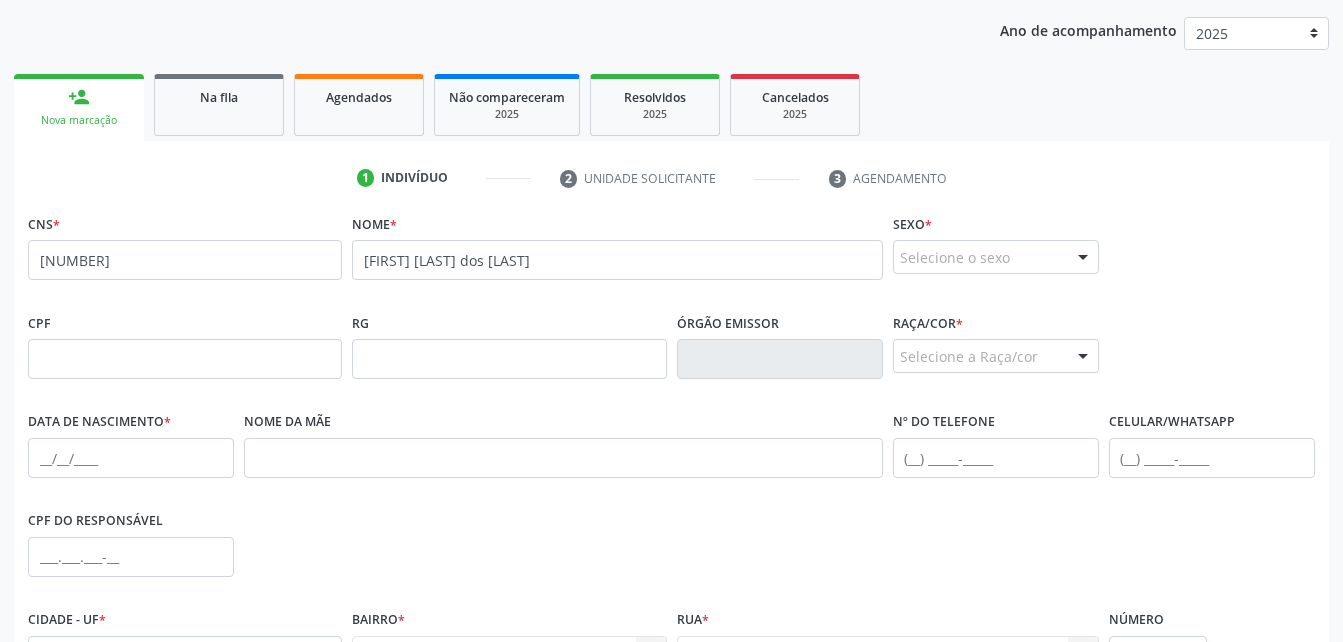 click on "Sexo
*
Selecione o sexo
Masculino   Feminino
Nenhum resultado encontrado para: "   "
Não há nenhuma opção para ser exibida." at bounding box center [996, 248] 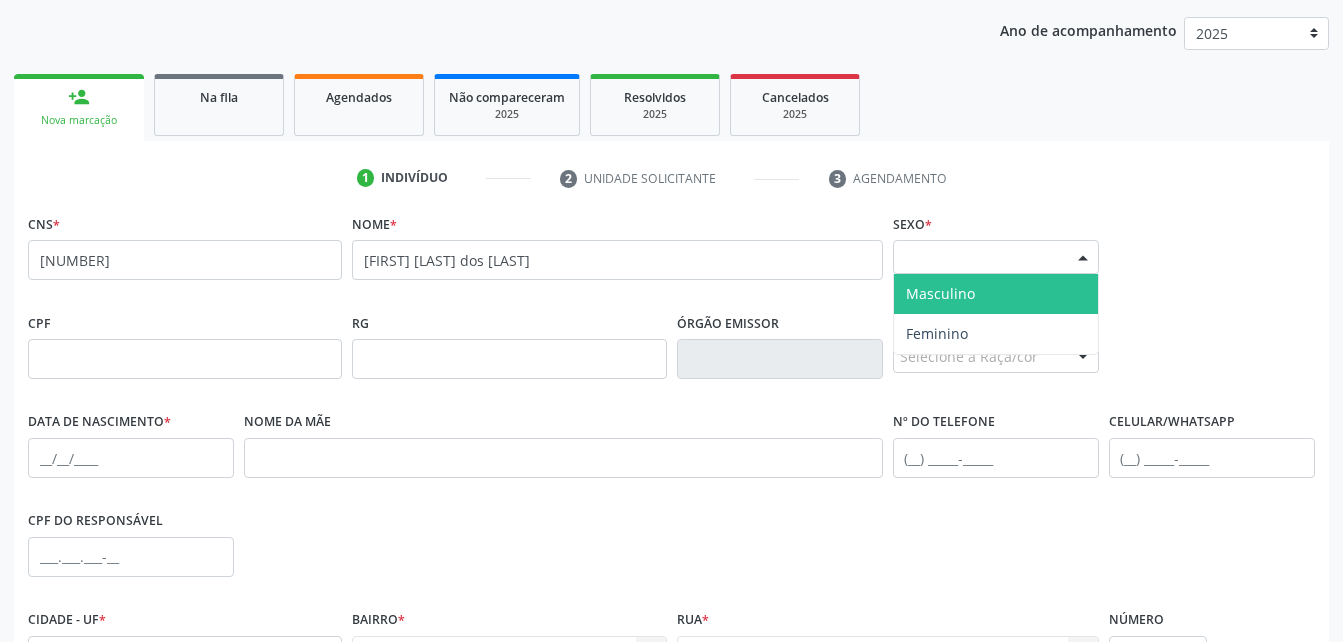 click on "Selecione o sexo" at bounding box center [996, 257] 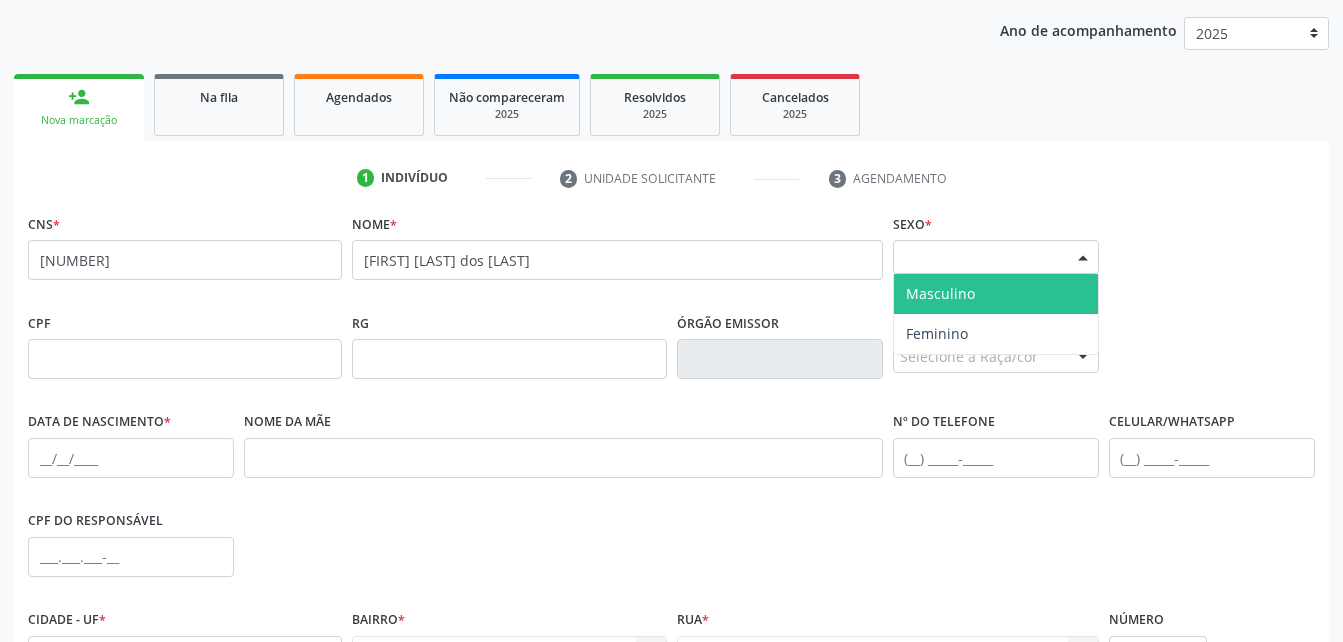 click on "Masculino" at bounding box center (996, 294) 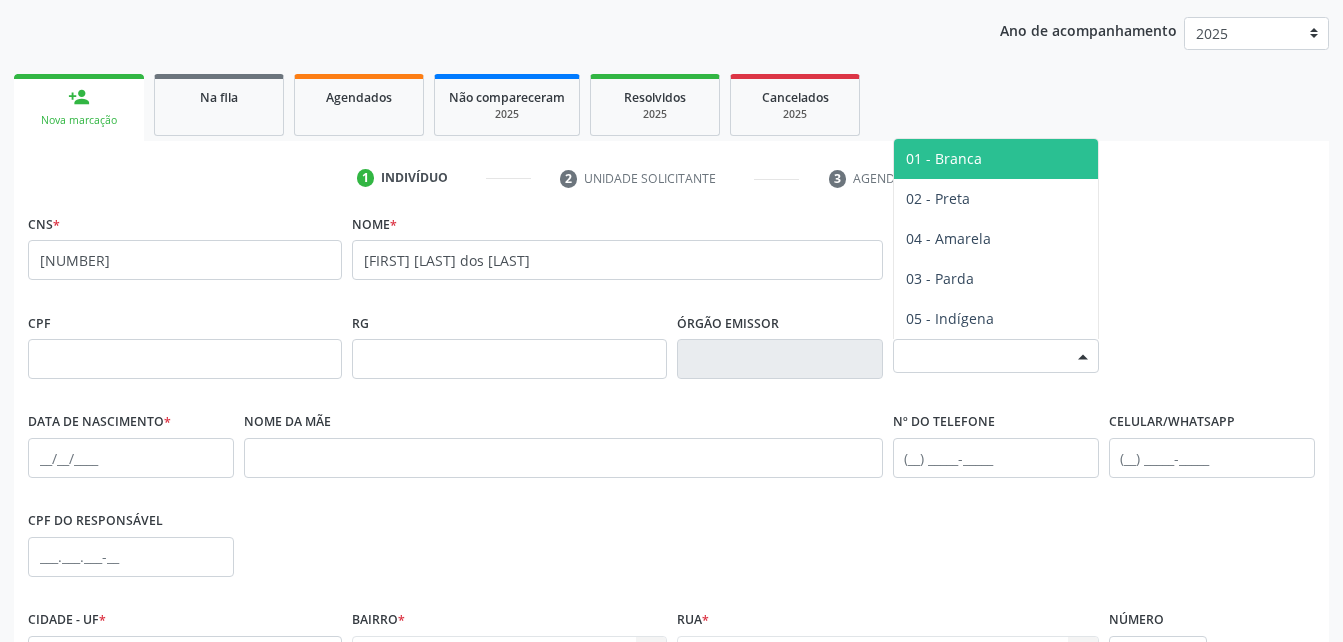 drag, startPoint x: 1017, startPoint y: 360, endPoint x: 1009, endPoint y: 367, distance: 10.630146 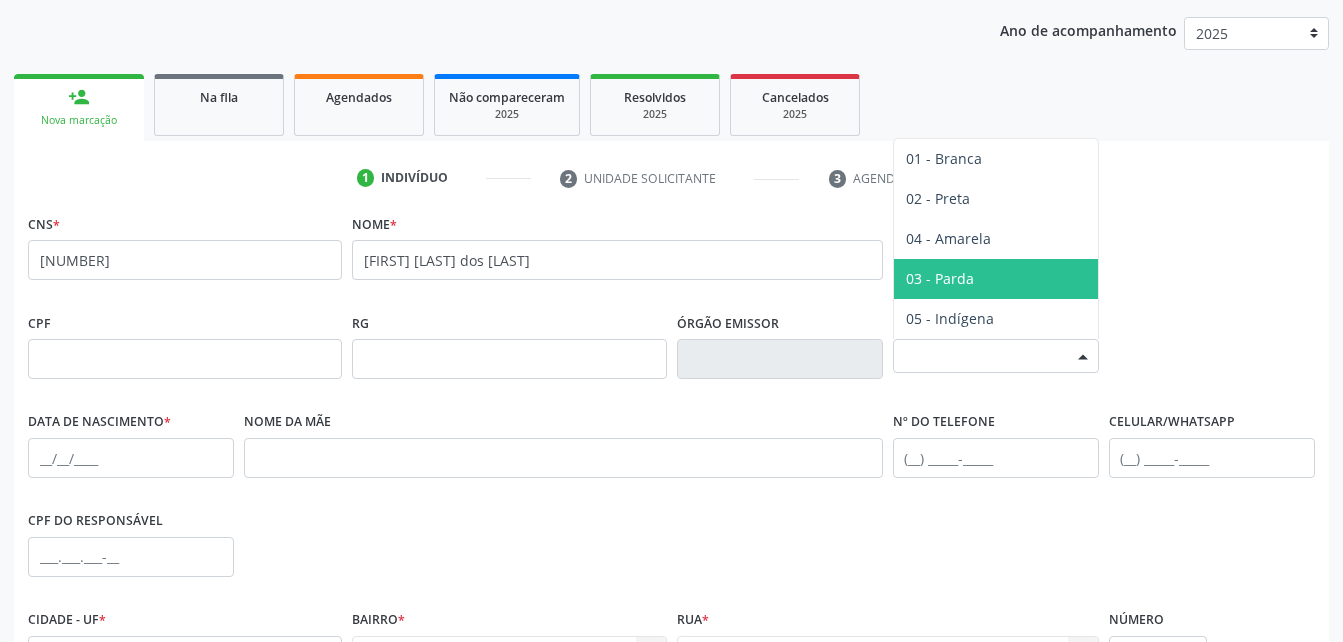 click on "03 - Parda" at bounding box center (940, 278) 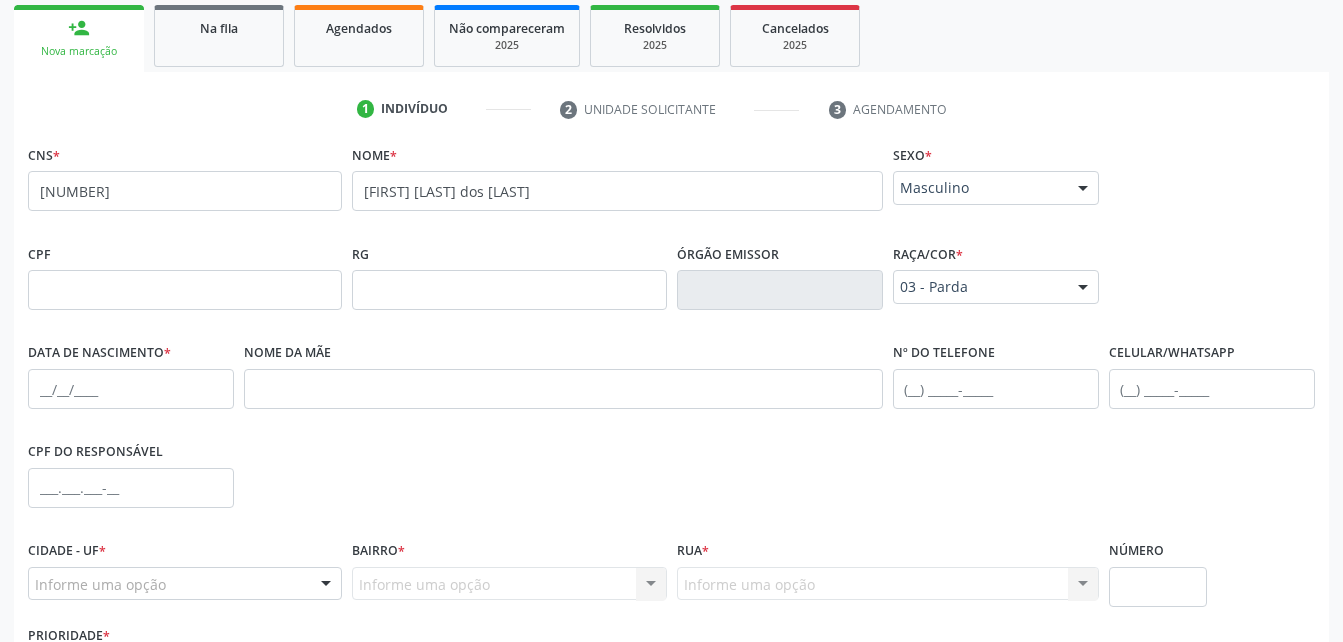 scroll, scrollTop: 353, scrollLeft: 0, axis: vertical 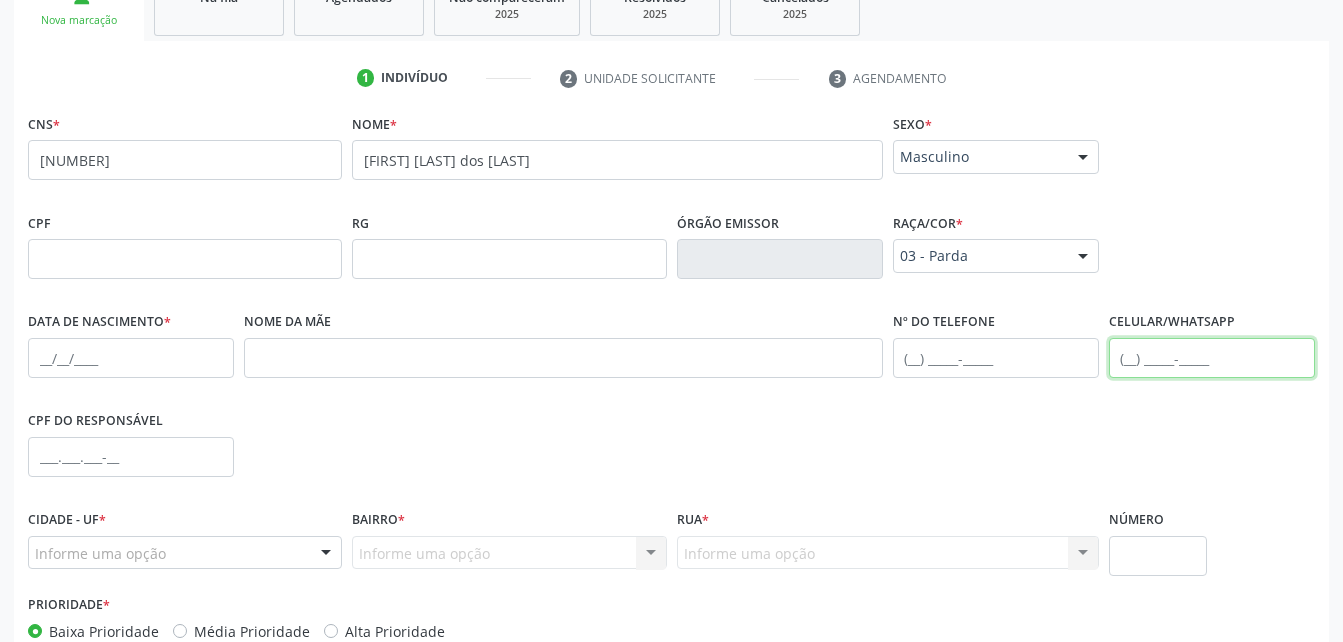 click at bounding box center (1212, 358) 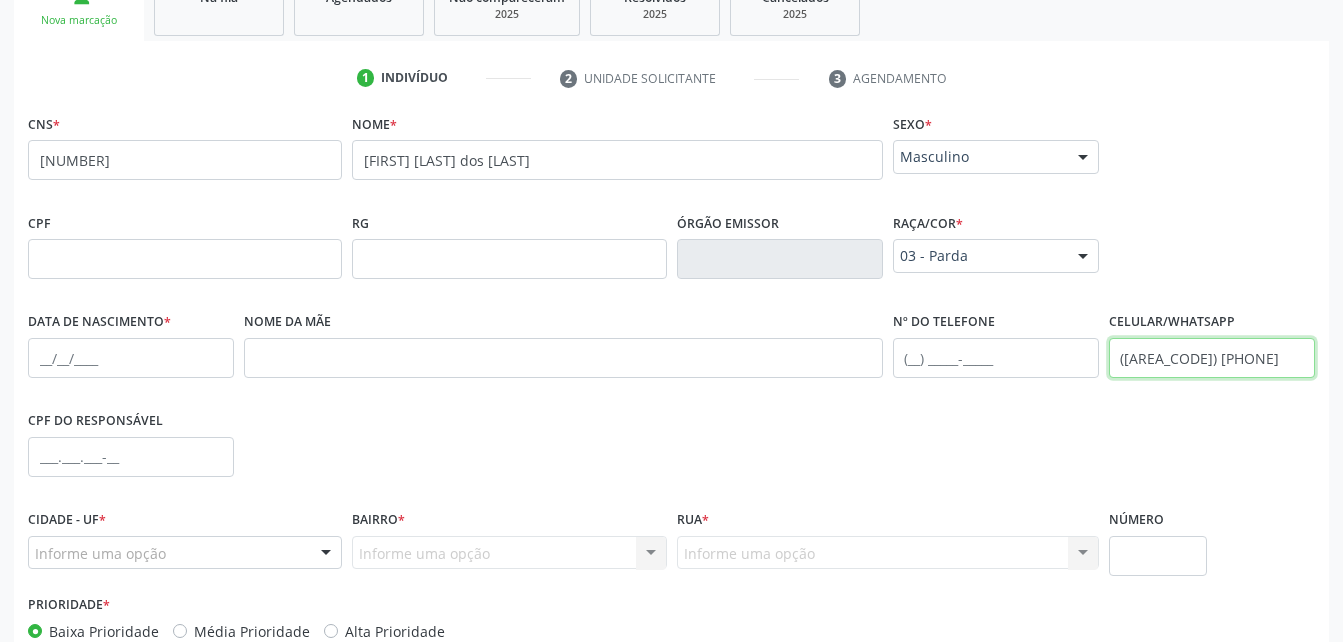 type on "([AREA_CODE]) [PHONE]" 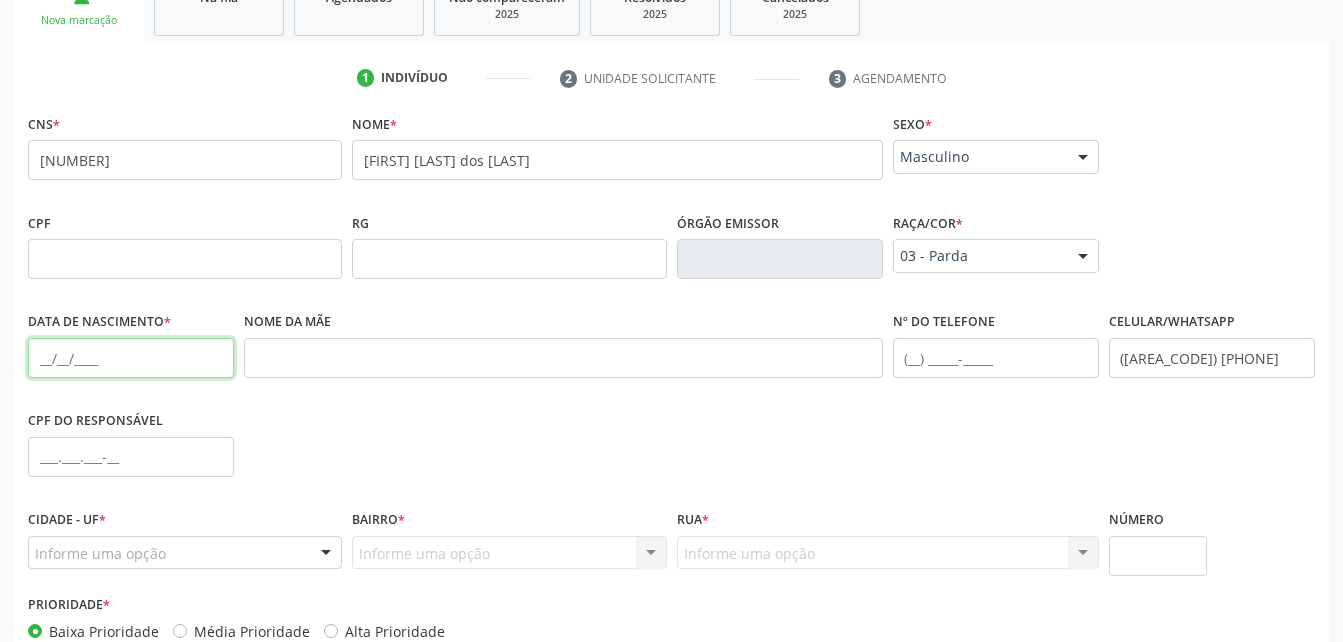 click at bounding box center (131, 358) 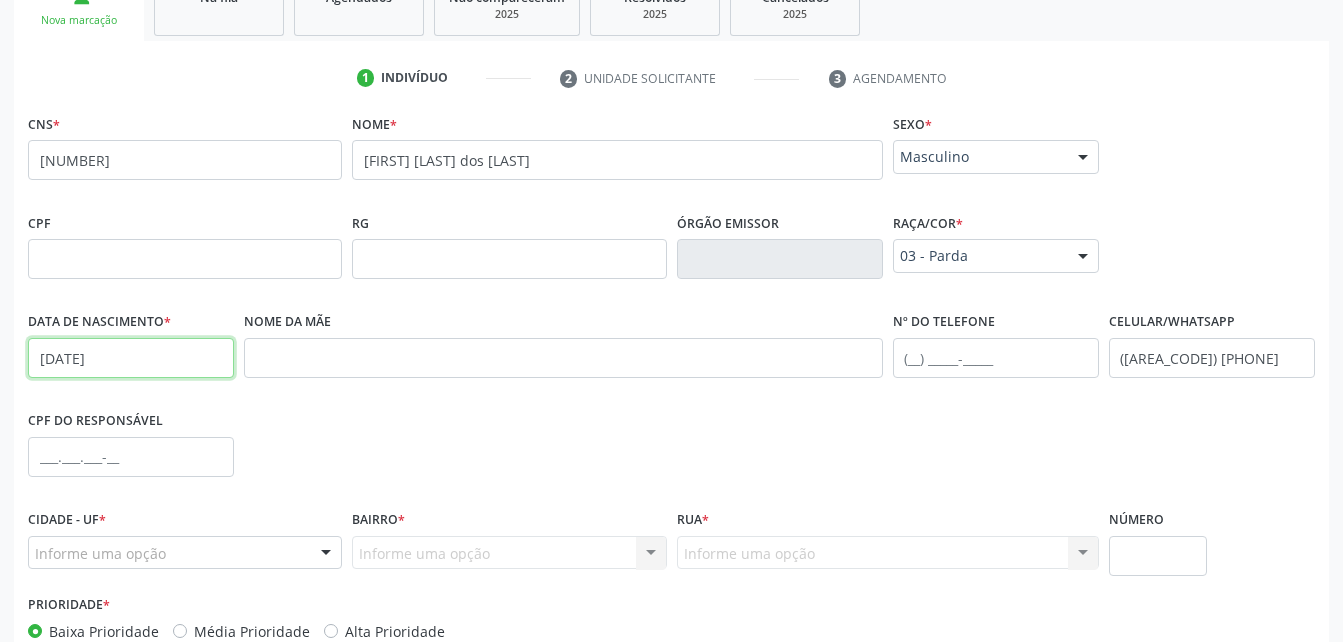 type on "[DATE]" 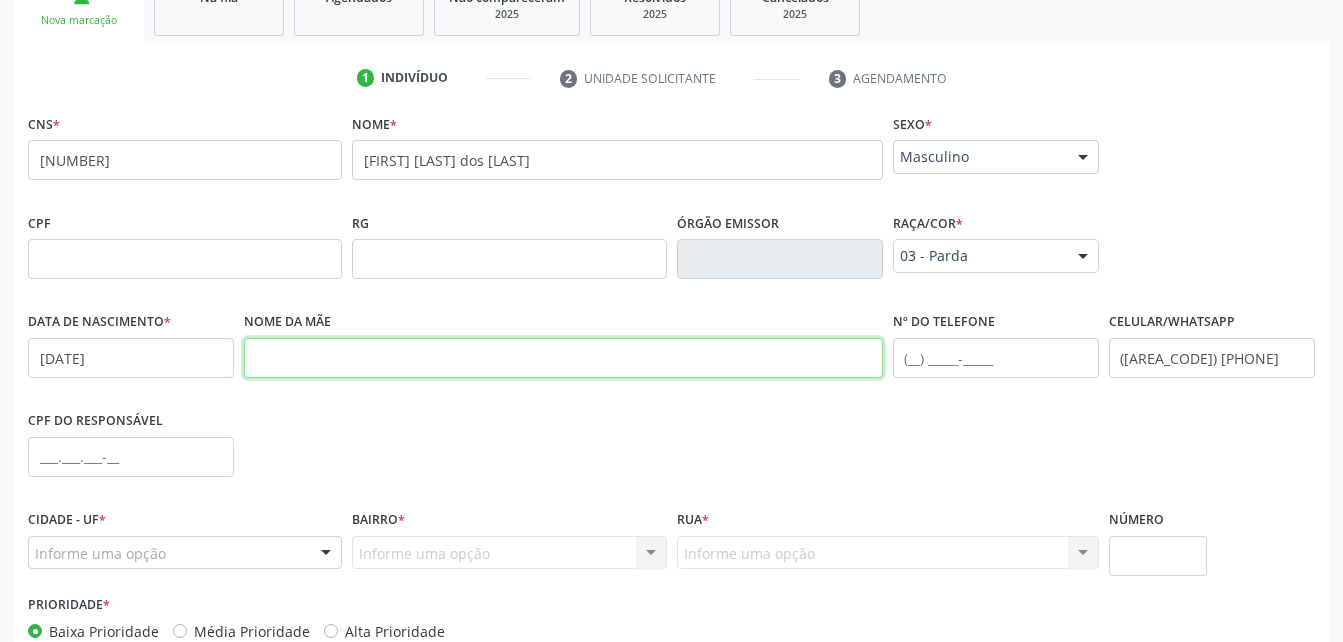 click at bounding box center [563, 358] 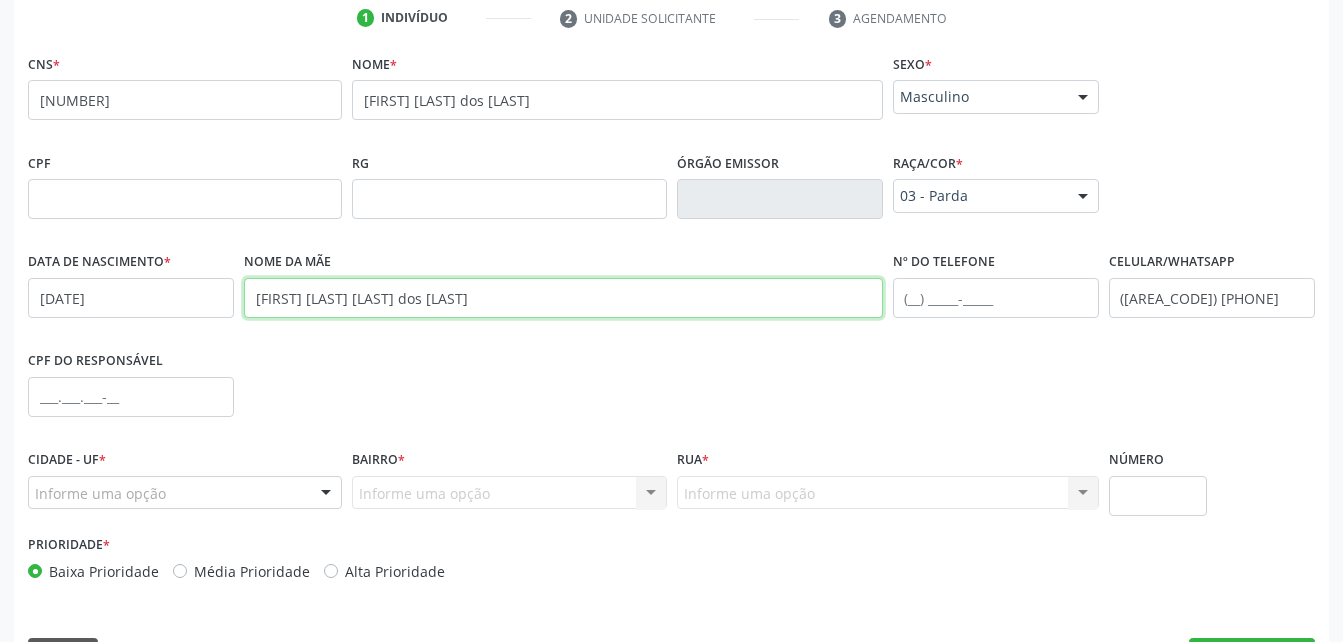 scroll, scrollTop: 470, scrollLeft: 0, axis: vertical 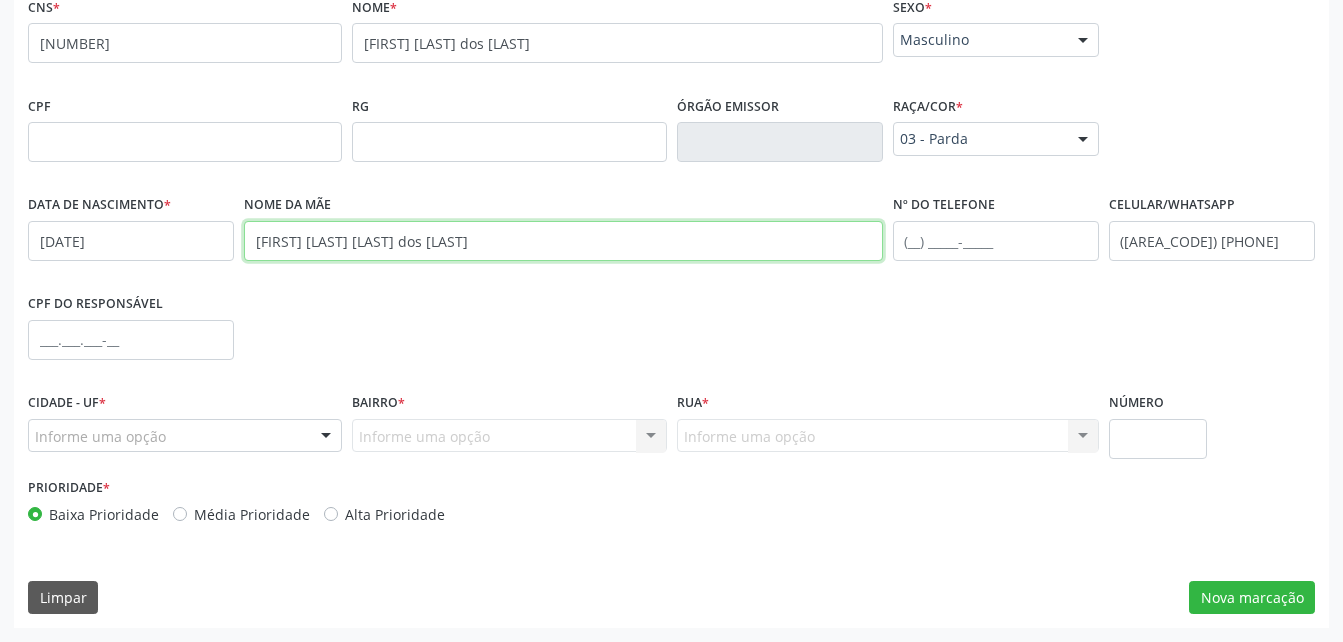 type on "[FIRST] [LAST] [LAST] dos [LAST]" 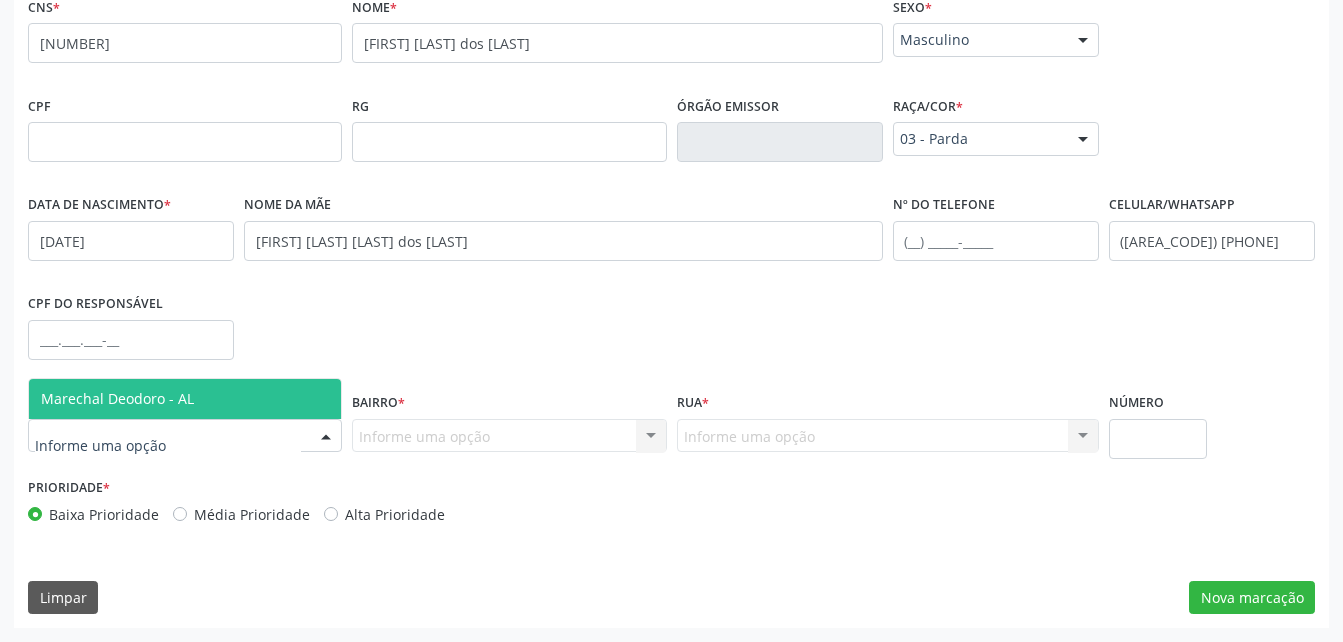 click at bounding box center [185, 436] 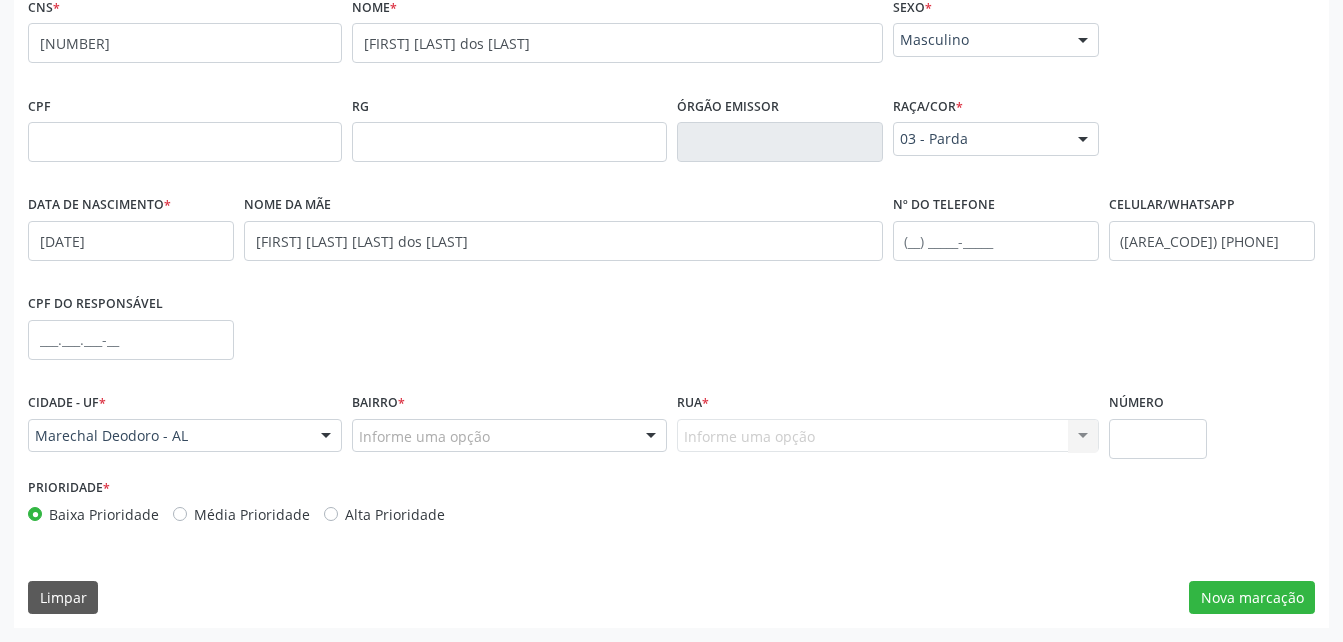 click on "Informe uma opção" at bounding box center (509, 436) 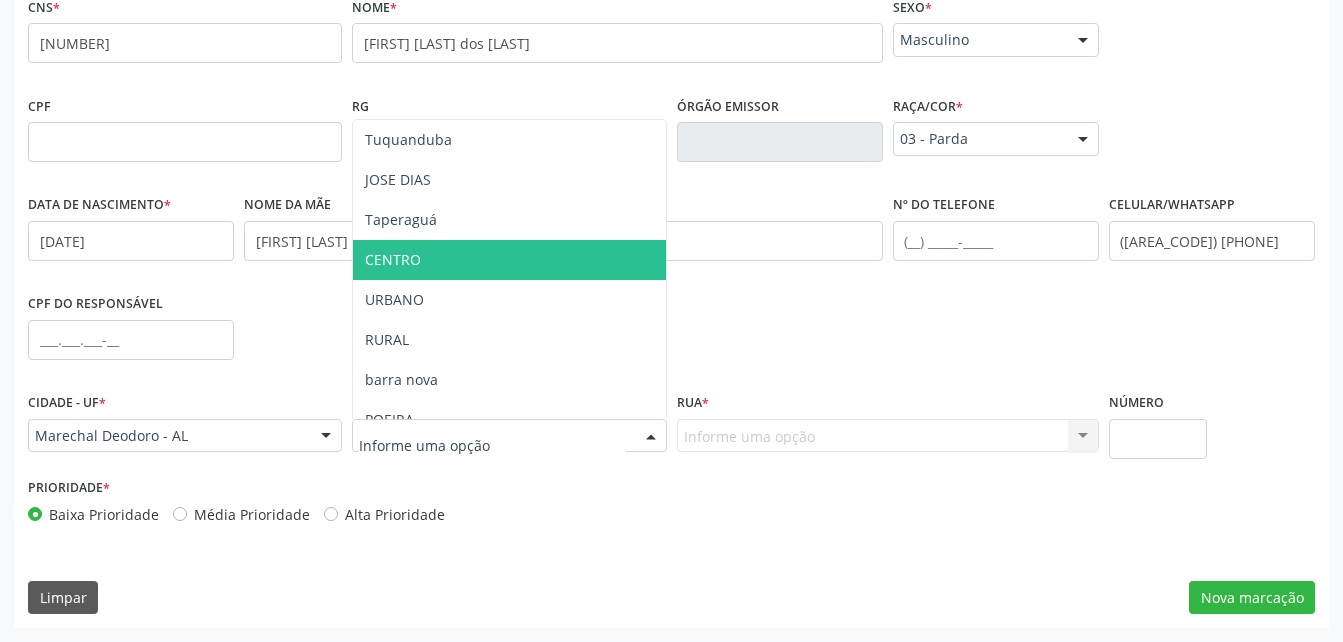 click on "CENTRO" at bounding box center (509, 260) 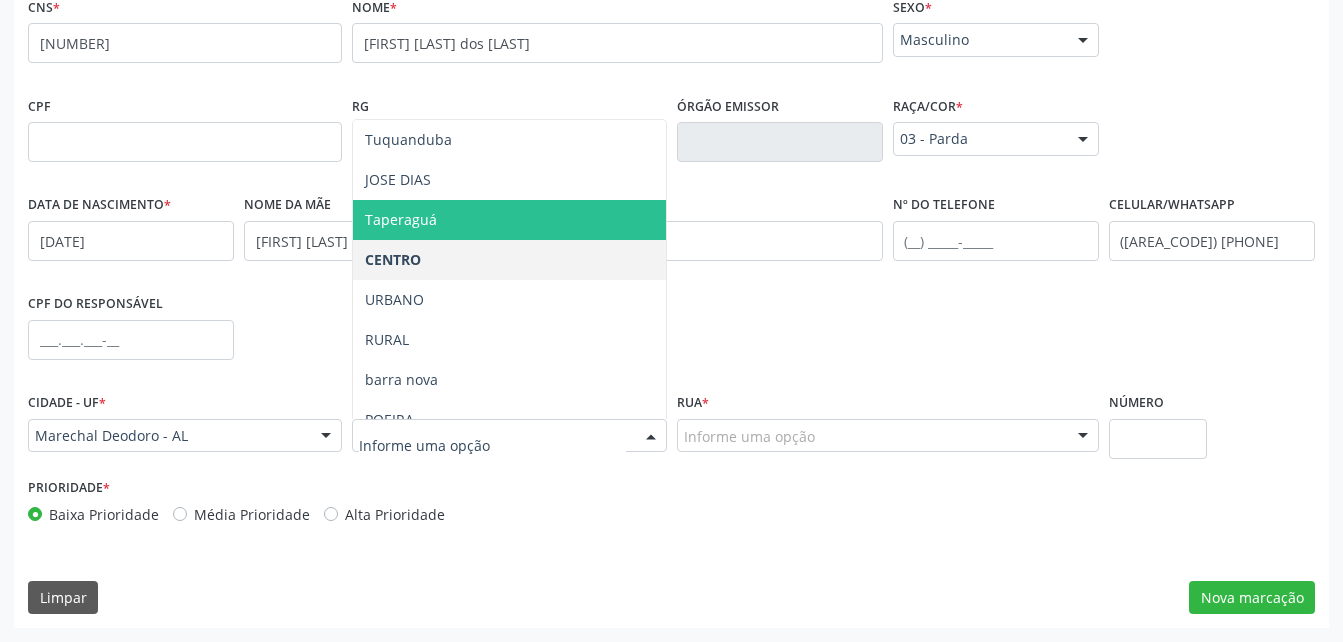 drag, startPoint x: 464, startPoint y: 219, endPoint x: 472, endPoint y: 241, distance: 23.409399 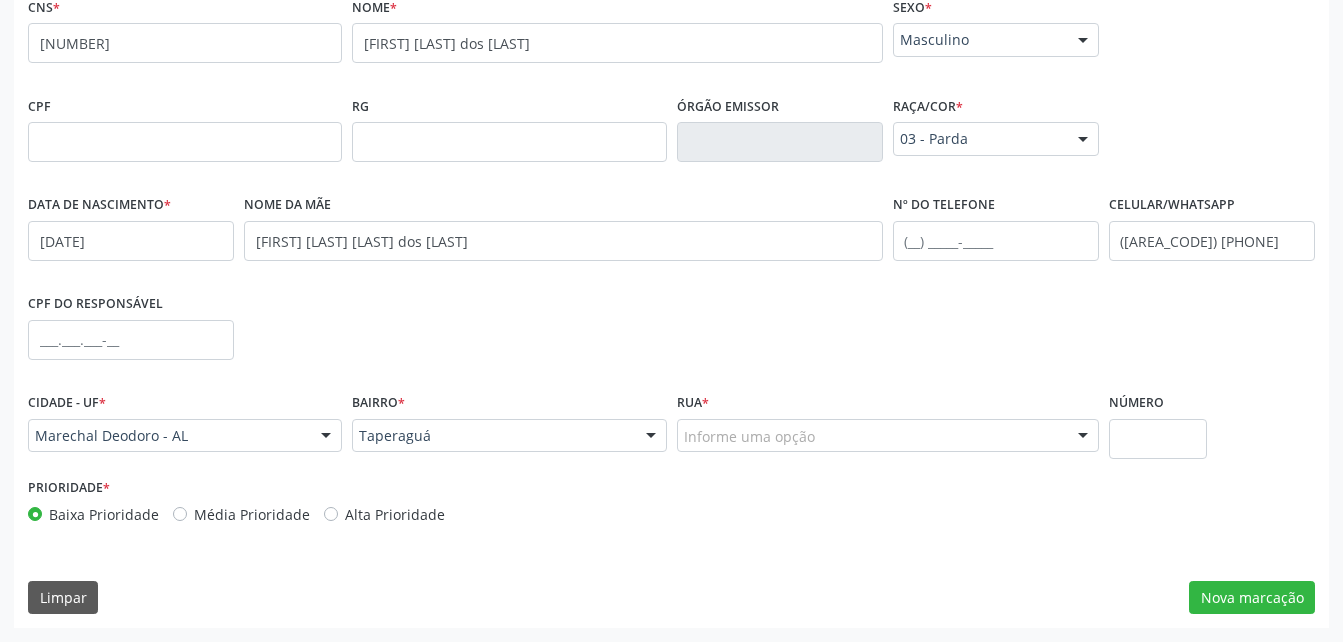 drag, startPoint x: 708, startPoint y: 443, endPoint x: 716, endPoint y: 450, distance: 10.630146 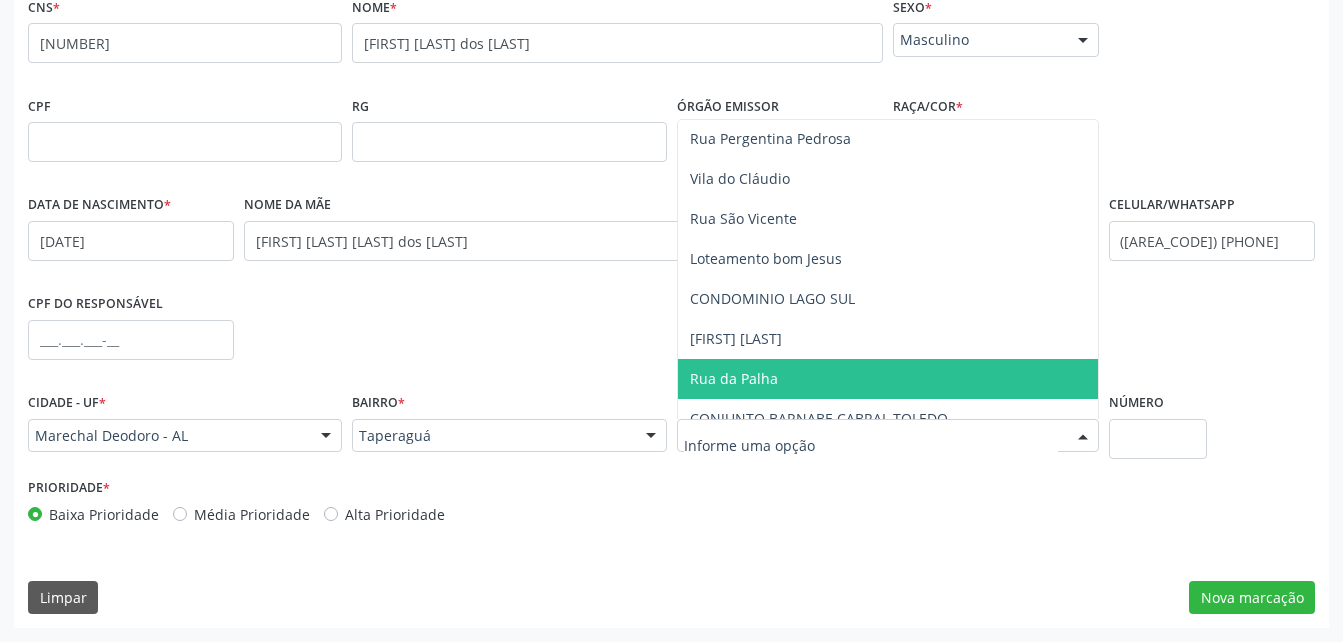 scroll, scrollTop: 0, scrollLeft: 0, axis: both 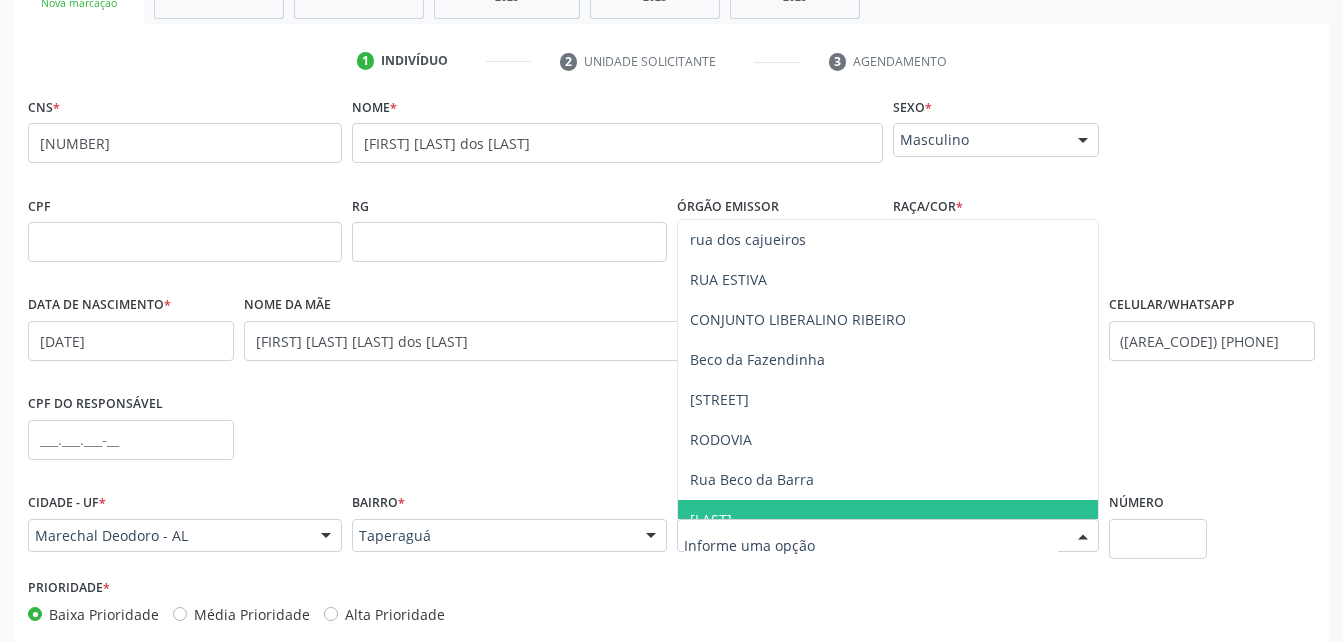 click at bounding box center [871, 546] 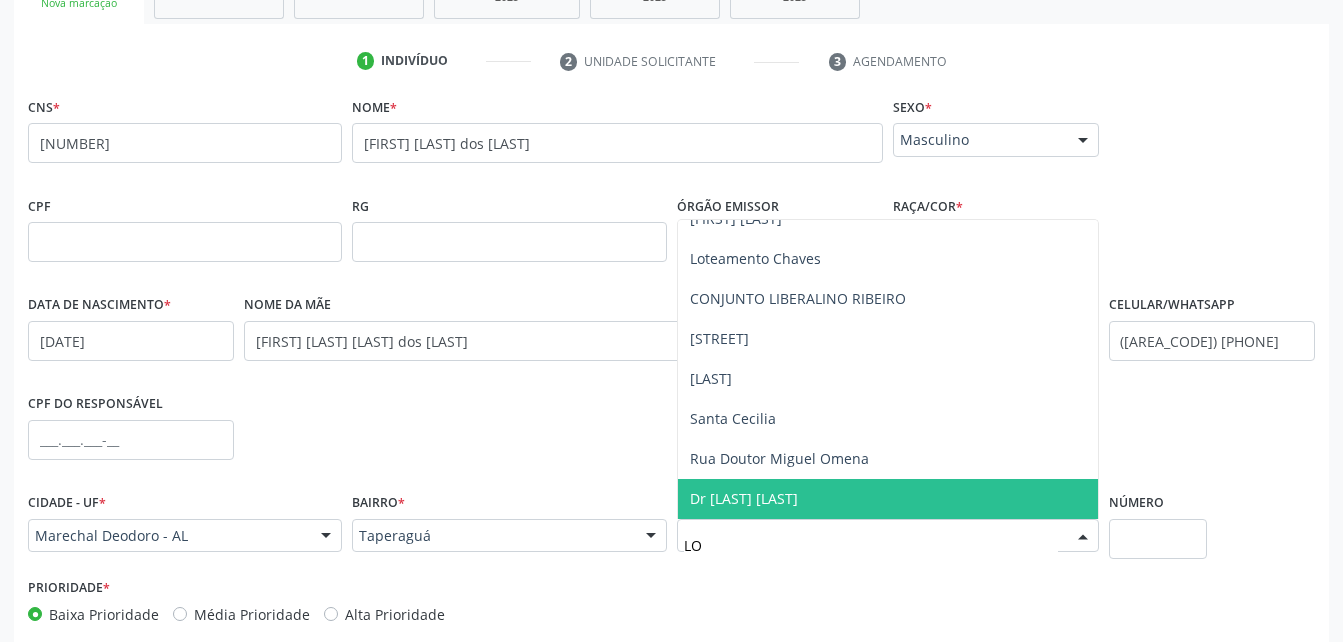 scroll, scrollTop: 0, scrollLeft: 0, axis: both 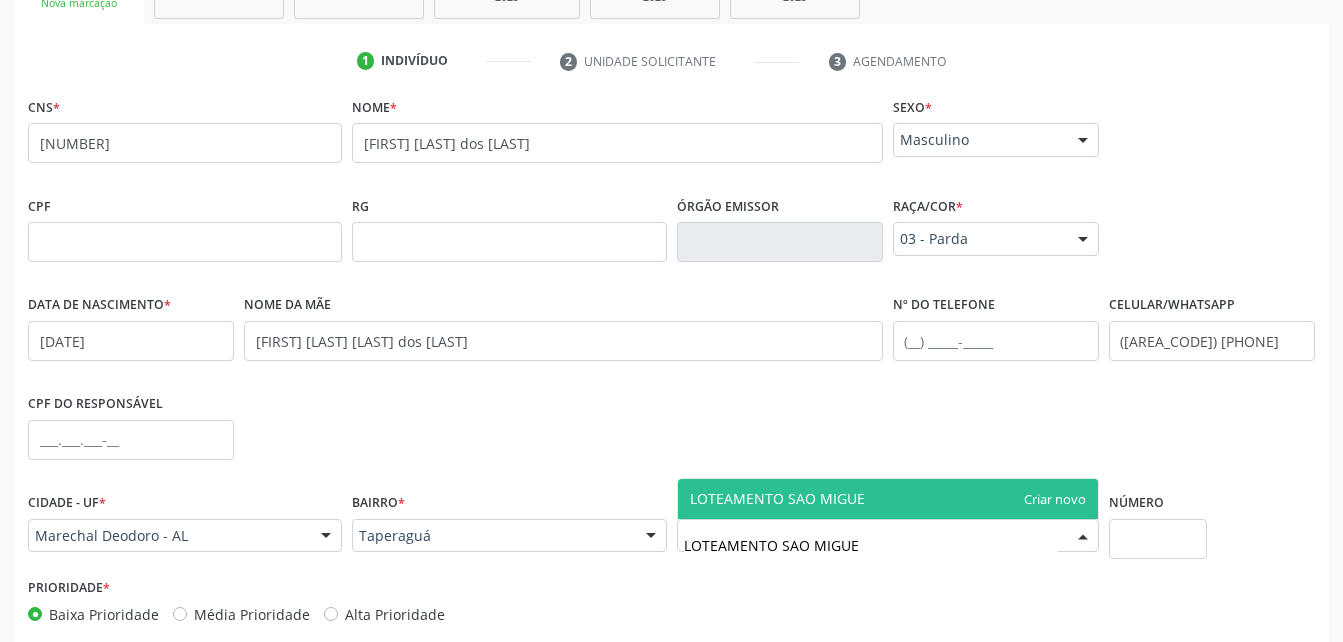 type on "[STREET] [LAST] [LAST]" 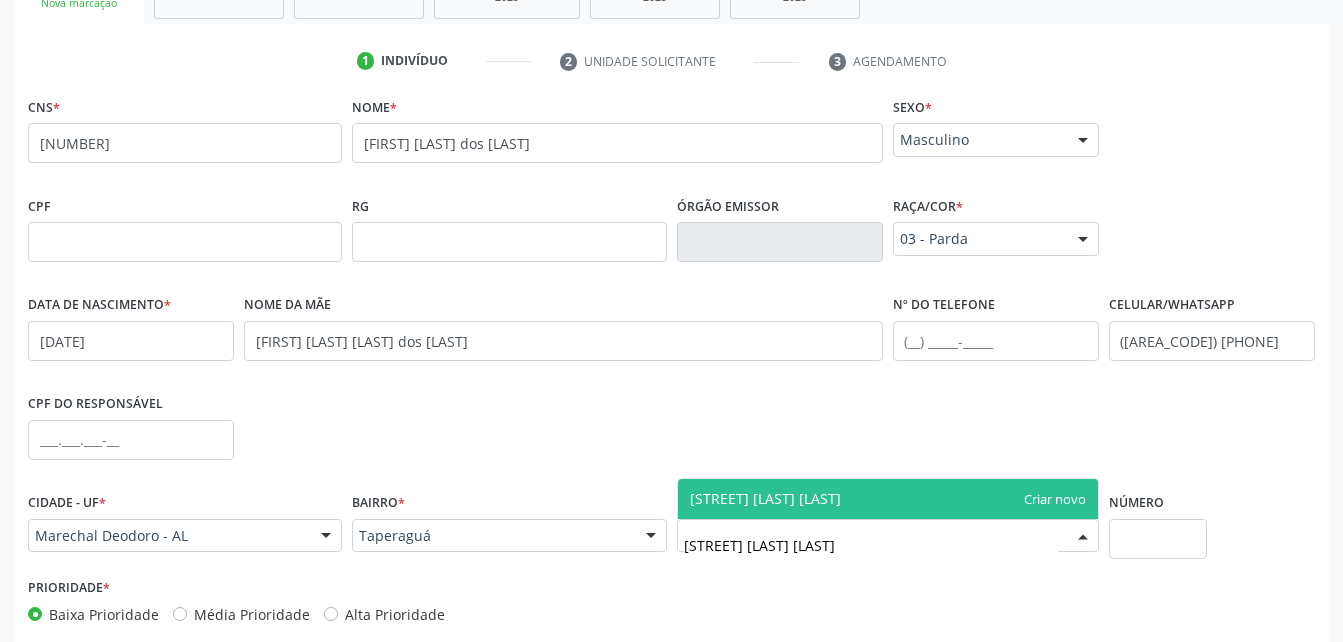 click on "[STREET] [LAST] [LAST]" at bounding box center (871, 546) 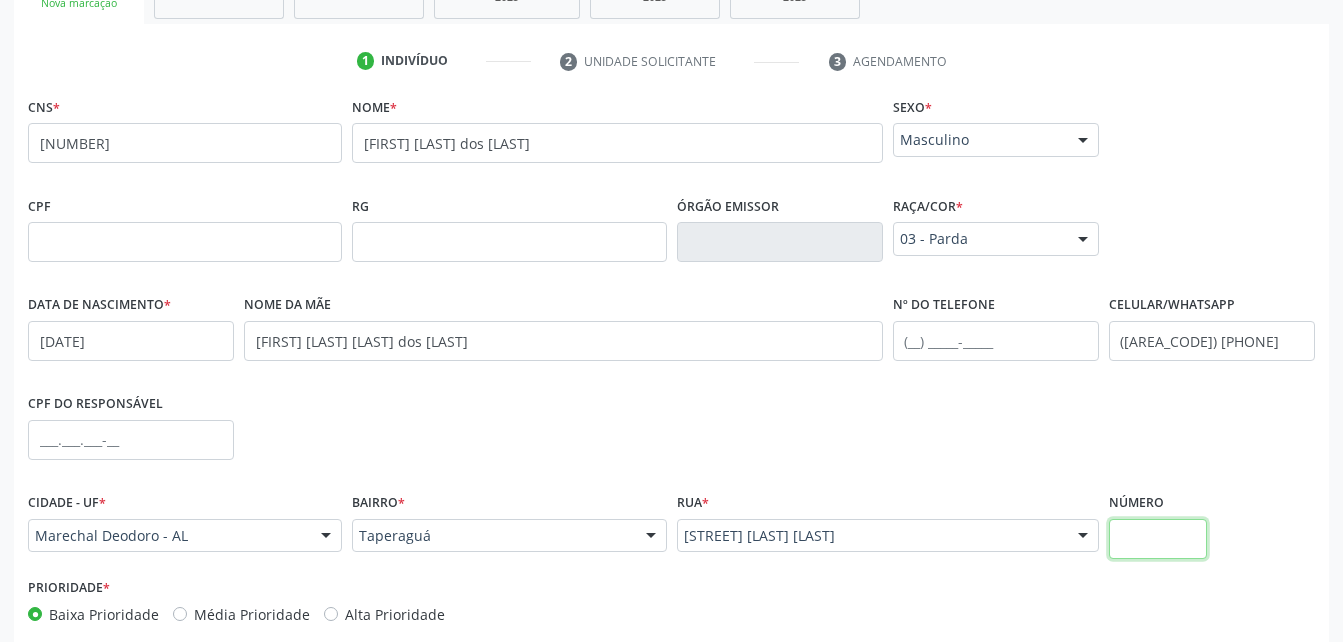 click at bounding box center [1158, 539] 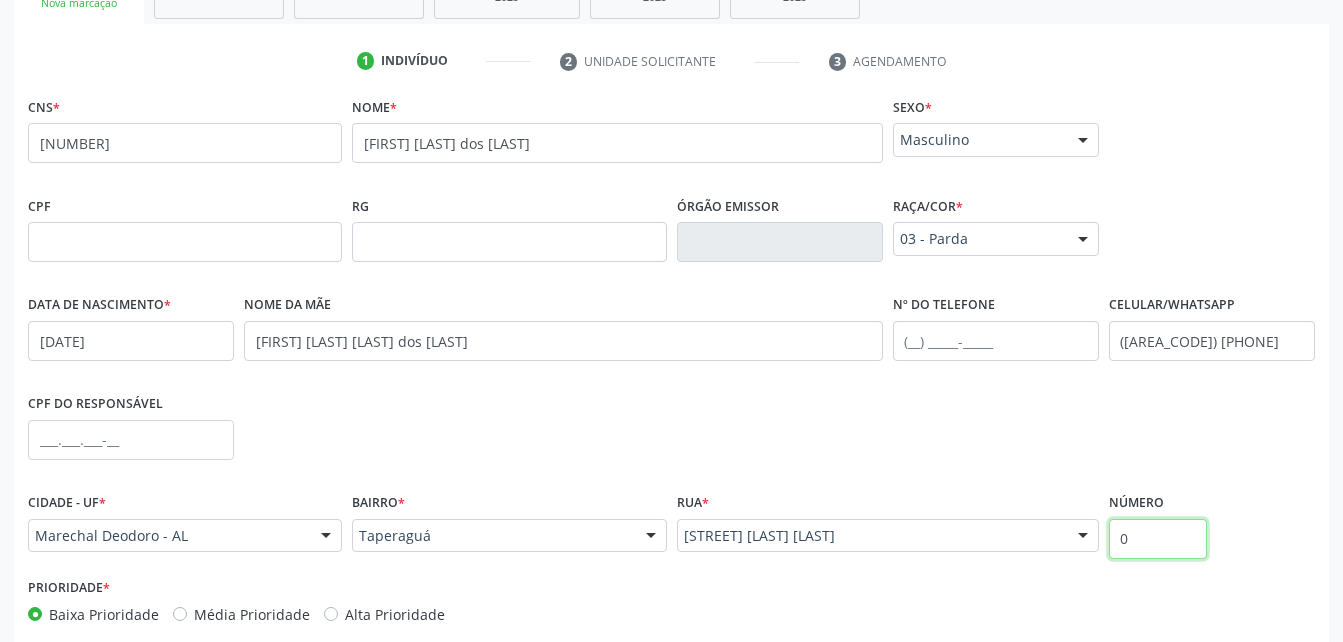 type on "0" 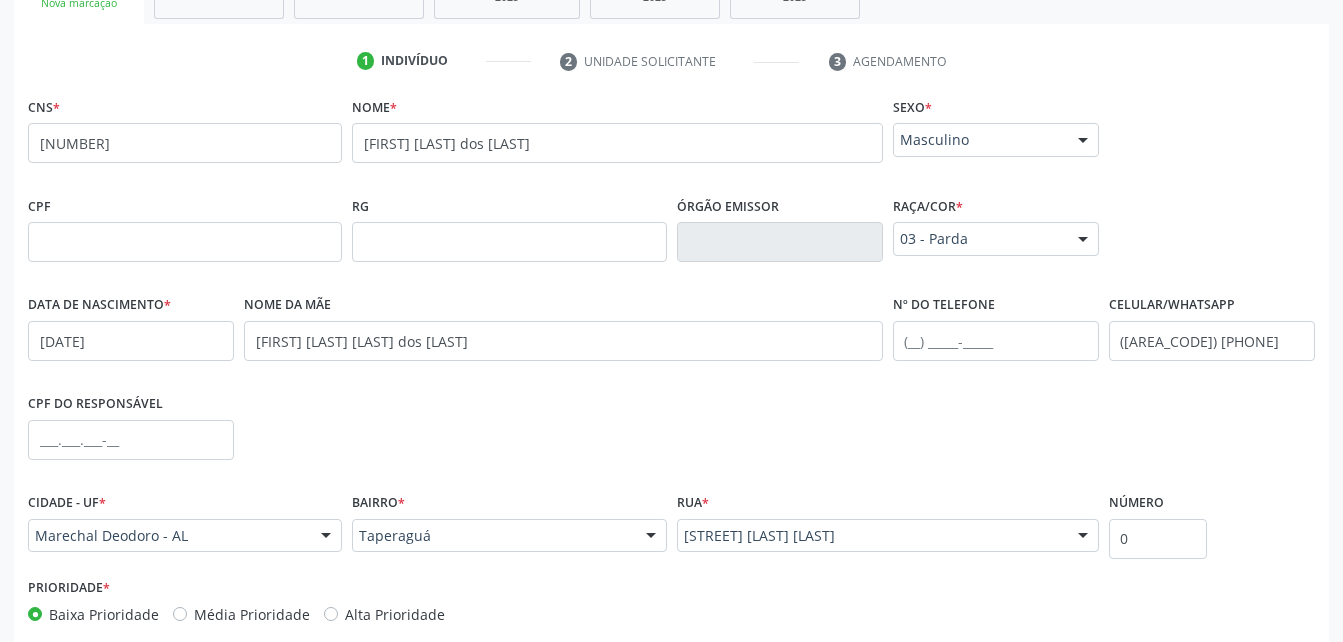 click on "CPF do responsável" at bounding box center (671, 438) 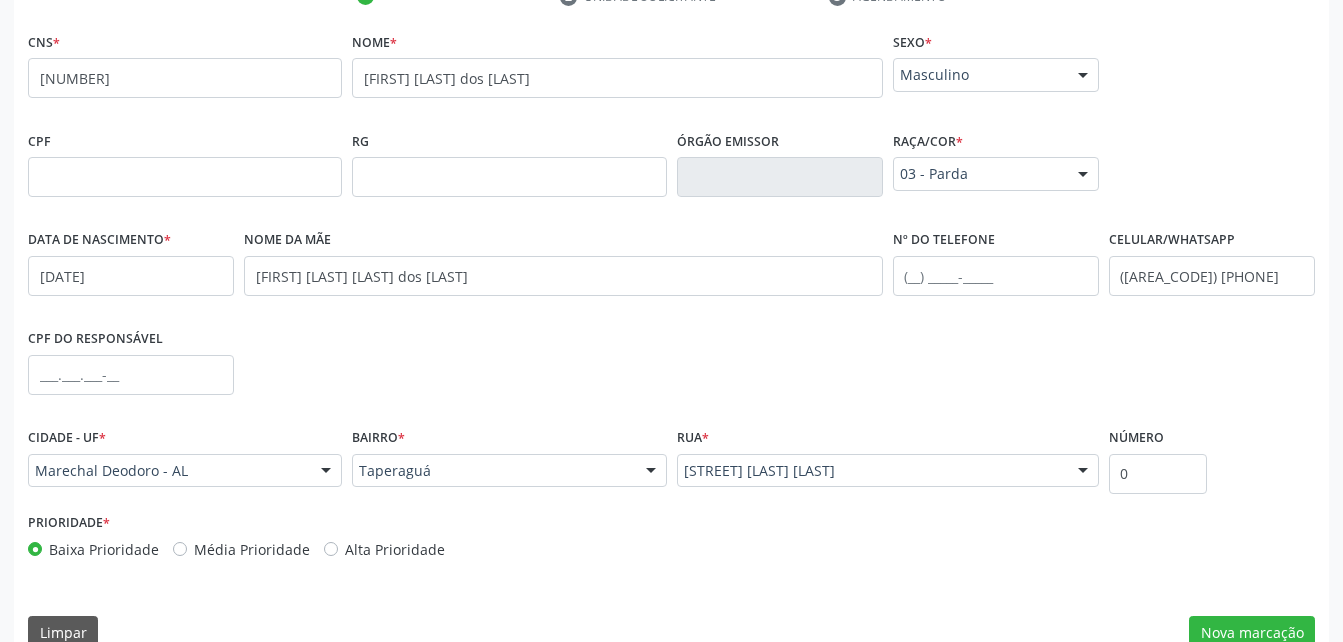 scroll, scrollTop: 470, scrollLeft: 0, axis: vertical 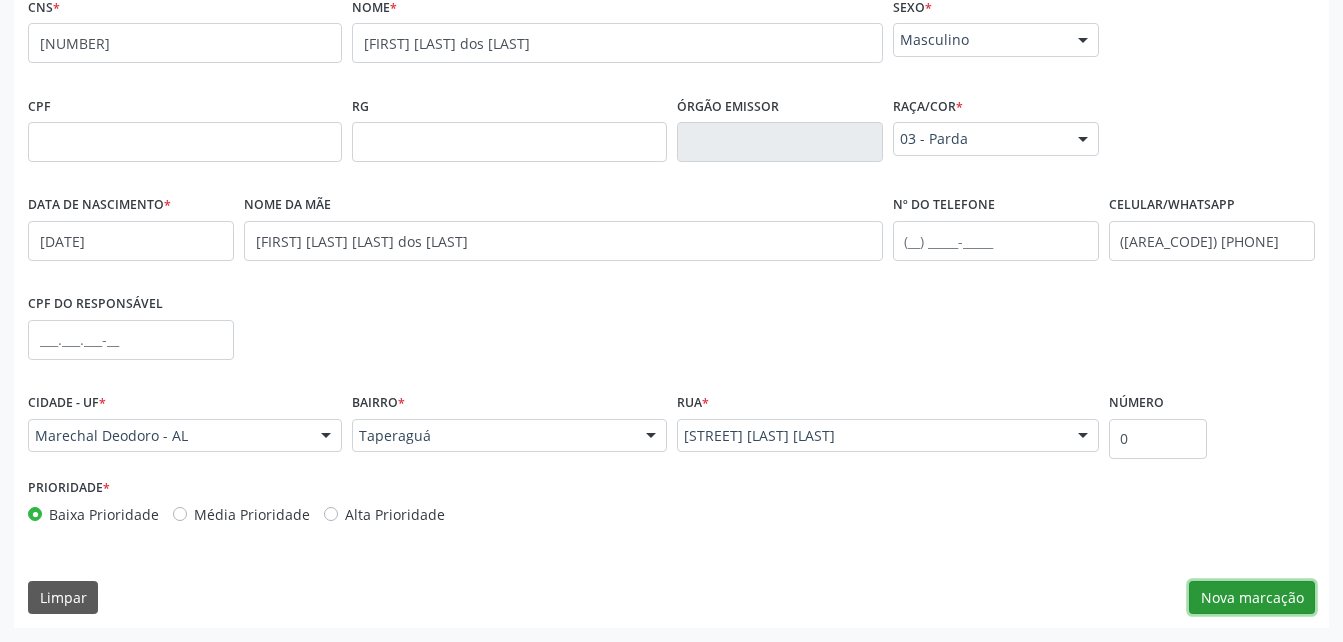 click on "Nova marcação" at bounding box center [1252, 598] 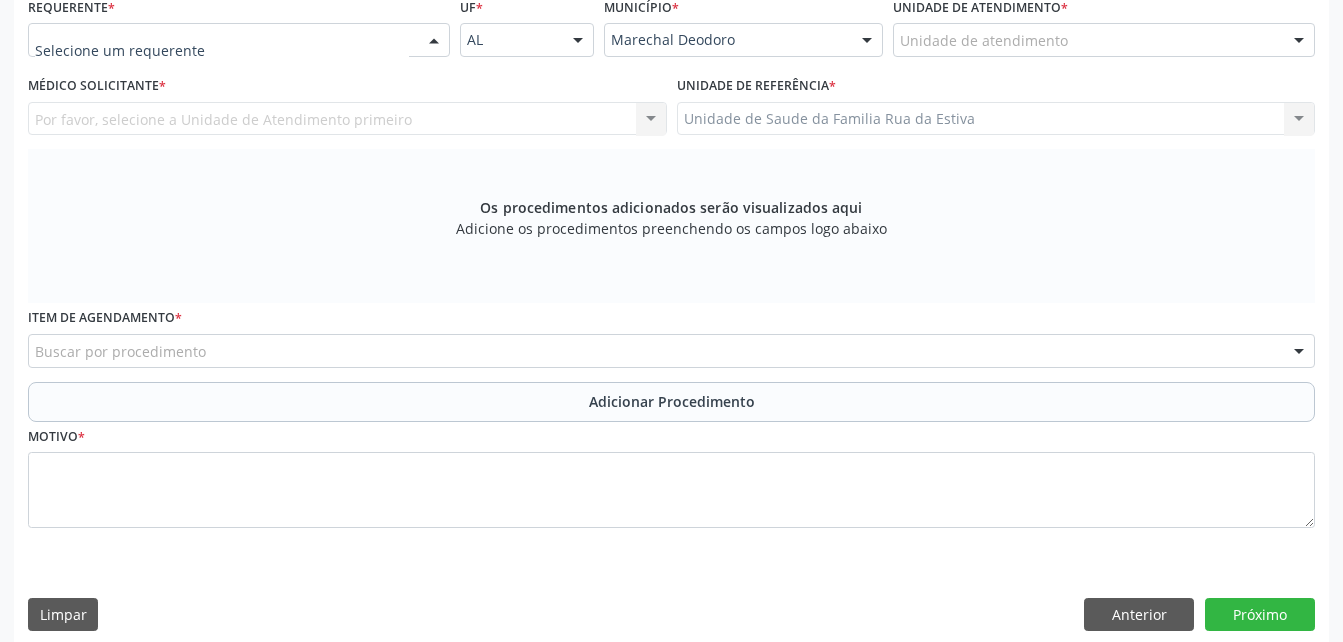 click at bounding box center (239, 40) 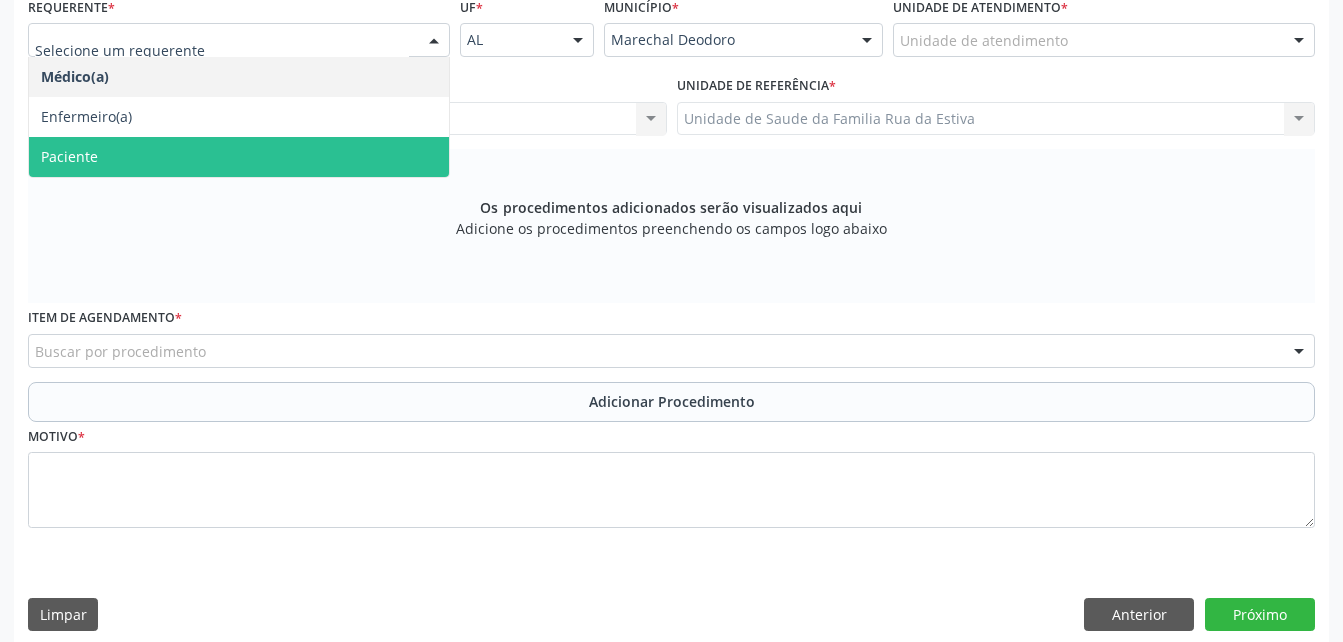 drag, startPoint x: 322, startPoint y: 166, endPoint x: 379, endPoint y: 262, distance: 111.64677 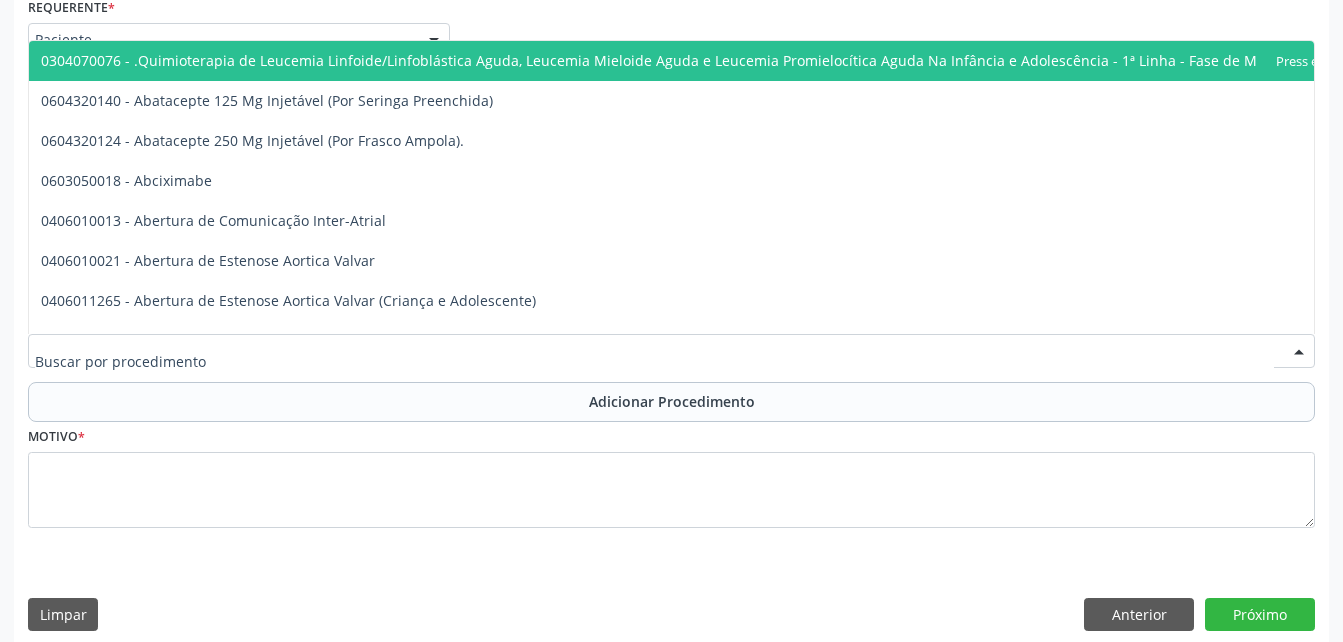 click at bounding box center (671, 351) 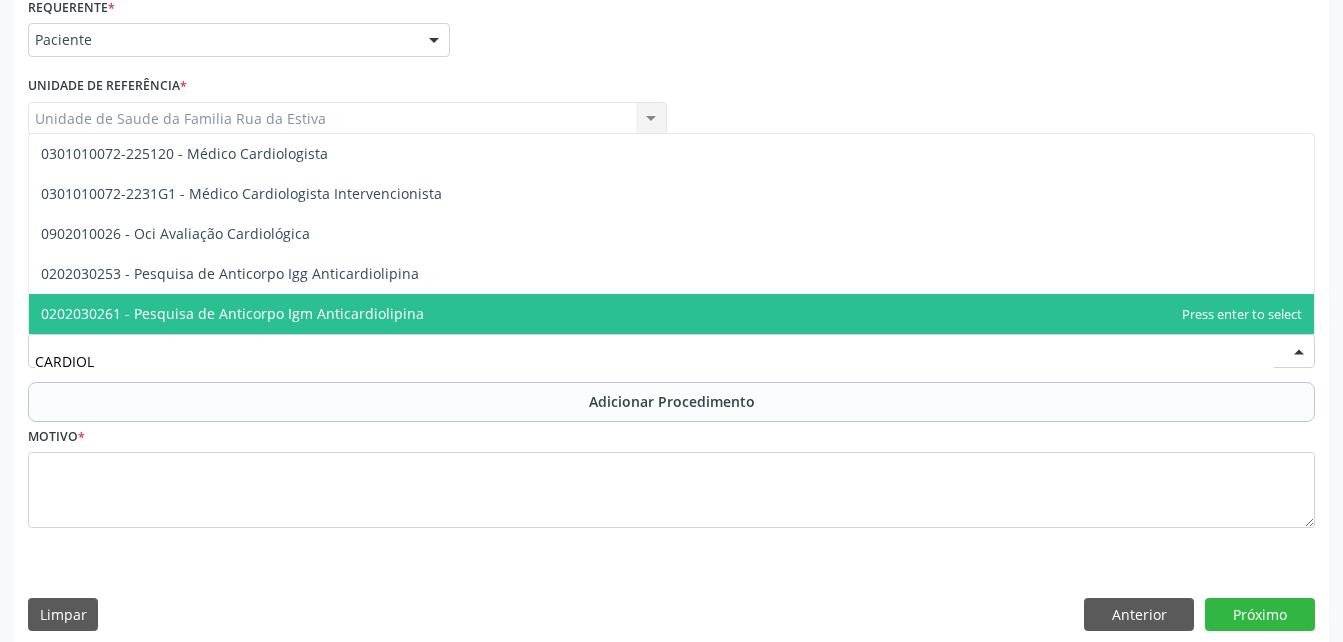 type on "CARDIOLO" 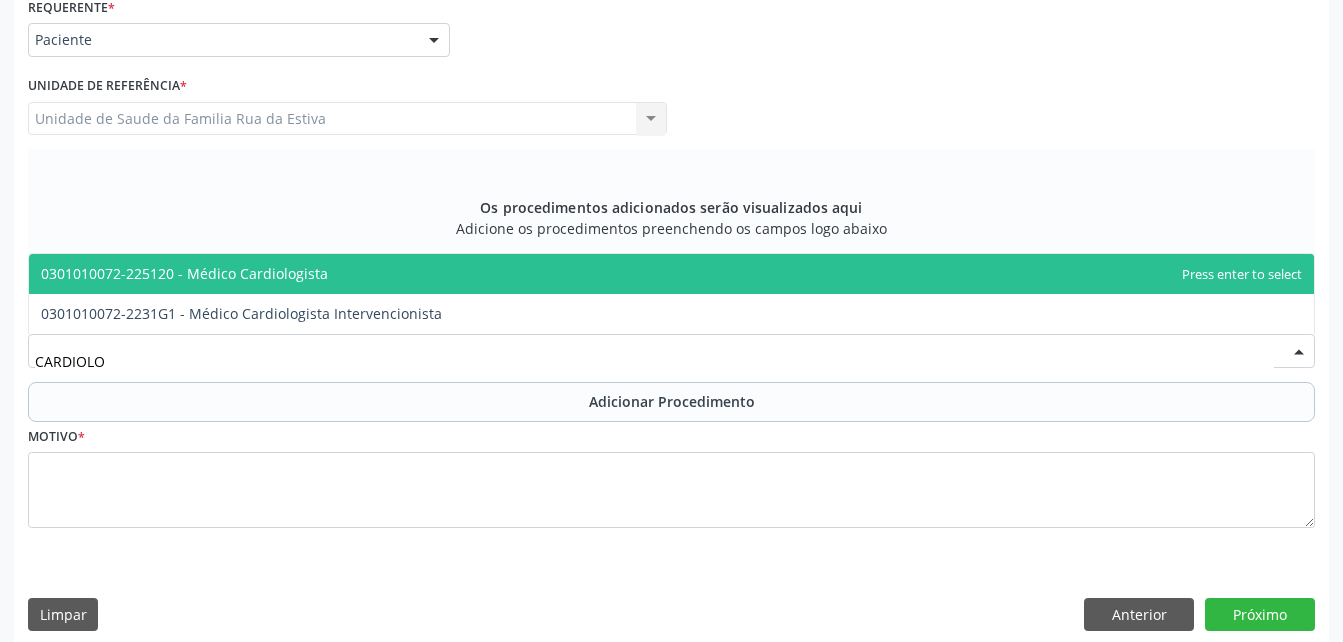 drag, startPoint x: 422, startPoint y: 277, endPoint x: 550, endPoint y: 421, distance: 192.66551 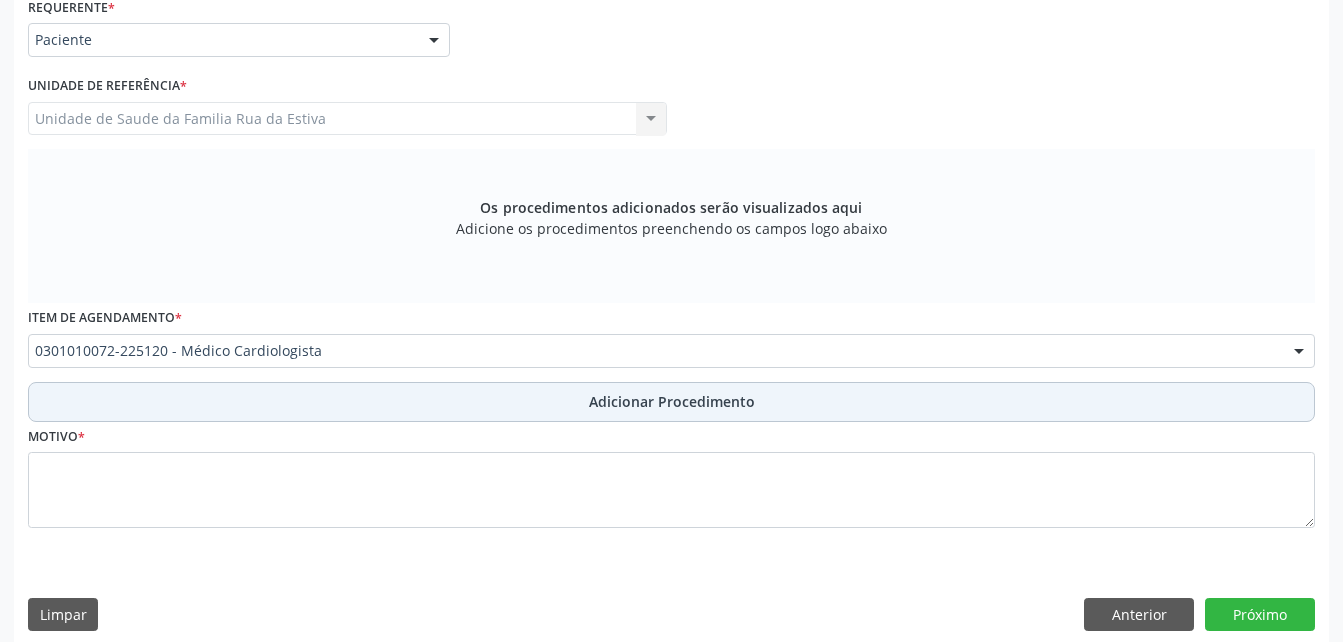 click on "Adicionar Procedimento" at bounding box center [671, 402] 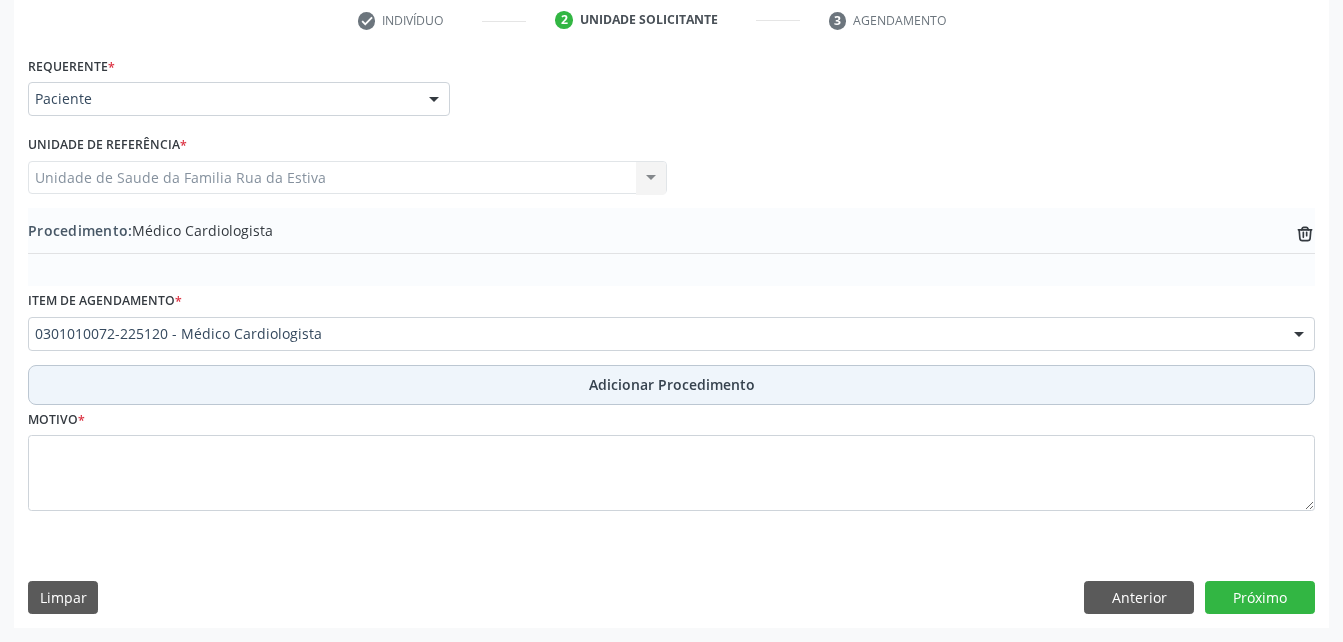 scroll, scrollTop: 411, scrollLeft: 0, axis: vertical 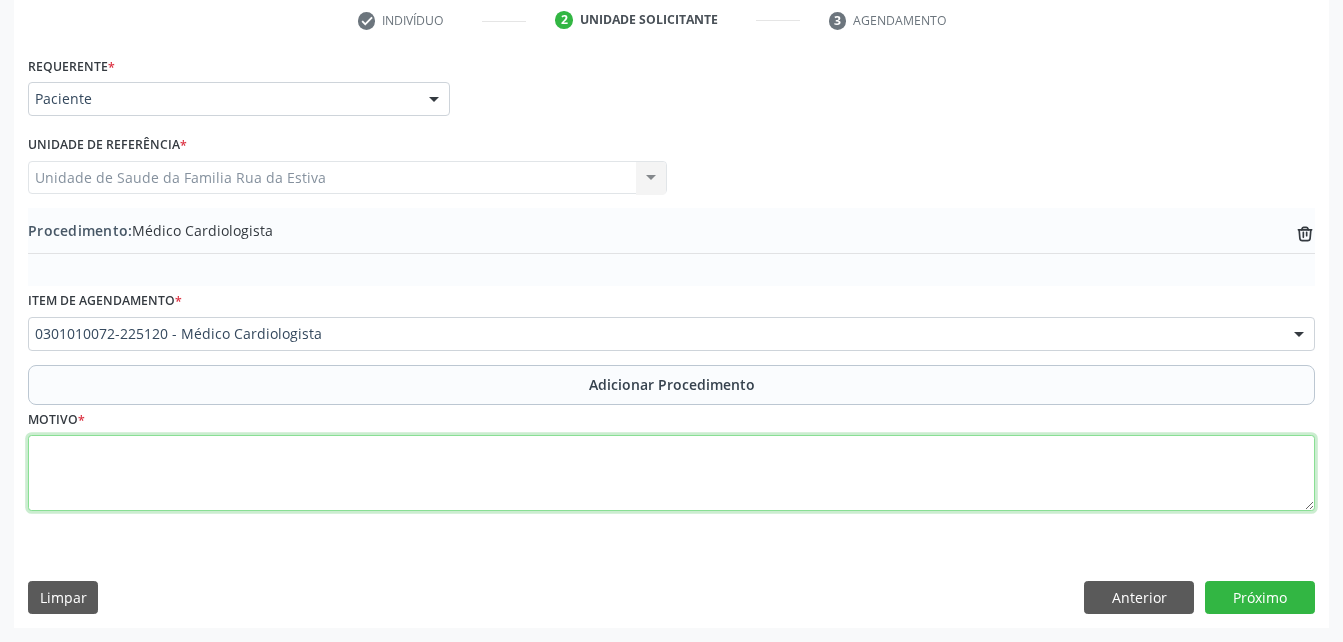 click at bounding box center (671, 473) 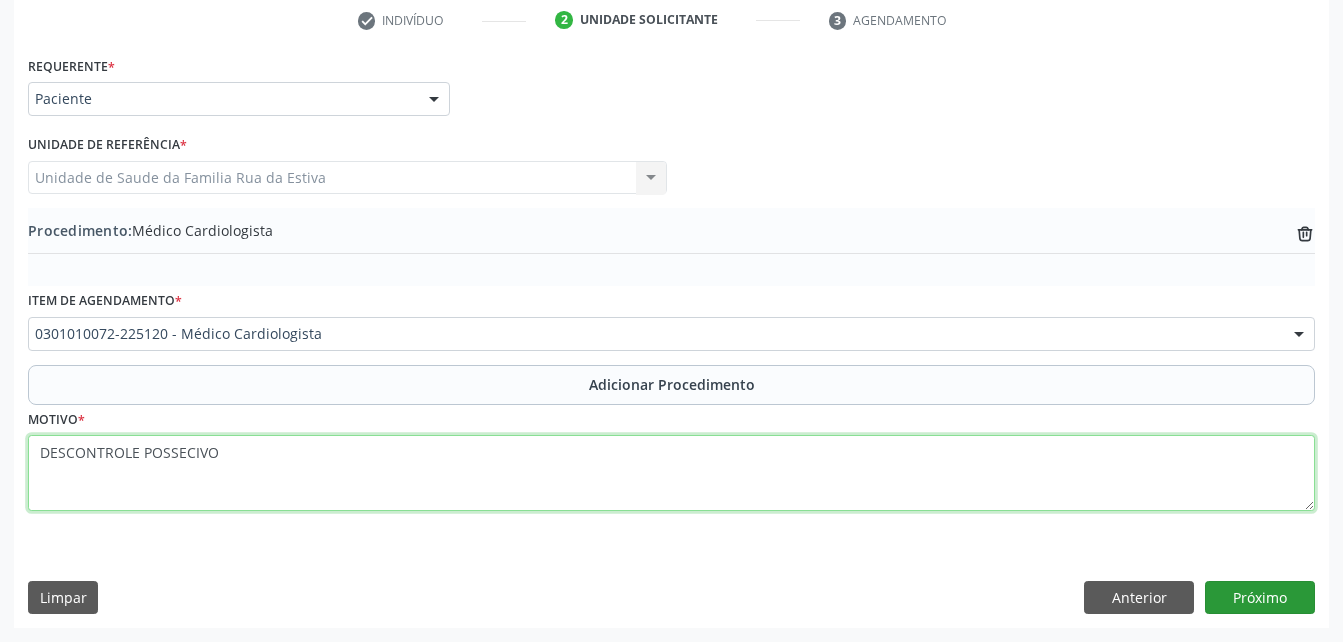 type on "DESCONTROLE POSSECIVO" 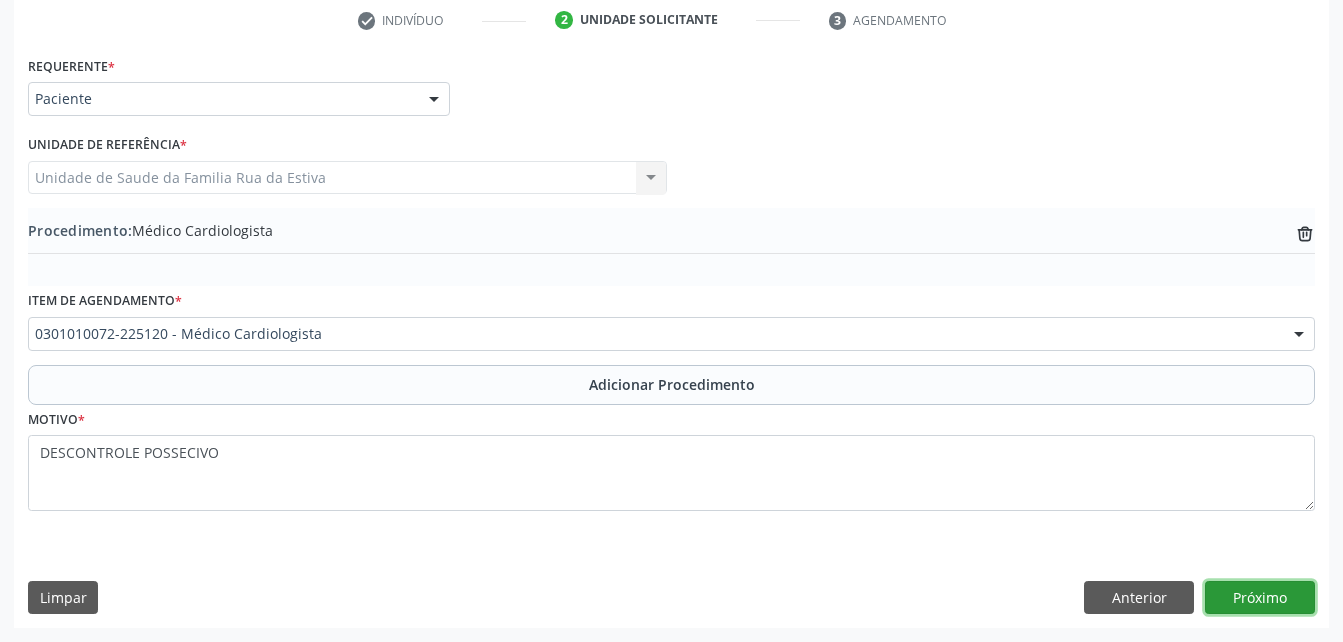 click on "Próximo" at bounding box center (1260, 598) 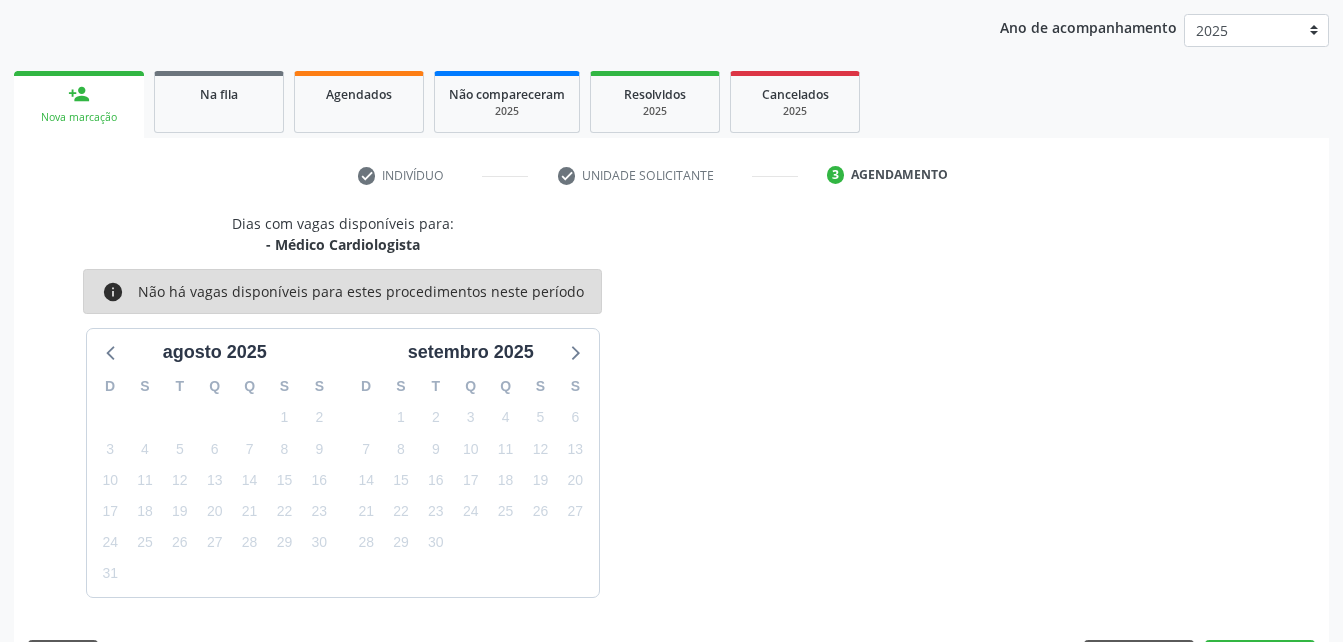 scroll, scrollTop: 315, scrollLeft: 0, axis: vertical 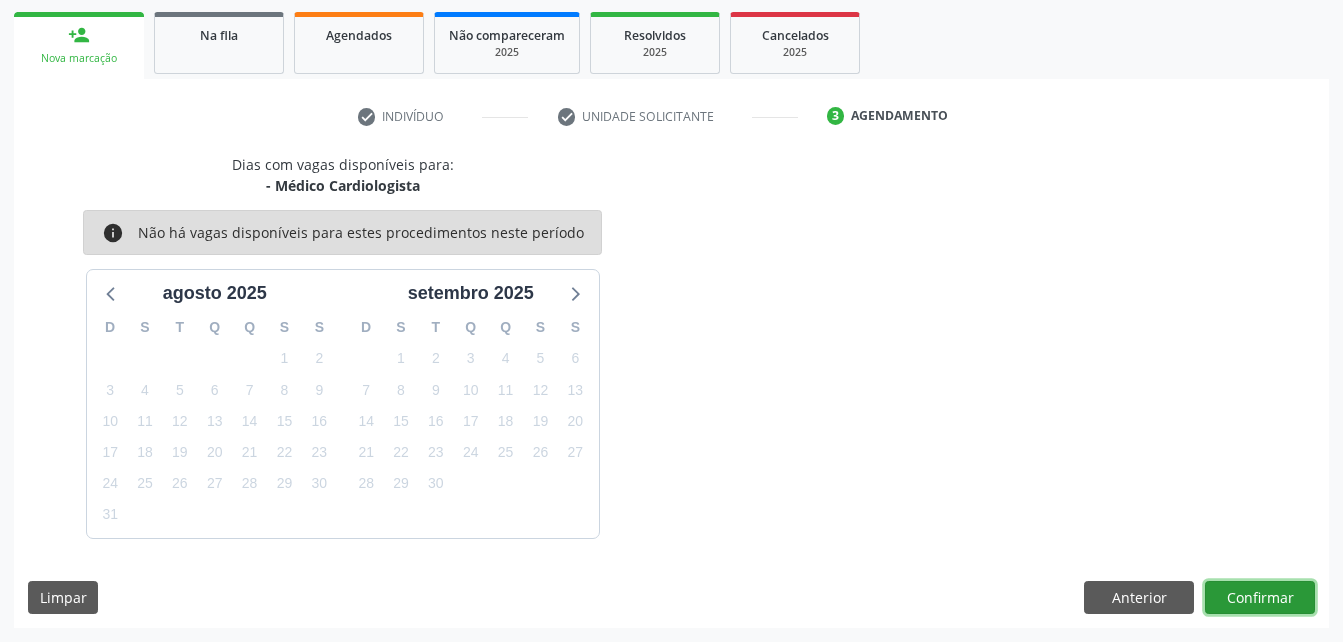 click on "Confirmar" at bounding box center [1260, 598] 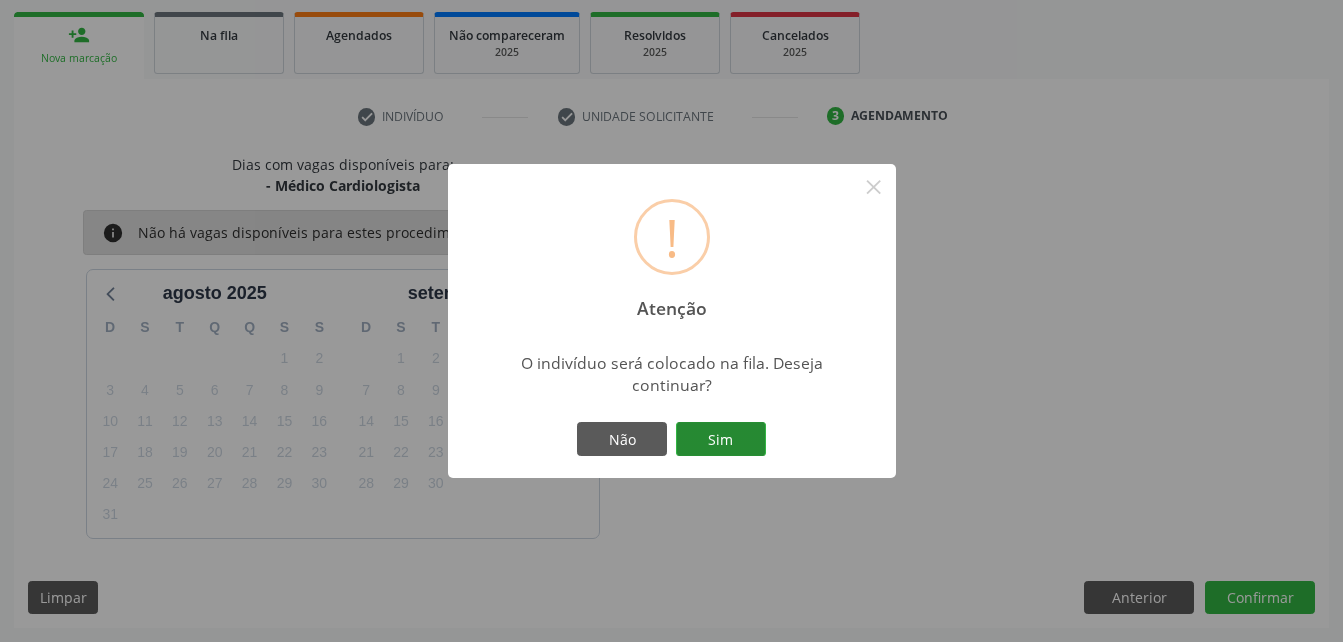 click on "Sim" at bounding box center (721, 439) 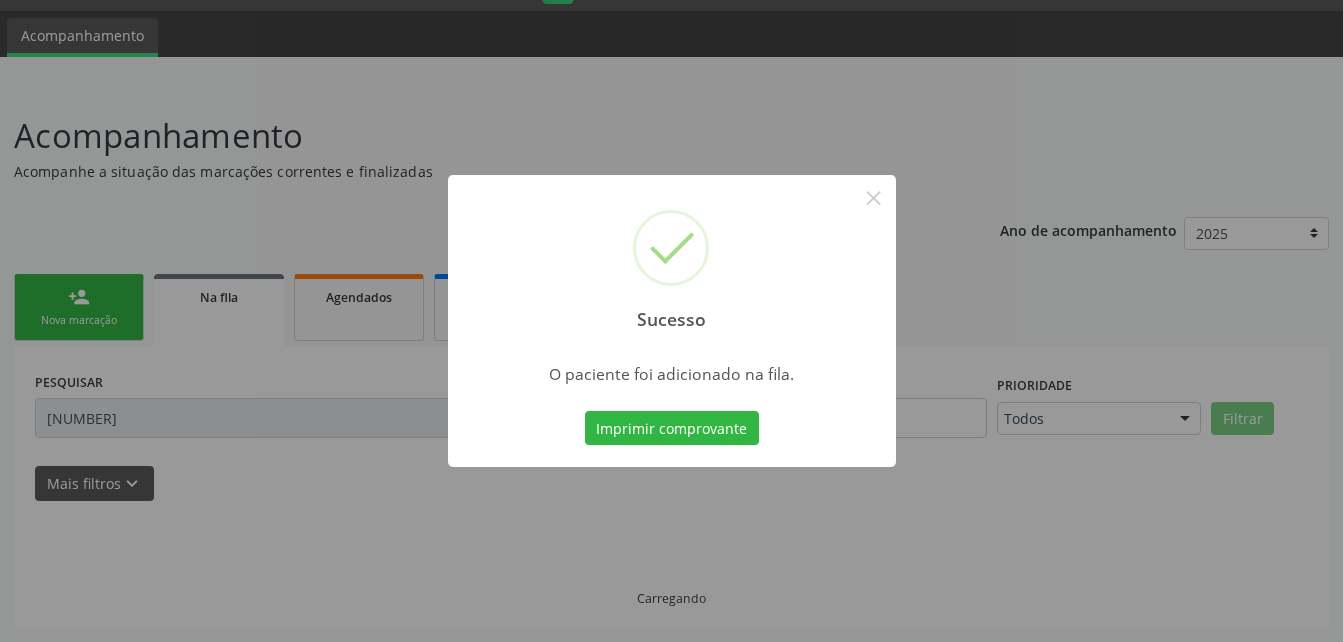 scroll, scrollTop: 53, scrollLeft: 0, axis: vertical 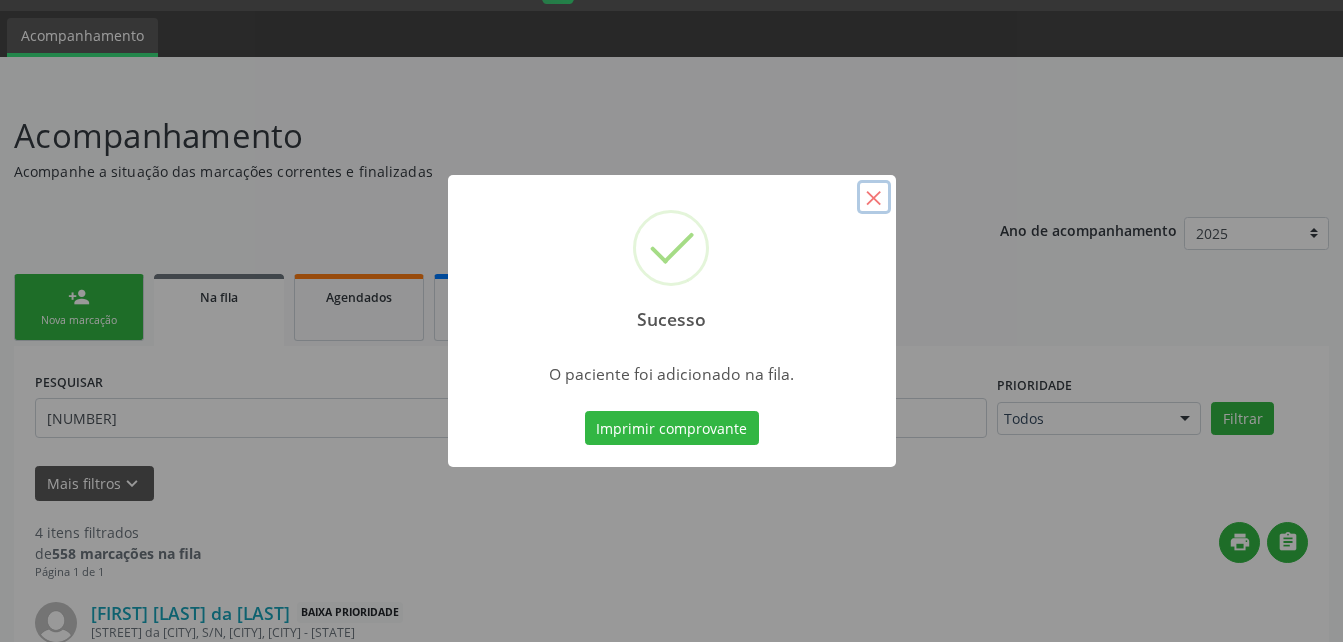 click on "×" at bounding box center [874, 197] 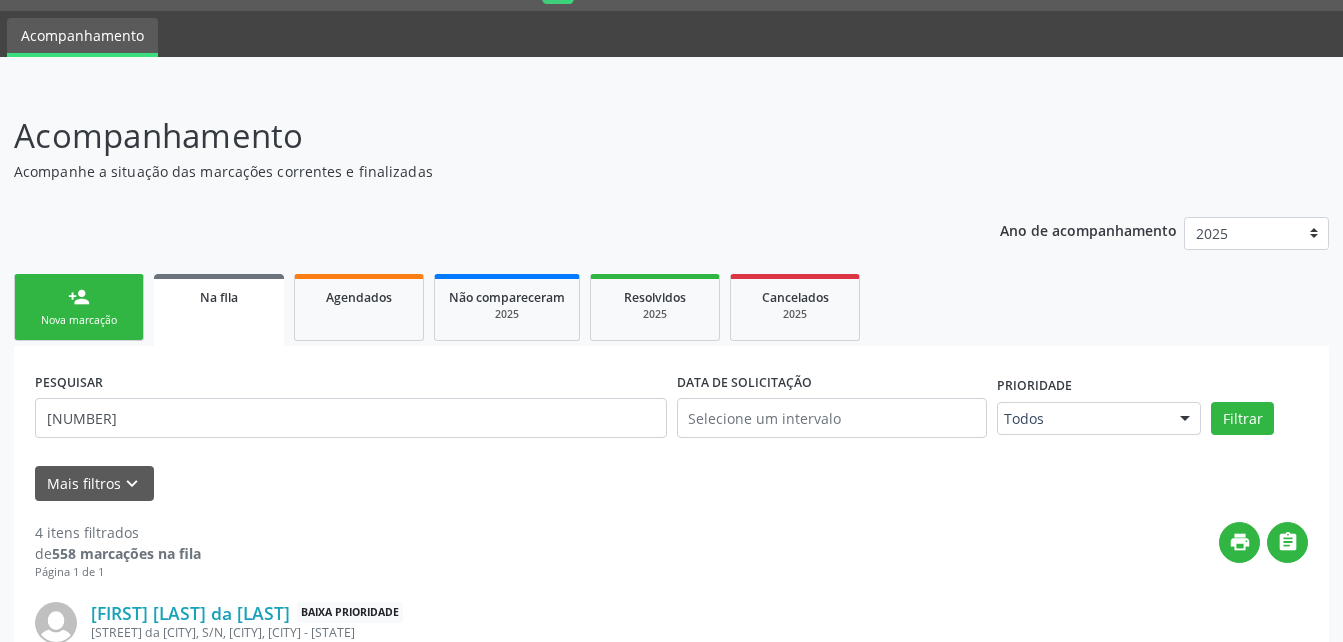 click on "Na fila" at bounding box center (219, 310) 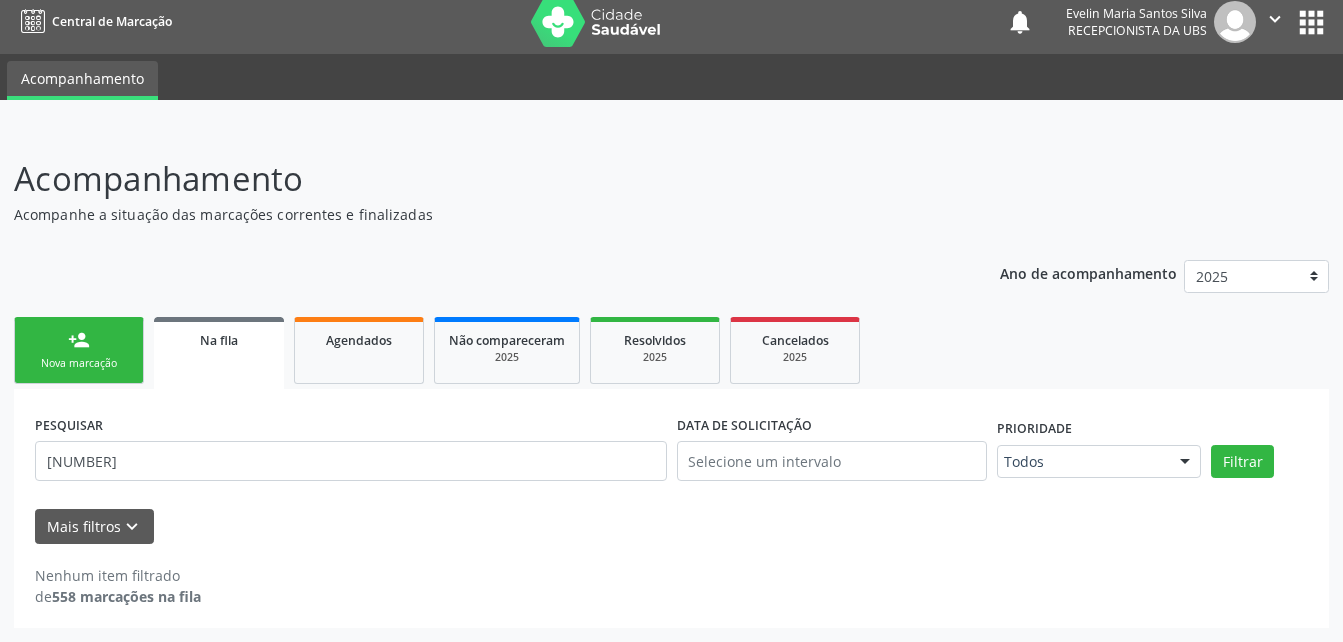 scroll, scrollTop: 10, scrollLeft: 0, axis: vertical 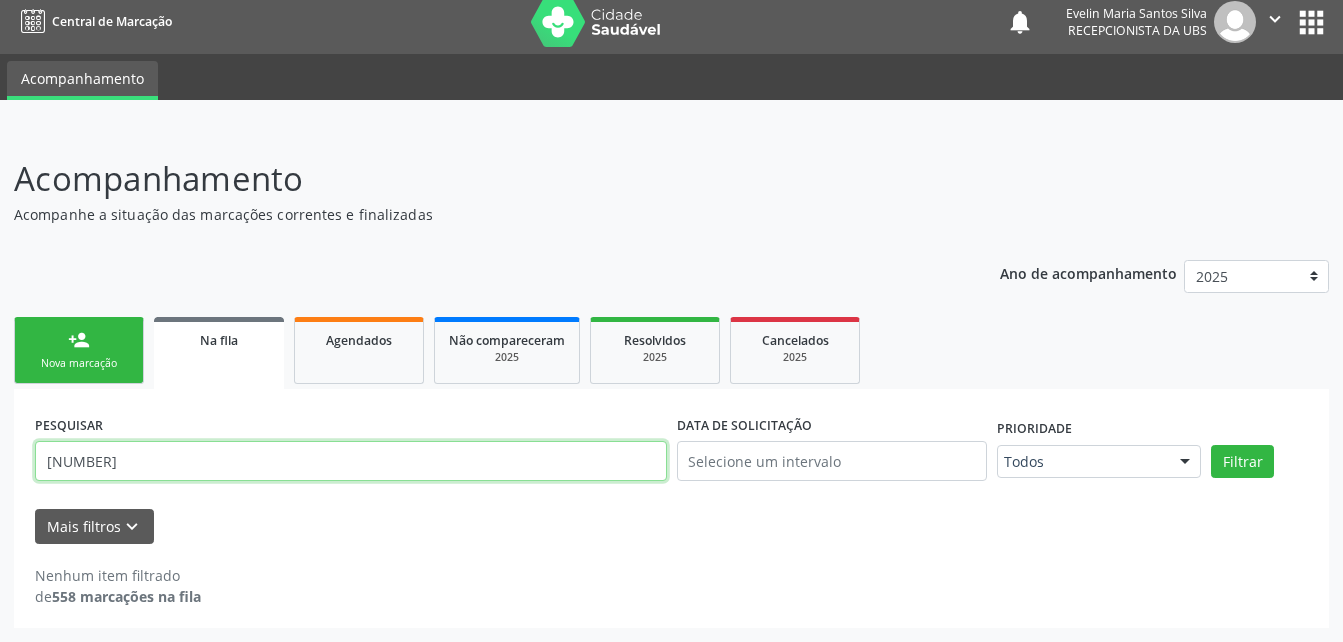 drag, startPoint x: 451, startPoint y: 465, endPoint x: 441, endPoint y: 461, distance: 10.770329 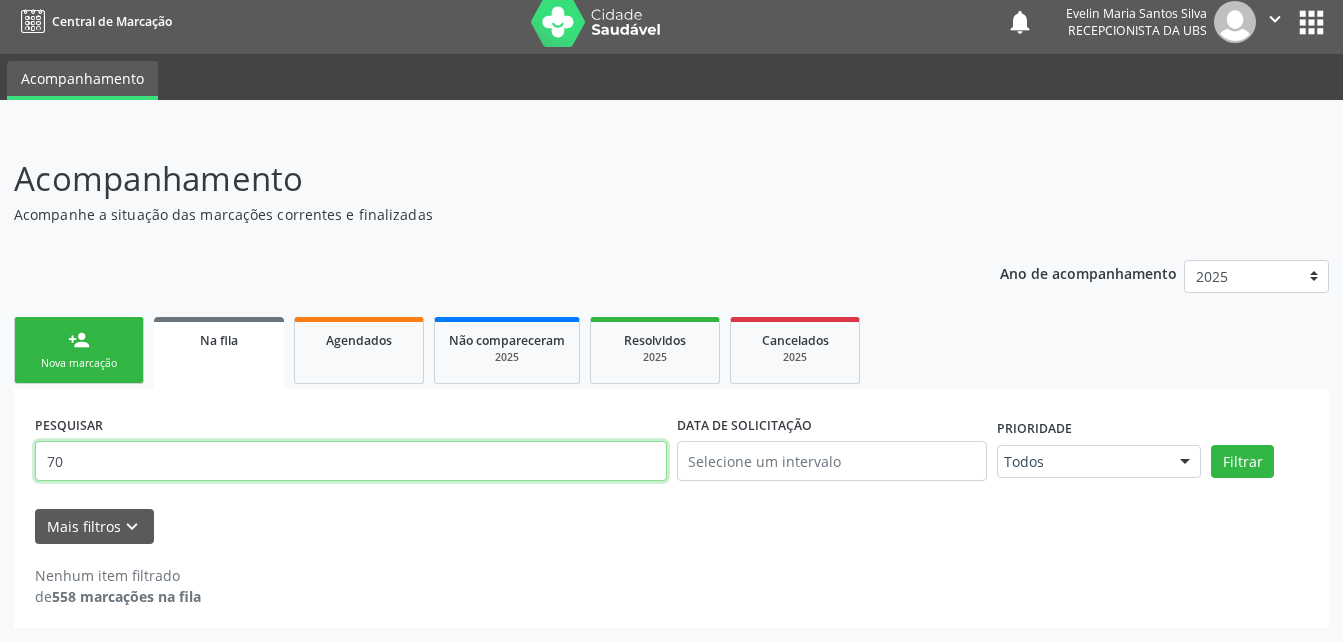 type on "7" 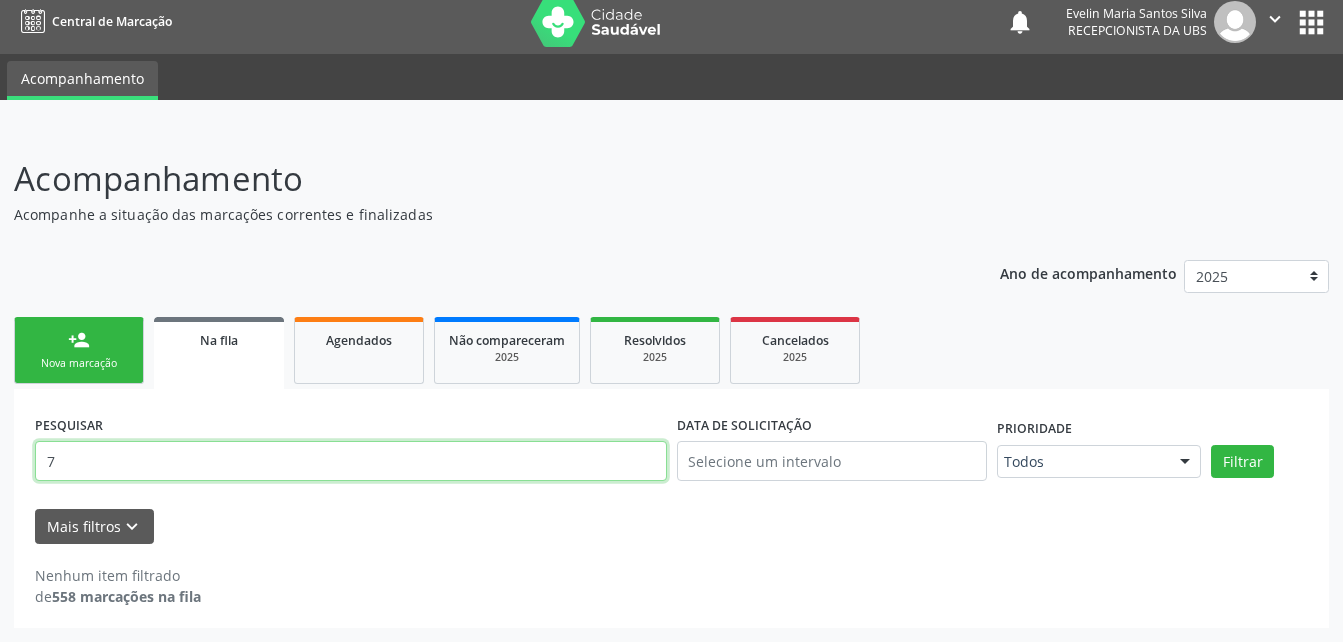 type 